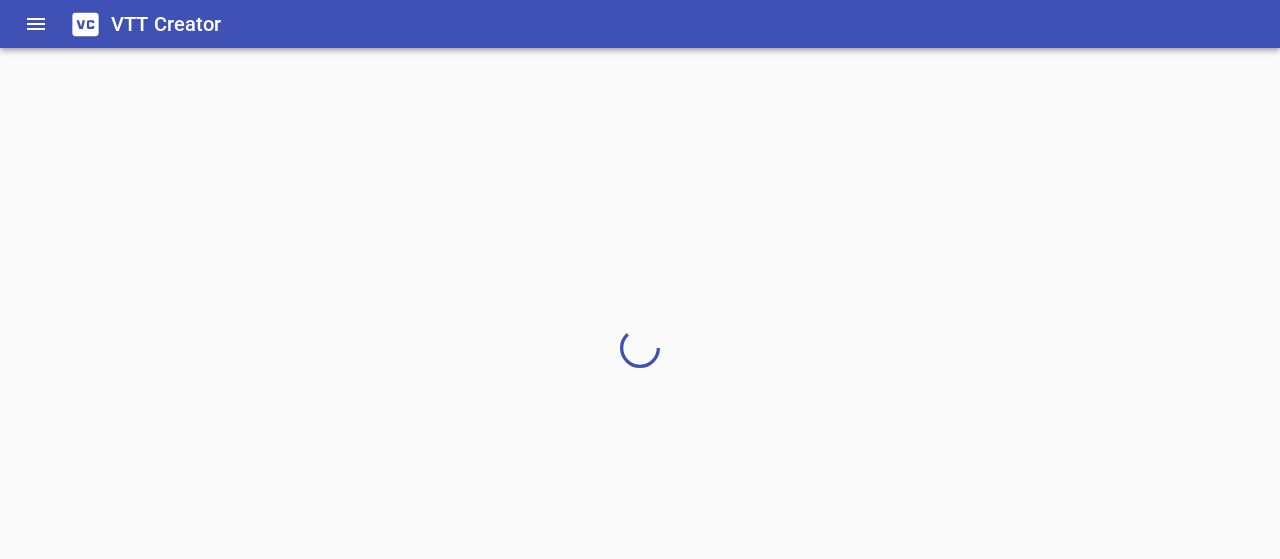 scroll, scrollTop: 0, scrollLeft: 0, axis: both 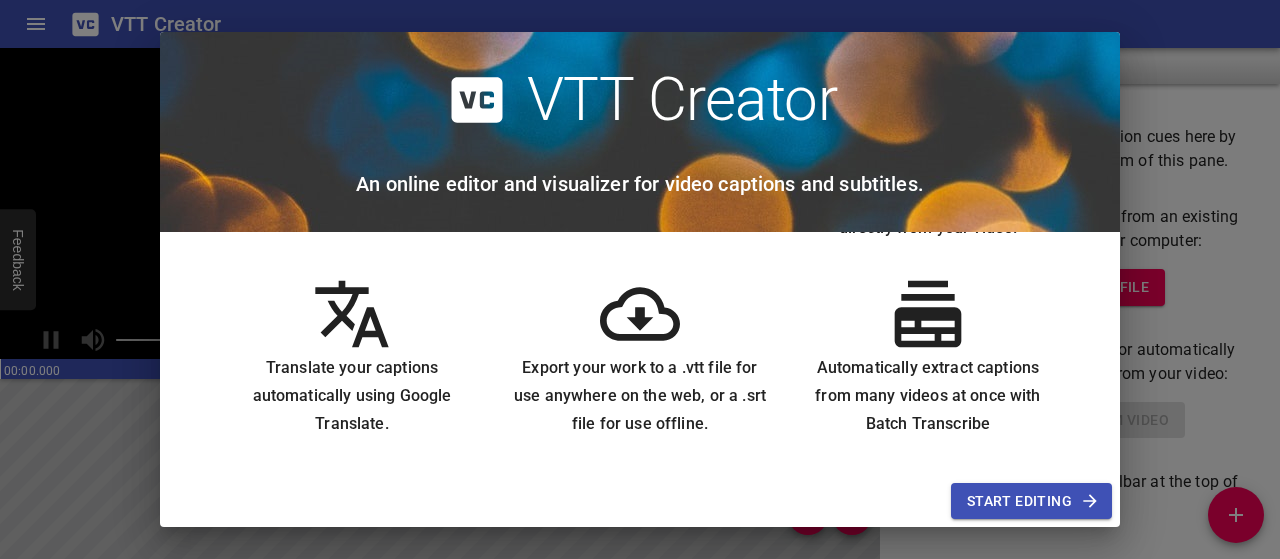 click on "Start Editing" at bounding box center (1031, 501) 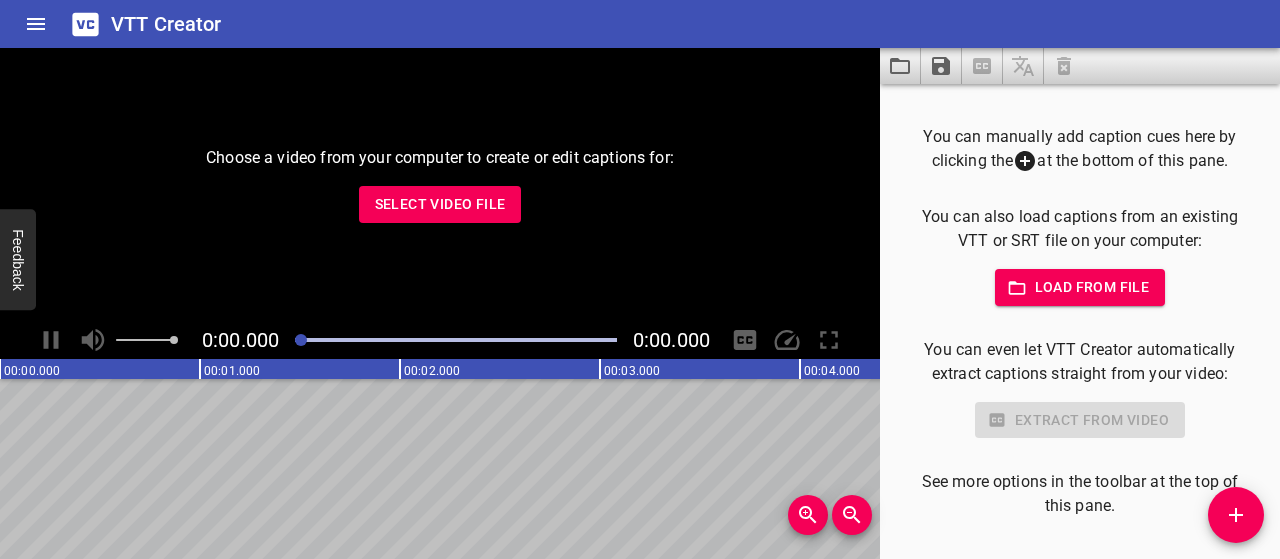 click on "Load from file" at bounding box center (1080, 287) 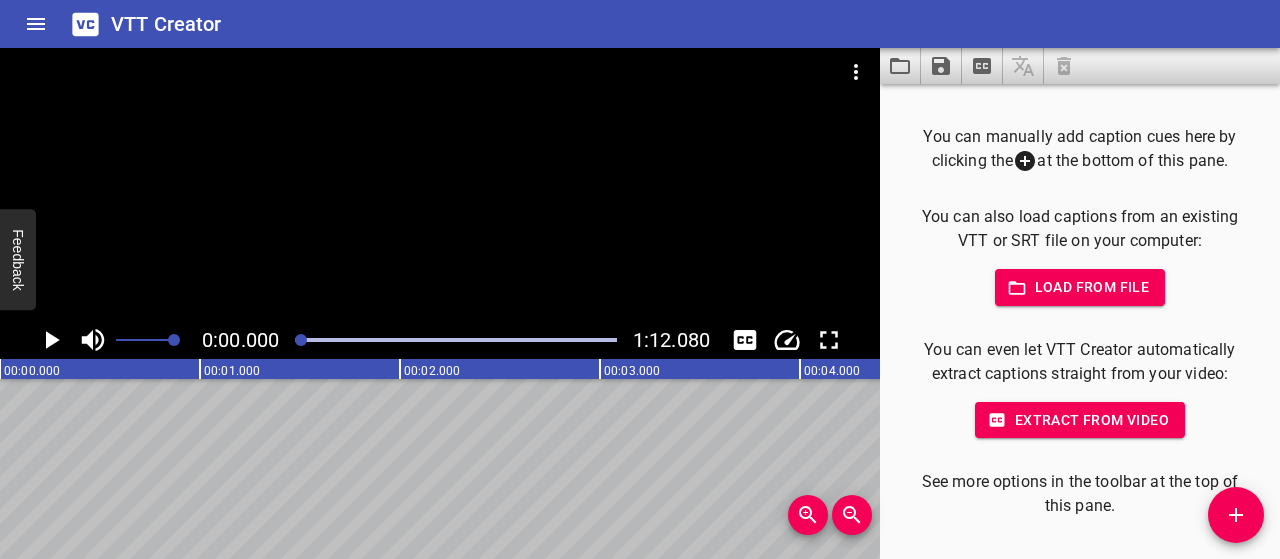 click on "Extract from video" at bounding box center [1080, 420] 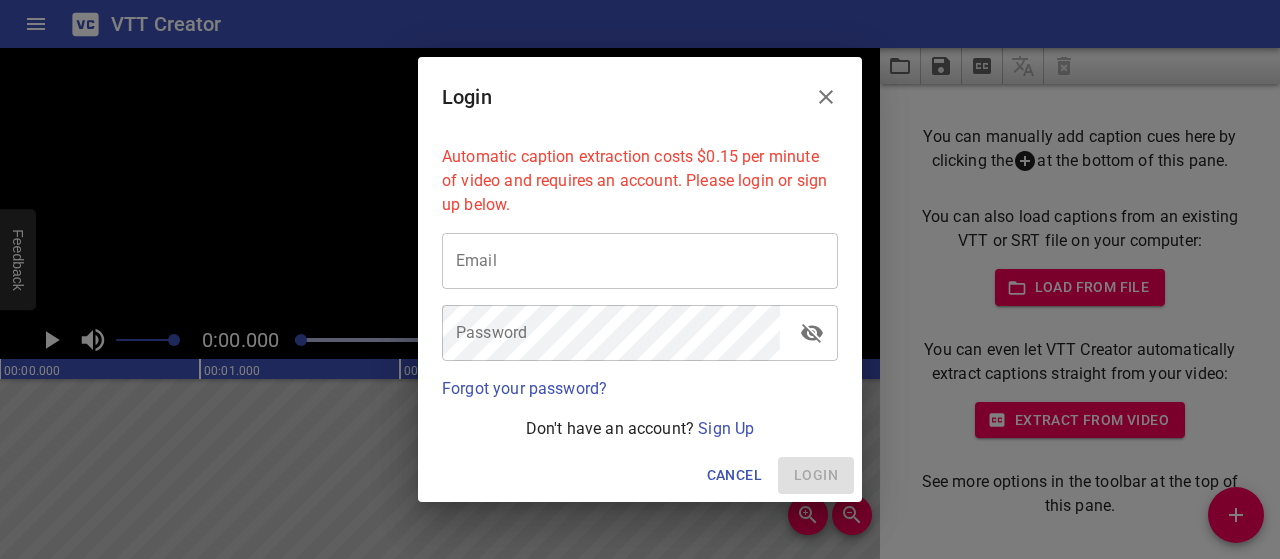 click 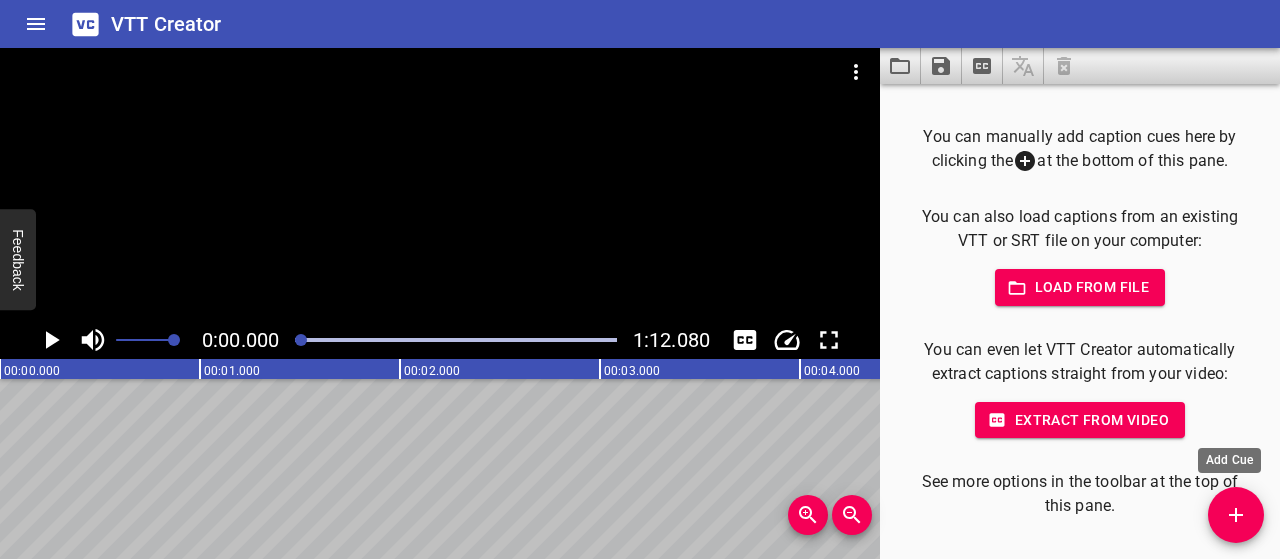 click 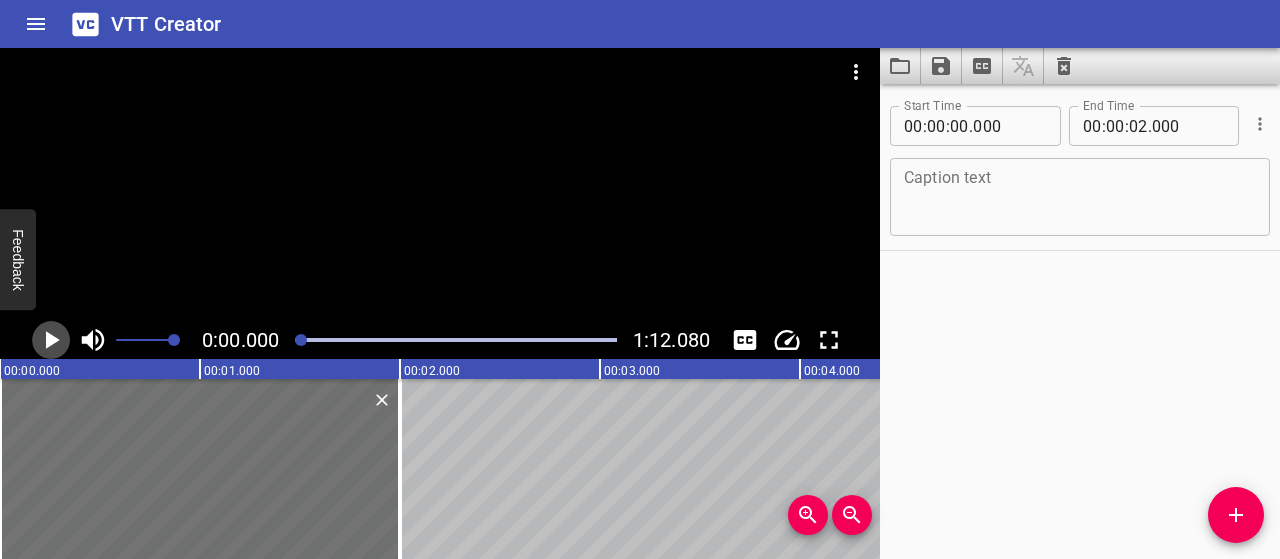 click 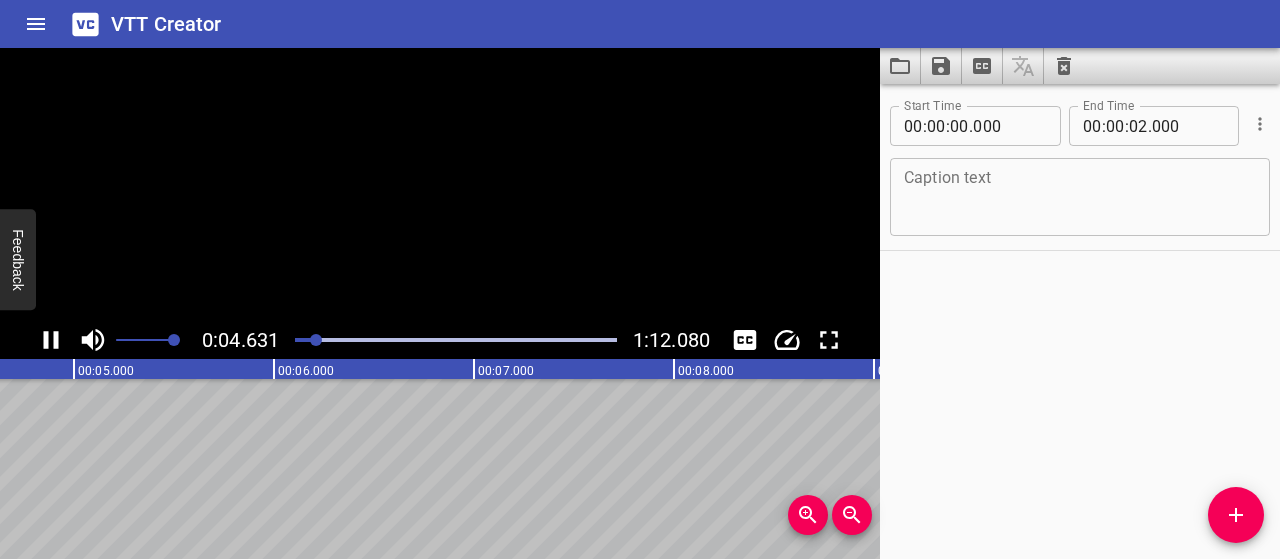 click 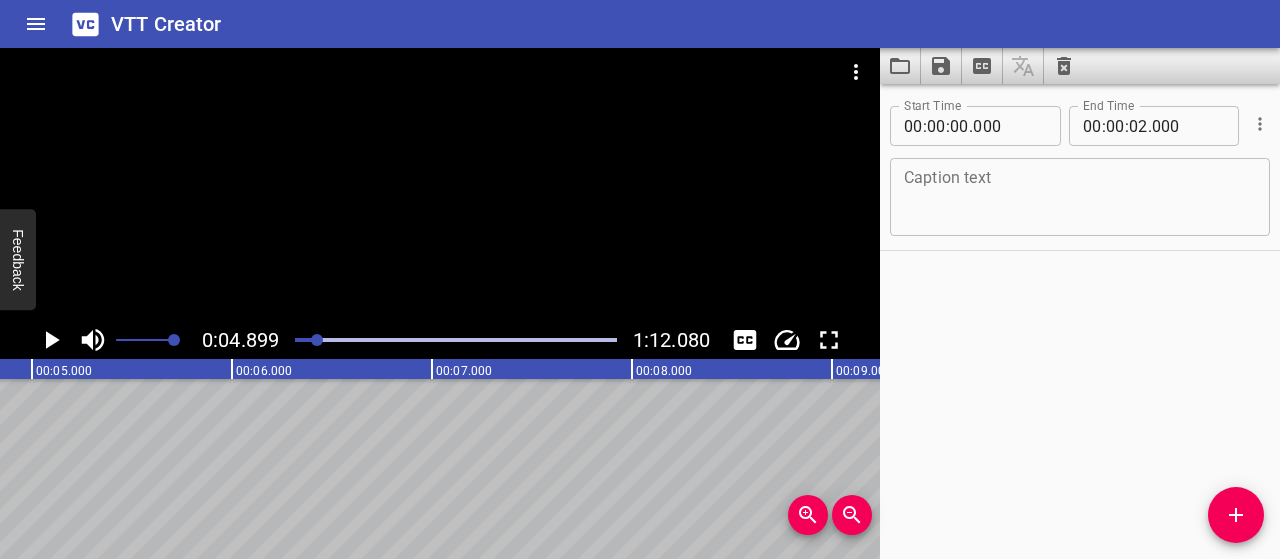scroll, scrollTop: 0, scrollLeft: 980, axis: horizontal 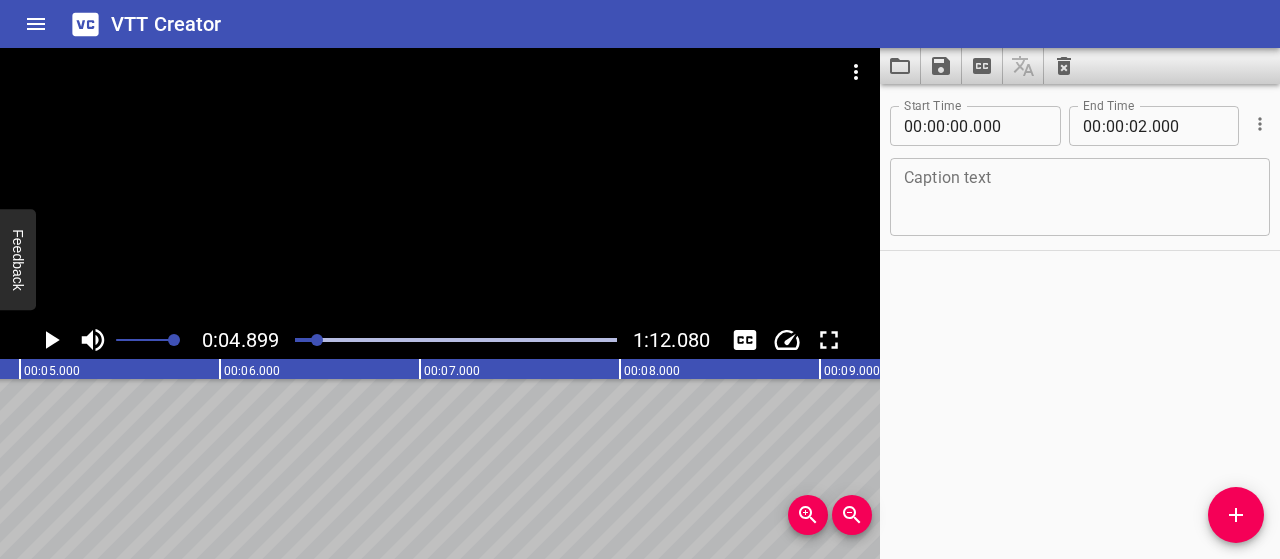 drag, startPoint x: 77, startPoint y: 417, endPoint x: 320, endPoint y: 426, distance: 243.16661 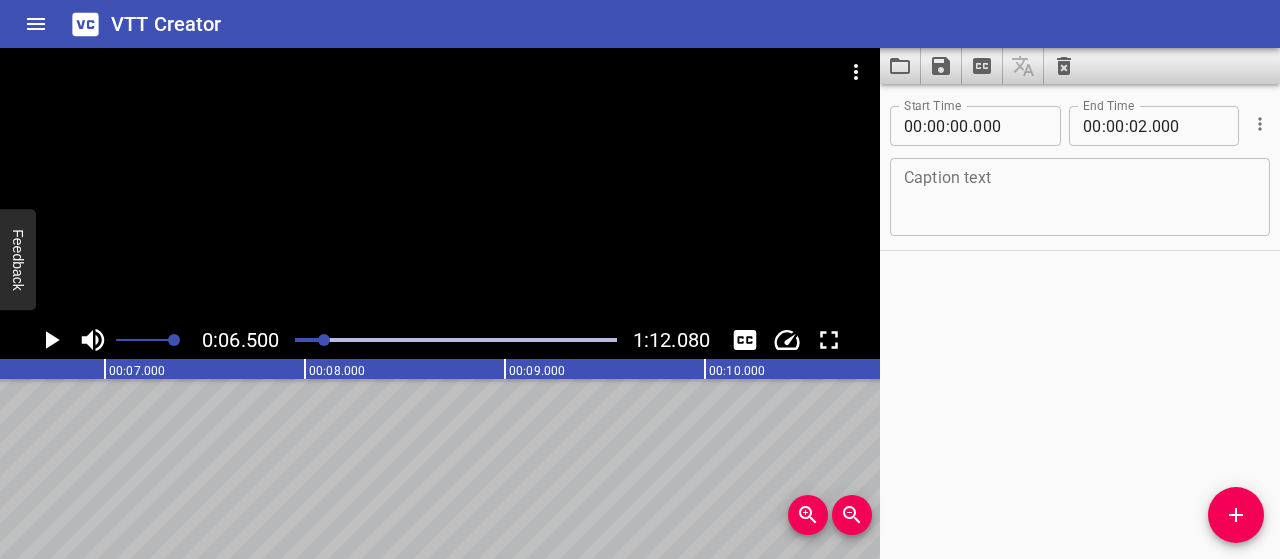 scroll, scrollTop: 0, scrollLeft: 1300, axis: horizontal 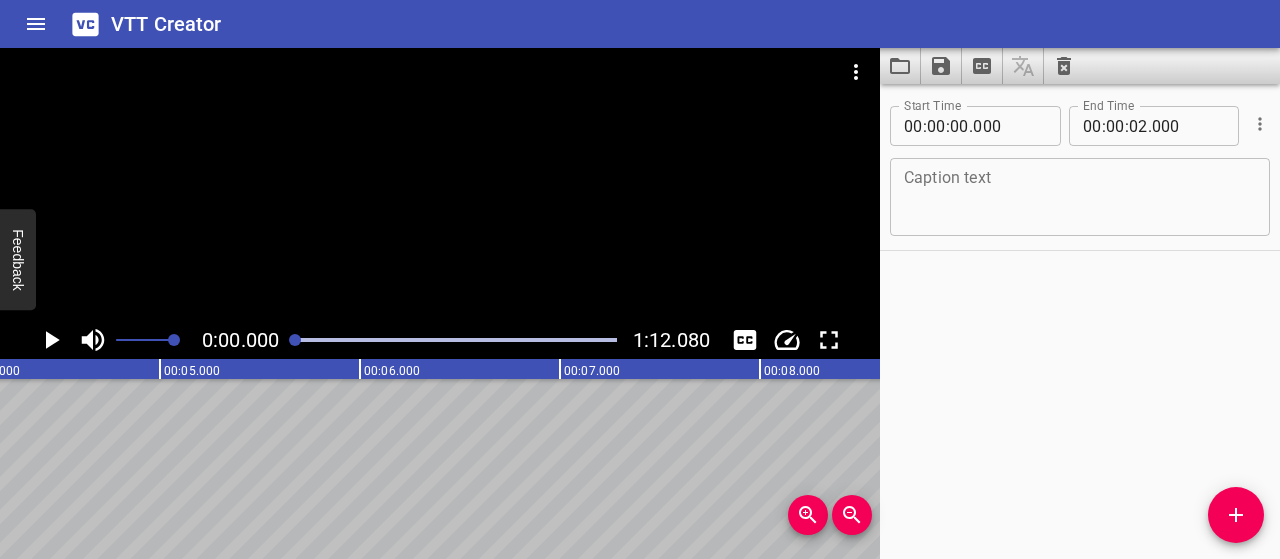 drag, startPoint x: 325, startPoint y: 336, endPoint x: 296, endPoint y: 339, distance: 29.15476 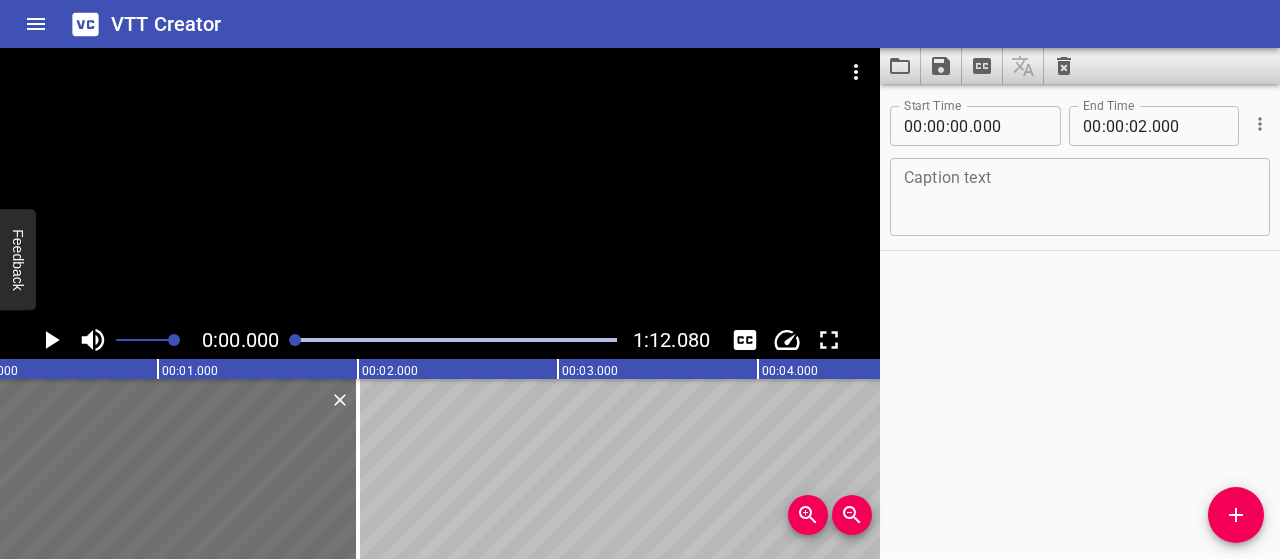 scroll, scrollTop: 0, scrollLeft: 0, axis: both 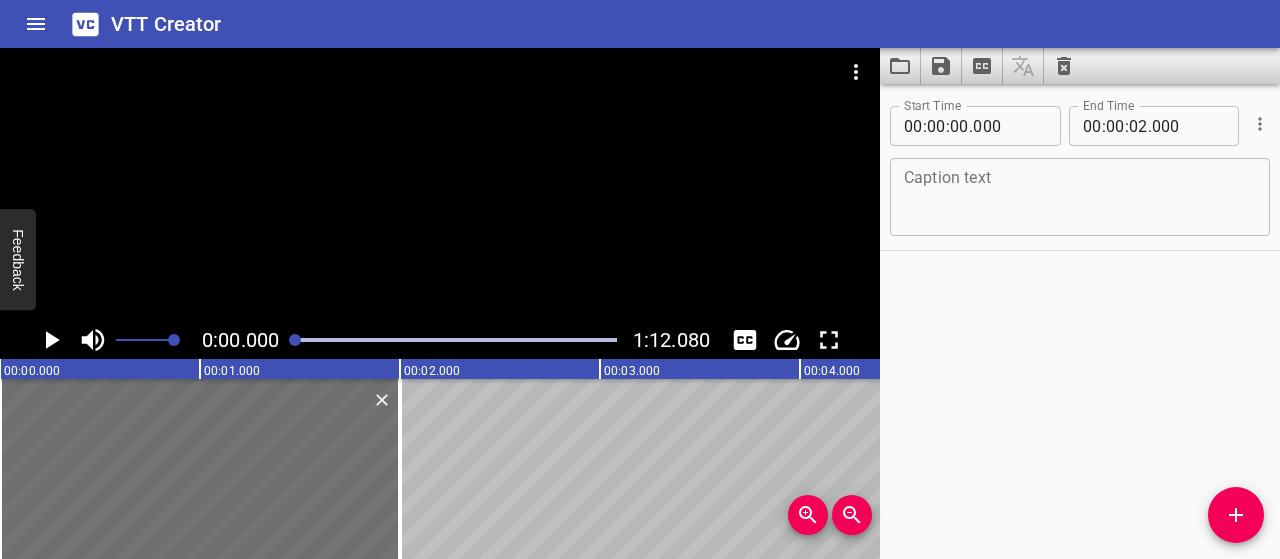 click at bounding box center [1080, 197] 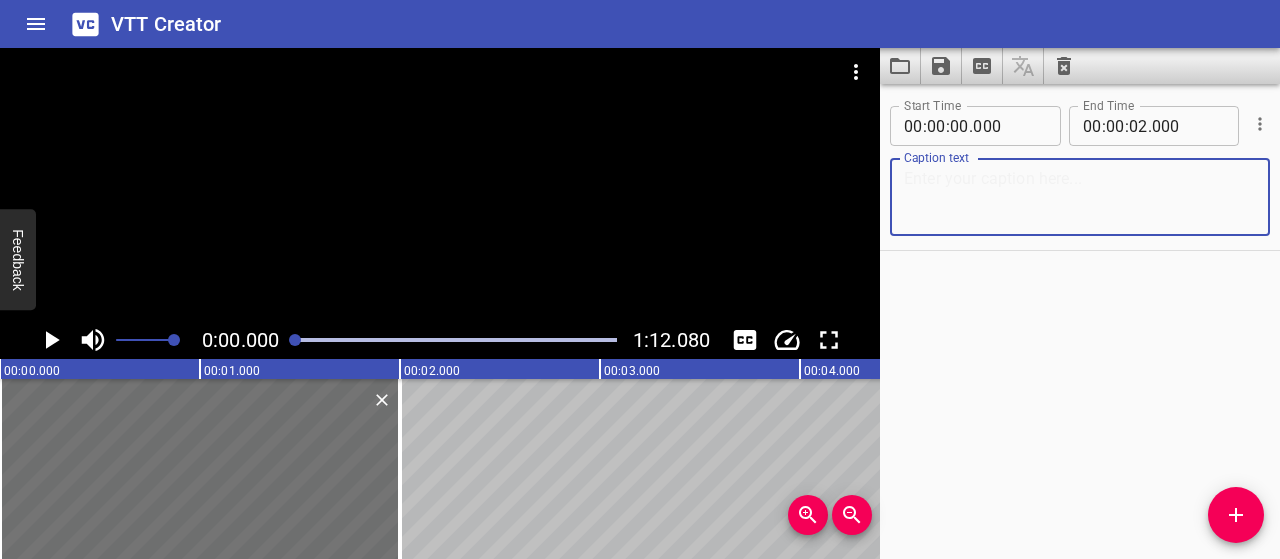 type on "A" 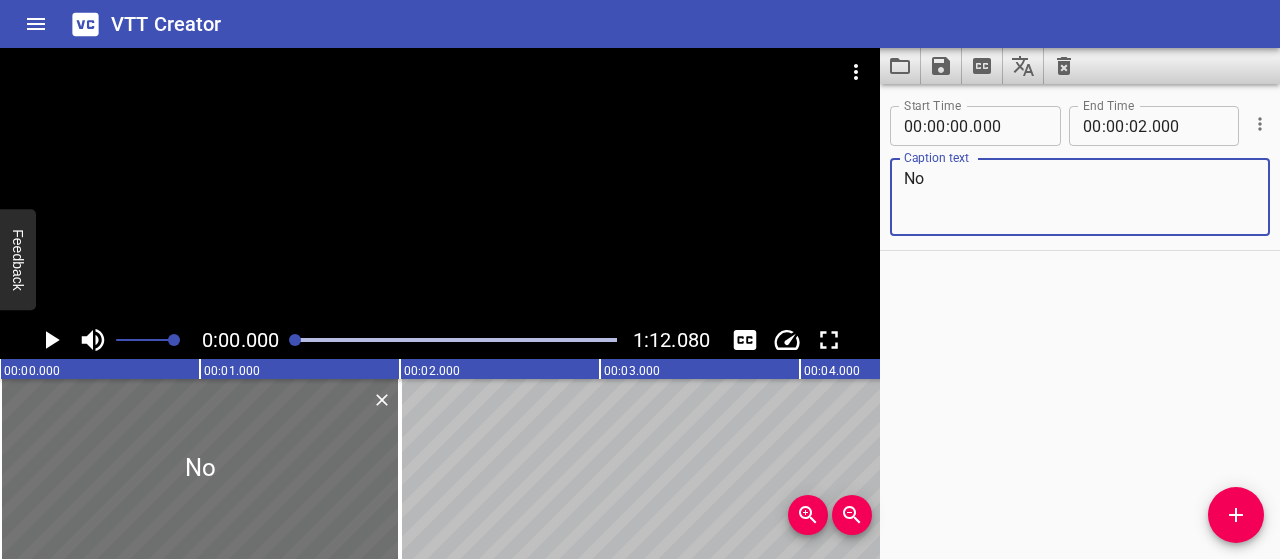 type on "N" 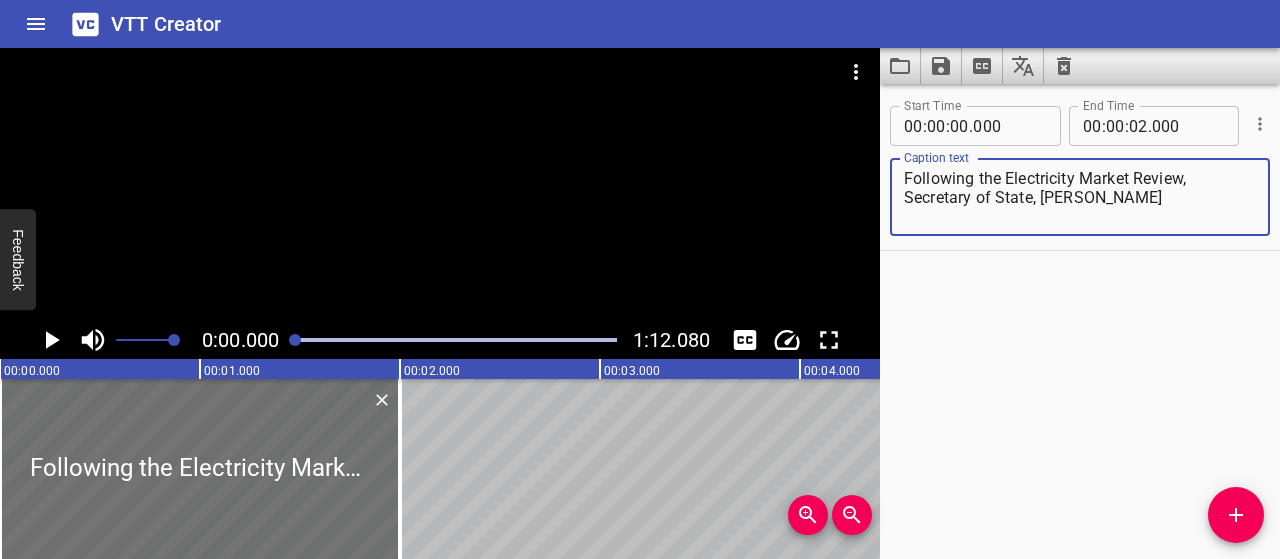 type on "Following the Electricity Market Review, Secretary of State, [PERSON_NAME]" 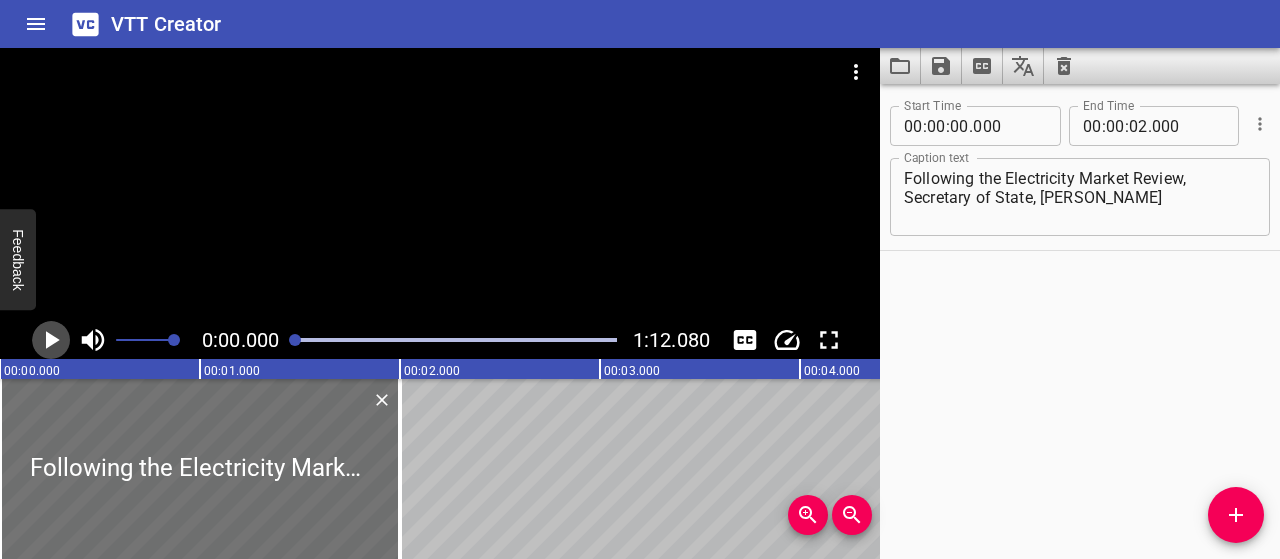 click 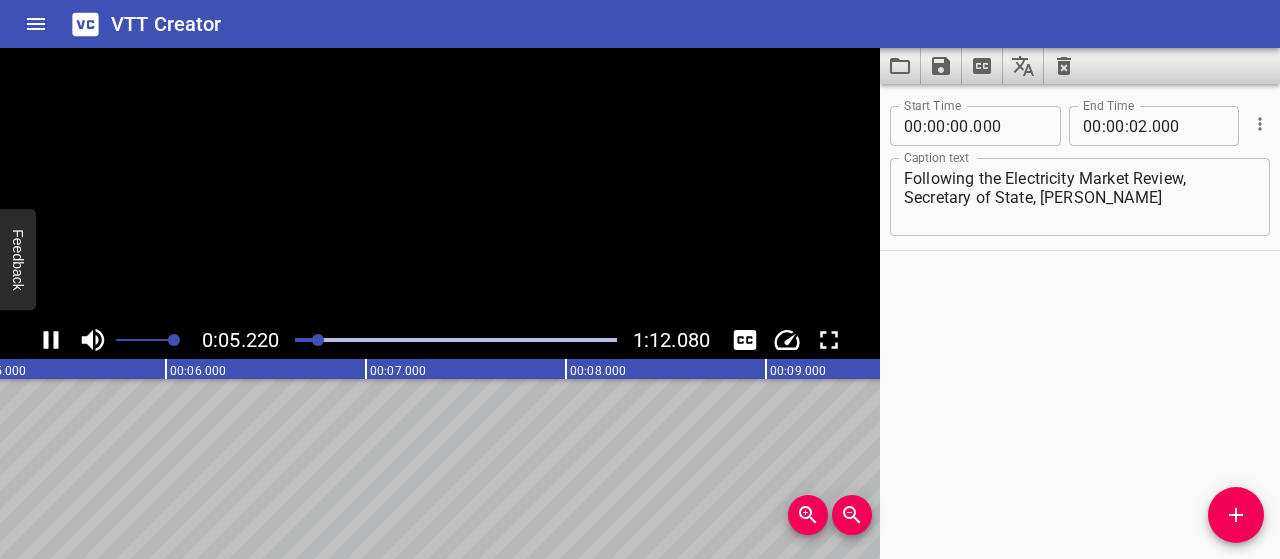 click 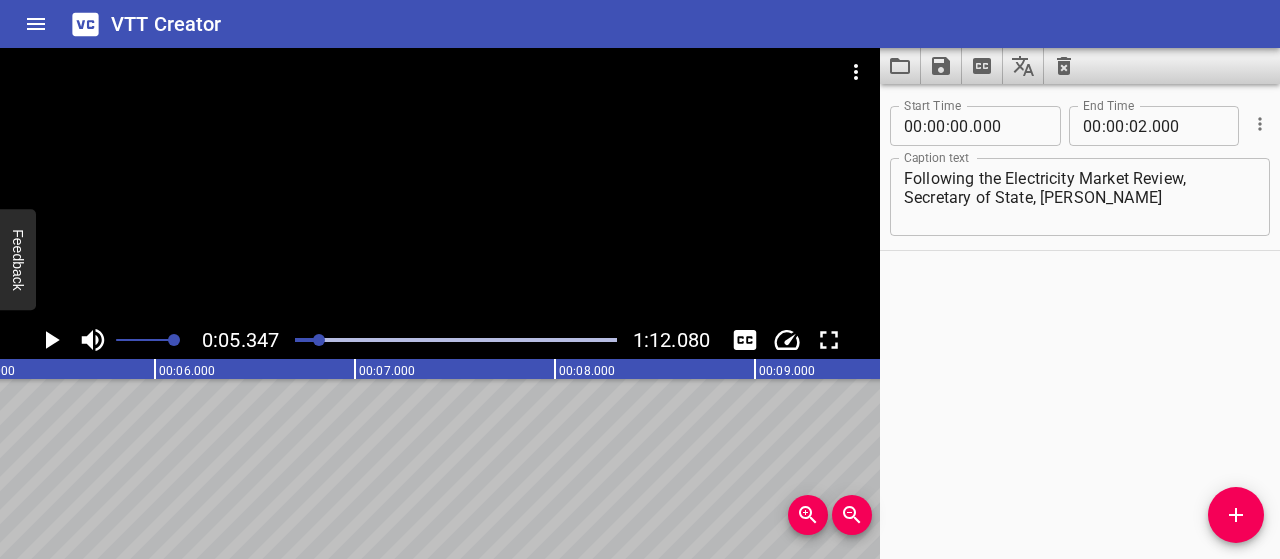 scroll, scrollTop: 0, scrollLeft: 1069, axis: horizontal 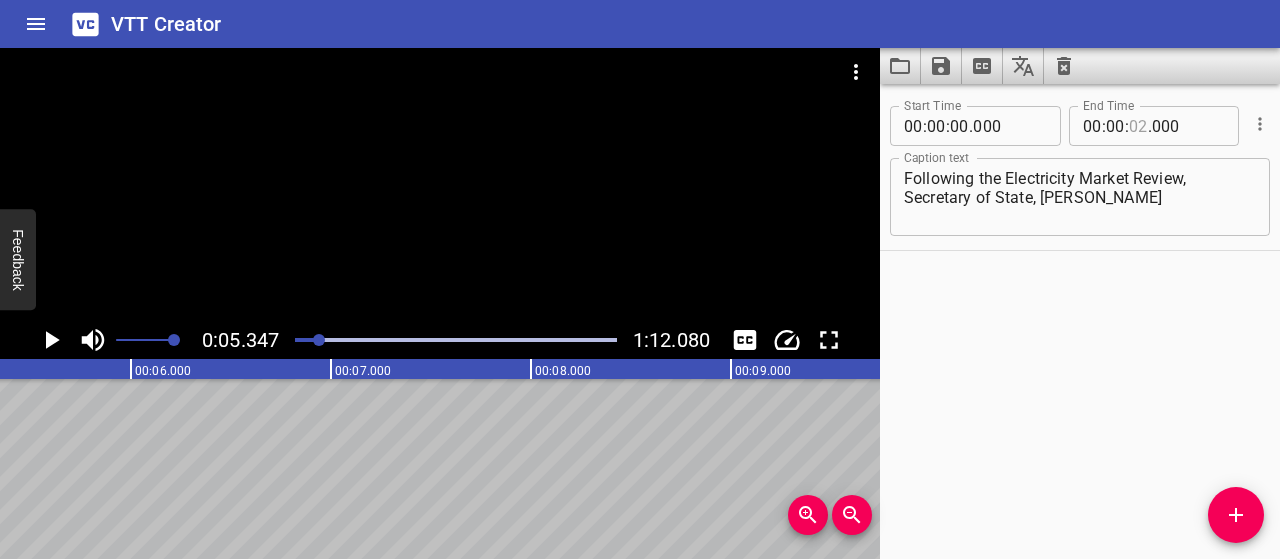 click at bounding box center [1138, 126] 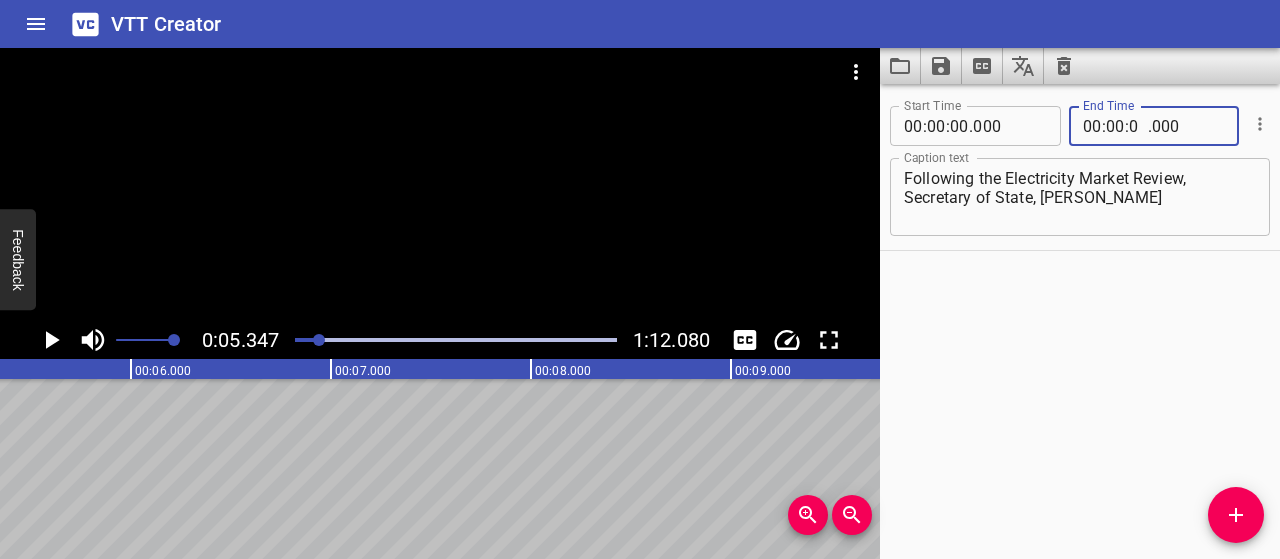 type on "05" 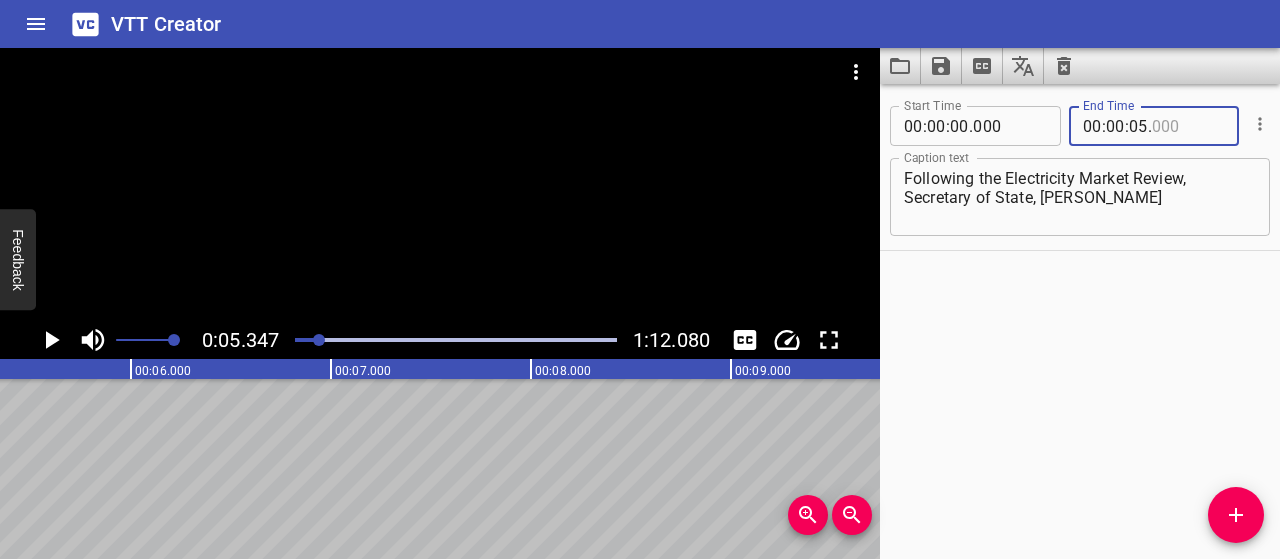 click at bounding box center (1188, 126) 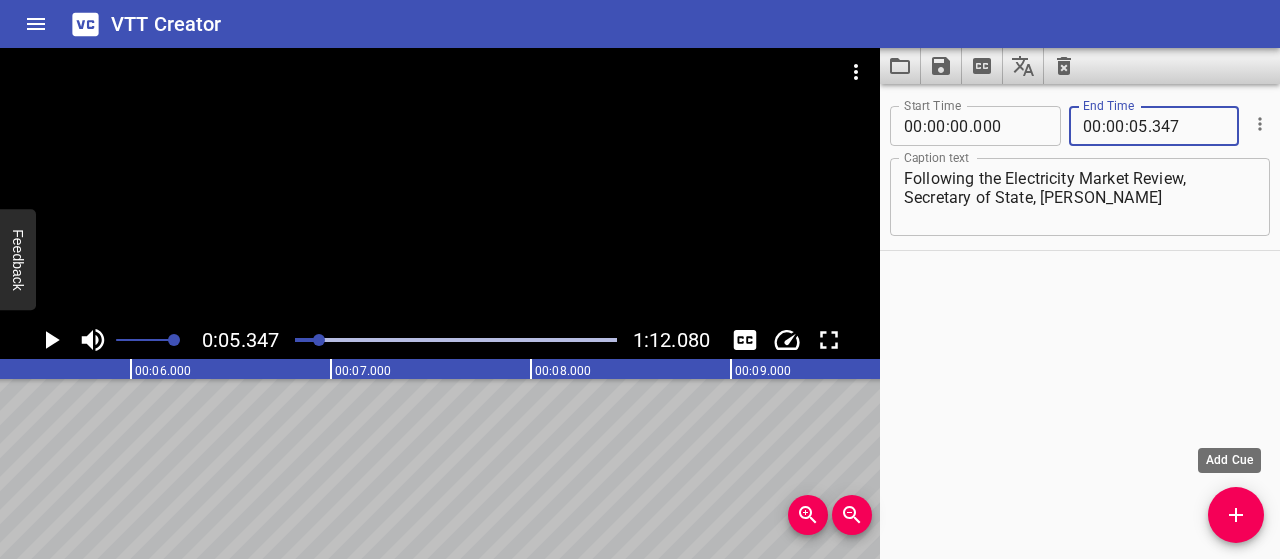type on "347" 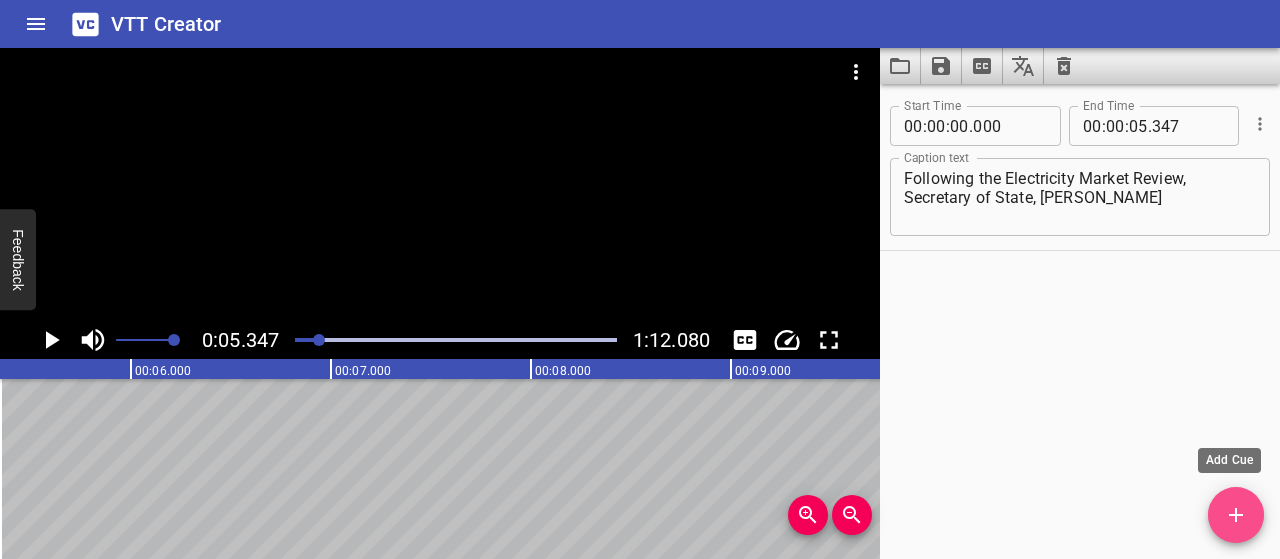 click 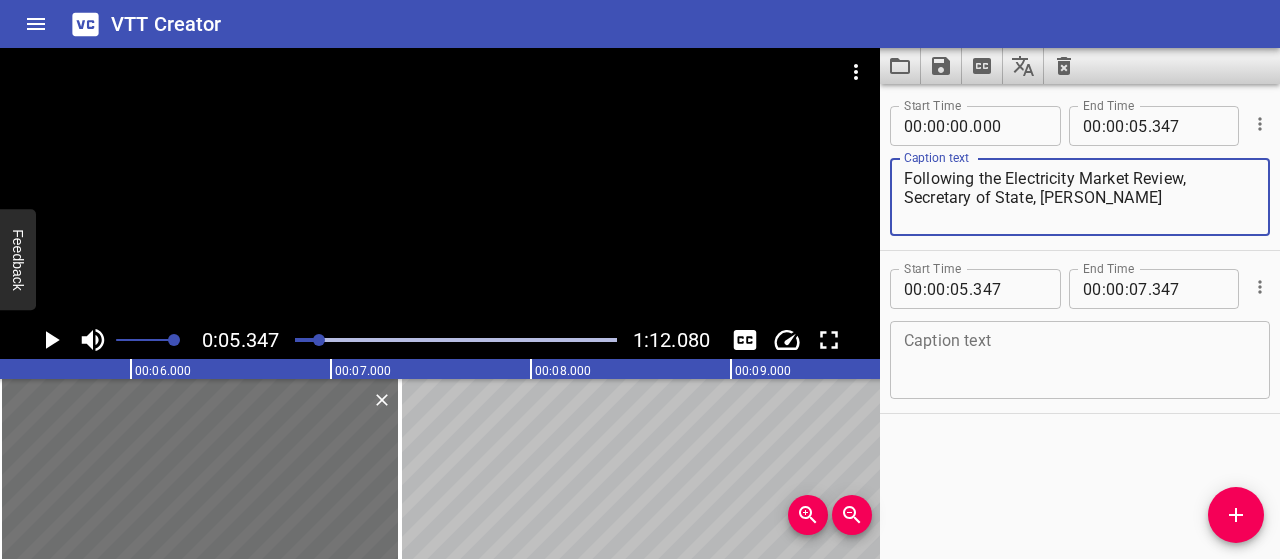 click on "Following the Electricity Market Review, Secretary of State, [PERSON_NAME]" at bounding box center [1080, 197] 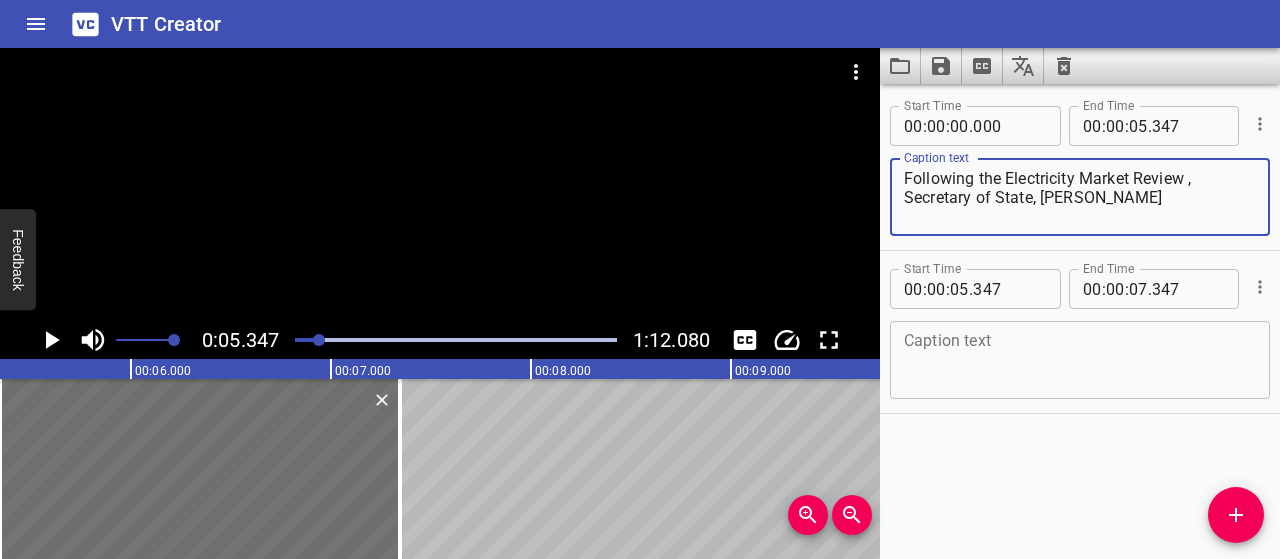 type on "Following the Electricity Market Review , Secretary of State, [PERSON_NAME]" 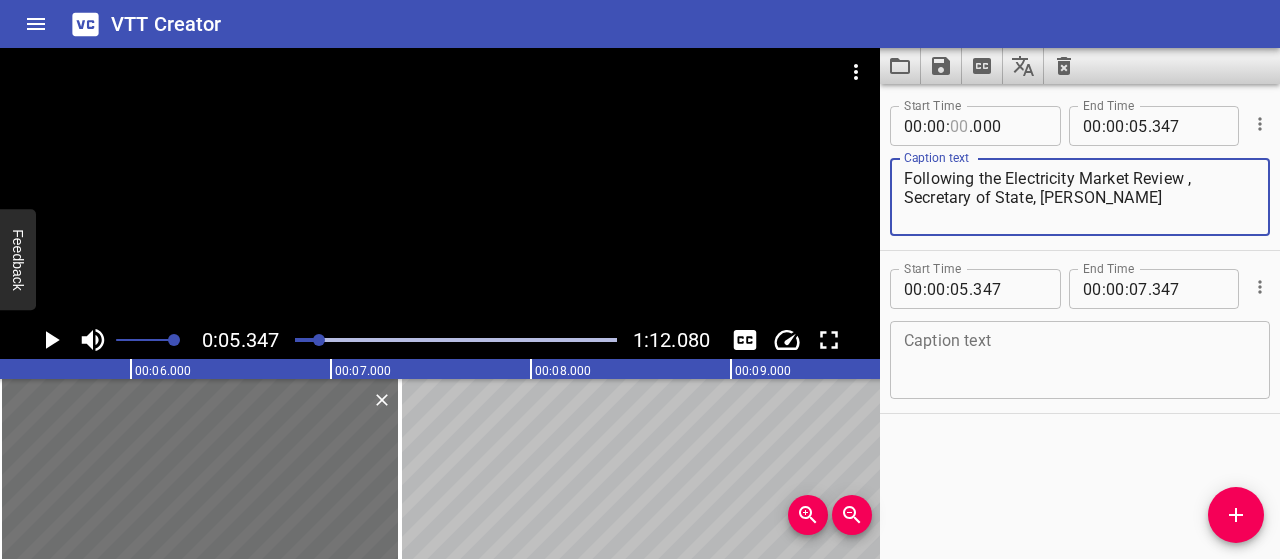 click at bounding box center [959, 126] 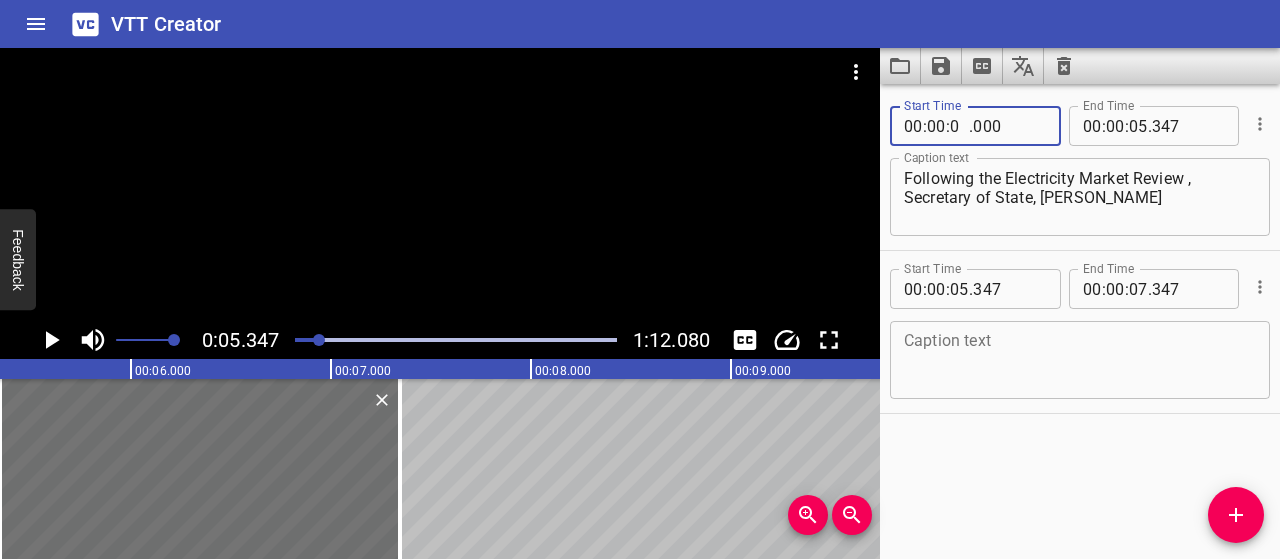type on "02" 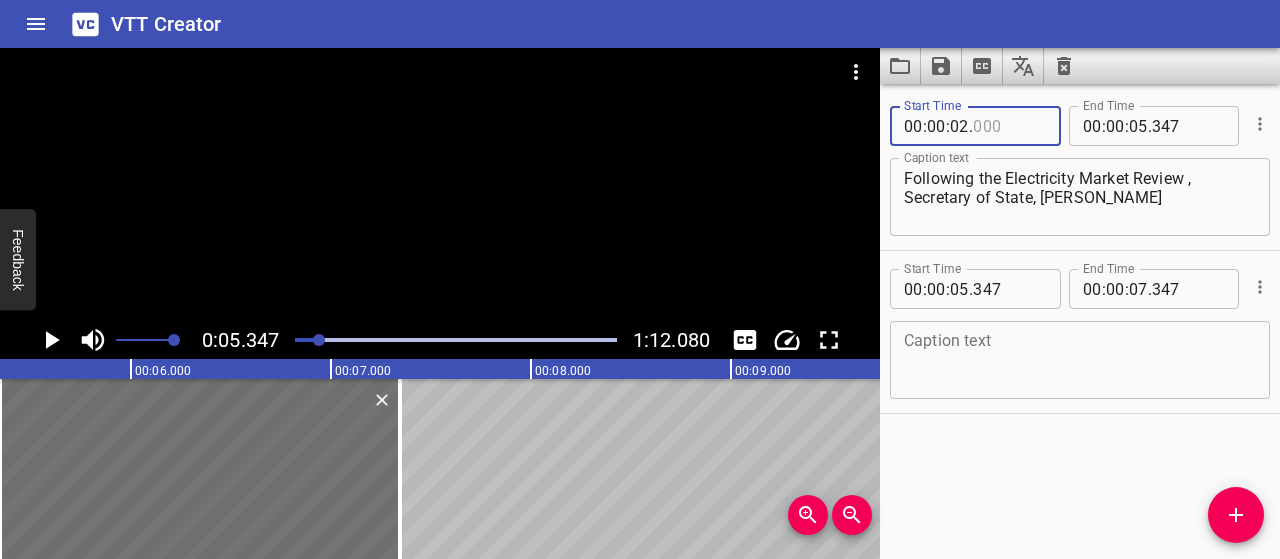 type on "000" 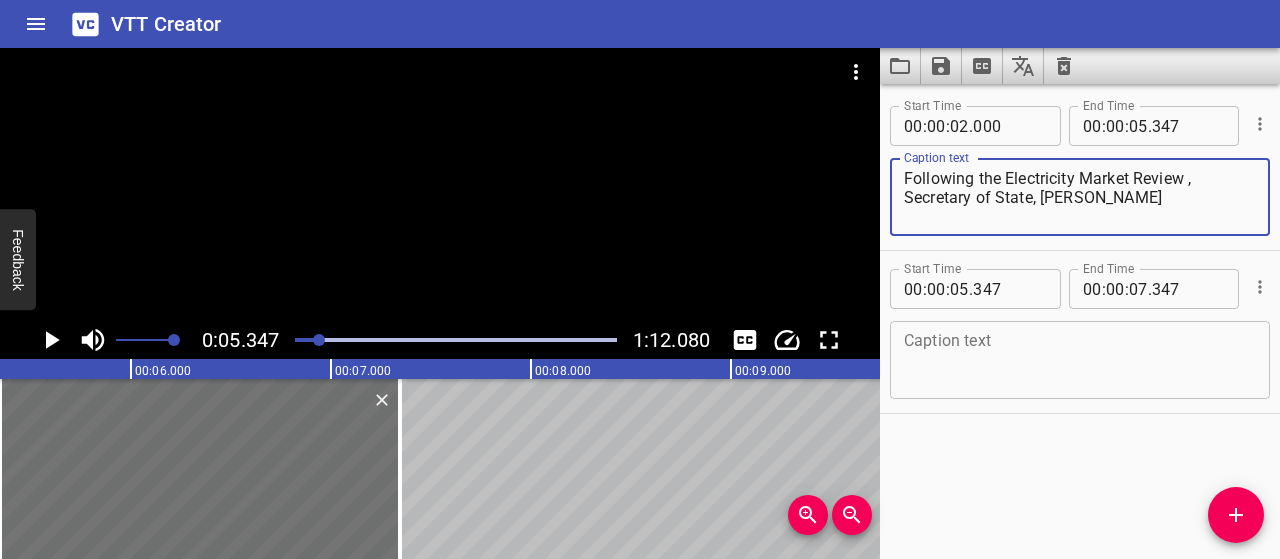 click on "Following the Electricity Market Review , Secretary of State, [PERSON_NAME]" at bounding box center [1080, 197] 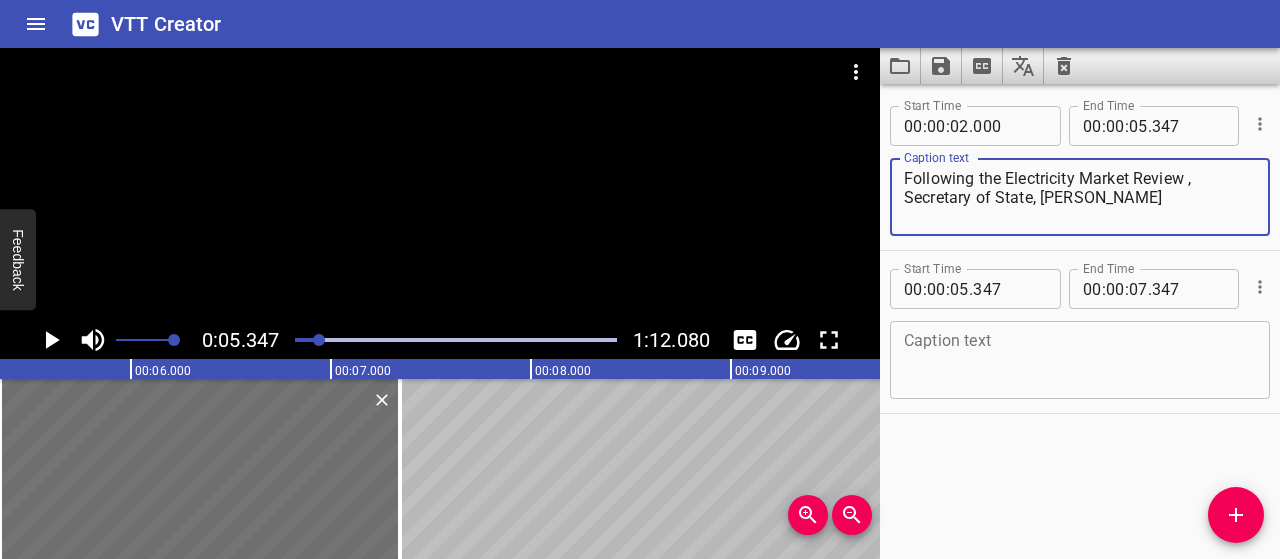 click on "Following the Electricity Market Review , Secretary of State, [PERSON_NAME]" at bounding box center [1080, 197] 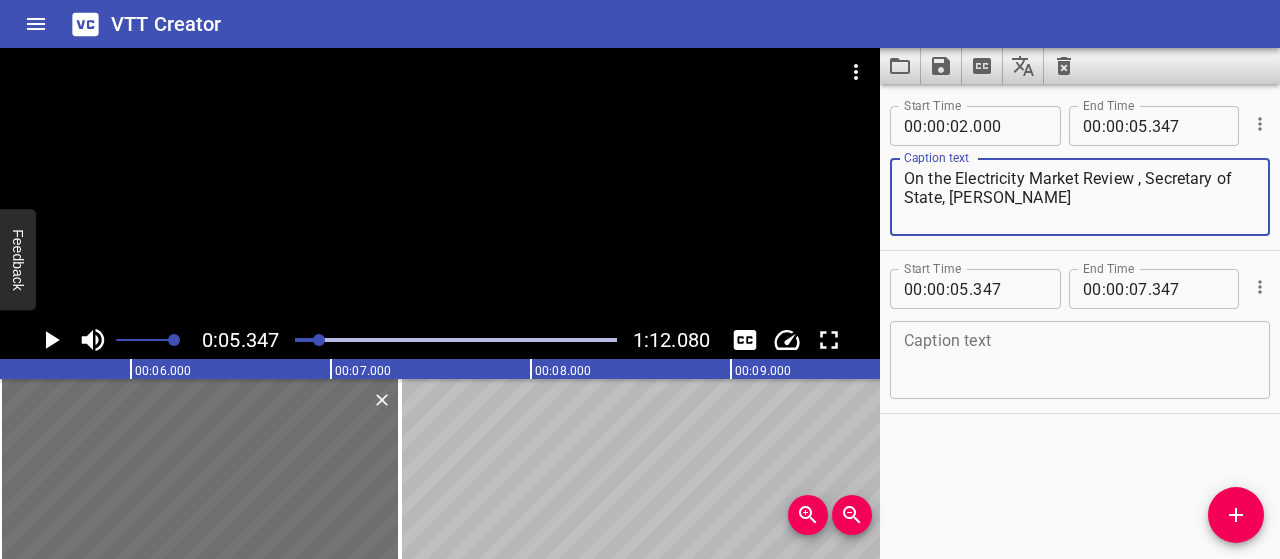 type on "On the Electricity Market Review , Secretary of State, [PERSON_NAME]" 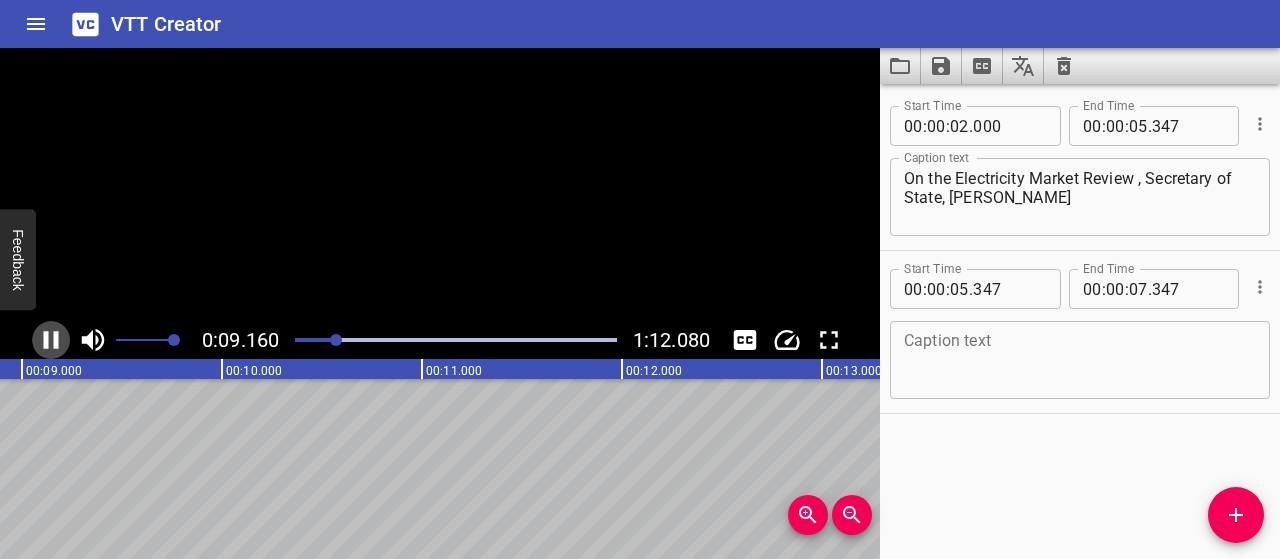 click 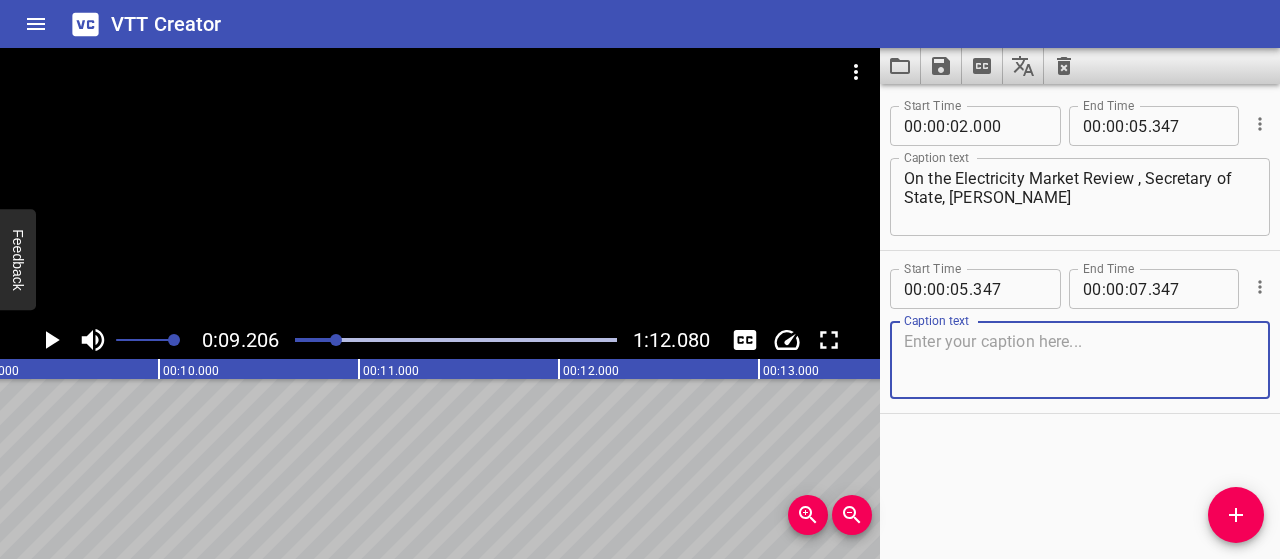 click at bounding box center [1080, 360] 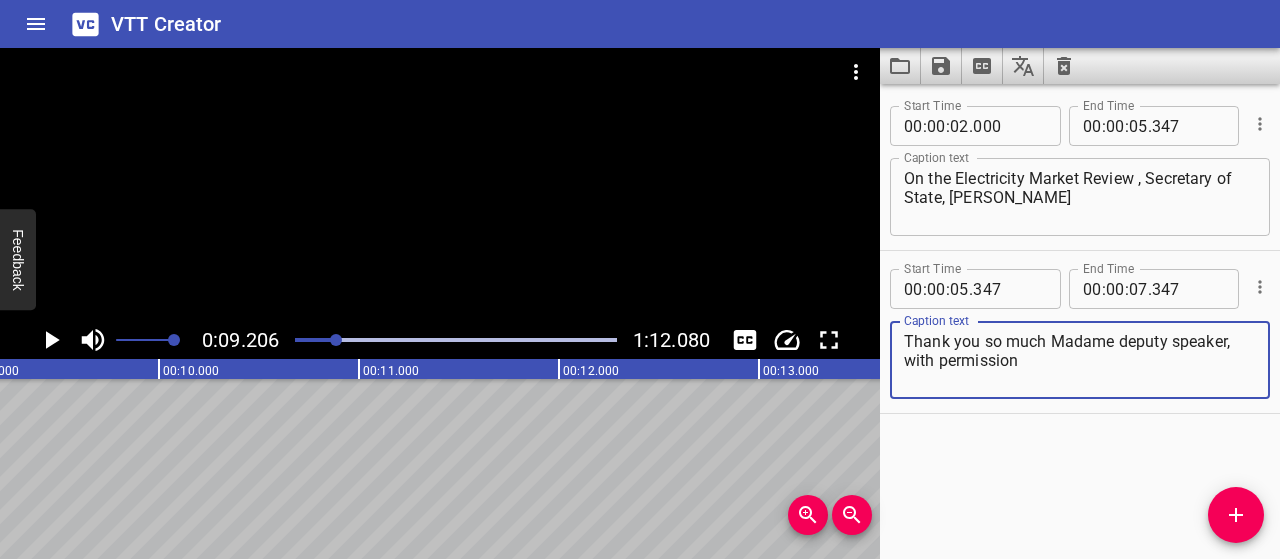 type on "Thank you so much Madame deputy speaker, with permission" 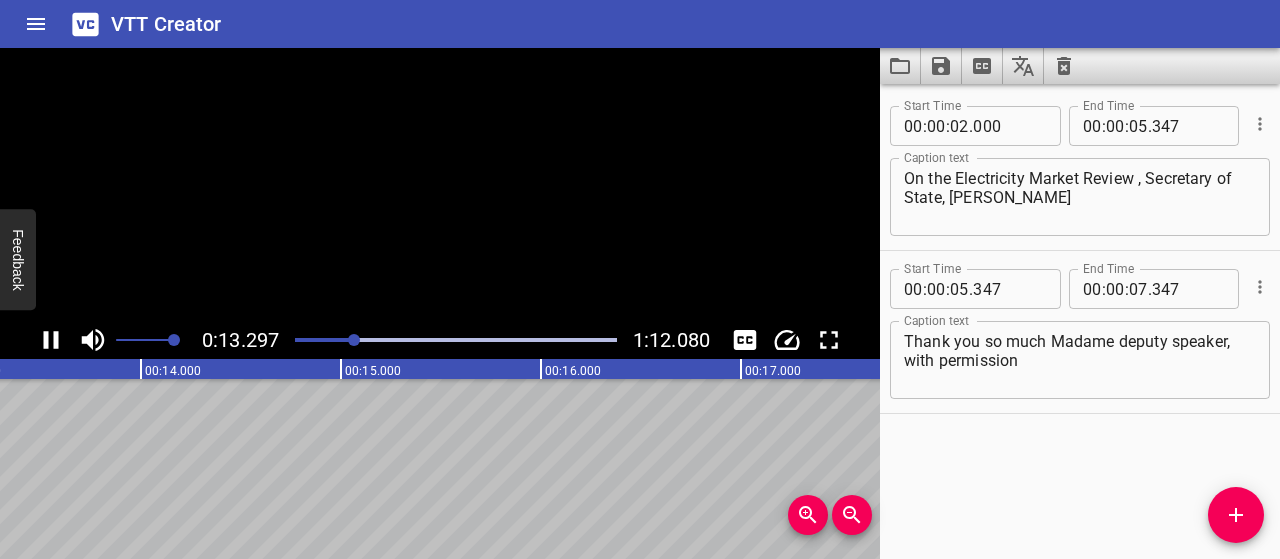 click 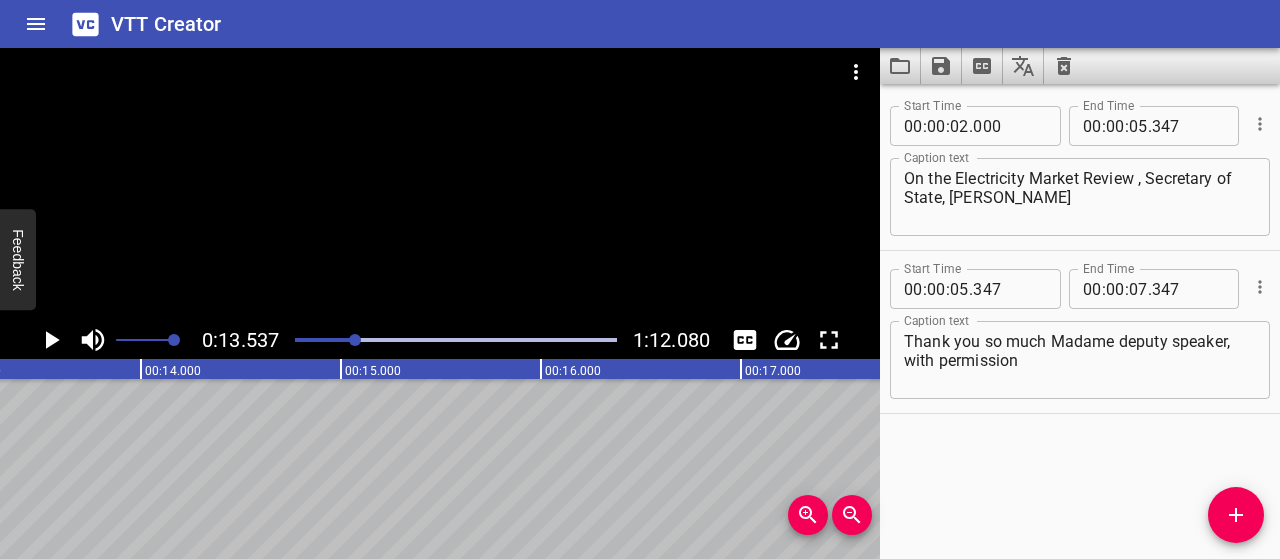 scroll, scrollTop: 0, scrollLeft: 2707, axis: horizontal 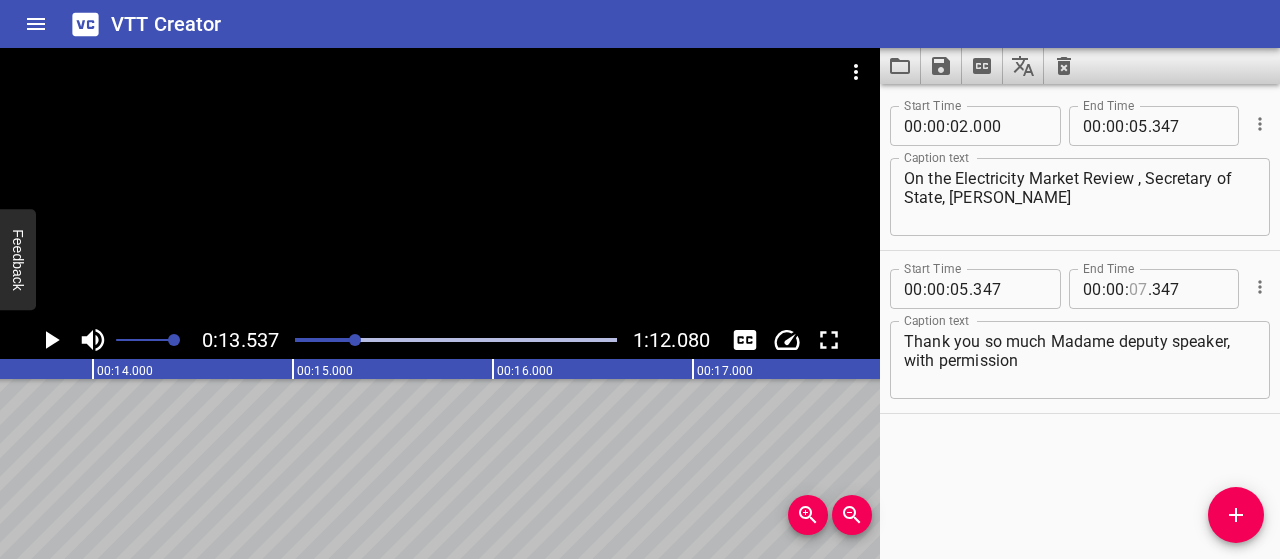 click at bounding box center (1138, 289) 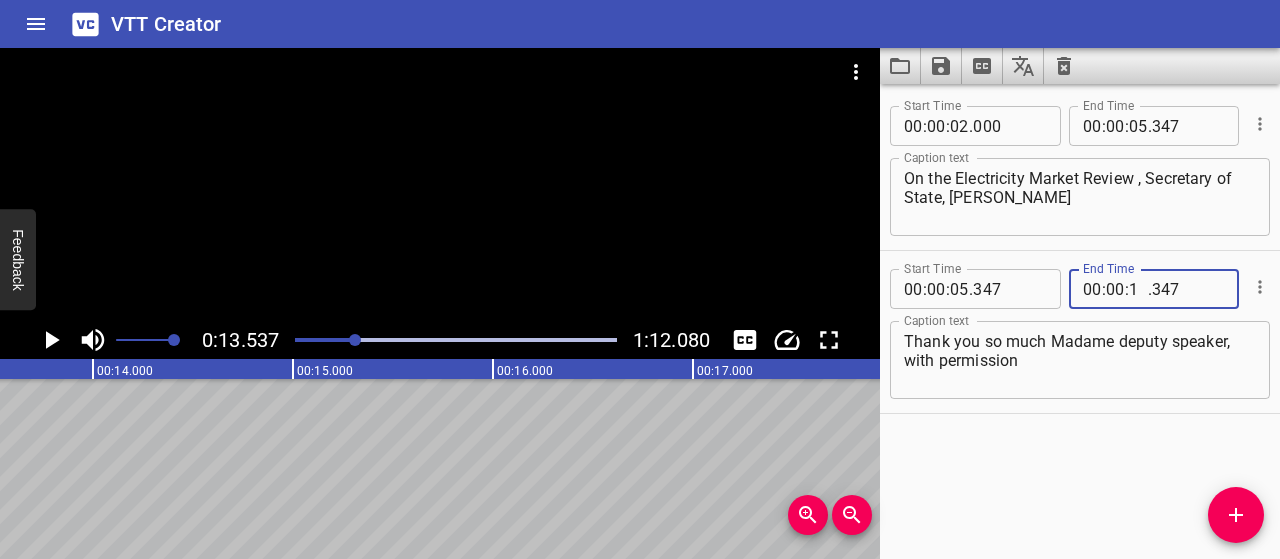 type on "13" 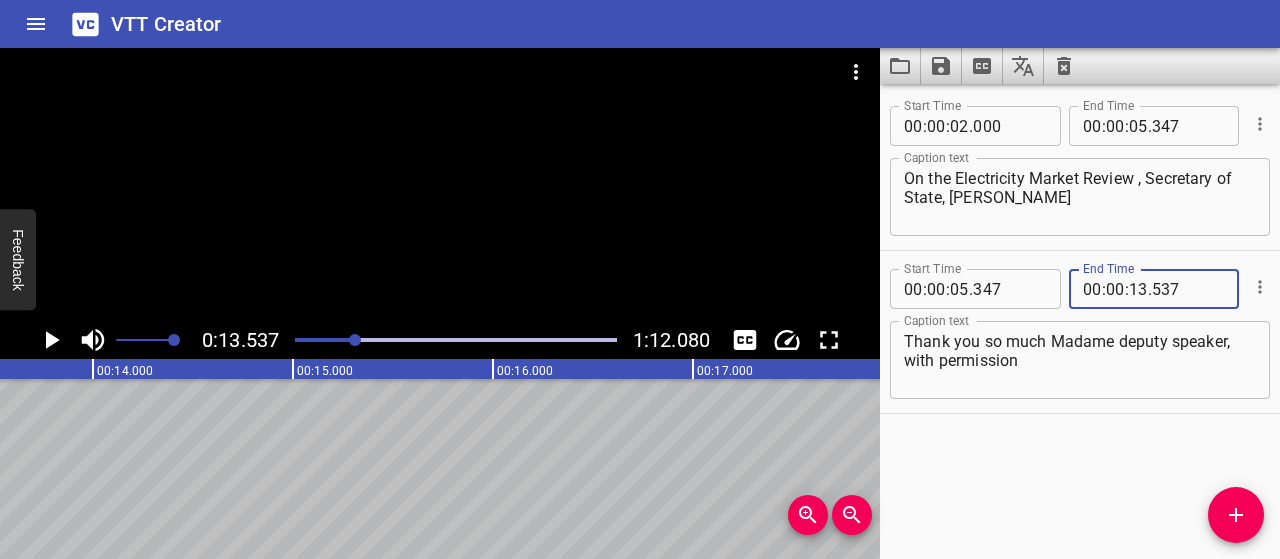 type on "537" 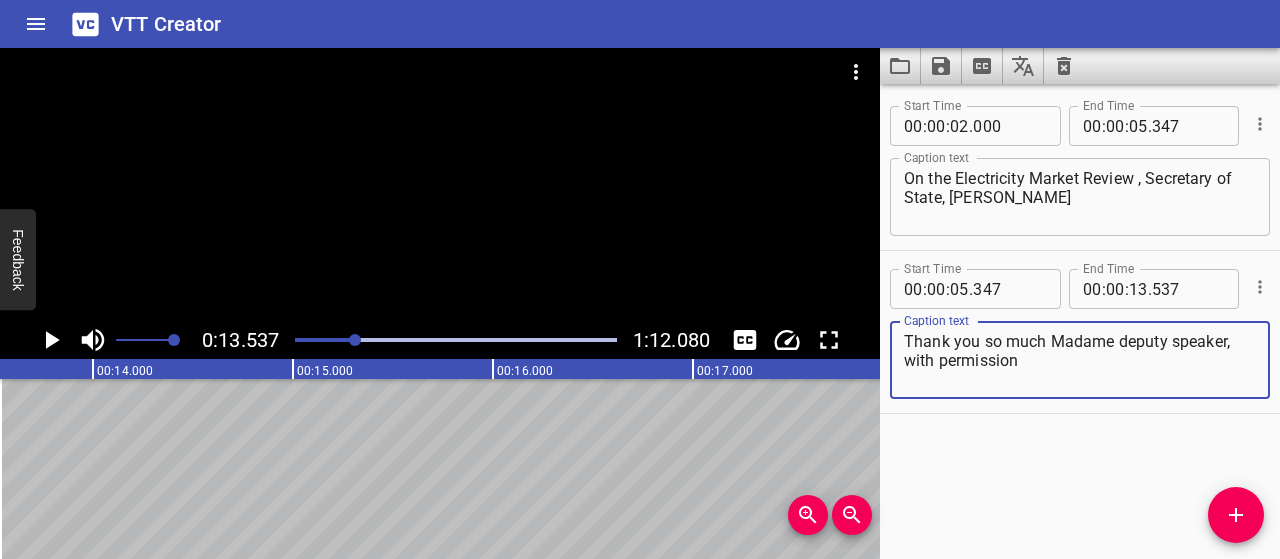 click on "Thank you so much Madame deputy speaker, with permission" at bounding box center (1080, 360) 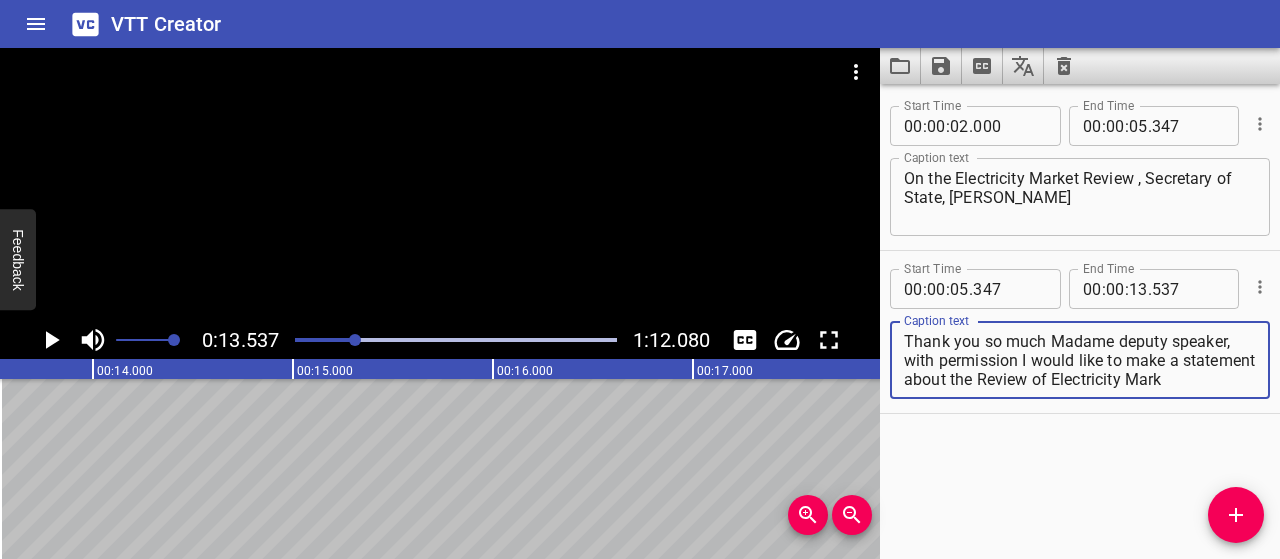 scroll, scrollTop: 18, scrollLeft: 0, axis: vertical 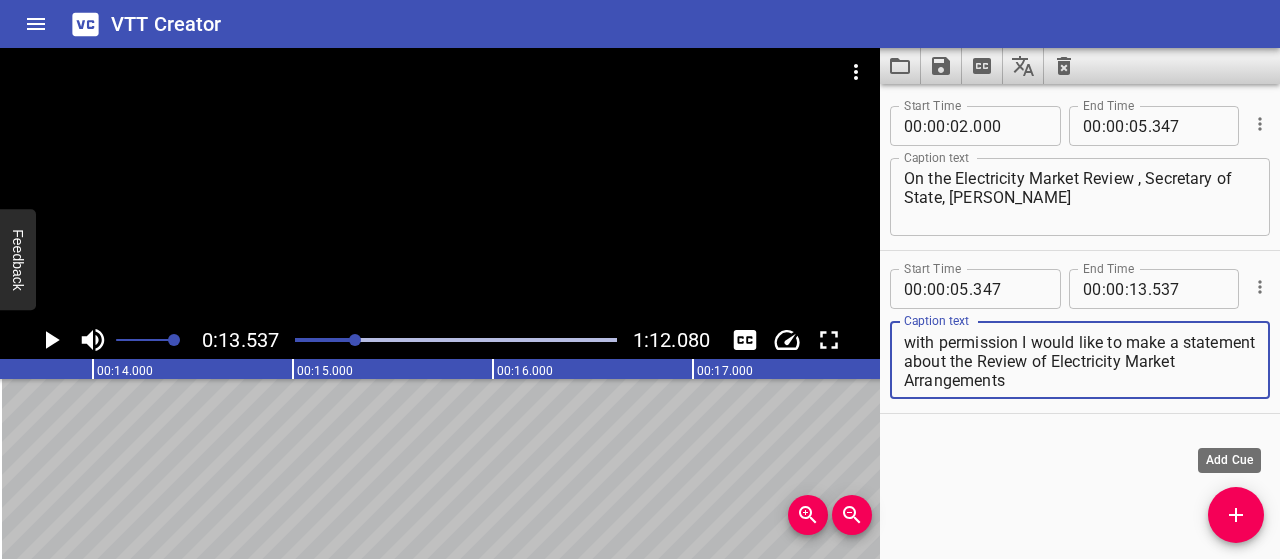 type on "Thank you so much Madame deputy speaker, with permission I would like to make a statement about the Review of Electricity Market Arrangements" 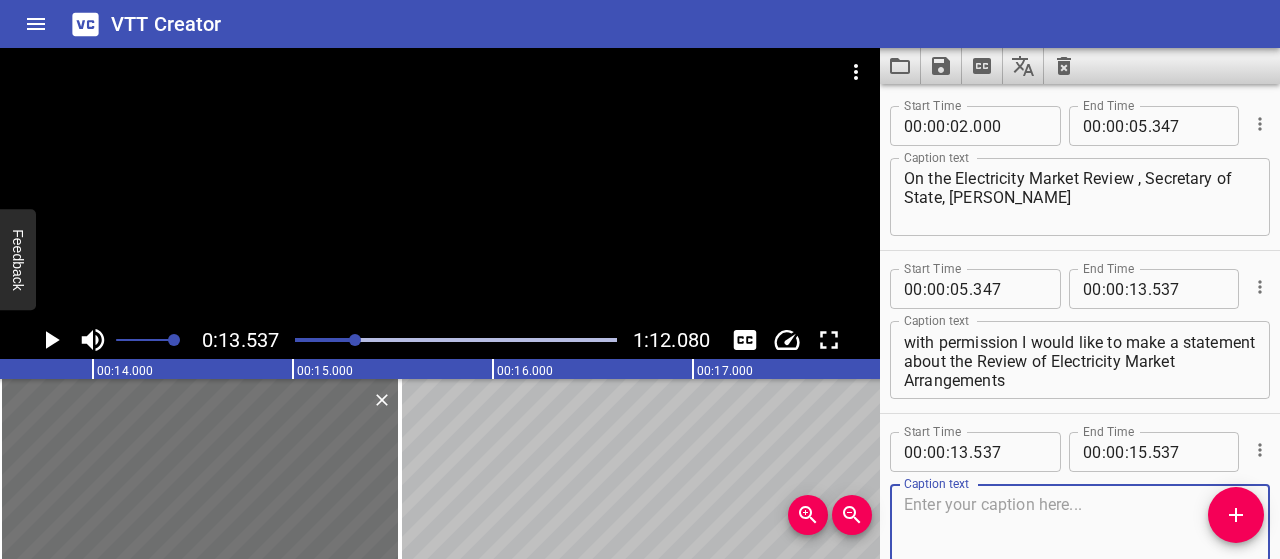 click 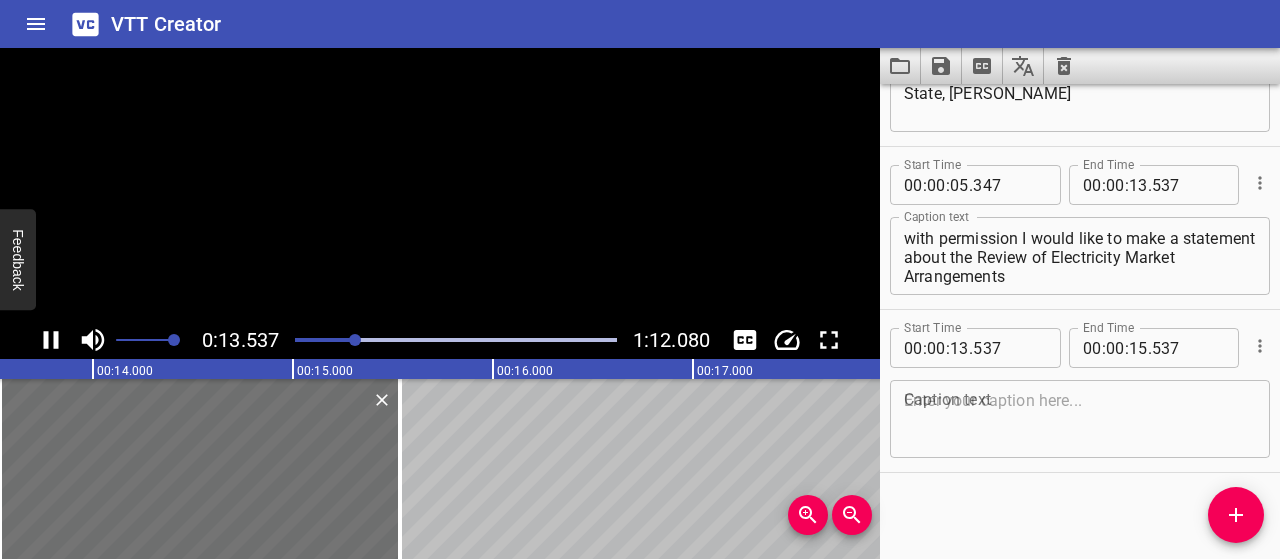 scroll, scrollTop: 108, scrollLeft: 0, axis: vertical 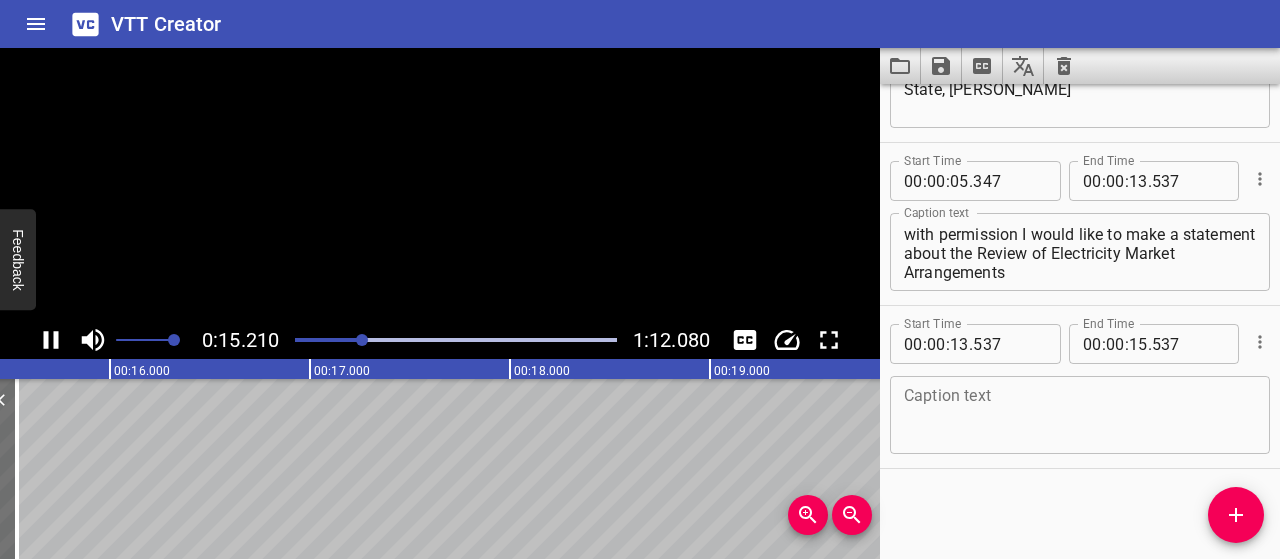 click 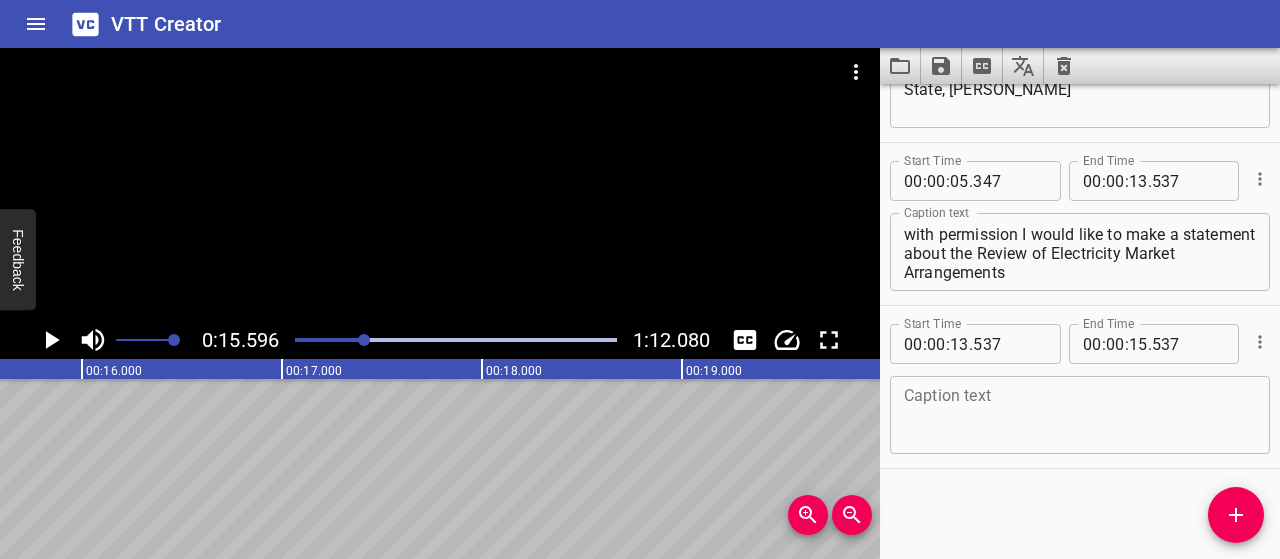 scroll, scrollTop: 0, scrollLeft: 3119, axis: horizontal 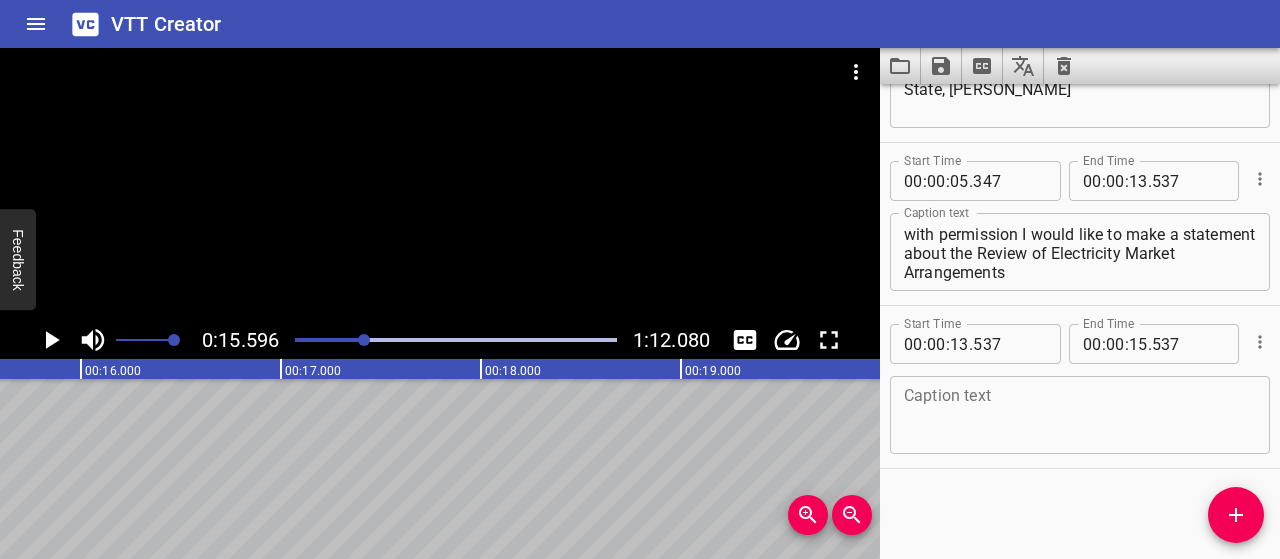 click 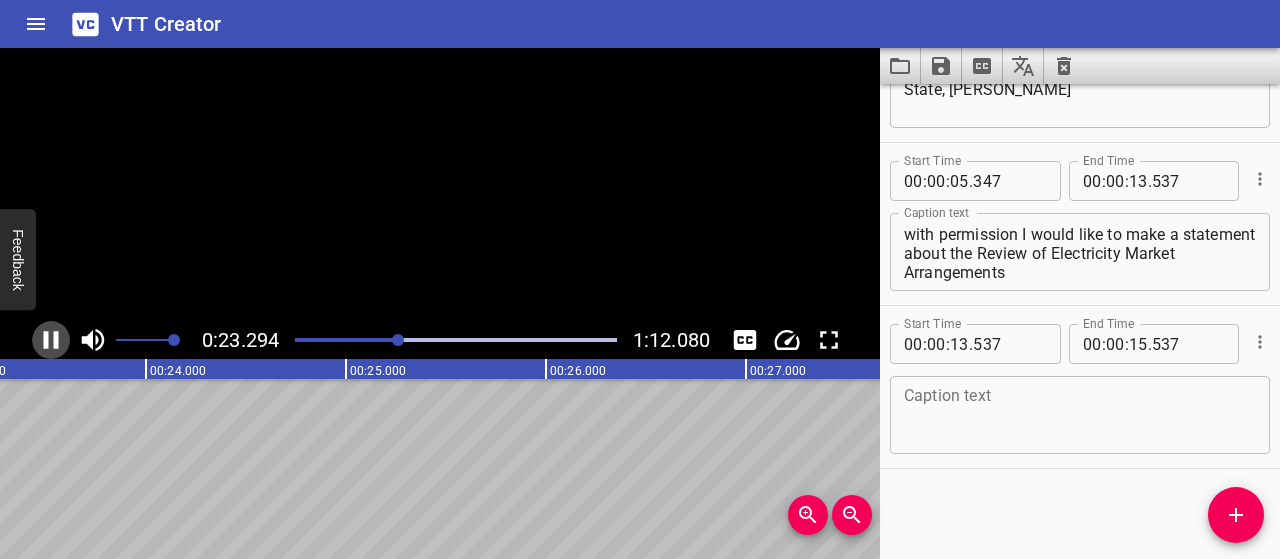 click 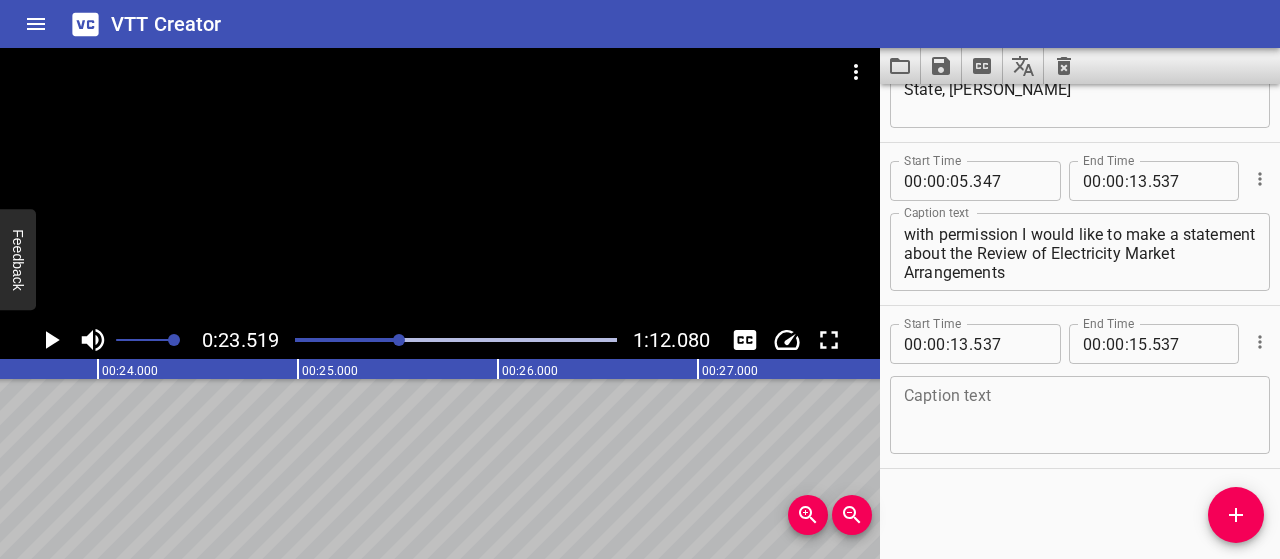 scroll, scrollTop: 0, scrollLeft: 4704, axis: horizontal 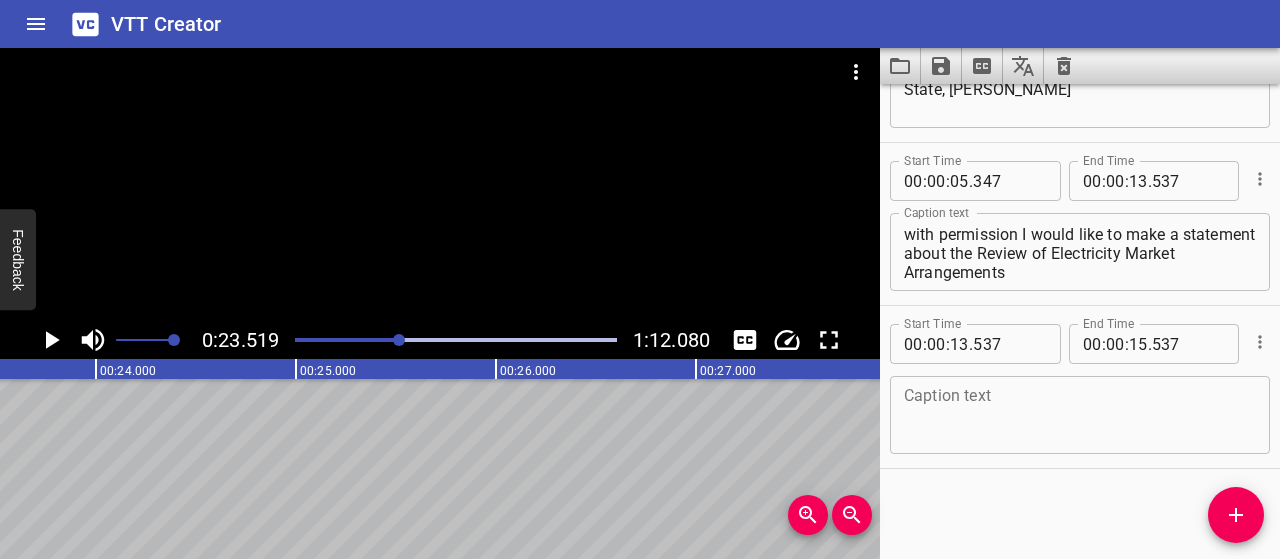 click on "." at bounding box center (1150, 344) 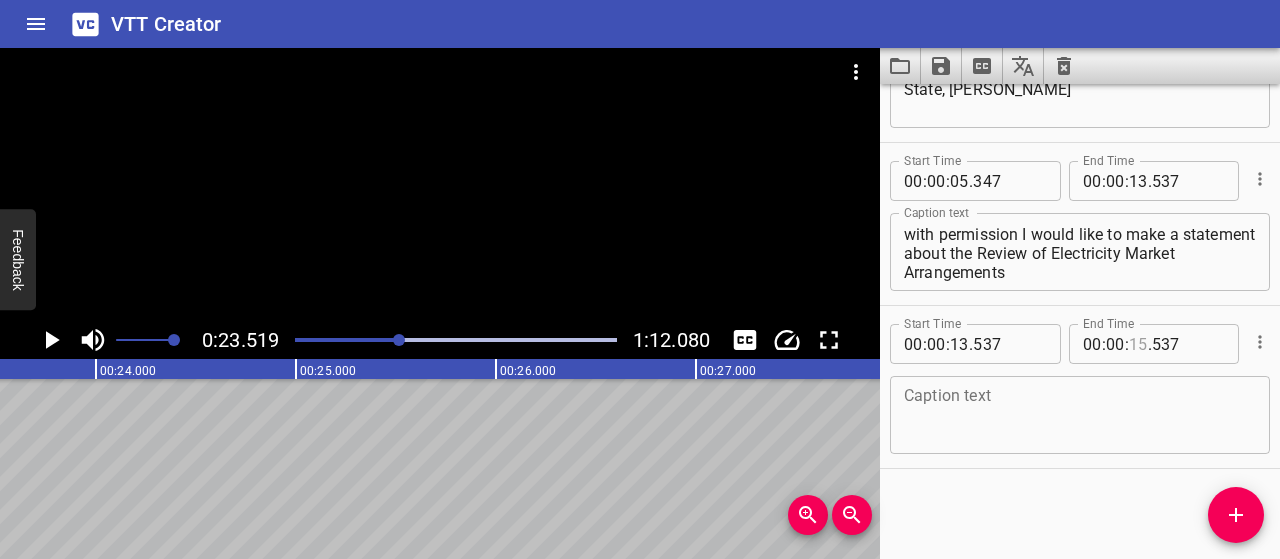 click at bounding box center (1138, 344) 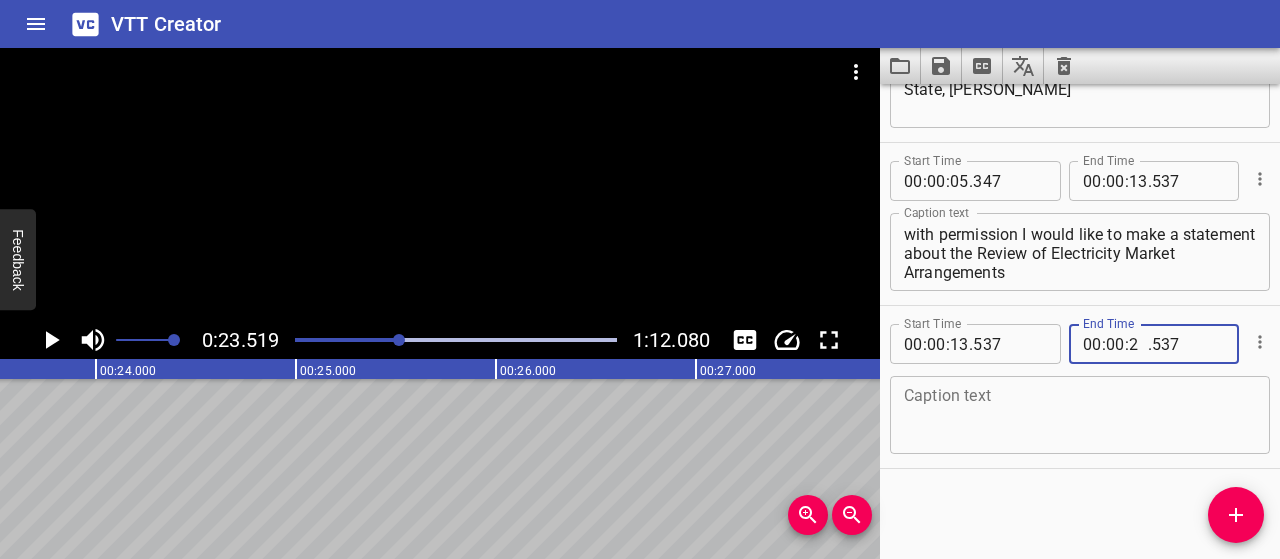 type on "21" 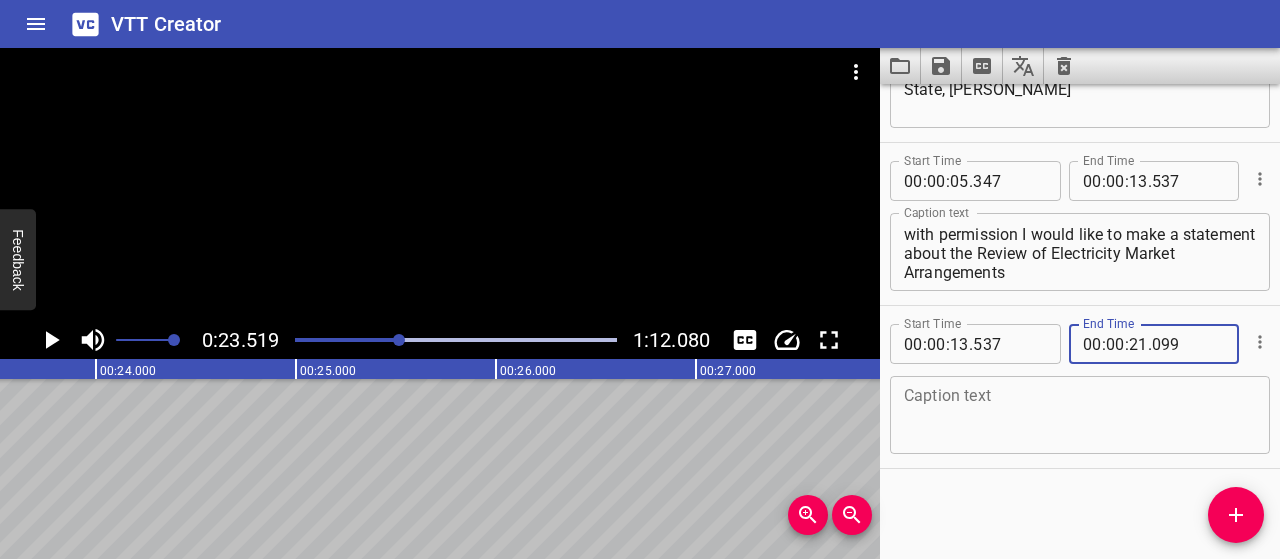 type on "099" 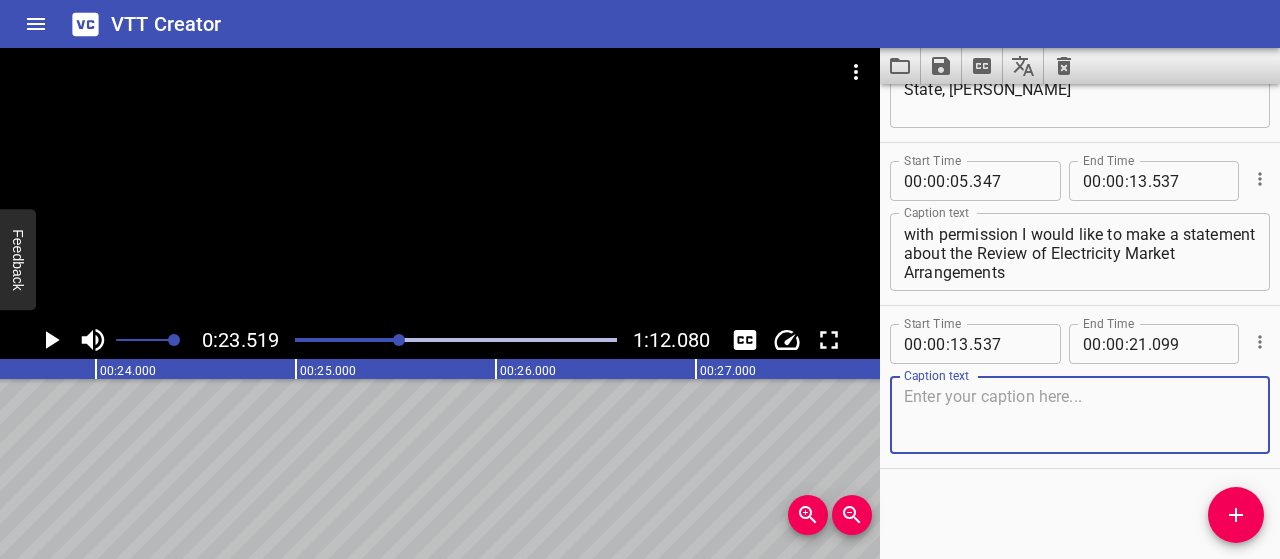 click at bounding box center (1080, 415) 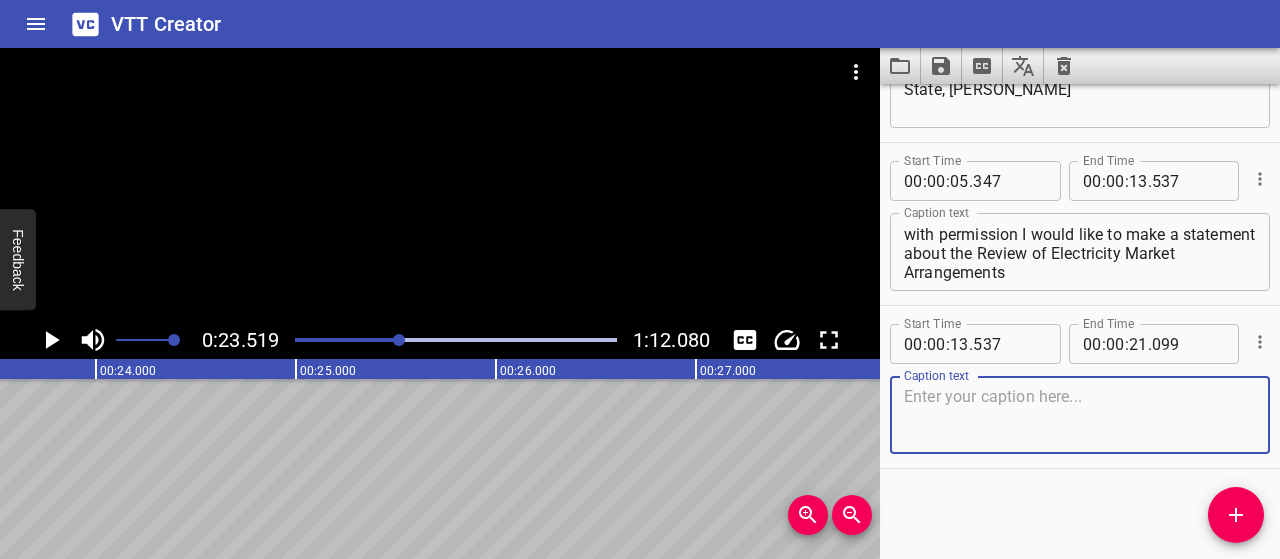 paste on "And following the announcement of my decision, the first thing I would like to do is offer my sincere thanks to [PERSON_NAME]’s PES team, led by [PERSON_NAME]." 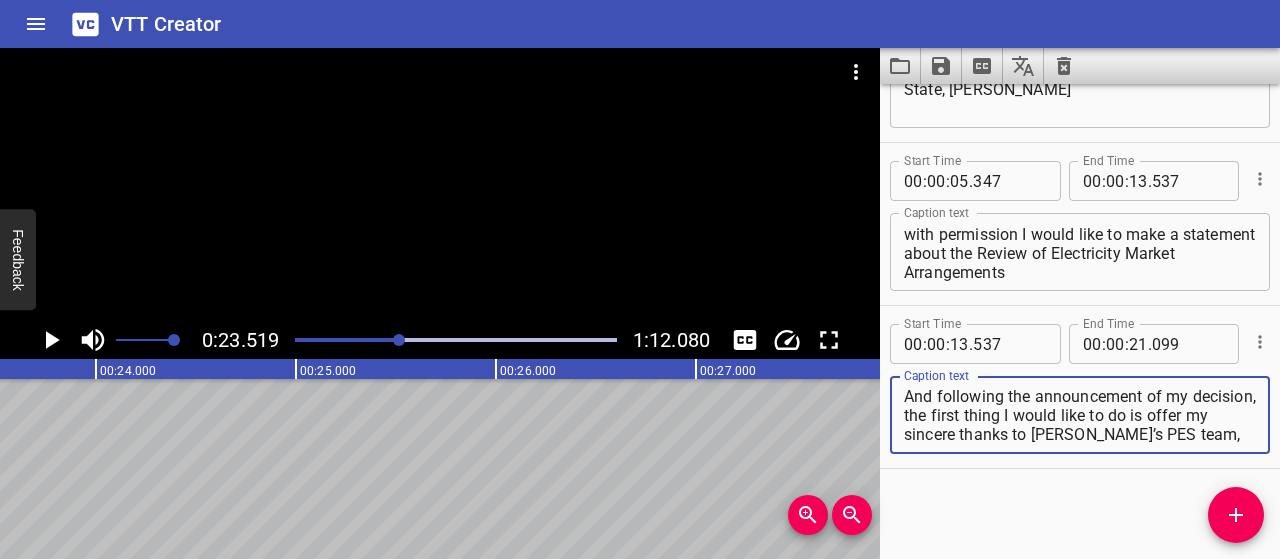 scroll, scrollTop: 18, scrollLeft: 0, axis: vertical 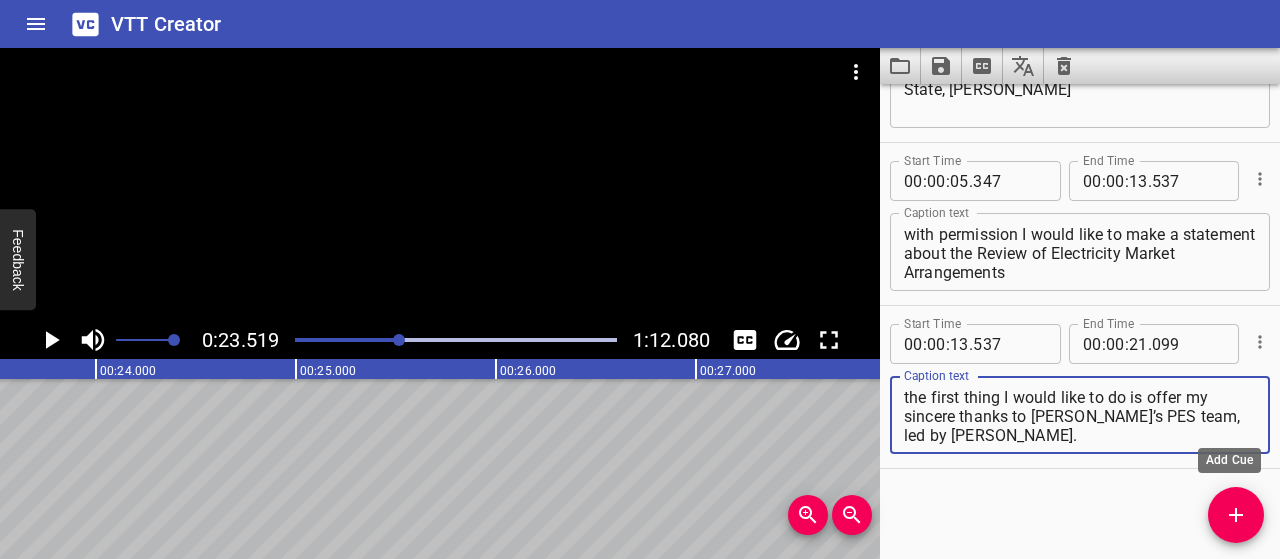 type on "And following the announcement of my decision, the first thing I would like to do is offer my sincere thanks to [PERSON_NAME]’s PES team, led by [PERSON_NAME]." 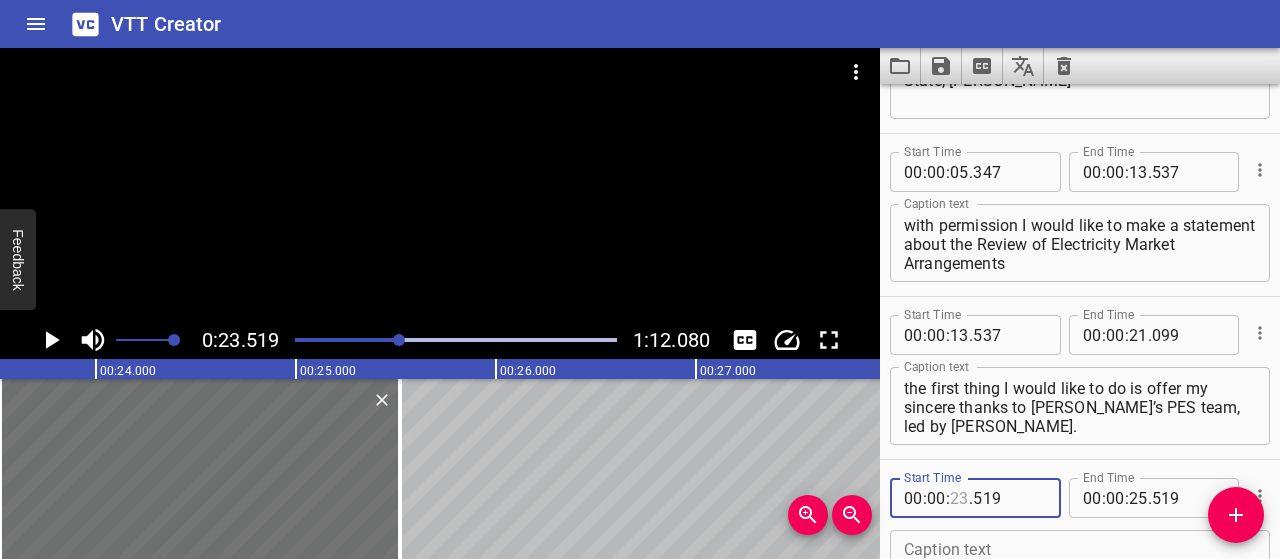 click at bounding box center (959, 498) 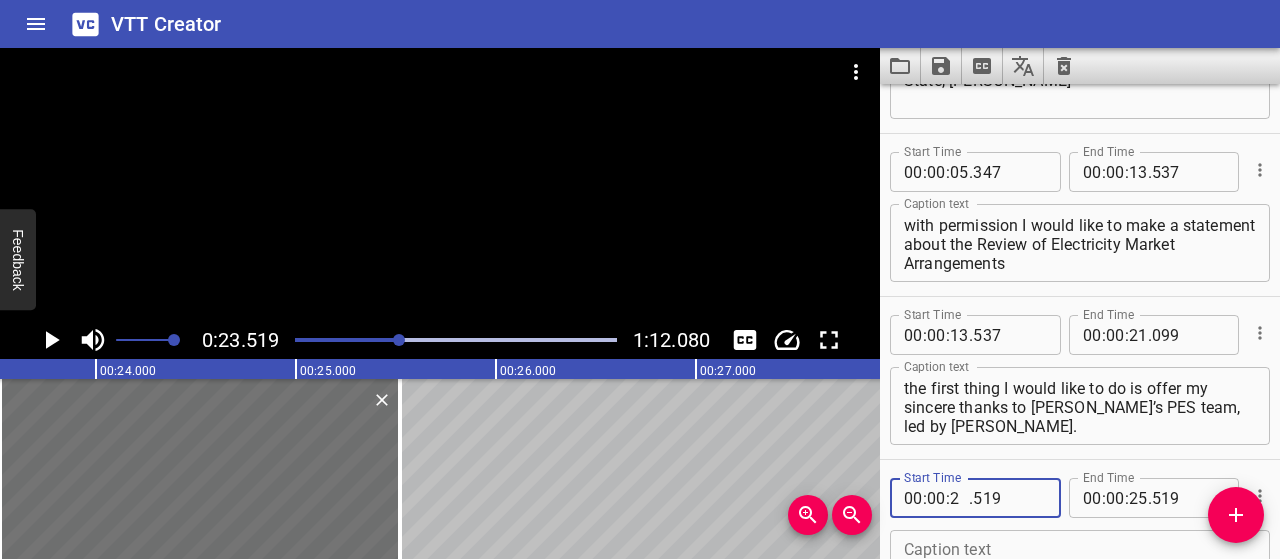 type on "22" 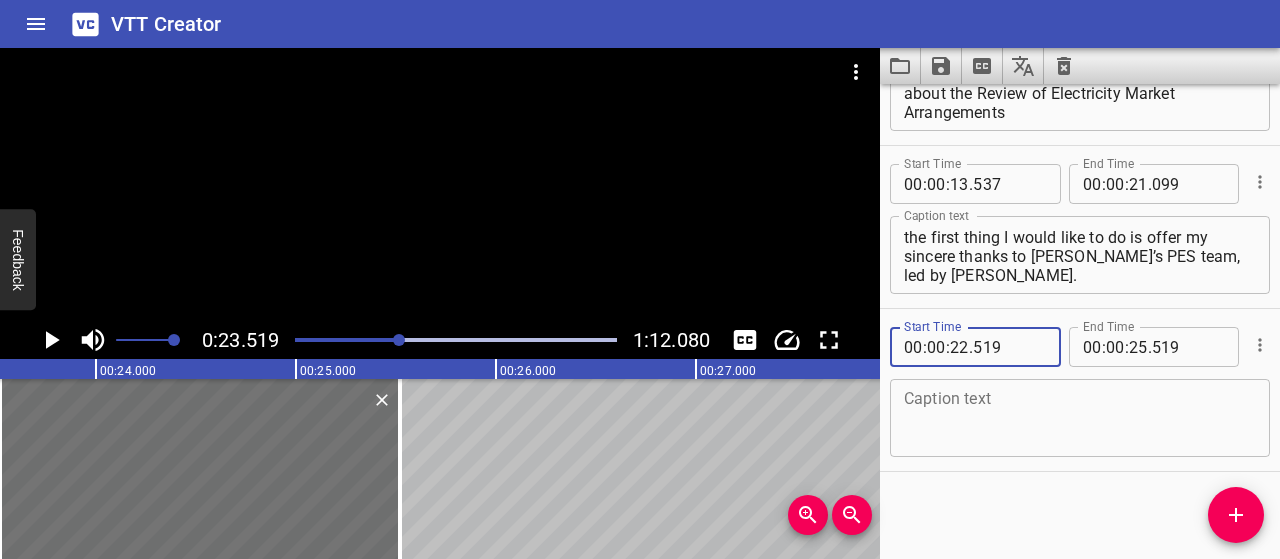 scroll, scrollTop: 270, scrollLeft: 0, axis: vertical 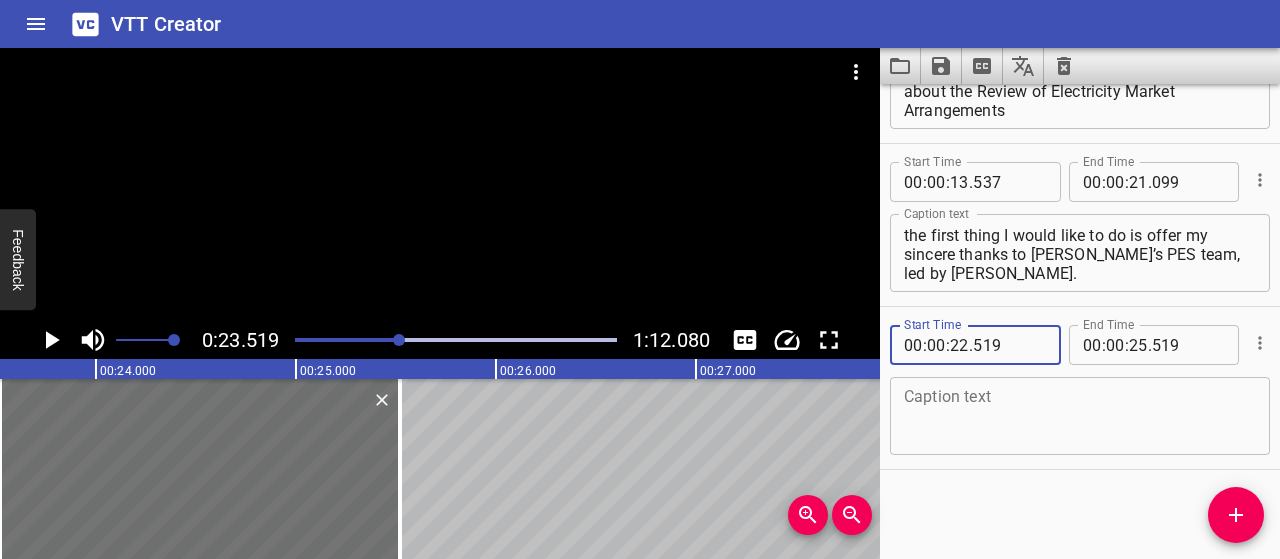 type on "519" 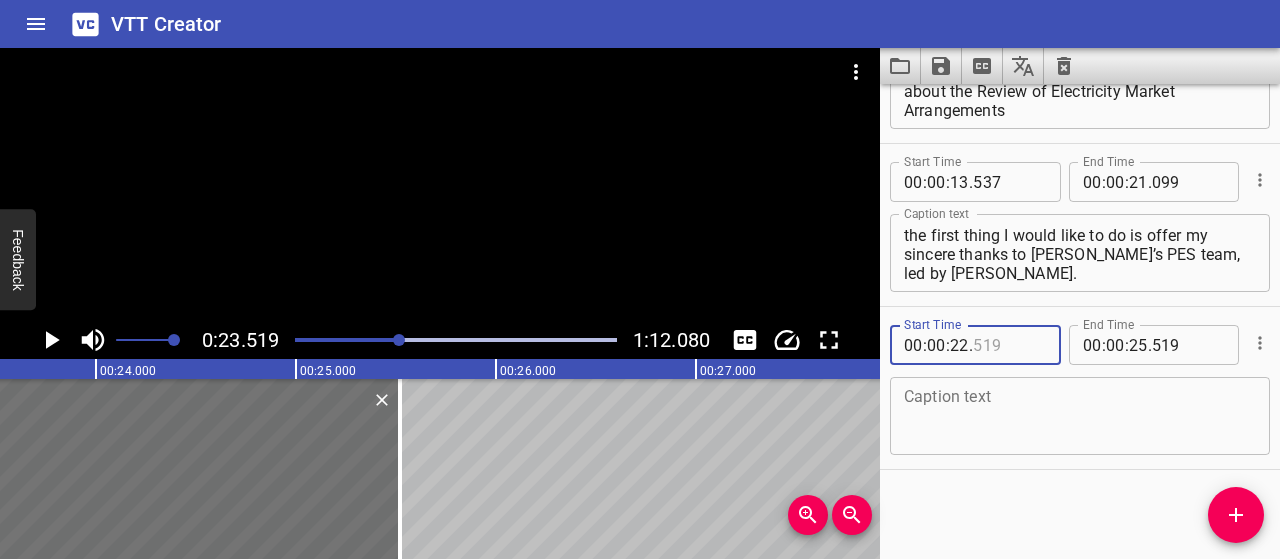 type on "519" 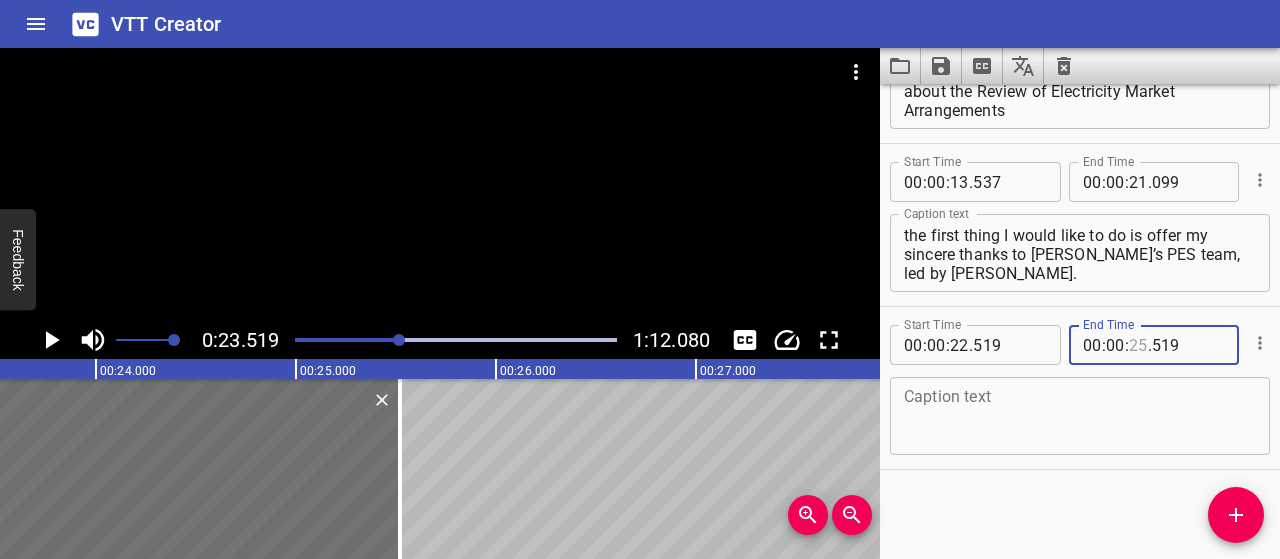 click at bounding box center (1138, 345) 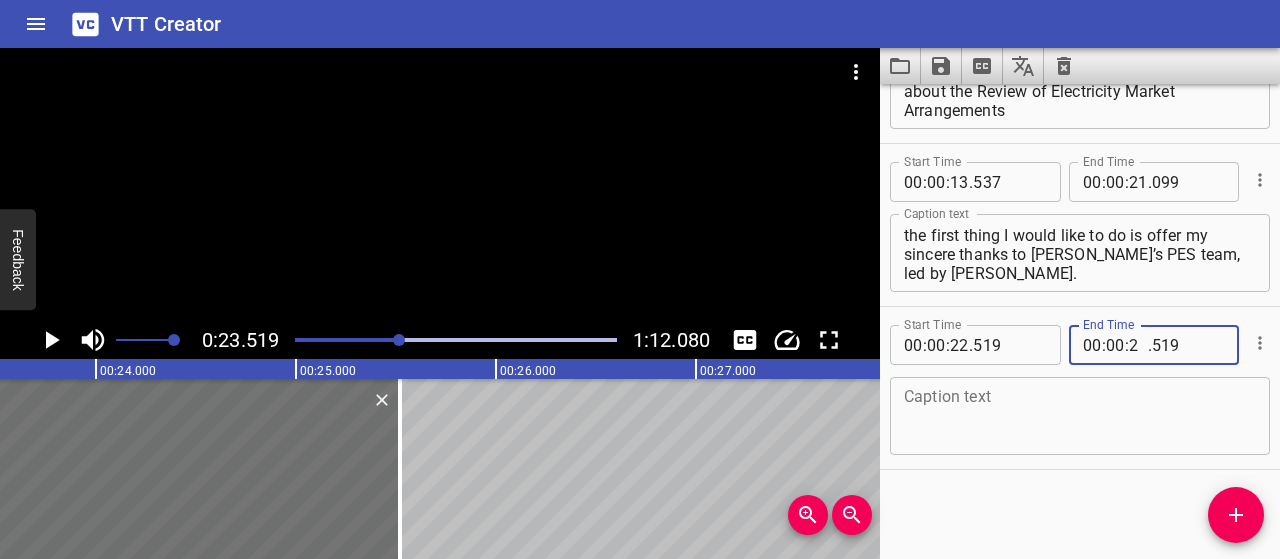 type on "28" 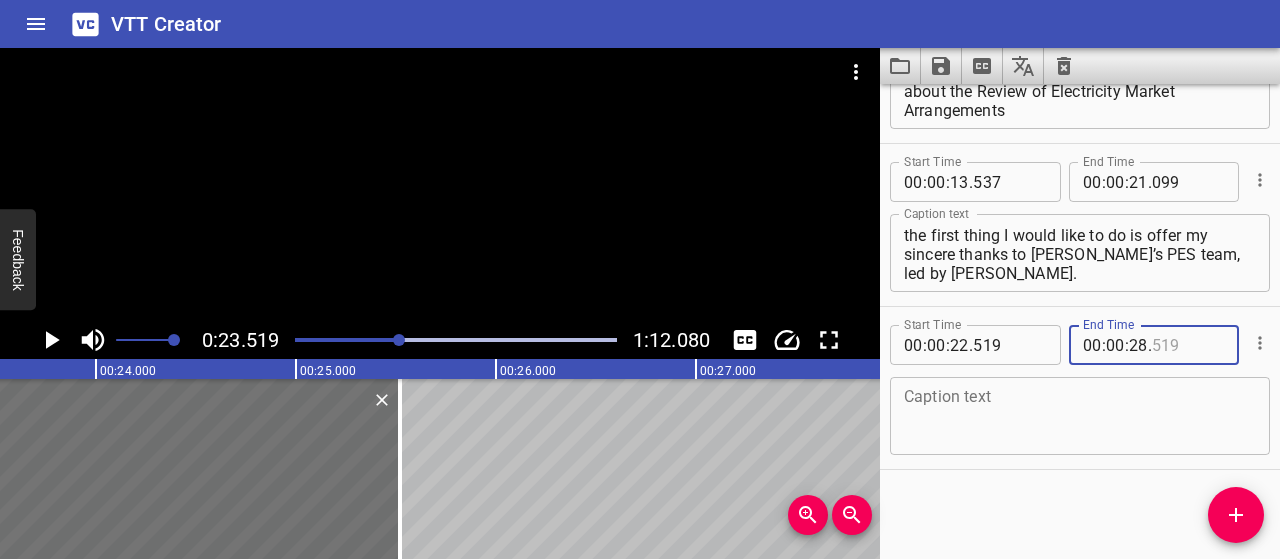 type on "519" 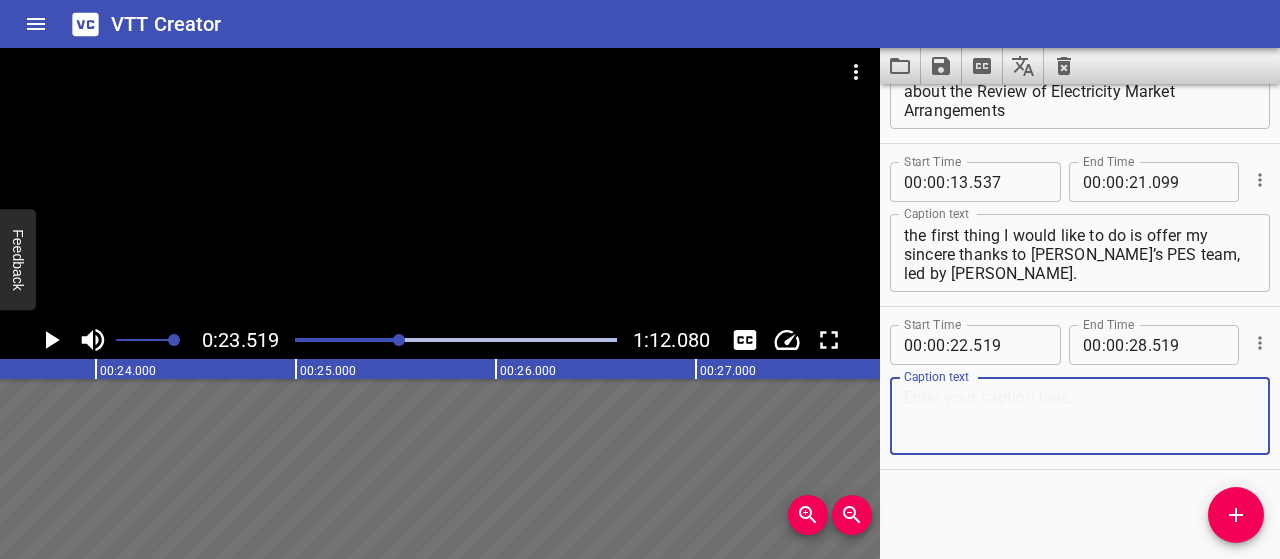 paste on "Without the Programme team’s stewardship where they supported policy development, delivered multiple programme board papers," 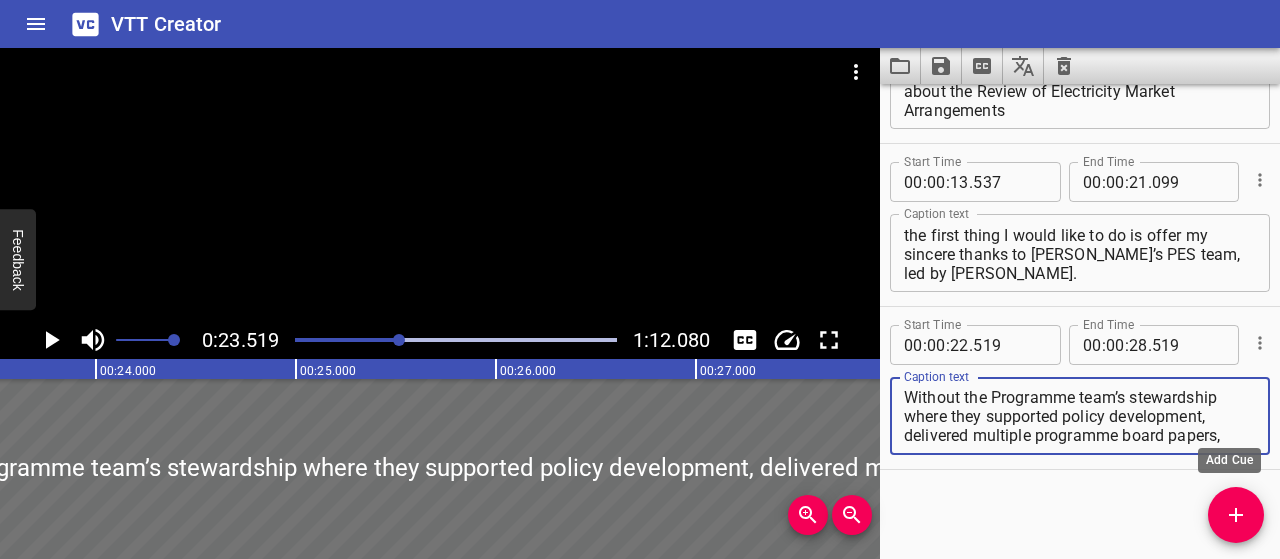 type on "Without the Programme team’s stewardship where they supported policy development, delivered multiple programme board papers," 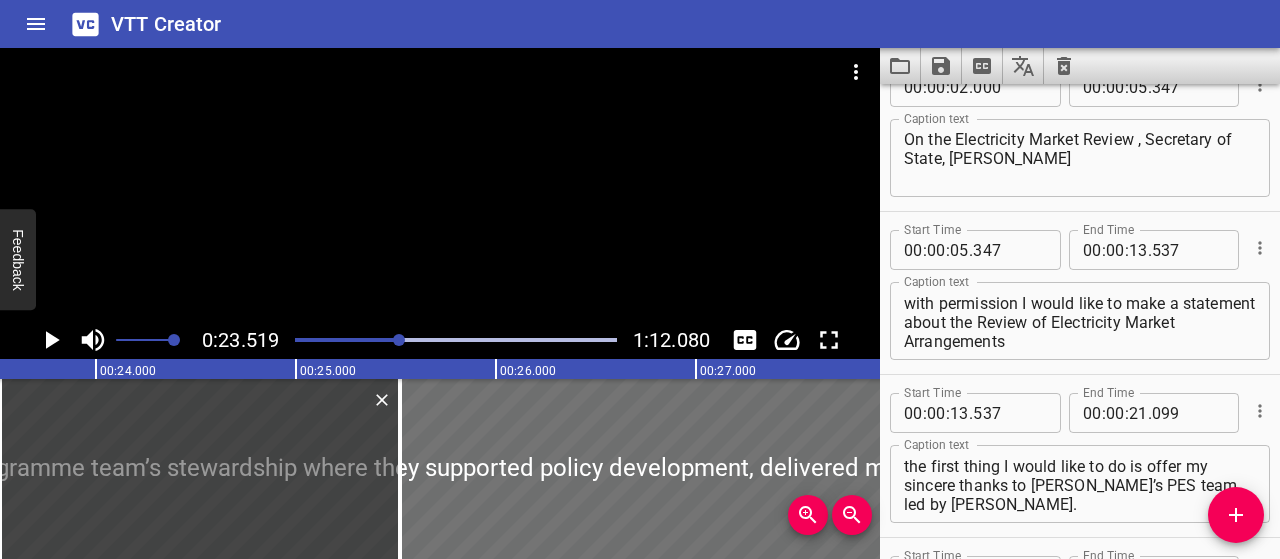 scroll, scrollTop: 0, scrollLeft: 0, axis: both 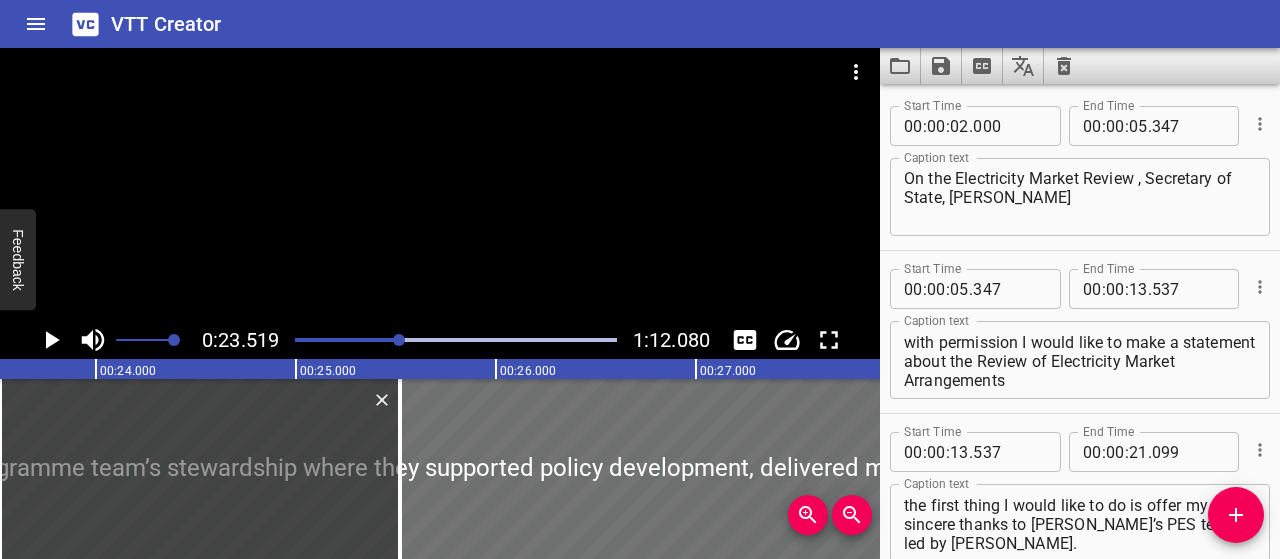 click on "On the Electricity Market Review , Secretary of State, [PERSON_NAME]" at bounding box center [1080, 197] 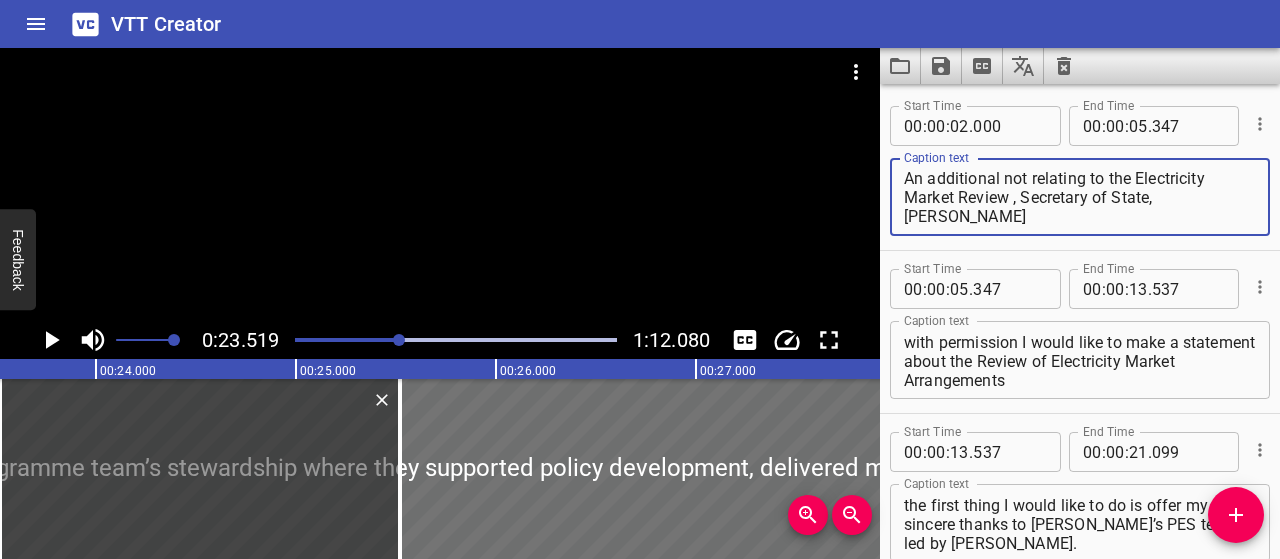 type on "An additional not relating to the Electricity Market Review , Secretary of State, [PERSON_NAME]" 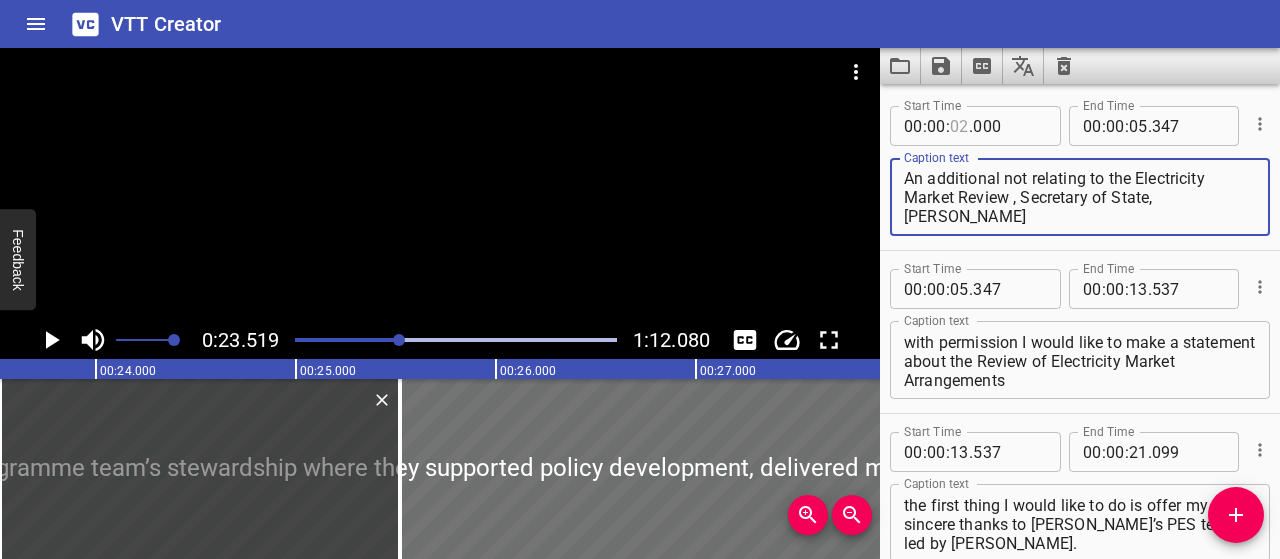 click at bounding box center [959, 126] 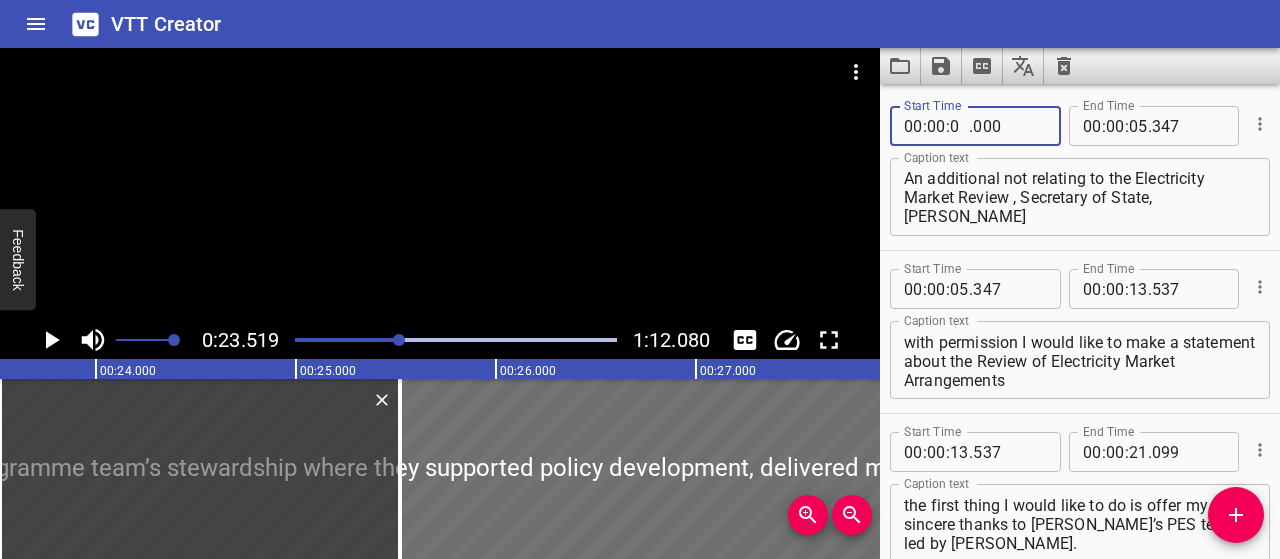 type on "00" 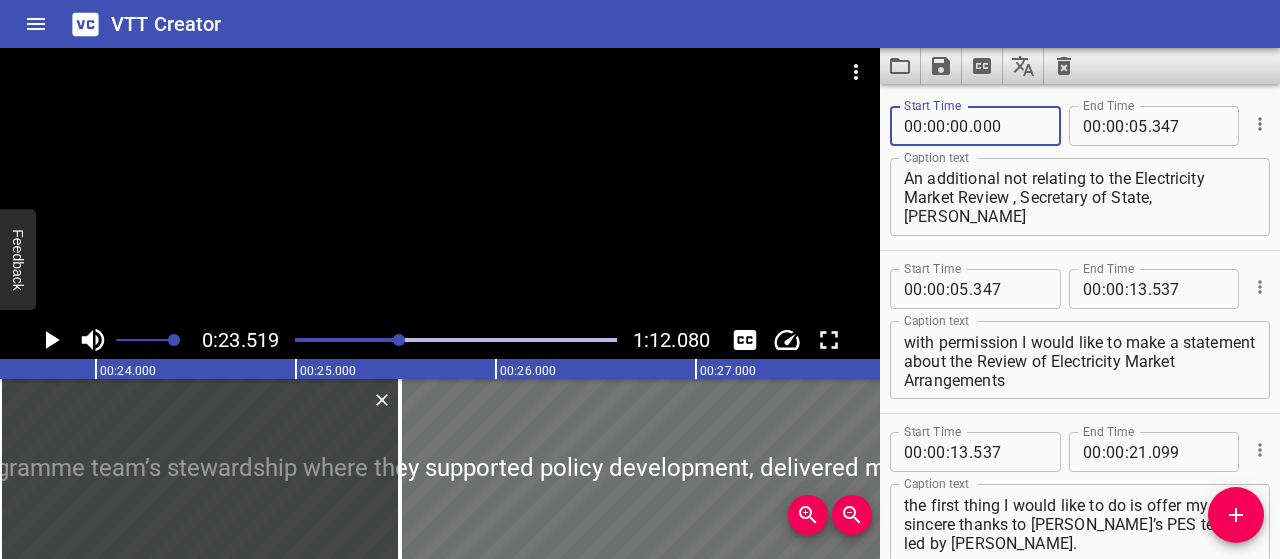 type on "000" 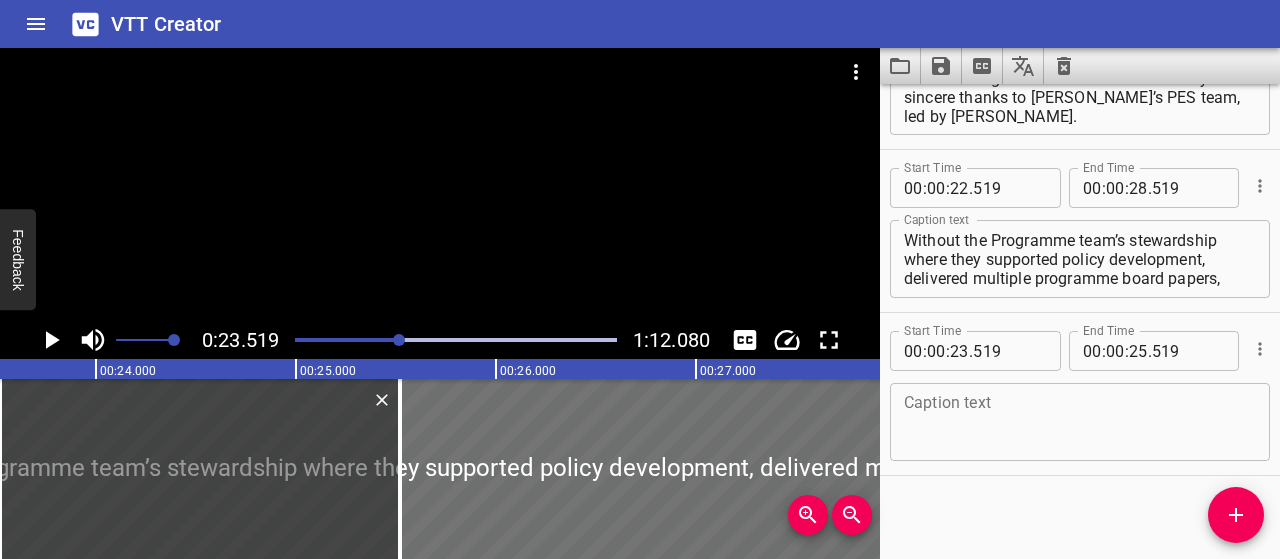 scroll, scrollTop: 434, scrollLeft: 0, axis: vertical 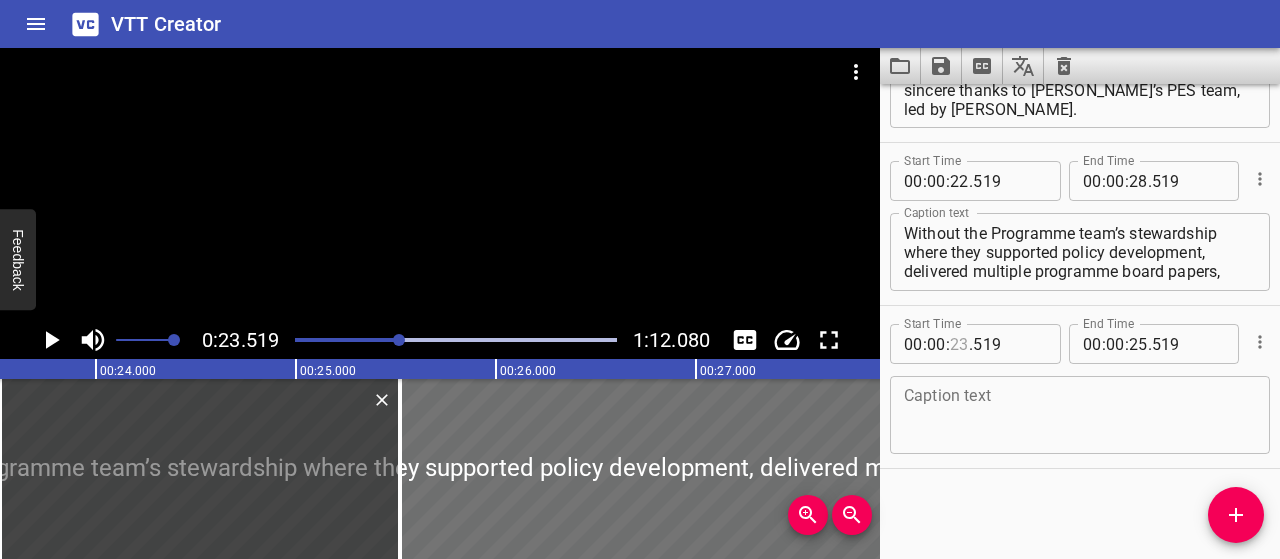click at bounding box center [959, 344] 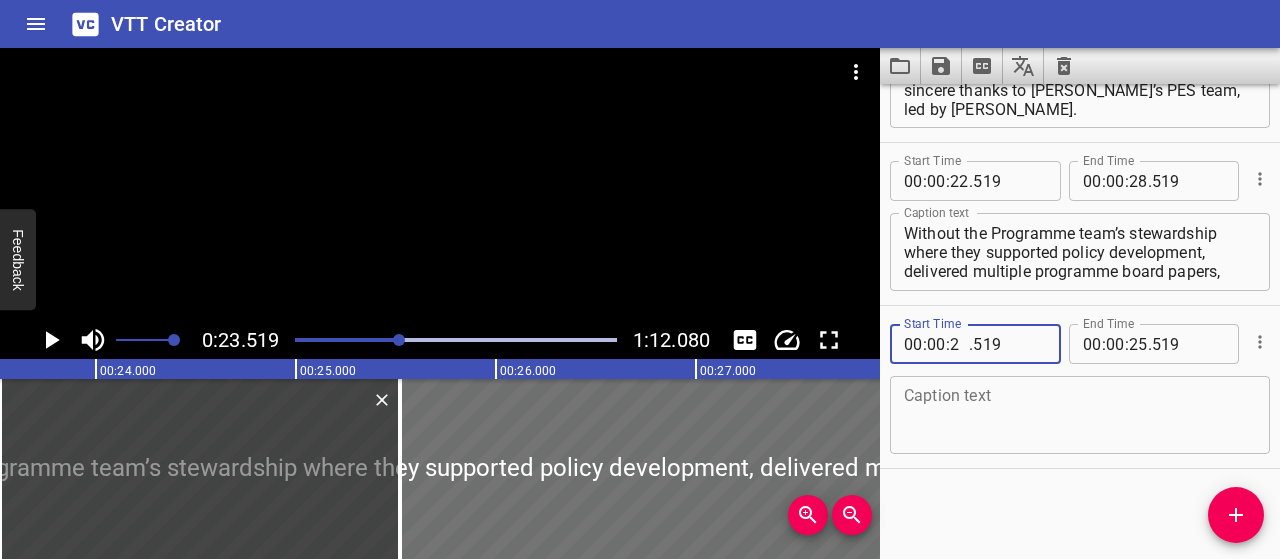 type on "28" 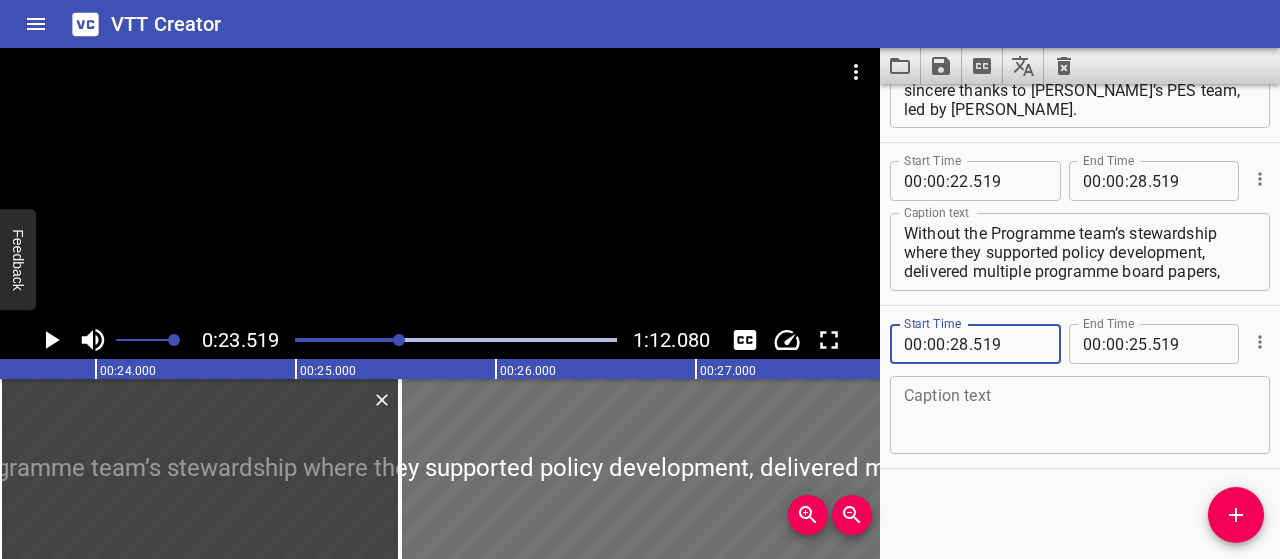 type on "519" 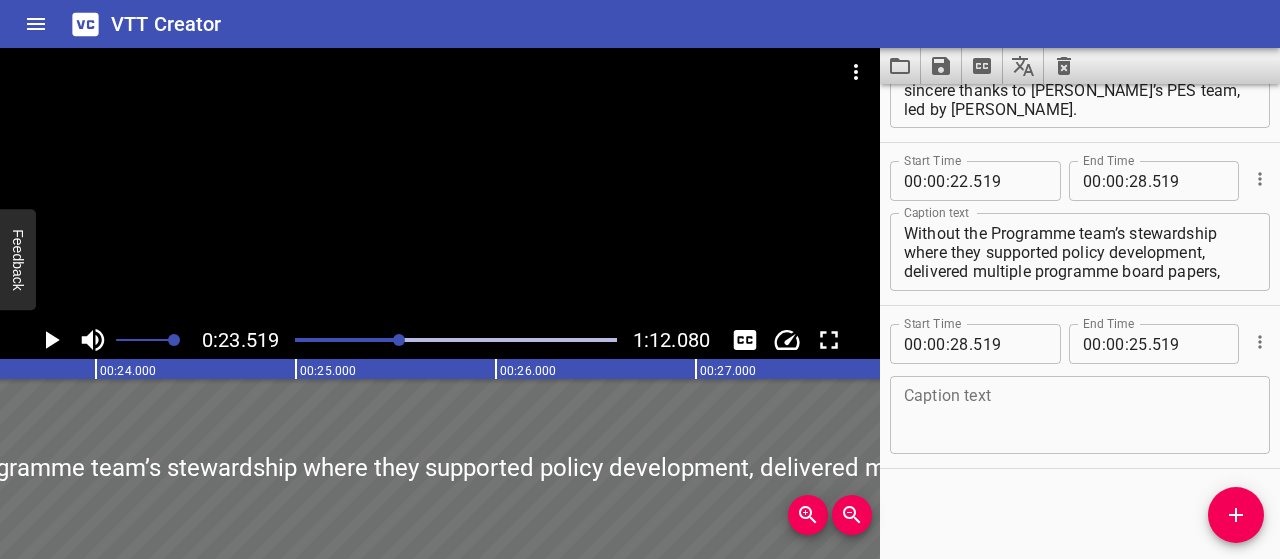 click on "." at bounding box center [1150, 344] 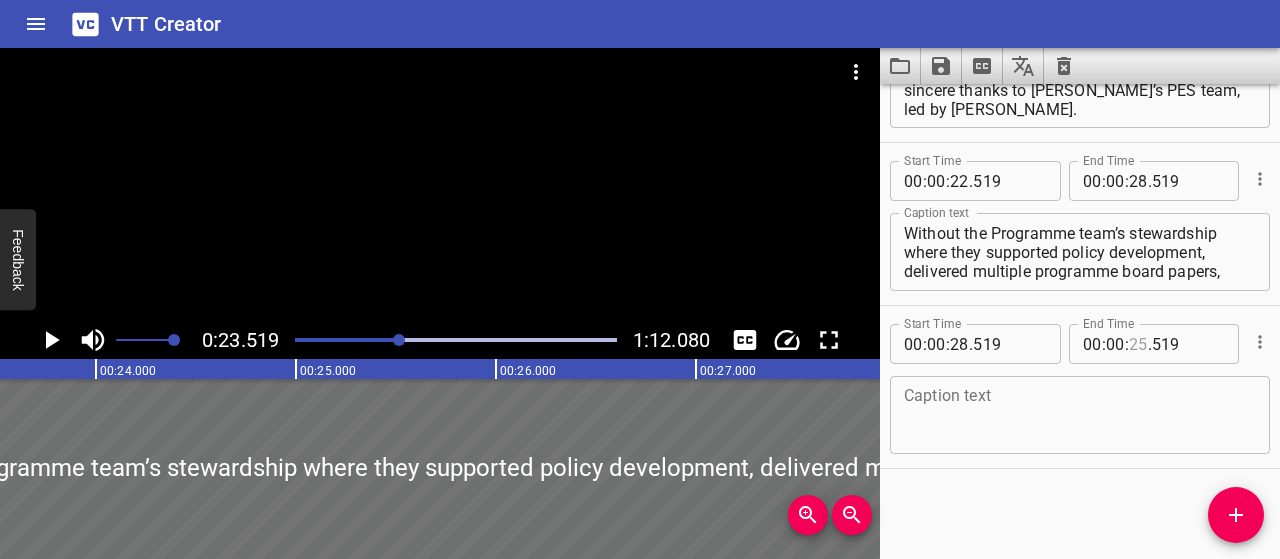 click at bounding box center (1138, 344) 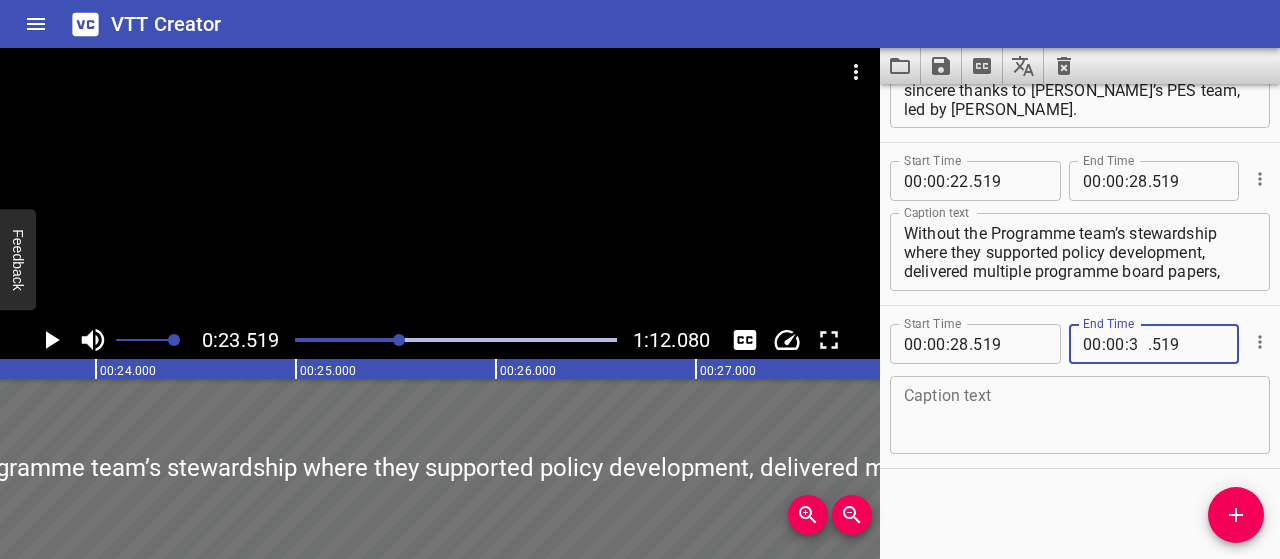 type on "35" 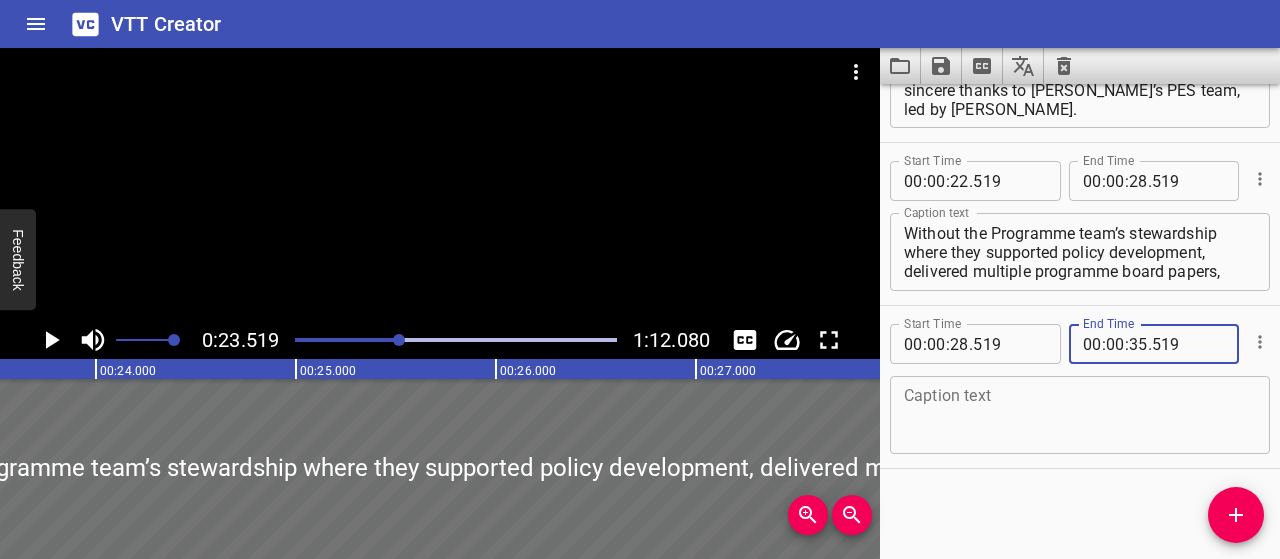 type on "519" 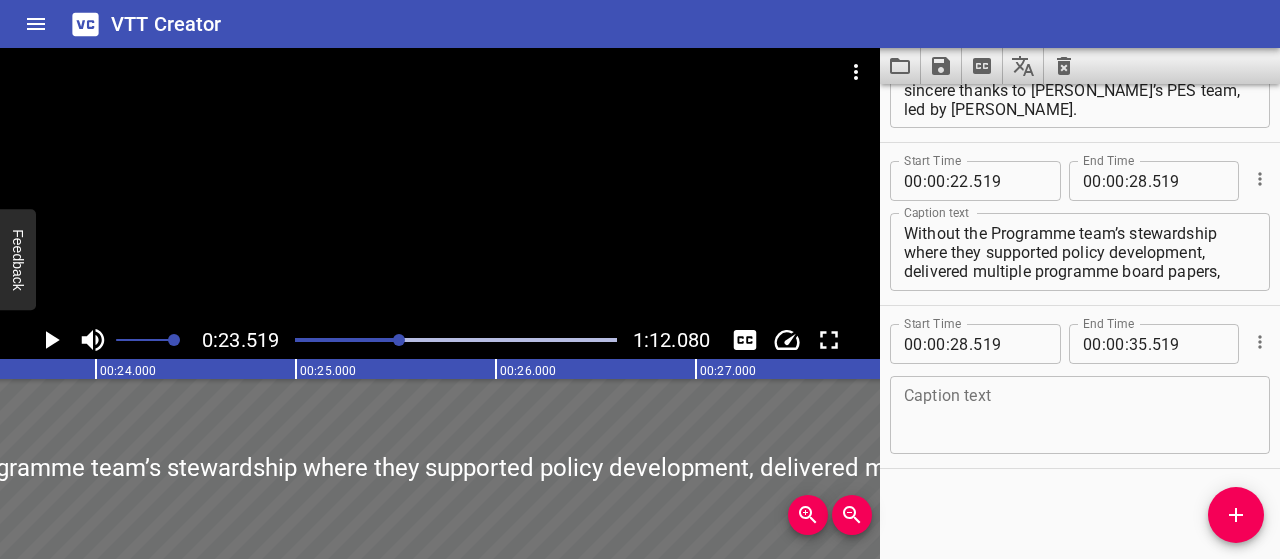 type 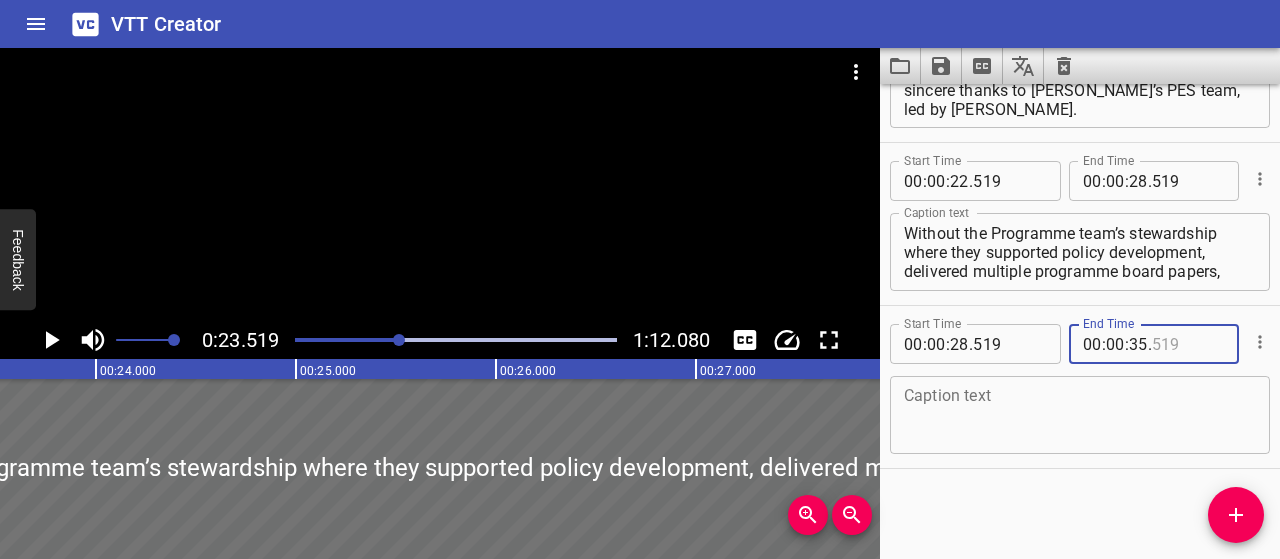 type 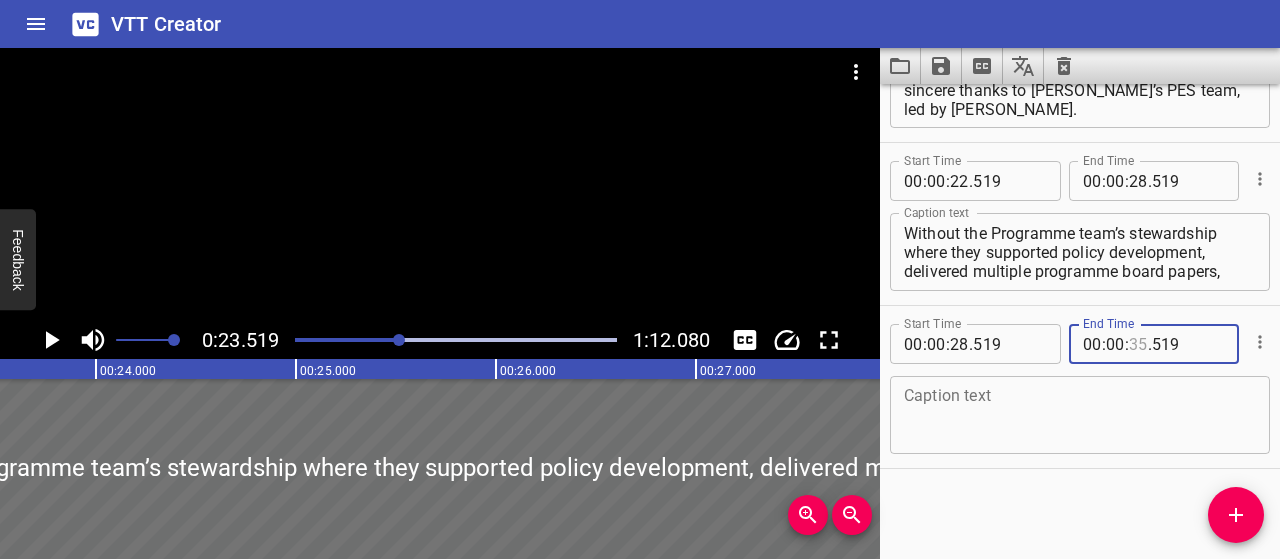 click at bounding box center (1138, 344) 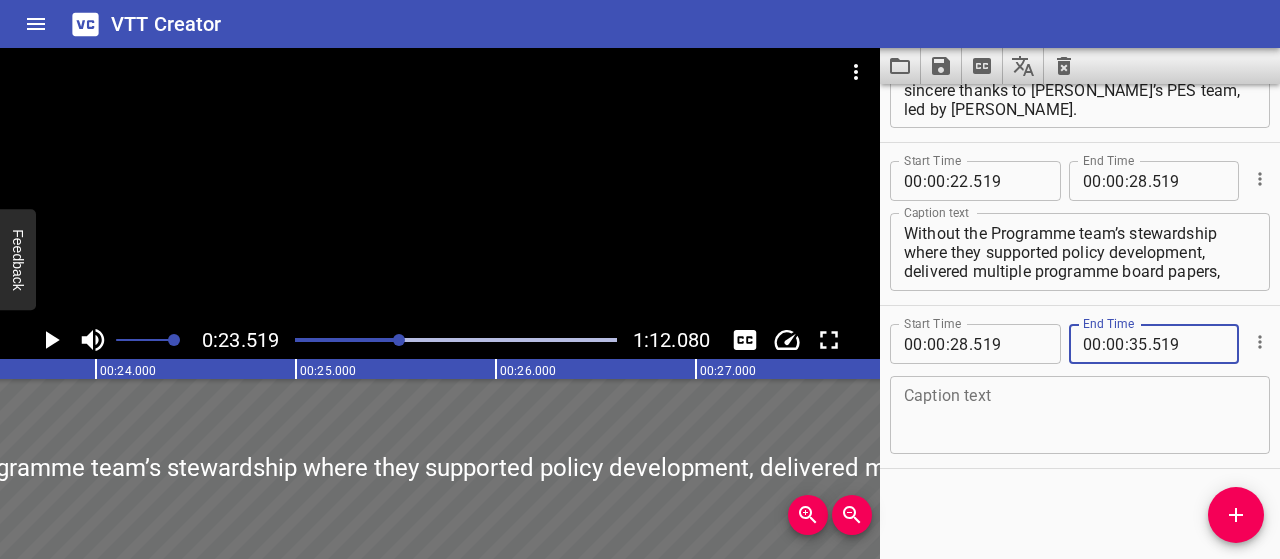 click on "." at bounding box center [1150, 344] 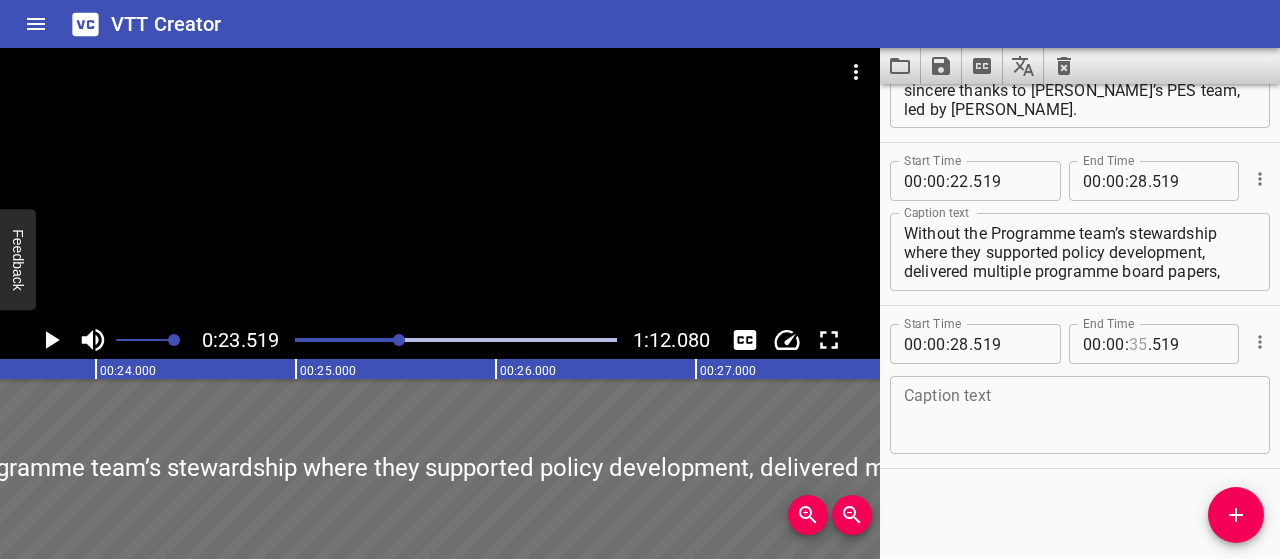 click at bounding box center [1138, 344] 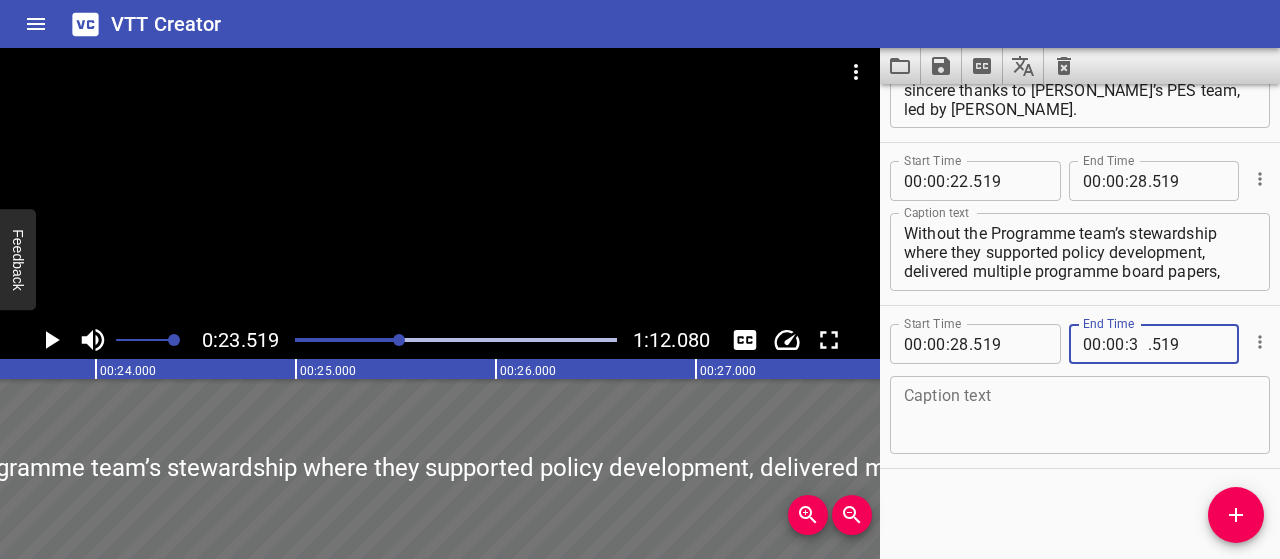 type on "39" 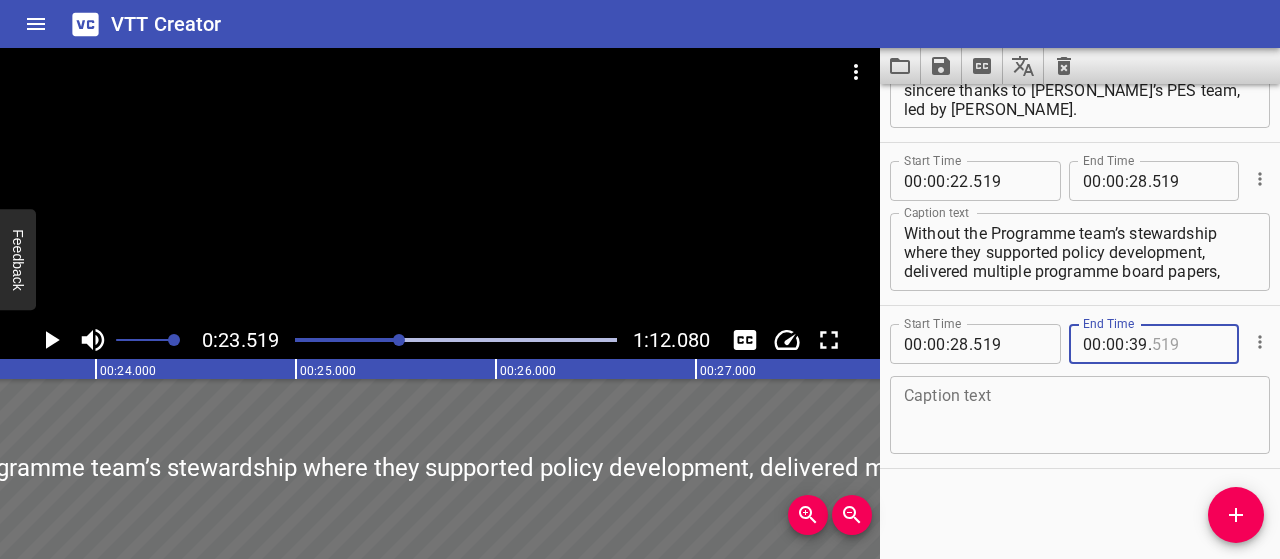 type on "519" 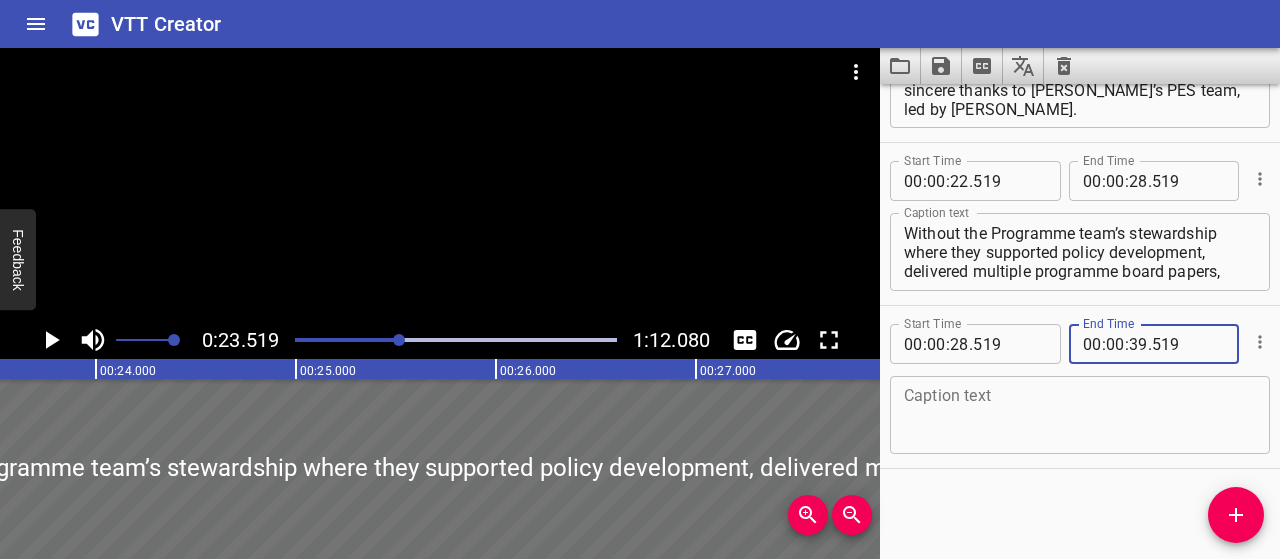 click at bounding box center [1080, 415] 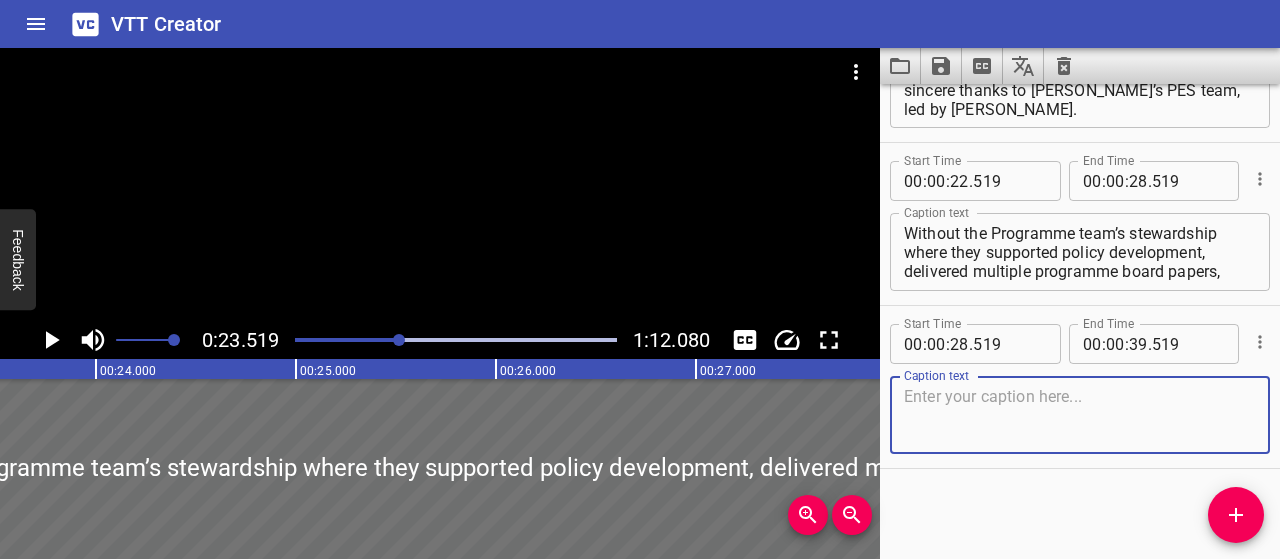 paste on "provided a huge amount of information to various bodies as we looked to jump through the necessary hoops, and generally kept the REMA team on track, I wouldn’t be in a position to
make the announcement I have [DATE]." 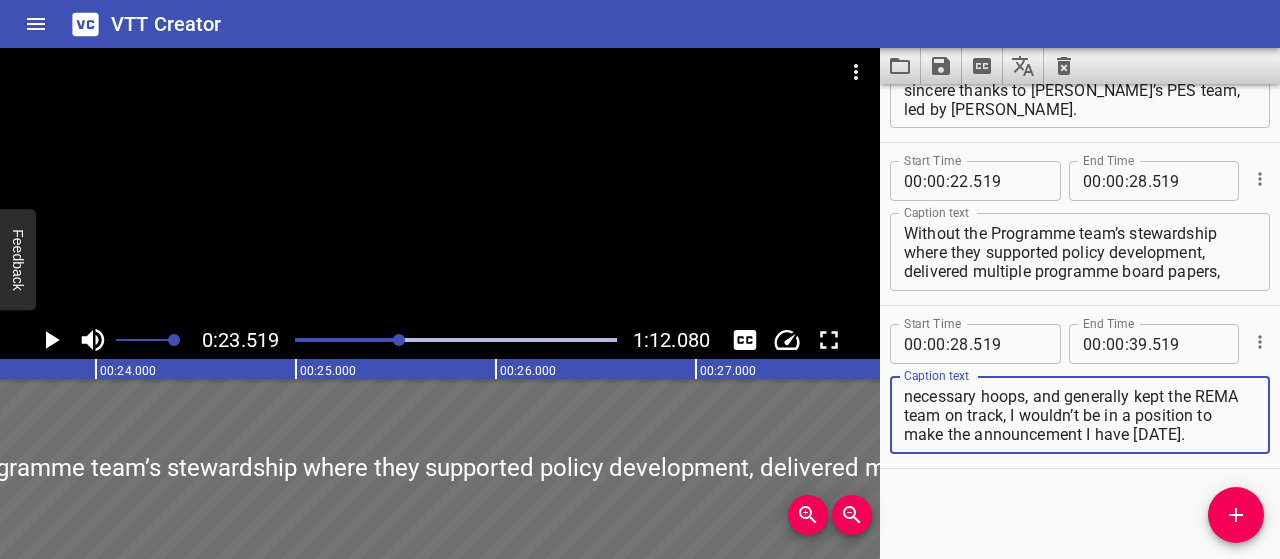 scroll, scrollTop: 56, scrollLeft: 0, axis: vertical 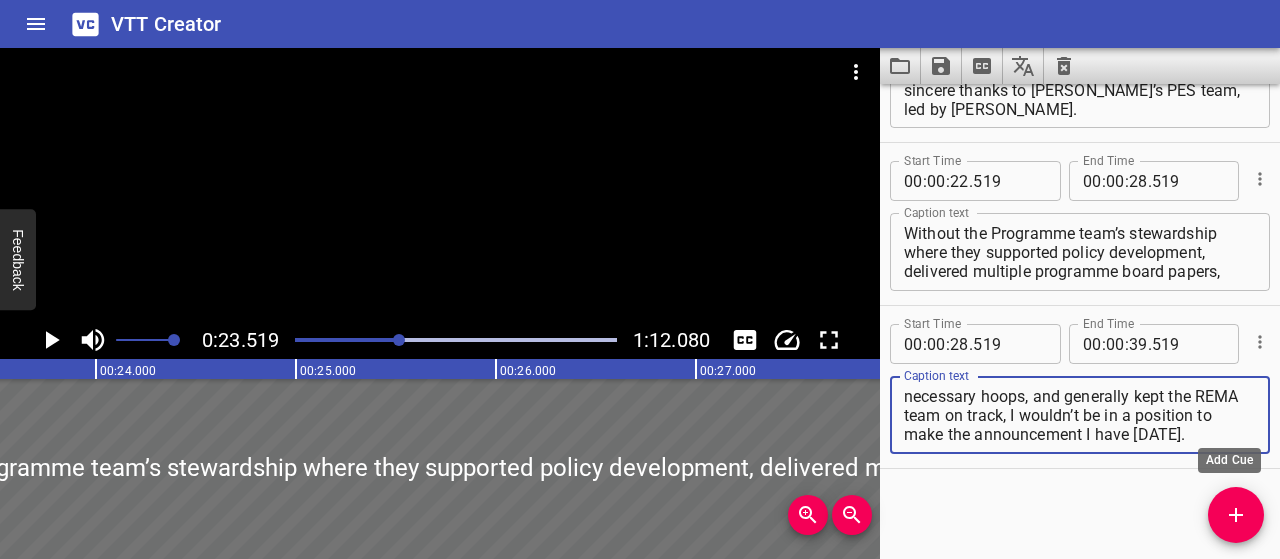 click 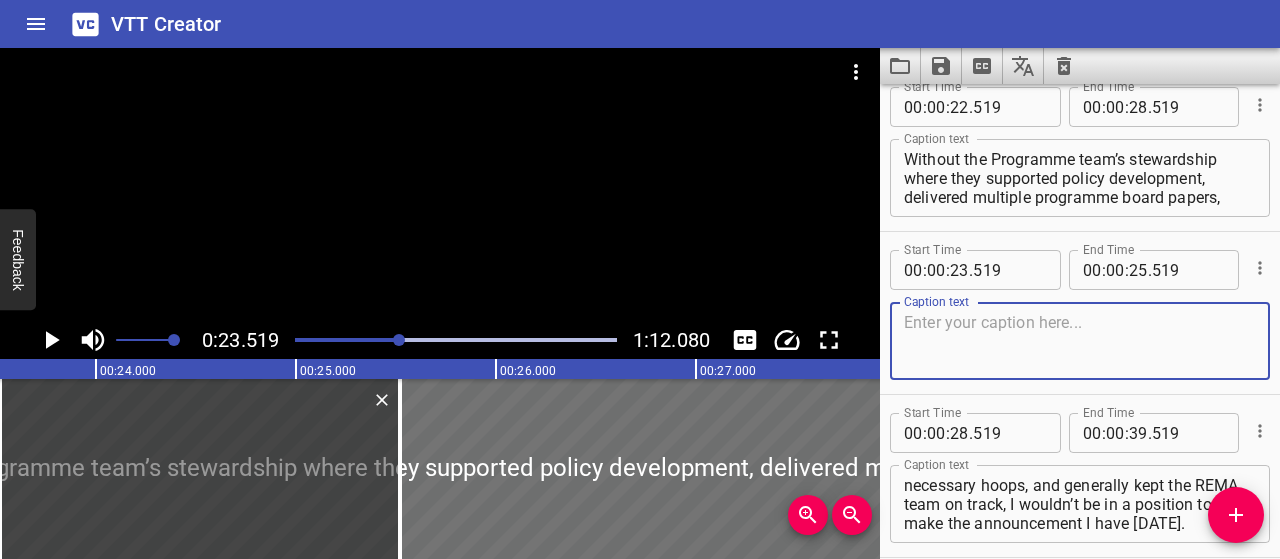 scroll, scrollTop: 596, scrollLeft: 0, axis: vertical 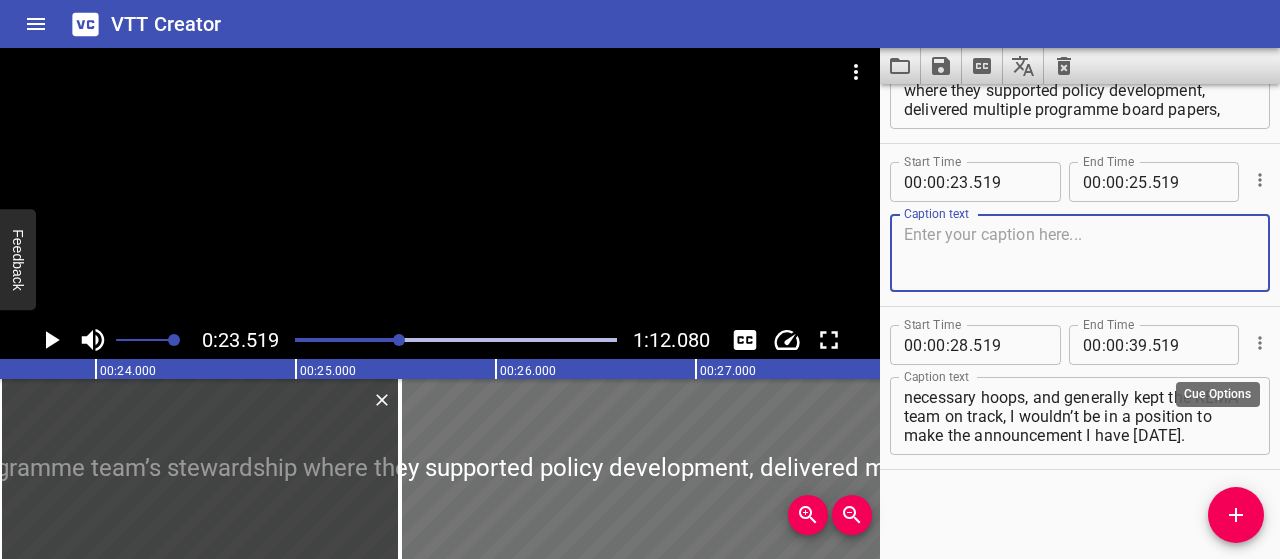 click 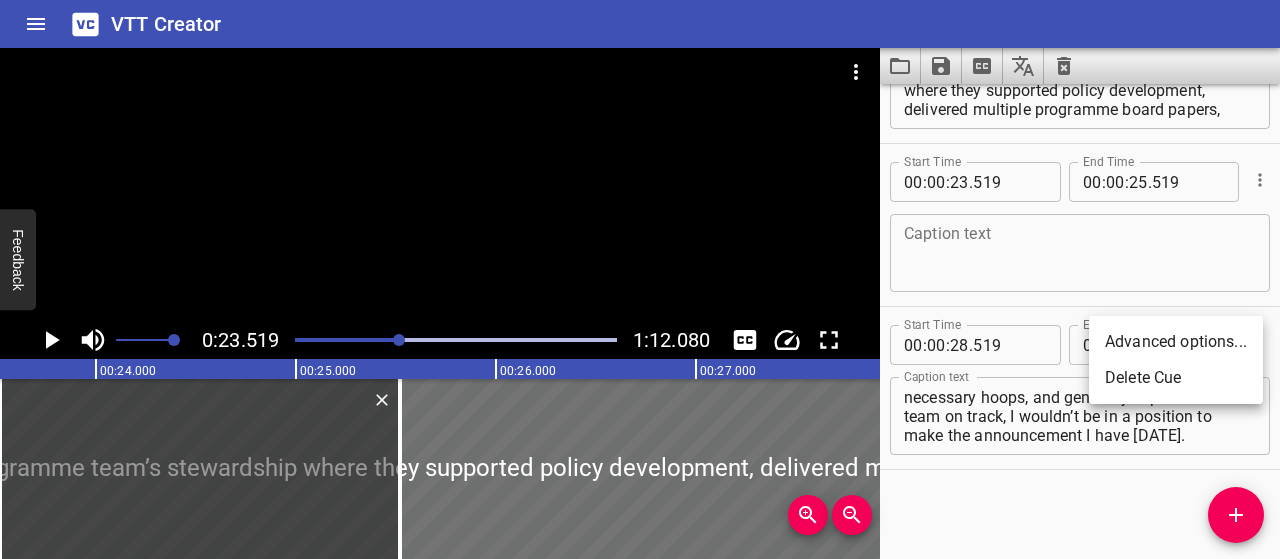 click at bounding box center (640, 279) 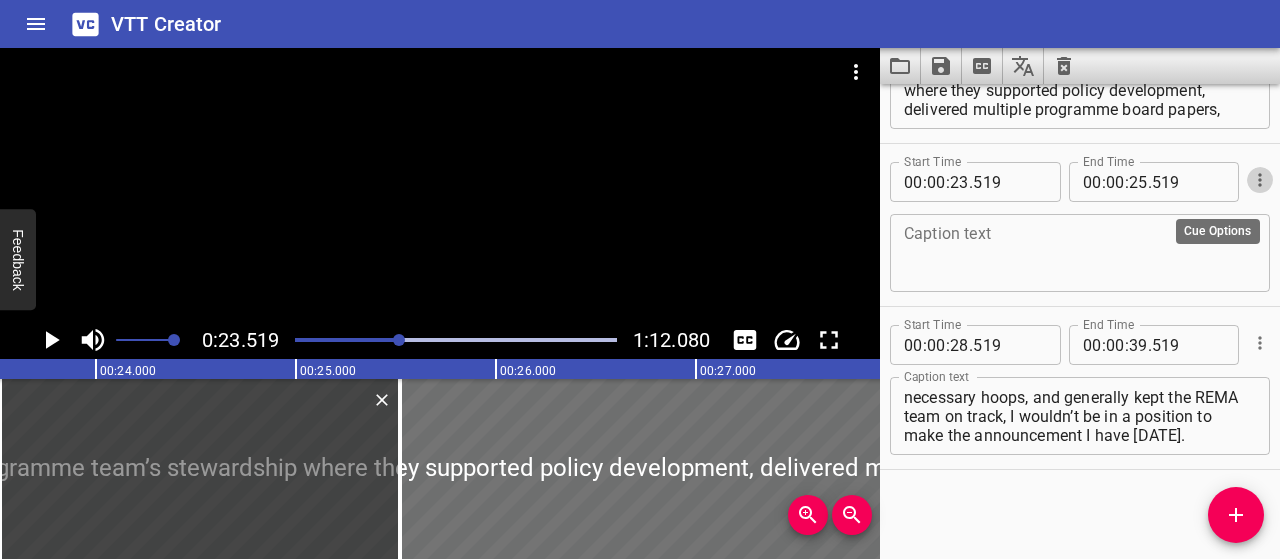 click 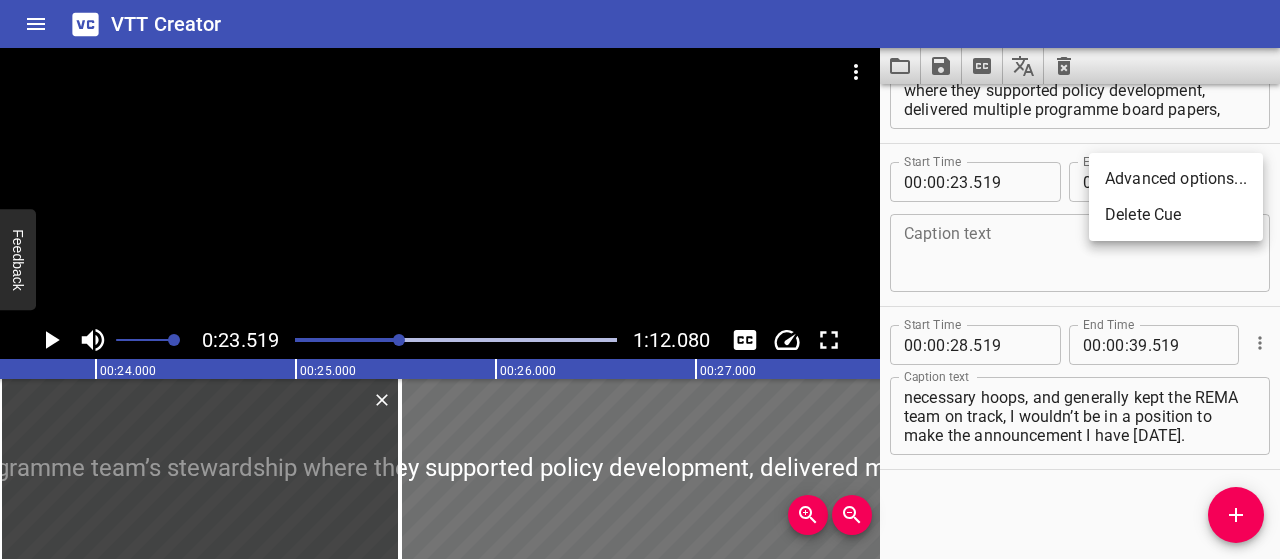 click on "Delete Cue" at bounding box center (1176, 215) 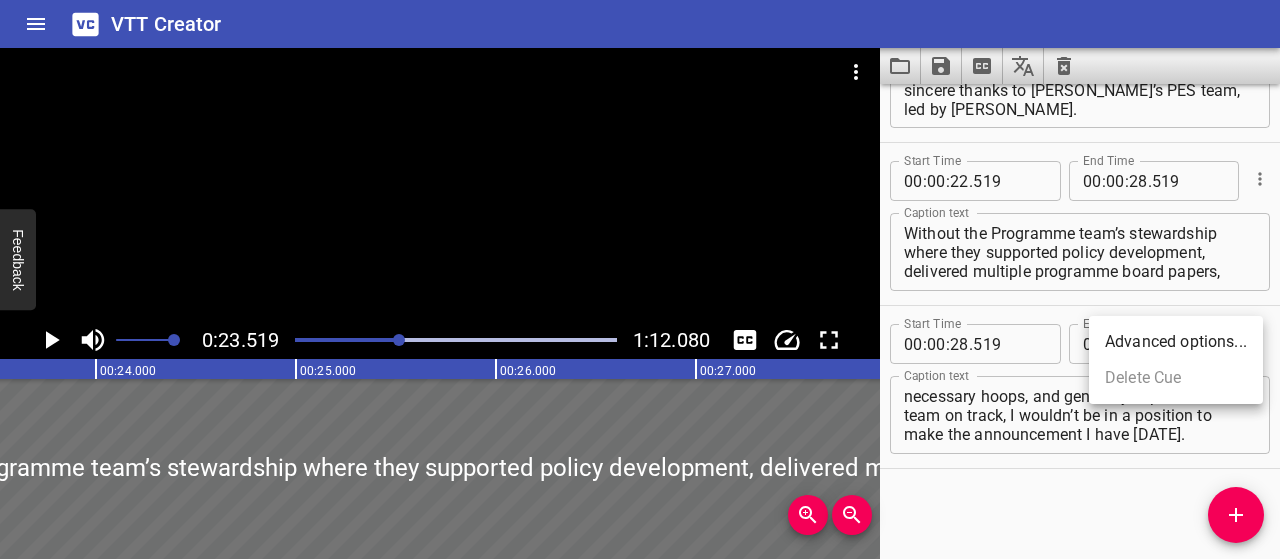 scroll, scrollTop: 434, scrollLeft: 0, axis: vertical 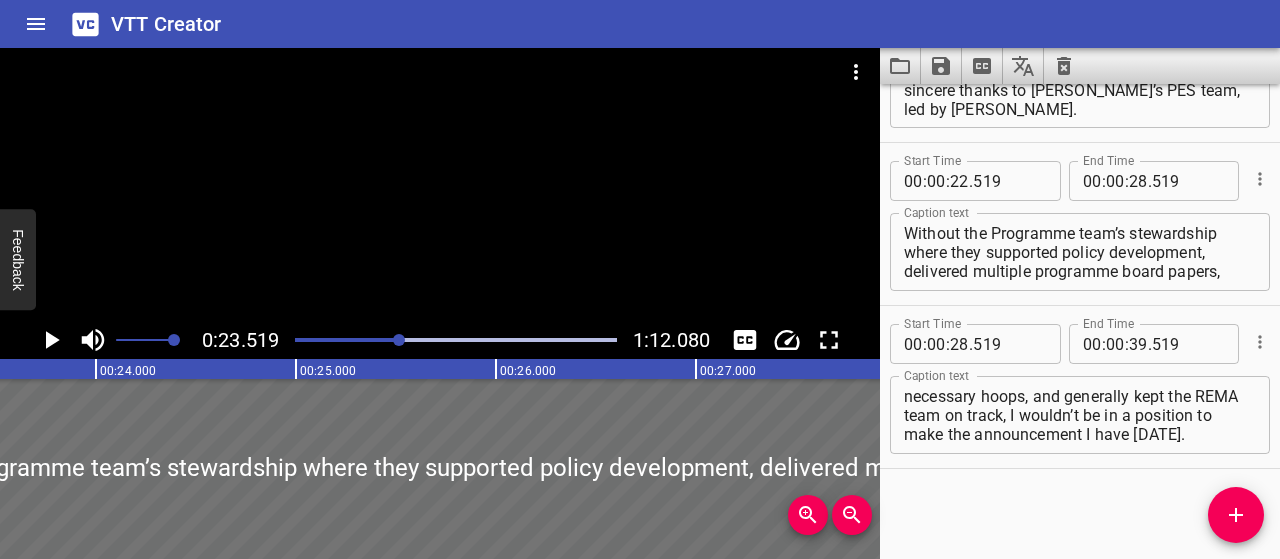 click on "Start Time 00 : 00 : 00 . 000 Start Time End Time 00 : 00 : 05 . 347 End Time Caption text An additional not relating to the Electricity Market Review , Secretary of State, [PERSON_NAME] Caption text Start Time 00 : 00 : 05 . 347 Start Time End Time 00 : 00 : 13 . 537 End Time Caption text Thank you so much Madame deputy speaker, with permission I would like to make a statement about the Review of Electricity Market Arrangements Caption text Start Time 00 : 00 : 13 . 537 Start Time End Time 00 : 00 : 21 . 099 End Time Caption text And following the announcement of my decision, the first thing I would like to do is offer my sincere thanks to [PERSON_NAME]’s PES team, led by [PERSON_NAME]. Caption text Start Time 00 : 00 : 22 . 519 Start Time End Time 00 : 00 : 28 . 519 End Time Caption text Without the Programme team’s stewardship where they supported policy development, delivered multiple programme board papers,   Caption text Start Time 00 : 00 : 28 . 519 Start Time End Time 00 : 00 : 39 . 519 End Time" at bounding box center [1080, 321] 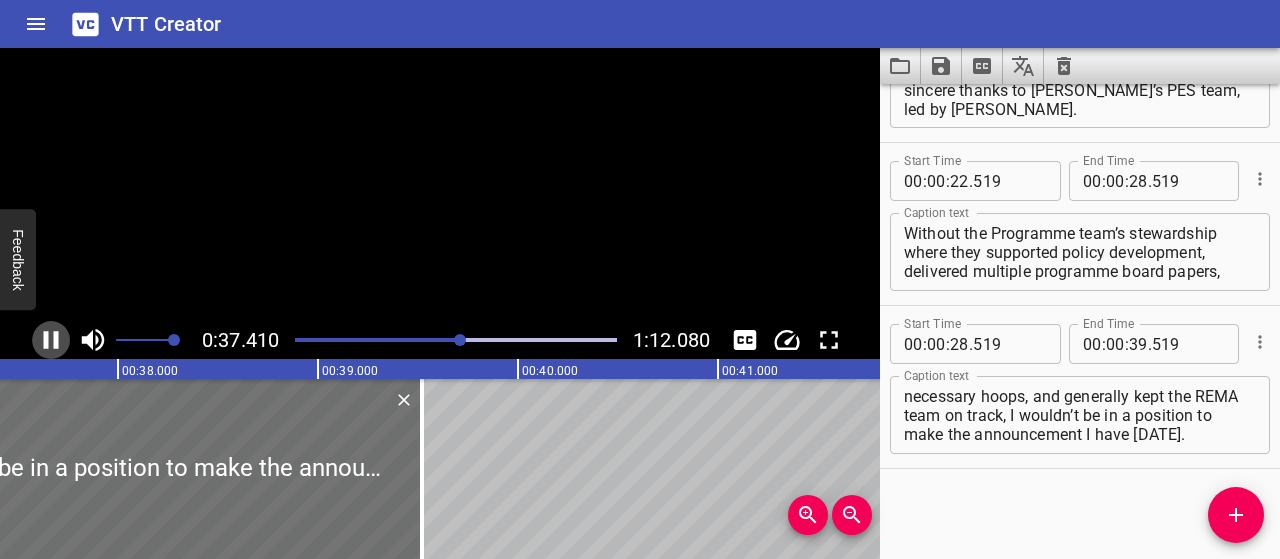 click 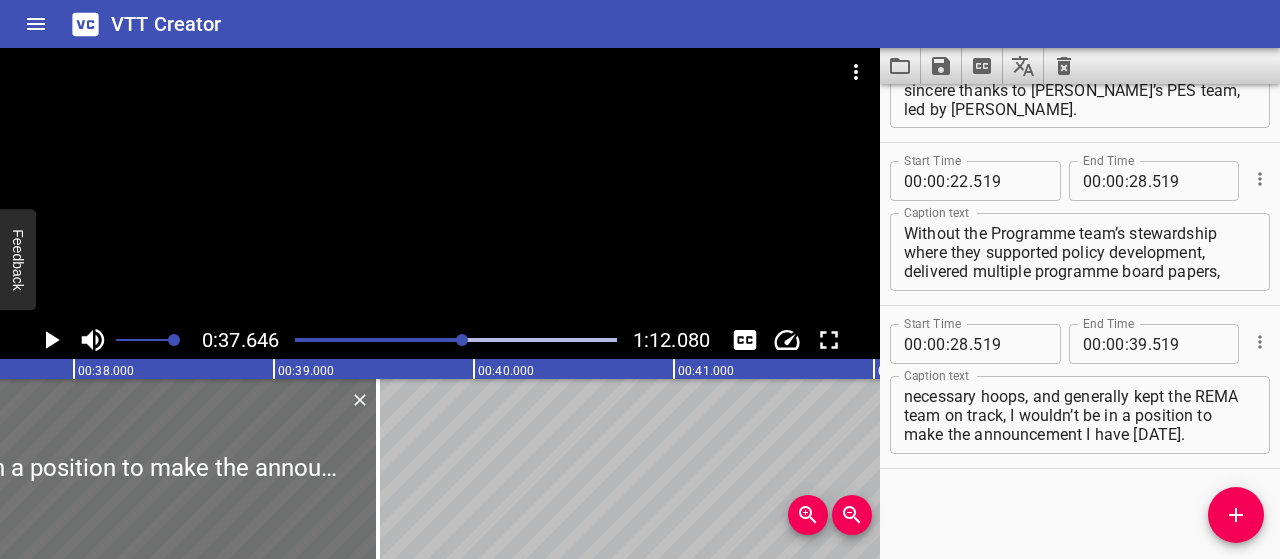 scroll, scrollTop: 0, scrollLeft: 7529, axis: horizontal 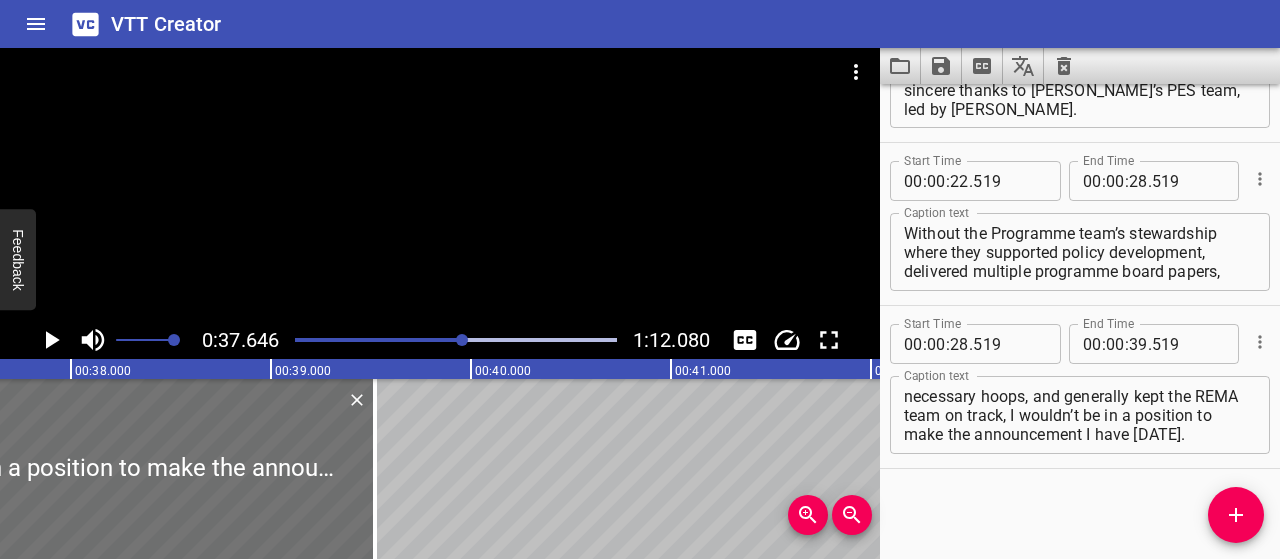 click on "Without the Programme team’s stewardship where they supported policy development, delivered multiple programme board papers," at bounding box center [1080, 252] 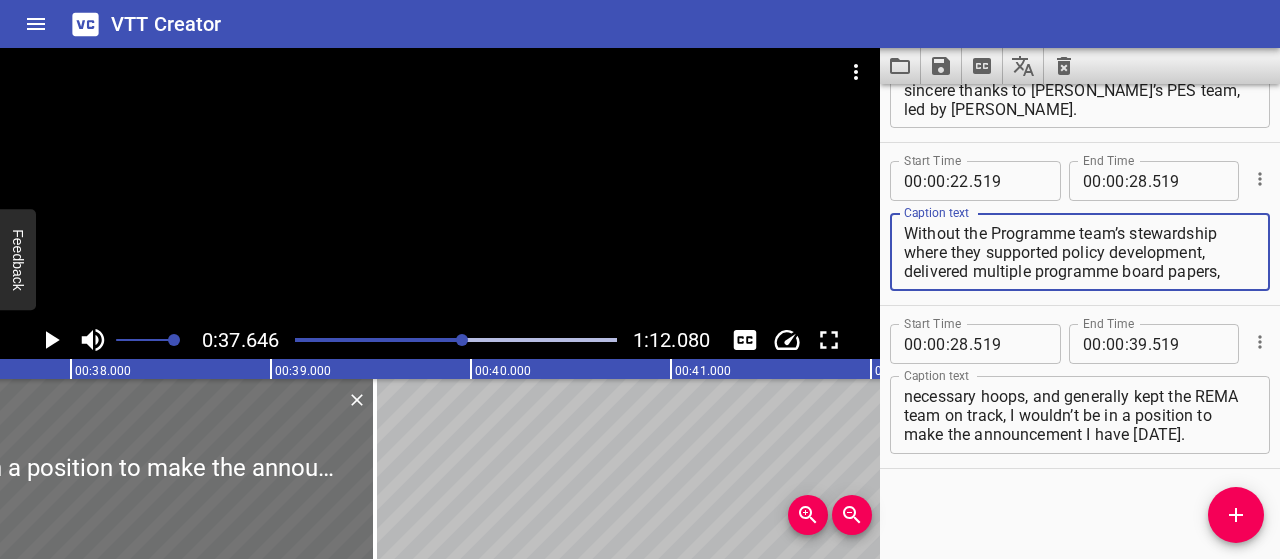 scroll, scrollTop: 334, scrollLeft: 0, axis: vertical 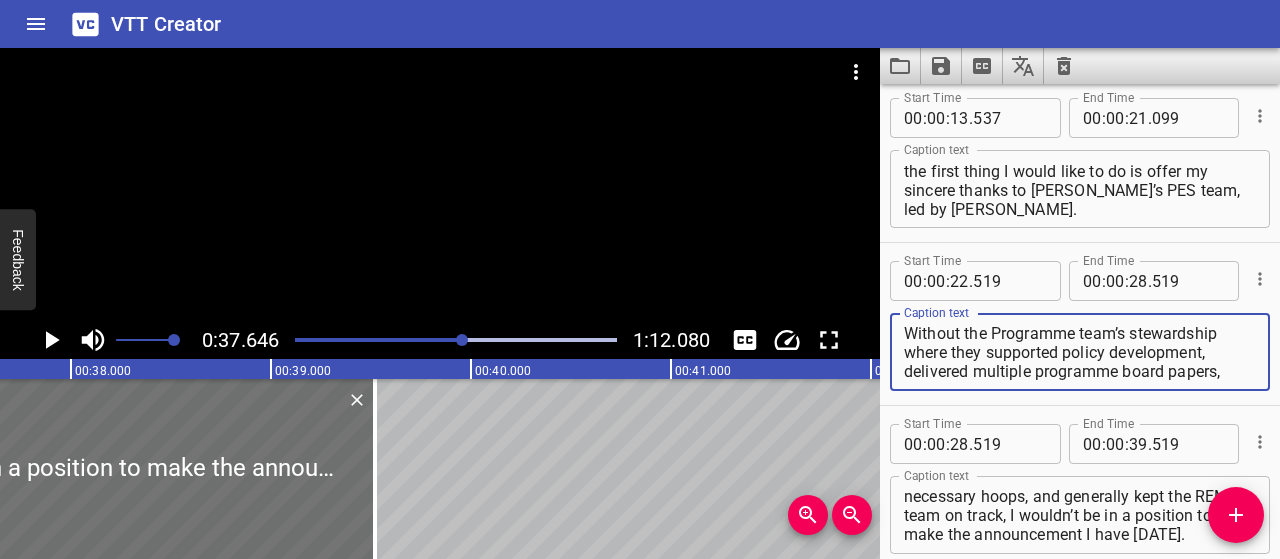 click on "Without the Programme team’s stewardship where they supported policy development, delivered multiple programme board papers," at bounding box center [1080, 352] 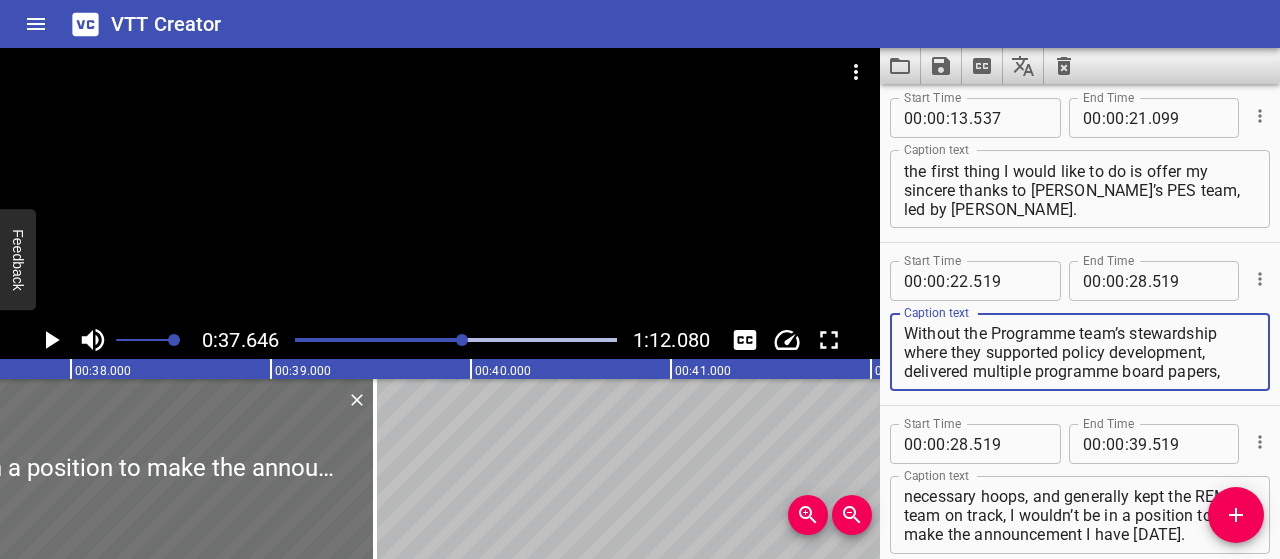 scroll, scrollTop: 434, scrollLeft: 0, axis: vertical 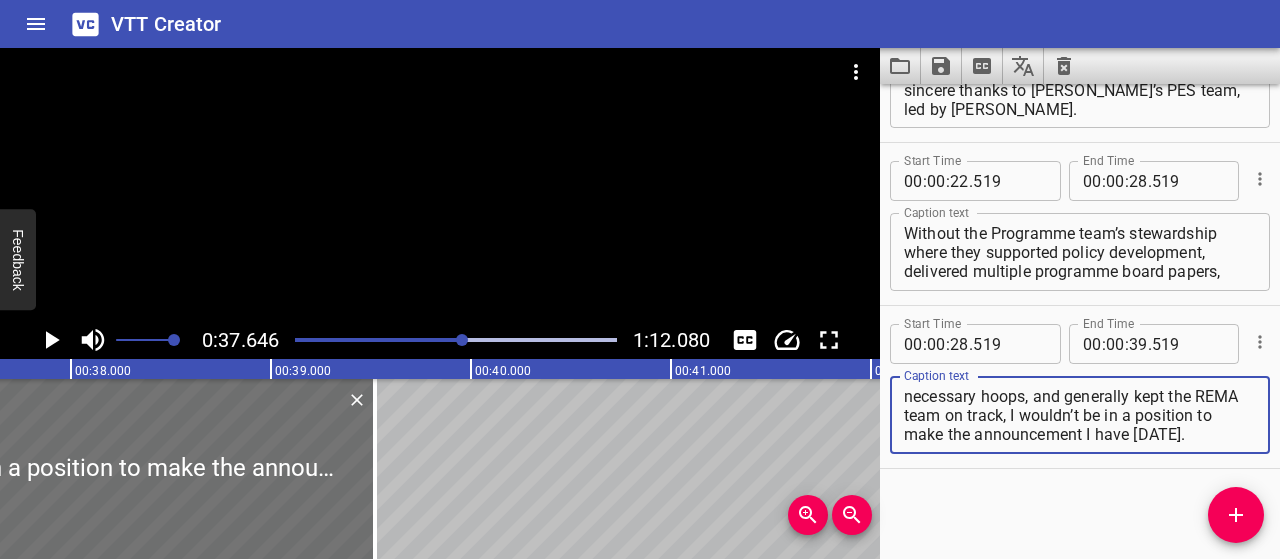 click on "provided a huge amount of information to various bodies as we looked to jump through the necessary hoops, and generally kept the REMA team on track, I wouldn’t be in a position to
make the announcement I have [DATE]." at bounding box center (1080, 415) 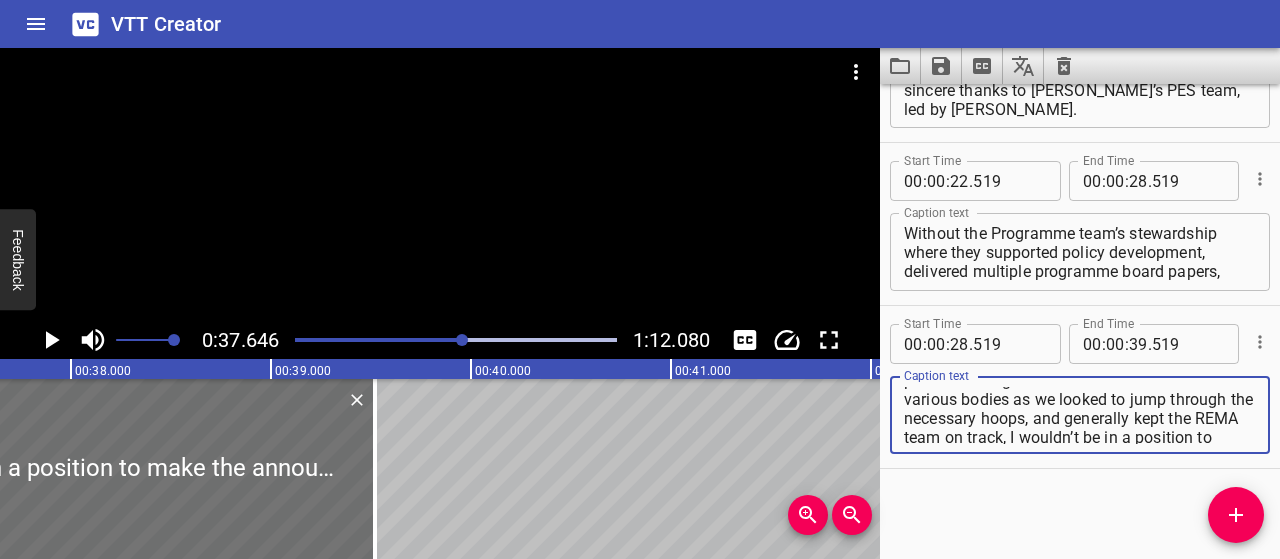 scroll, scrollTop: 0, scrollLeft: 0, axis: both 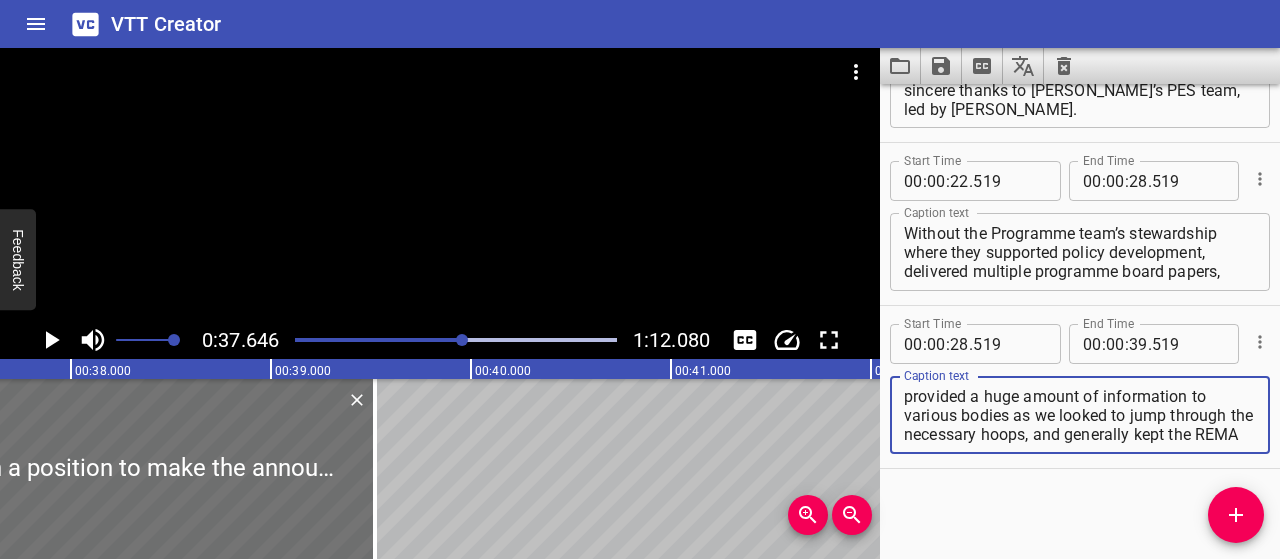 click on "provided a huge amount of information to various bodies as we looked to jump through the necessary hoops, and generally kept the REMA team on track, I wouldn’t be in a position to
make the announcement I have [DATE]." at bounding box center [1080, 415] 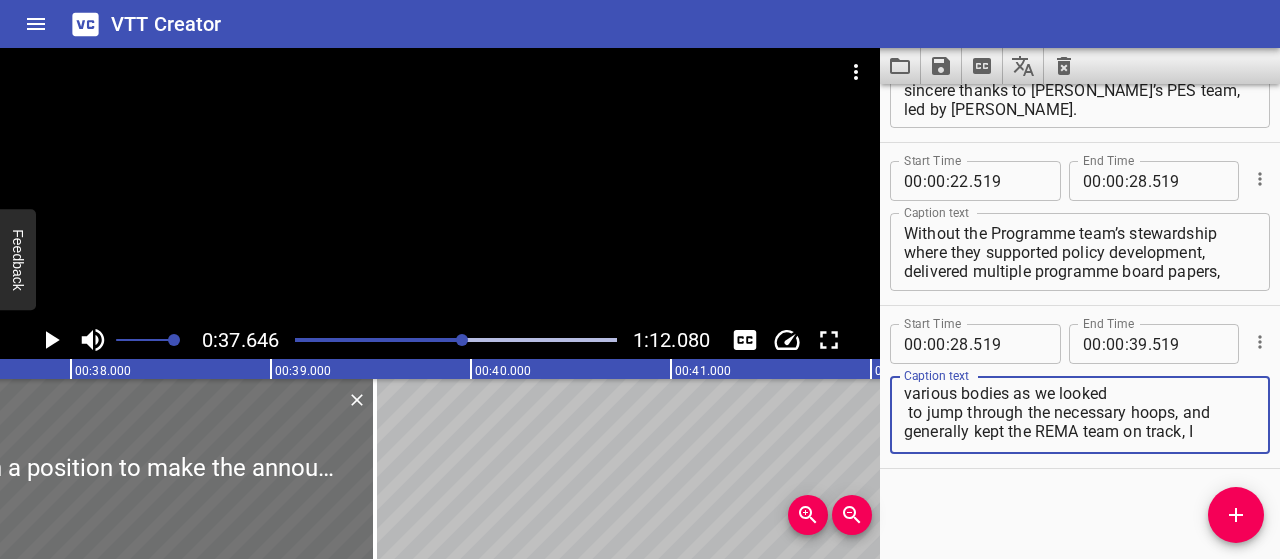 scroll, scrollTop: 40, scrollLeft: 0, axis: vertical 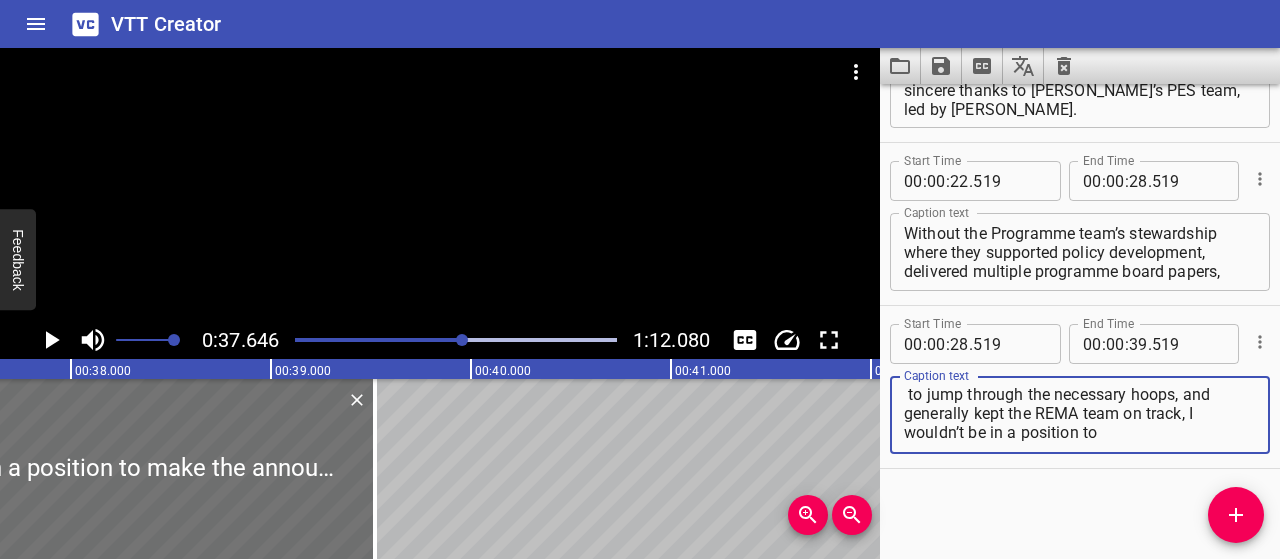 drag, startPoint x: 1004, startPoint y: 411, endPoint x: 1009, endPoint y: 421, distance: 11.18034 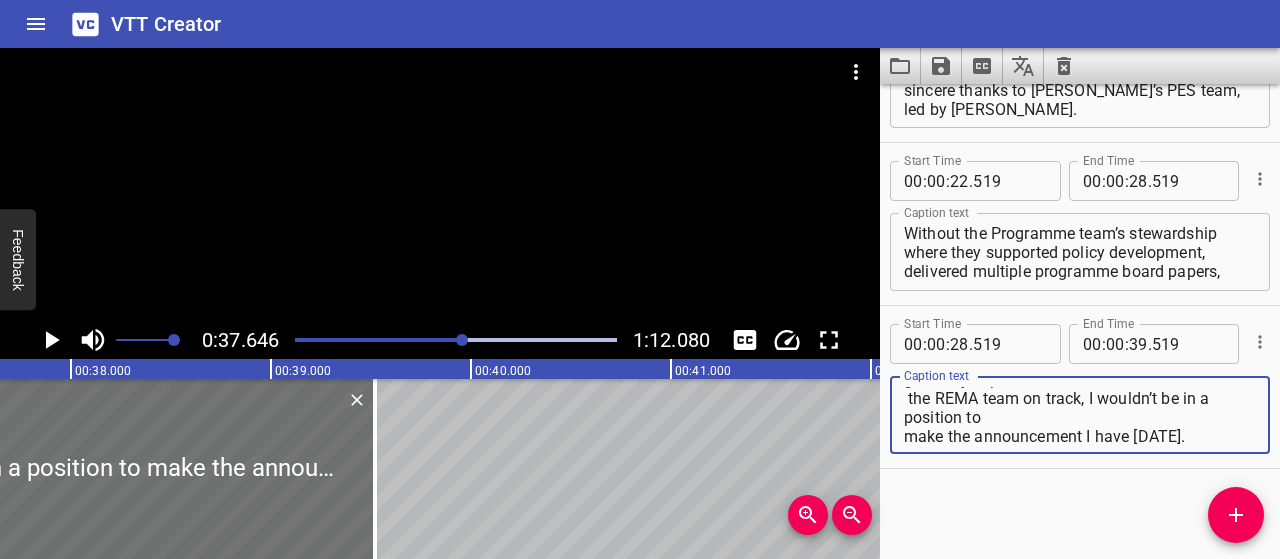 scroll, scrollTop: 76, scrollLeft: 0, axis: vertical 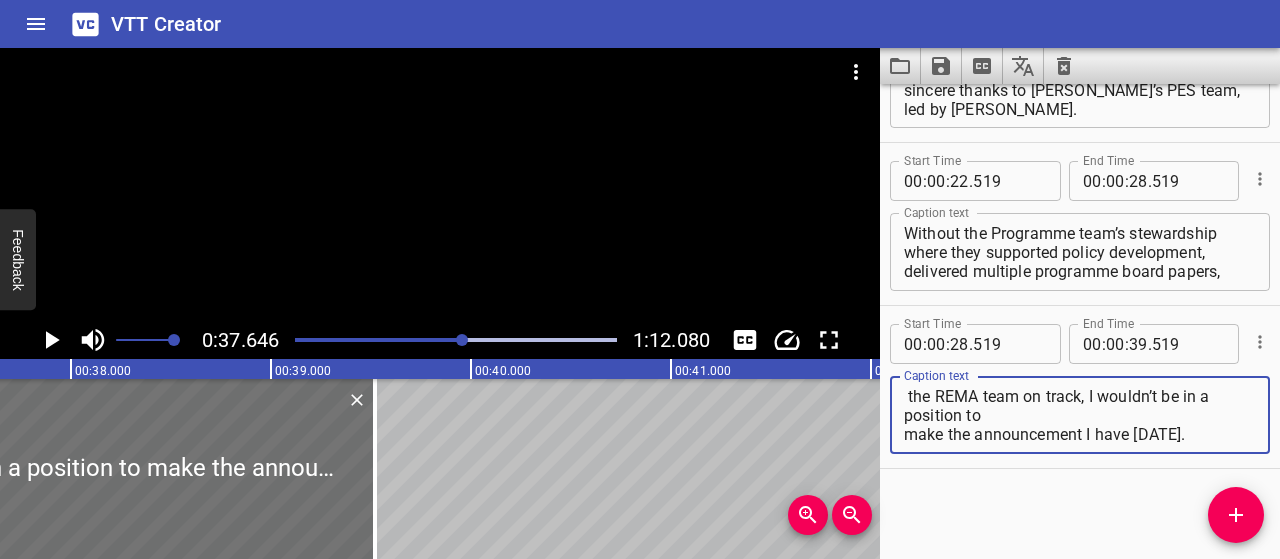 type on "provided a huge amount of information to various bodies as we looked
to jump through the necessary hoops, and generally kept
the REMA team on track, I wouldn’t be in a position to
make the announcement I have [DATE]." 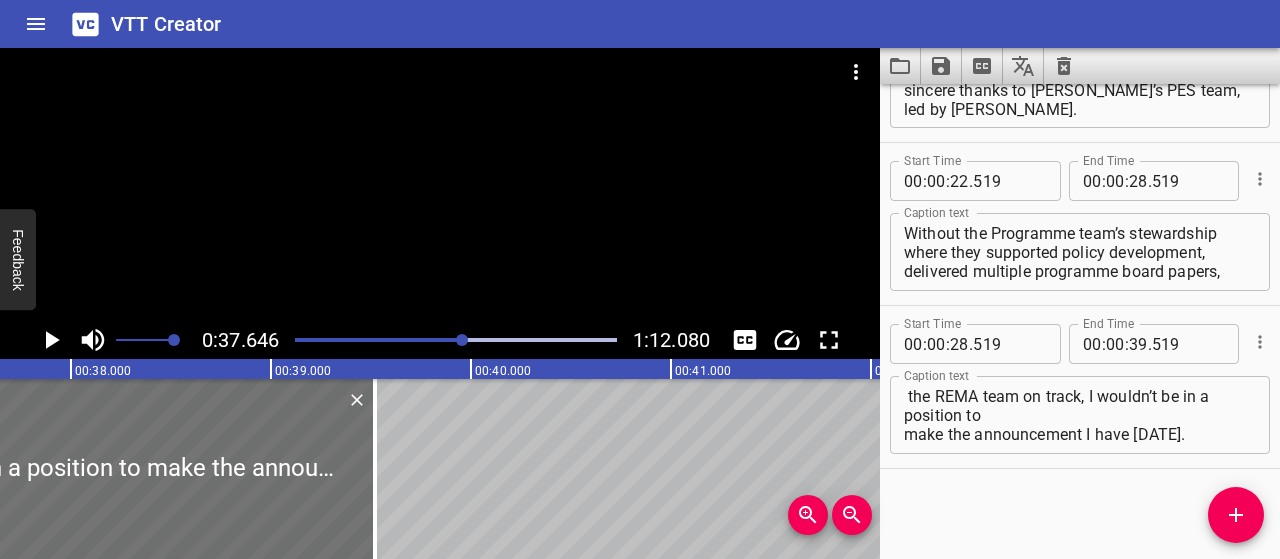 click on "Start Time 00 : 00 : 00 . 000 Start Time End Time 00 : 00 : 05 . 347 End Time Caption text An additional not relating to the Electricity Market Review , Secretary of State, [PERSON_NAME] Caption text Start Time 00 : 00 : 05 . 347 Start Time End Time 00 : 00 : 13 . 537 End Time Caption text Thank you so much Madame deputy speaker, with permission I would like to make a statement about the Review of Electricity Market Arrangements Caption text Start Time 00 : 00 : 13 . 537 Start Time End Time 00 : 00 : 21 . 099 End Time Caption text And following the announcement of my decision, the first thing I would like to do is offer my sincere thanks to [PERSON_NAME]’s PES team, led by [PERSON_NAME]. Caption text Start Time 00 : 00 : 22 . 519 Start Time End Time 00 : 00 : 28 . 519 End Time Caption text Without the Programme team’s stewardship where they supported policy development, delivered multiple programme board papers,   Caption text Start Time 00 : 00 : 28 . 519 Start Time End Time 00 : 00 : 39 . 519 End Time" at bounding box center [1080, 321] 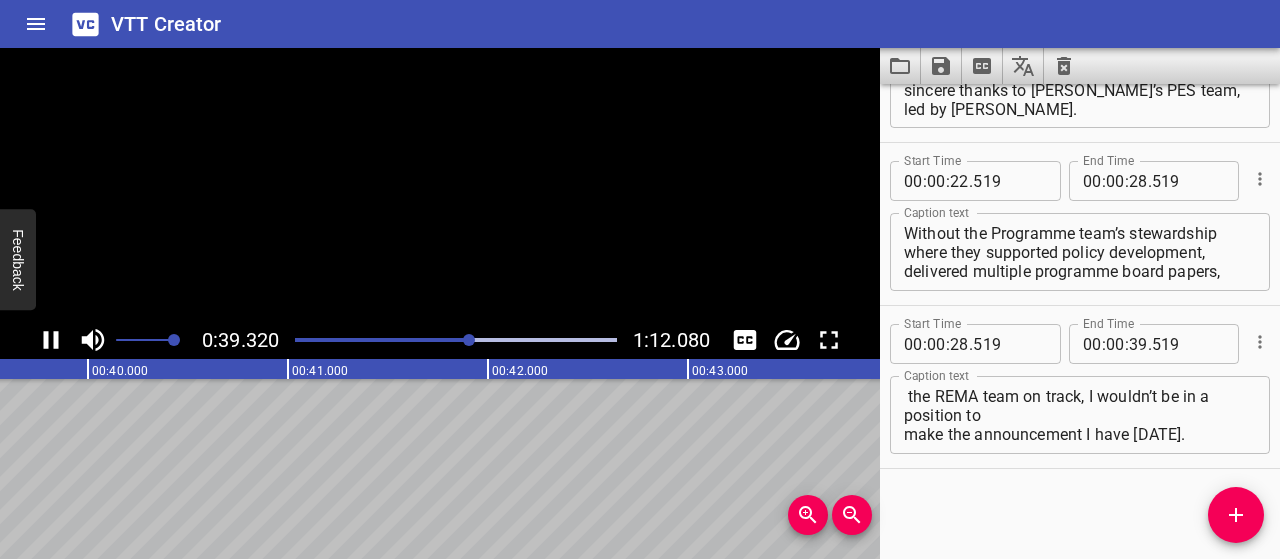click 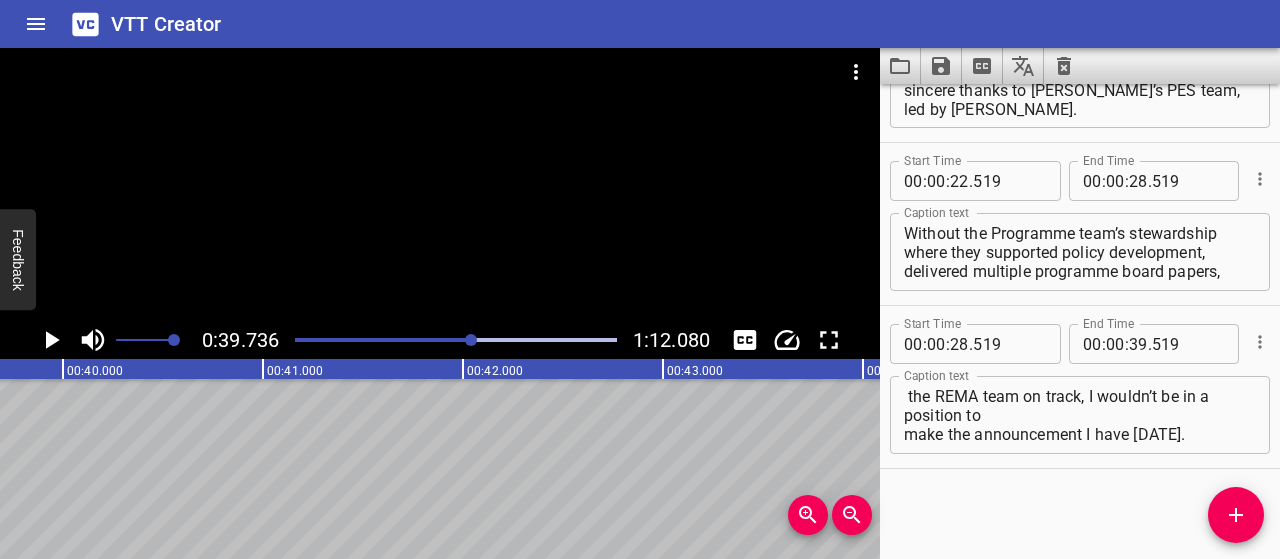 scroll, scrollTop: 0, scrollLeft: 7947, axis: horizontal 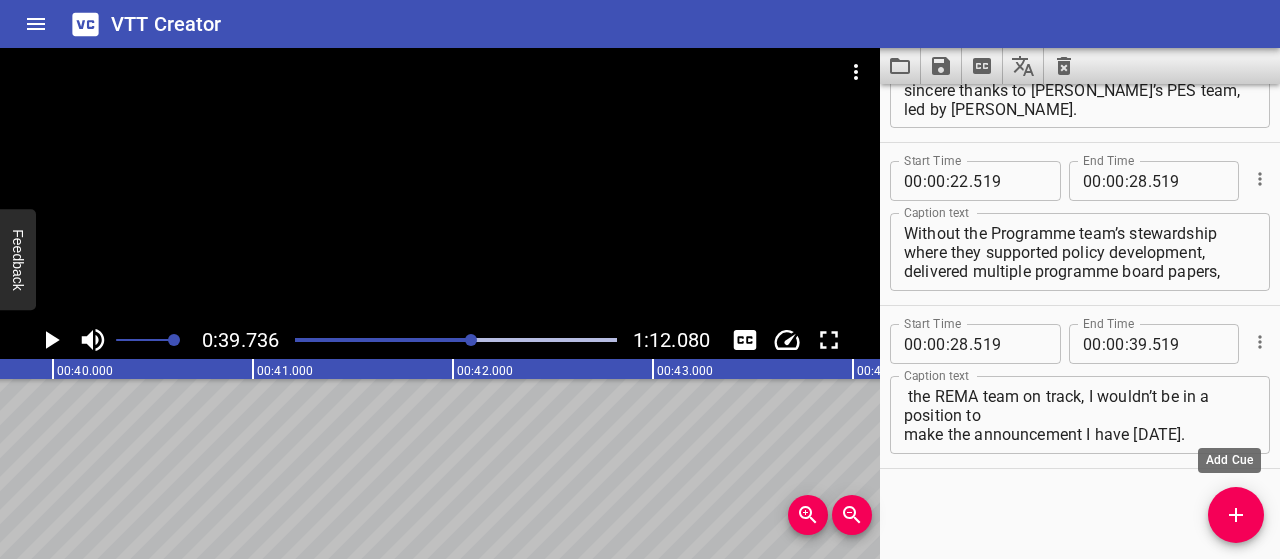 click 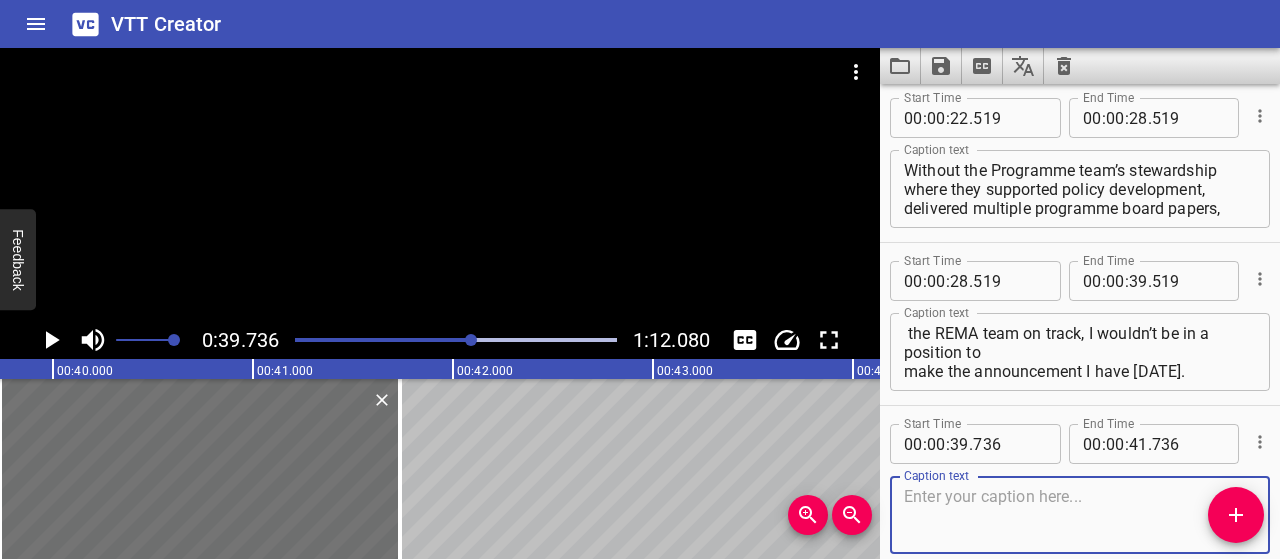 scroll, scrollTop: 596, scrollLeft: 0, axis: vertical 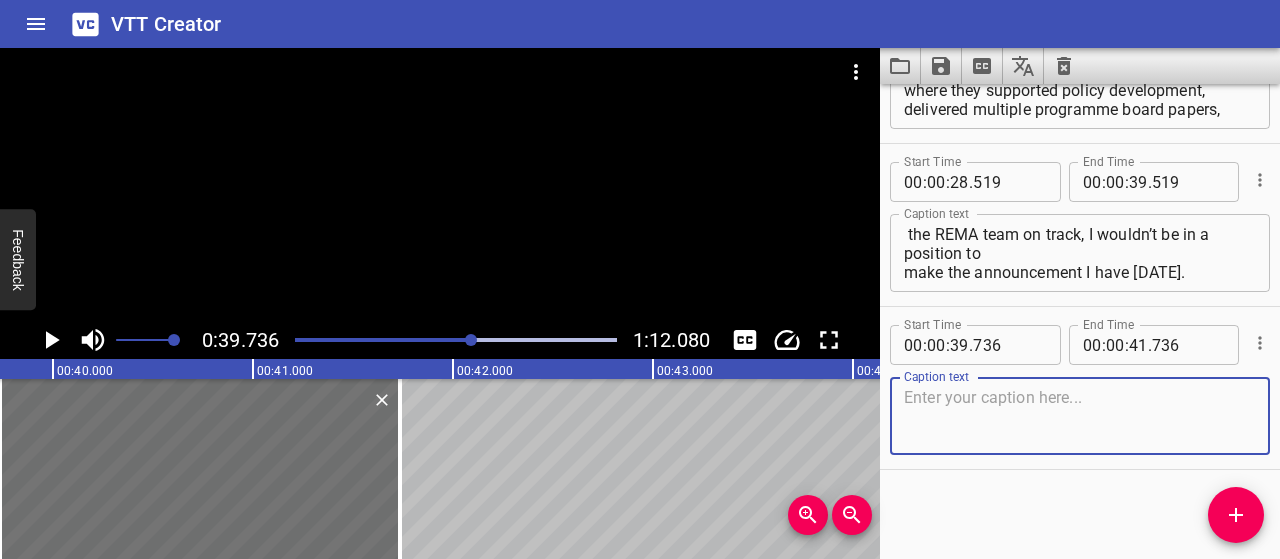 paste on "In addition, the Strategy team under the guidance of [PERSON_NAME] have been nothing short of heroic in coordinating REMA’s Autumn Update and Summer Update, managing the Write Round process" 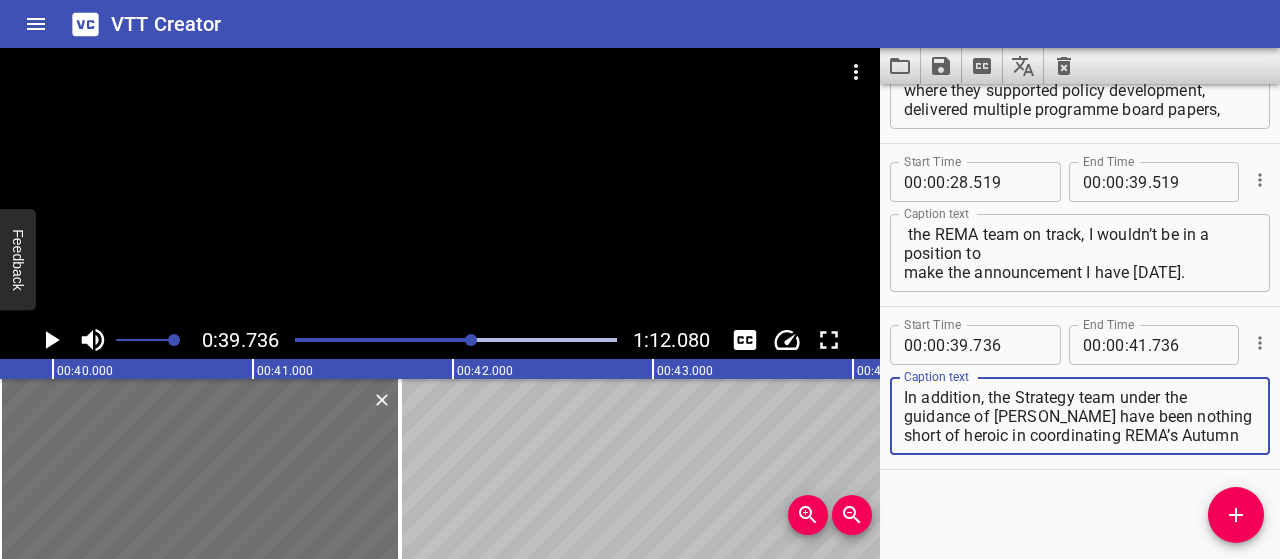 scroll, scrollTop: 38, scrollLeft: 0, axis: vertical 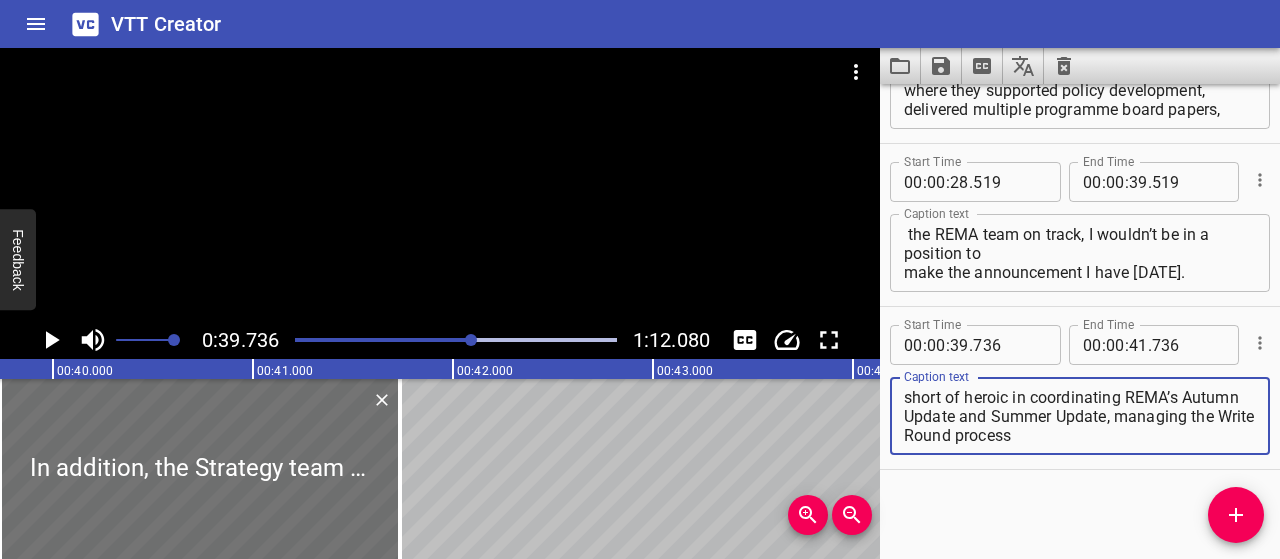 type on "In addition, the Strategy team under the guidance of [PERSON_NAME] have been nothing short of heroic in coordinating REMA’s Autumn Update and Summer Update, managing the Write Round process" 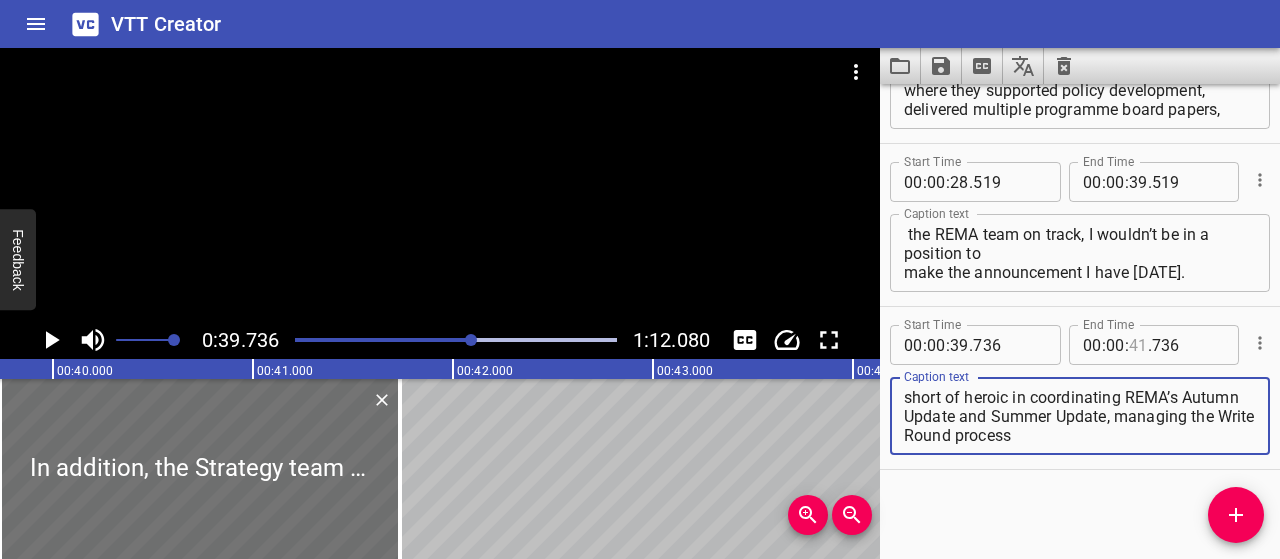 click at bounding box center (1138, 345) 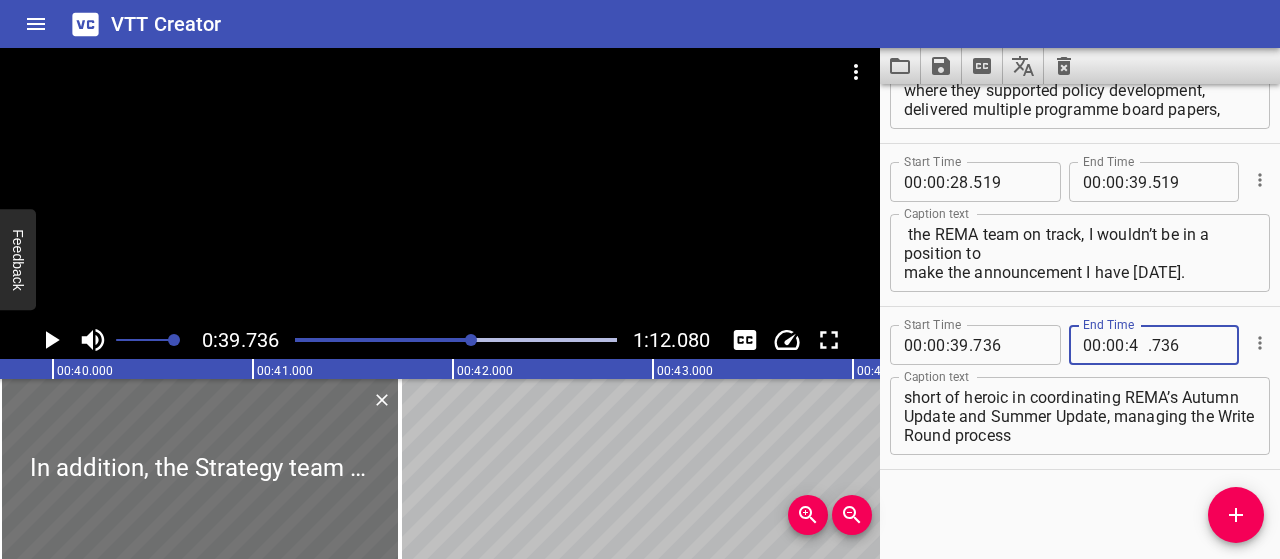 type on "45" 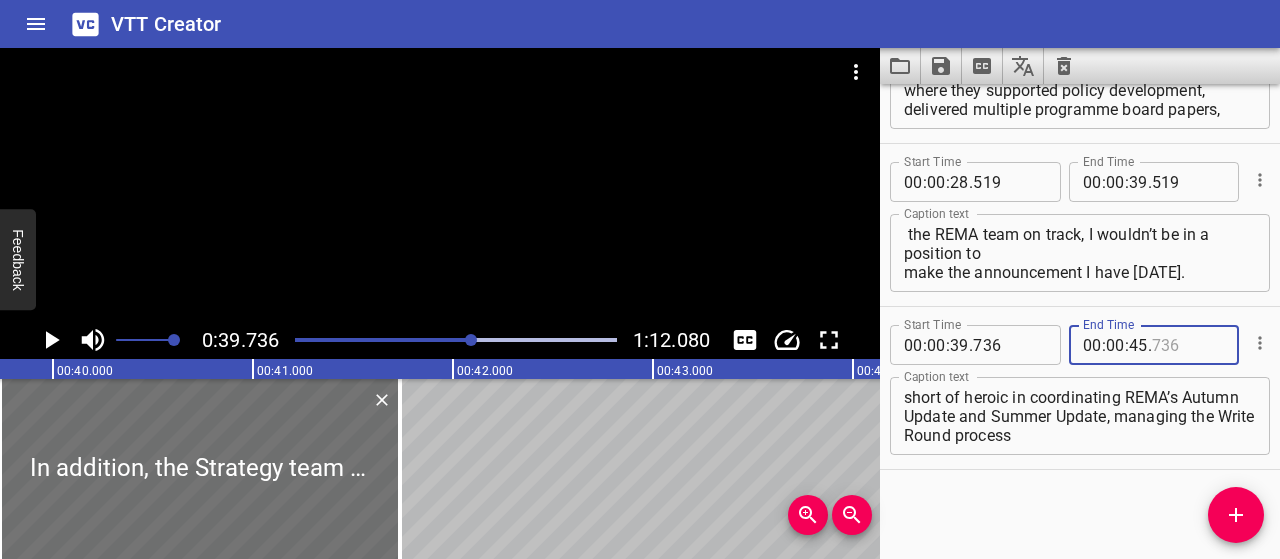 type on "736" 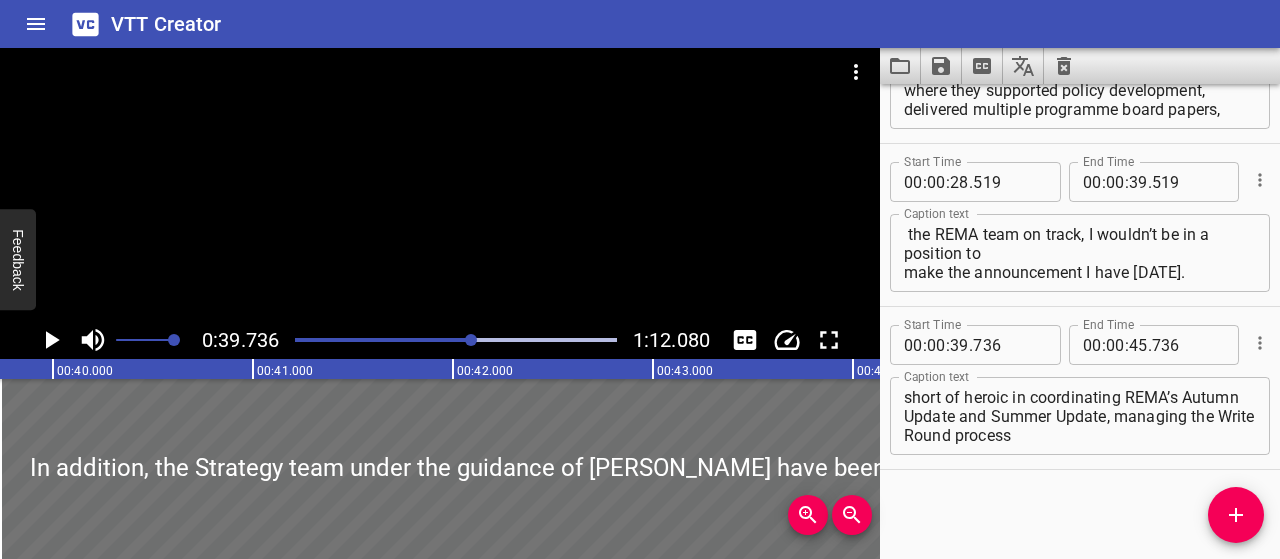 click on "Start Time 00 : 00 : 00 . 000 Start Time End Time 00 : 00 : 05 . 347 End Time Caption text An additional not relating to the Electricity Market Review , Secretary of State, [PERSON_NAME] Caption text Start Time 00 : 00 : 05 . 347 Start Time End Time 00 : 00 : 13 . 537 End Time Caption text Thank you so much Madame deputy speaker, with permission I would like to make a statement about the Review of Electricity Market Arrangements Caption text Start Time 00 : 00 : 13 . 537 Start Time End Time 00 : 00 : 21 . 099 End Time Caption text And following the announcement of my decision, the first thing I would like to do is offer my sincere thanks to [PERSON_NAME]’s PES team, led by [PERSON_NAME]. Caption text Start Time 00 : 00 : 22 . 519 Start Time End Time 00 : 00 : 28 . 519 End Time Caption text Without the Programme team’s stewardship where they supported policy development, delivered multiple programme board papers,   Caption text Start Time 00 : 00 : 28 . 519 Start Time End Time 00 : 00 : 39 . 519 End Time 00" at bounding box center [1080, 321] 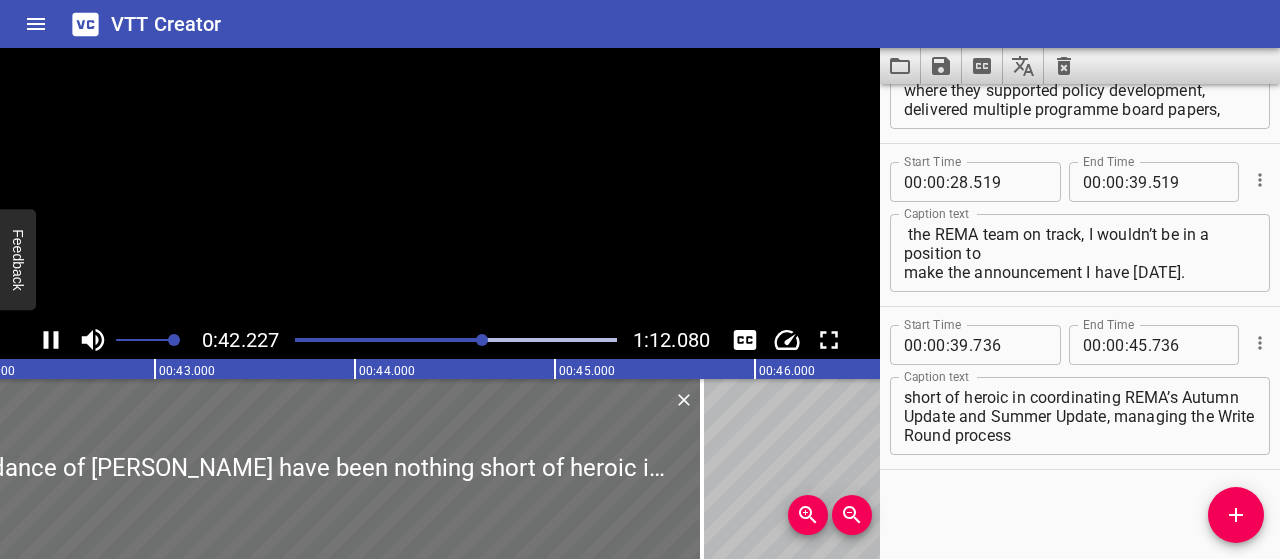 click 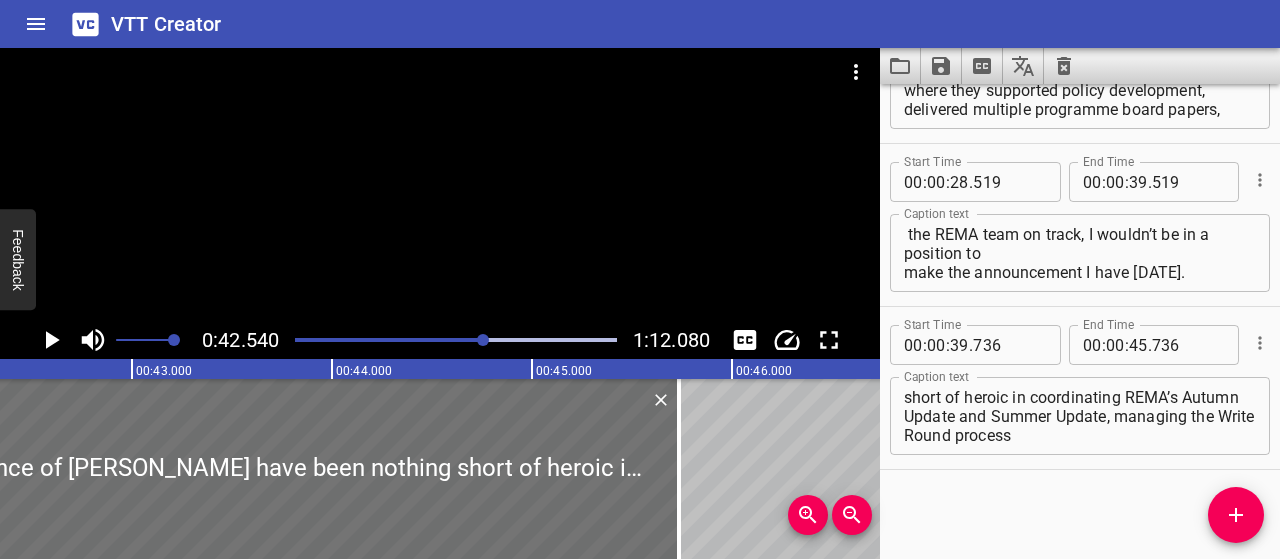 scroll, scrollTop: 0, scrollLeft: 8508, axis: horizontal 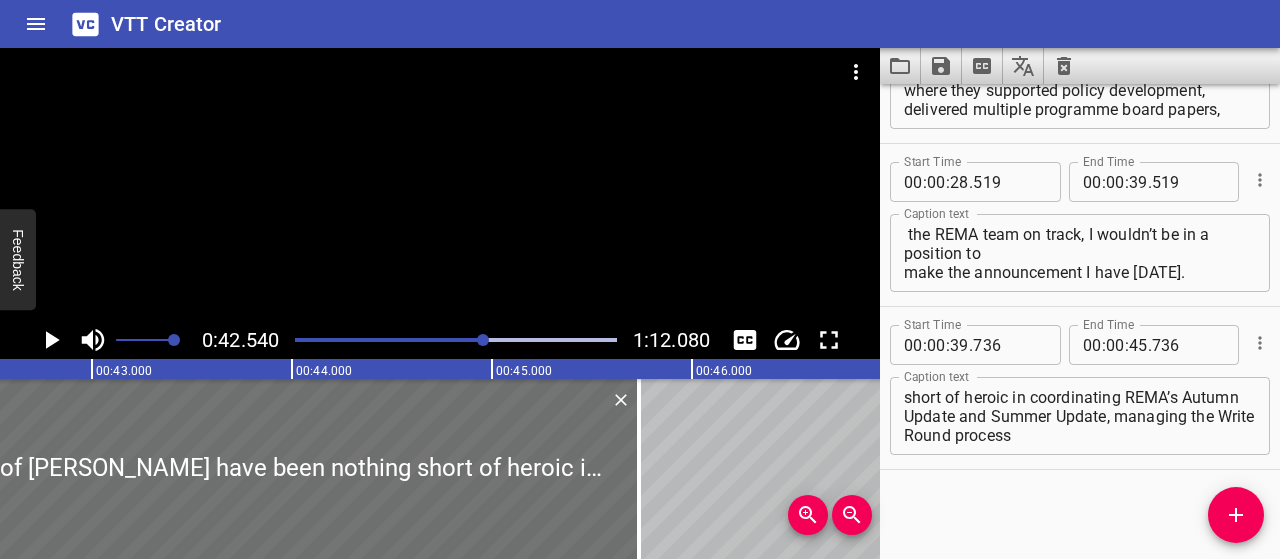 click on "In addition, the Strategy team under the guidance of [PERSON_NAME] have been nothing short of heroic in coordinating REMA’s Autumn Update and Summer Update, managing the Write Round process" at bounding box center (1080, 416) 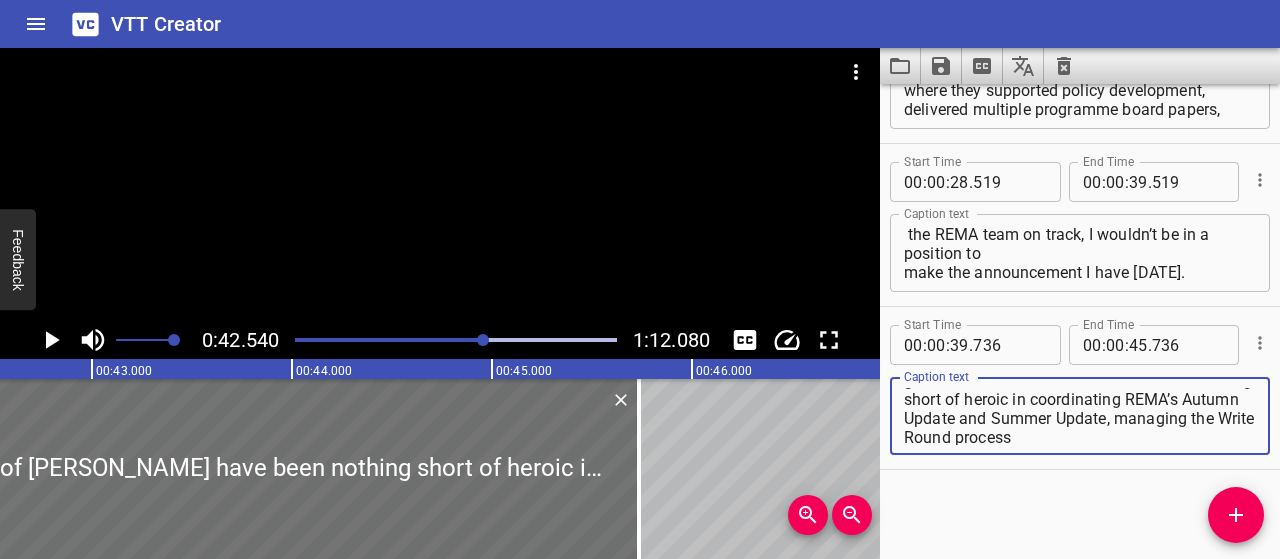 scroll, scrollTop: 0, scrollLeft: 0, axis: both 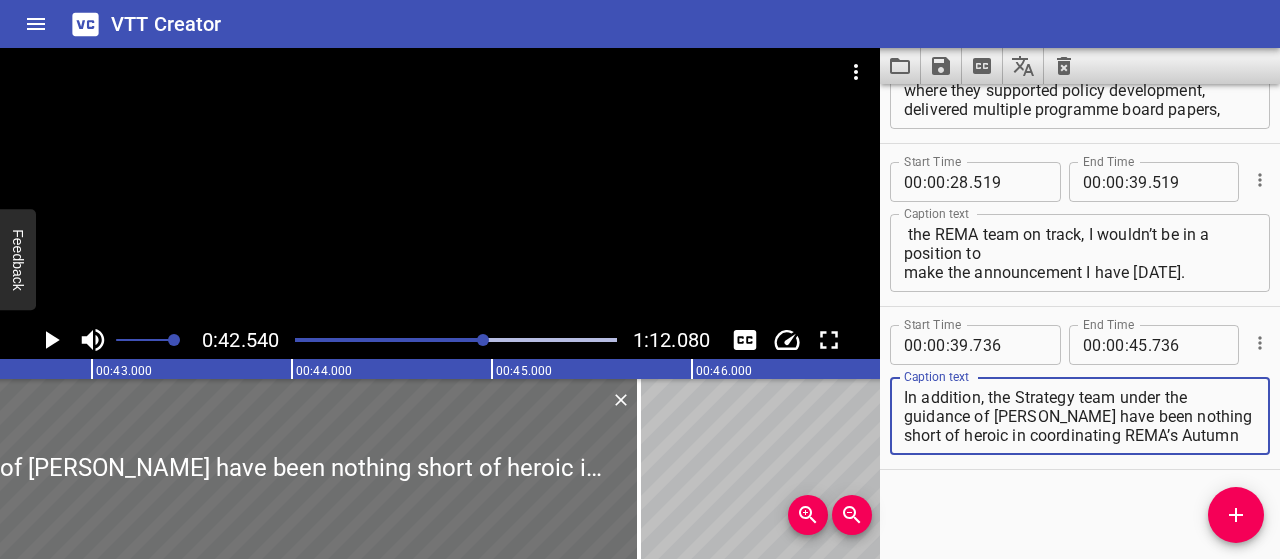 click on "In addition, the Strategy team under the guidance of [PERSON_NAME] have been nothing short of heroic in coordinating REMA’s Autumn Update and Summer Update, managing the Write Round process" at bounding box center [1080, 416] 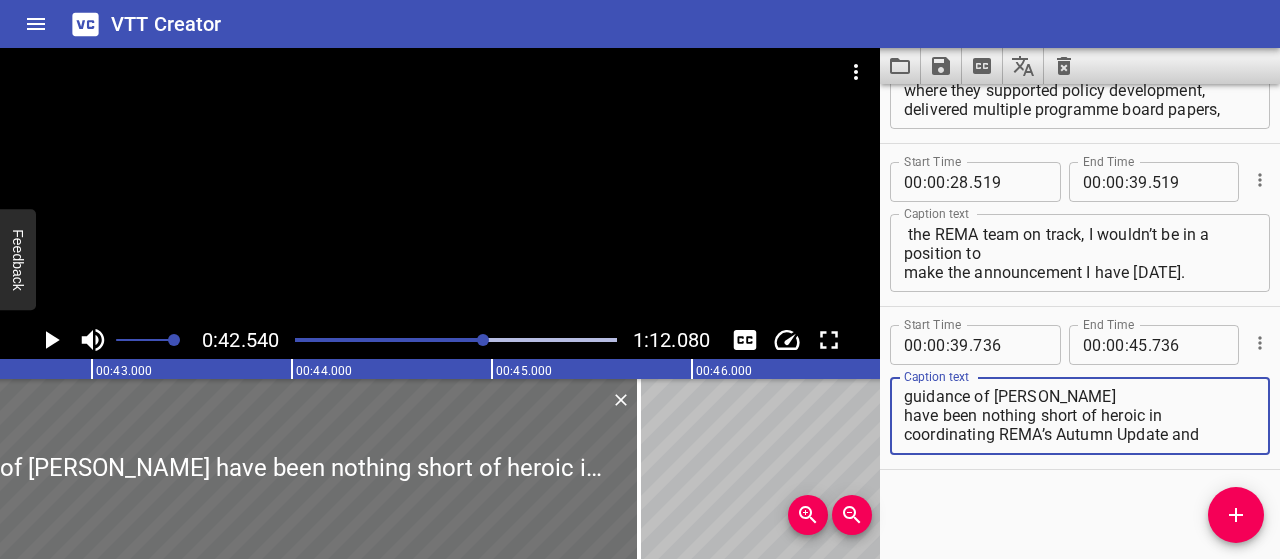 scroll, scrollTop: 0, scrollLeft: 0, axis: both 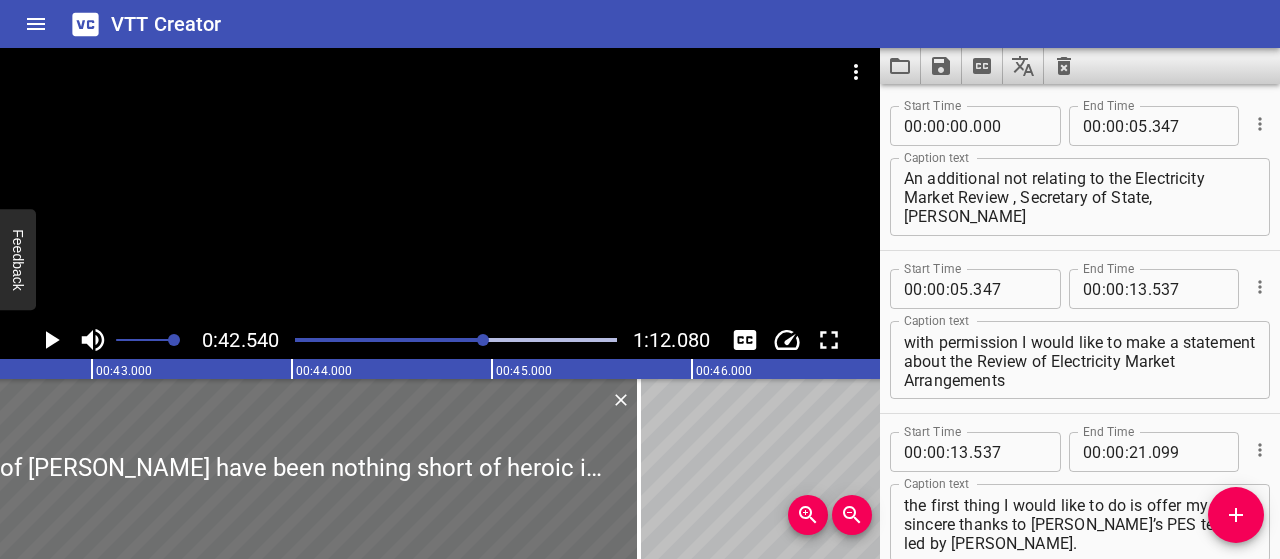 type on "In addition, the Strategy team under the guidance of [PERSON_NAME]
have been nothing short of heroic in coordinating REMA’s Autumn Update and Summer Update, managing the Write Round process" 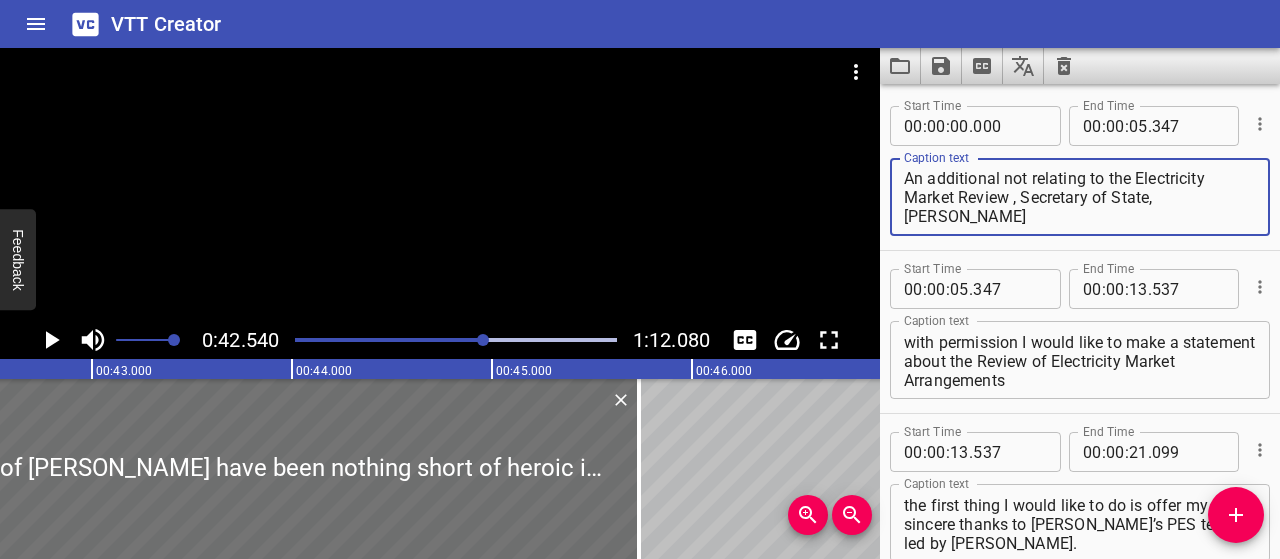 click on "An additional not relating to the Electricity Market Review , Secretary of State, [PERSON_NAME]" at bounding box center (1080, 197) 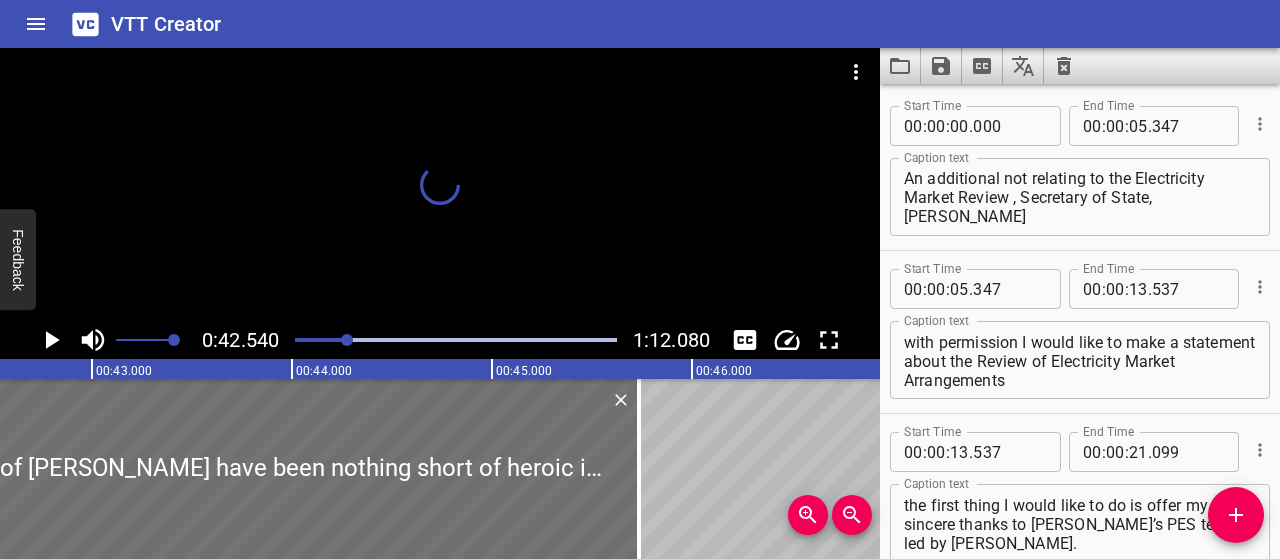 scroll, scrollTop: 0, scrollLeft: 8272, axis: horizontal 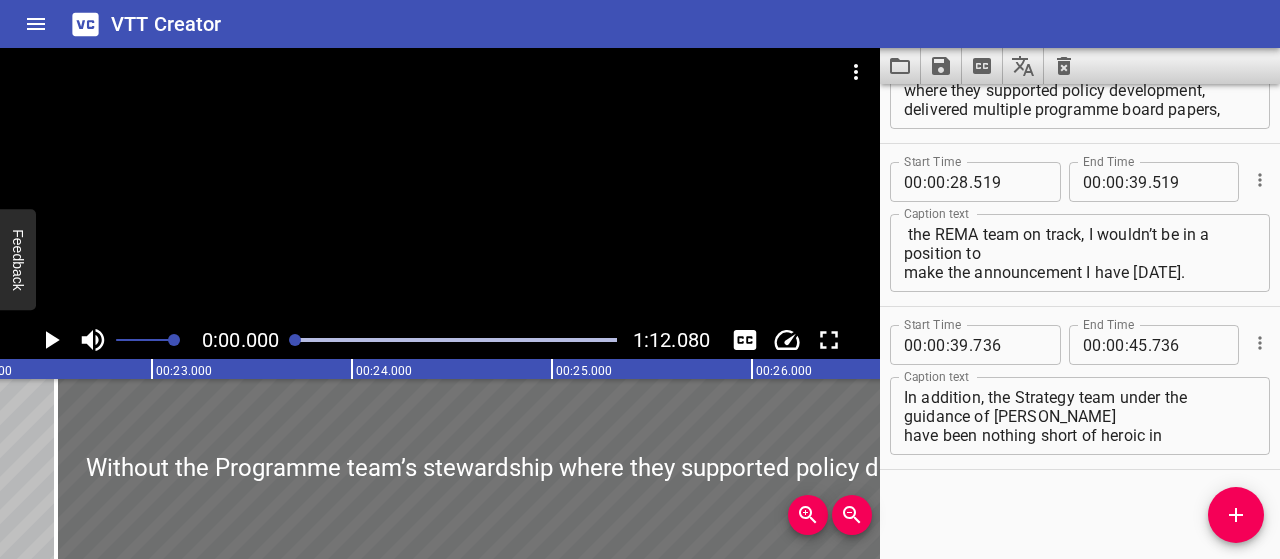 drag, startPoint x: 486, startPoint y: 340, endPoint x: 292, endPoint y: 349, distance: 194.20865 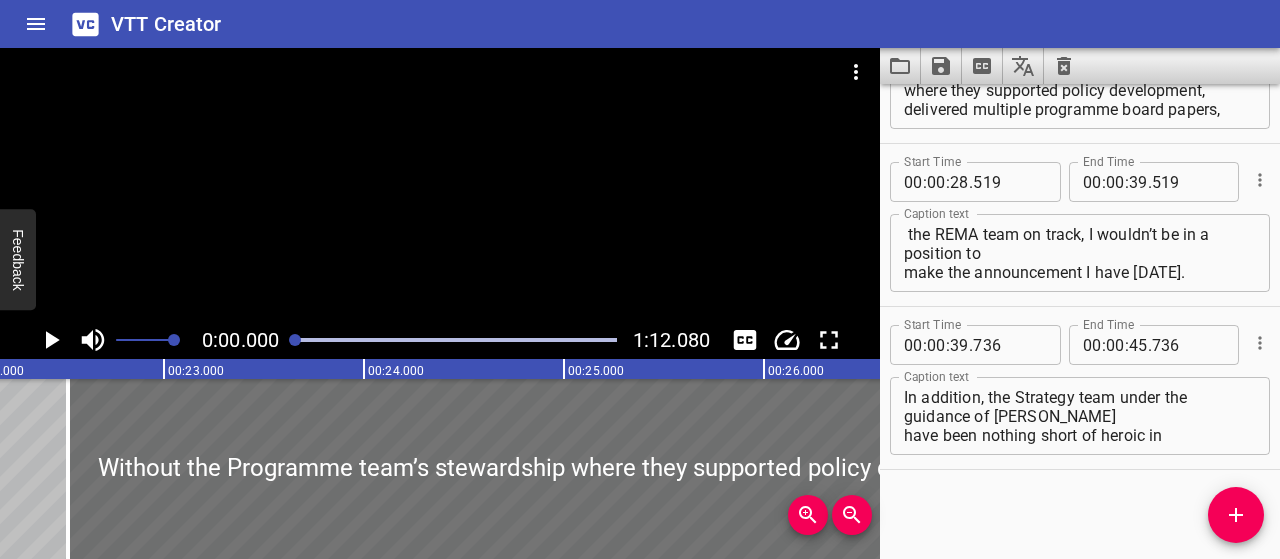 click at bounding box center [456, 340] 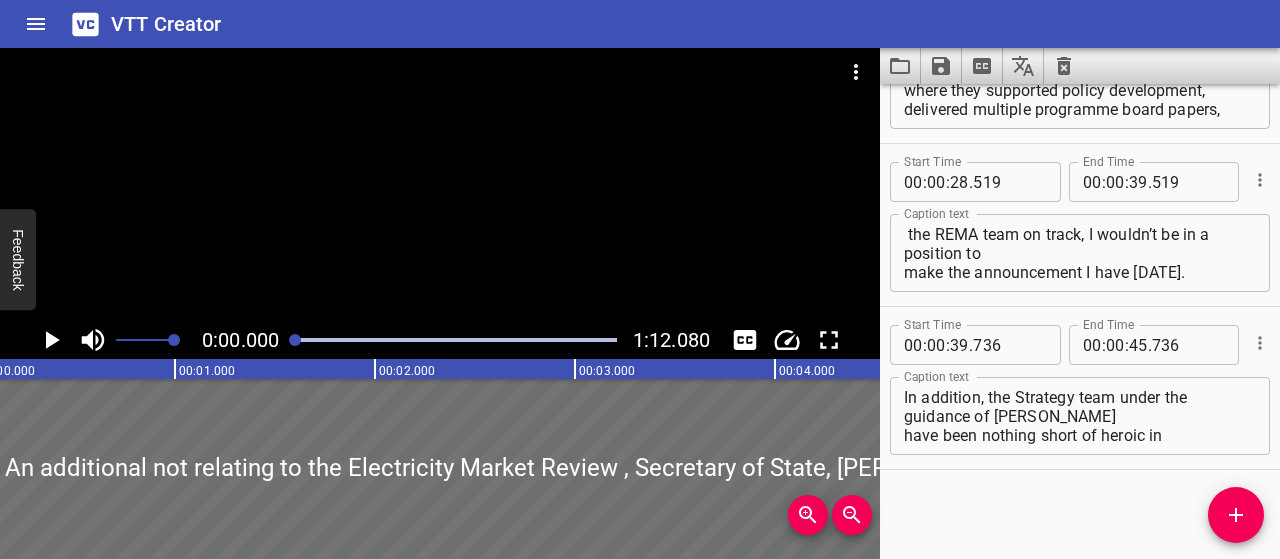 scroll, scrollTop: 0, scrollLeft: 0, axis: both 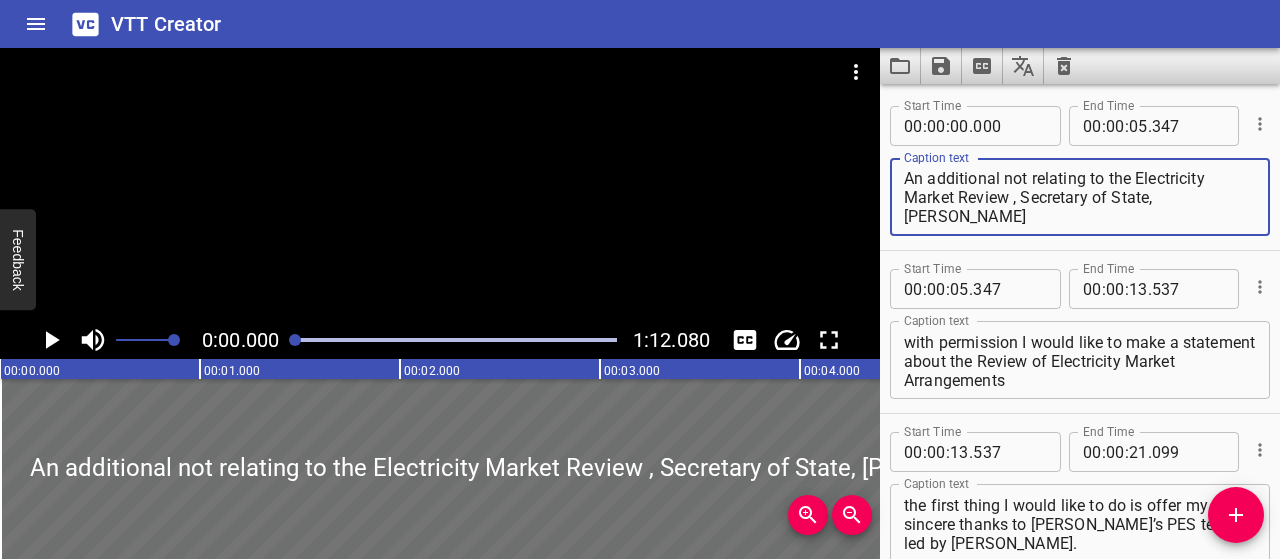 click on "An additional not relating to the Electricity Market Review , Secretary of State, [PERSON_NAME]" at bounding box center (1080, 197) 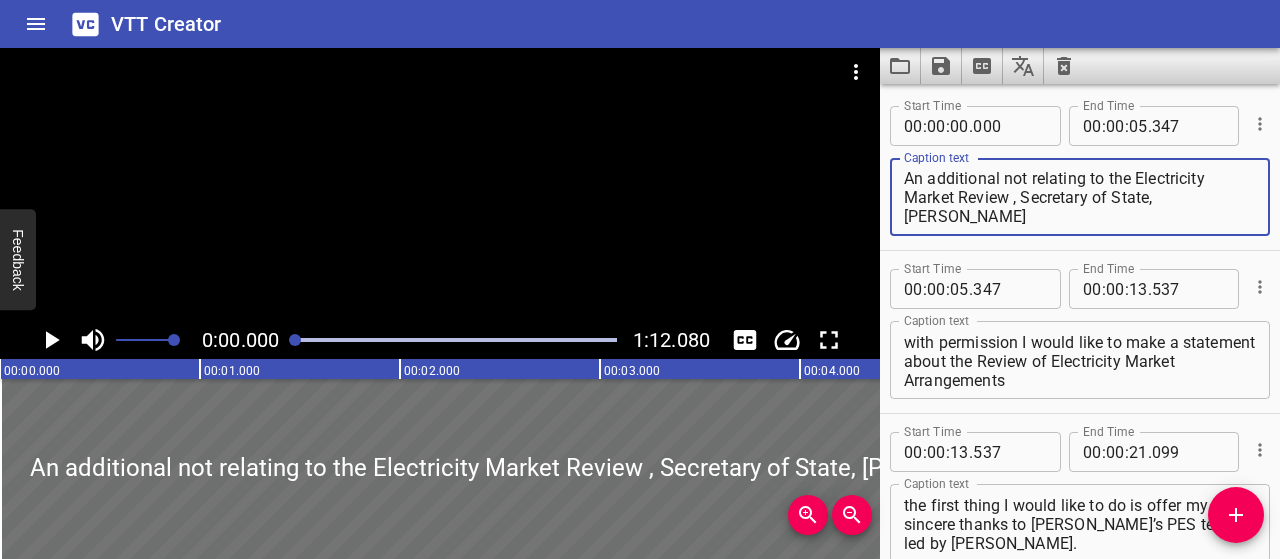 click on "An additional not relating to the Electricity Market Review , Secretary of State, [PERSON_NAME]" at bounding box center [1080, 197] 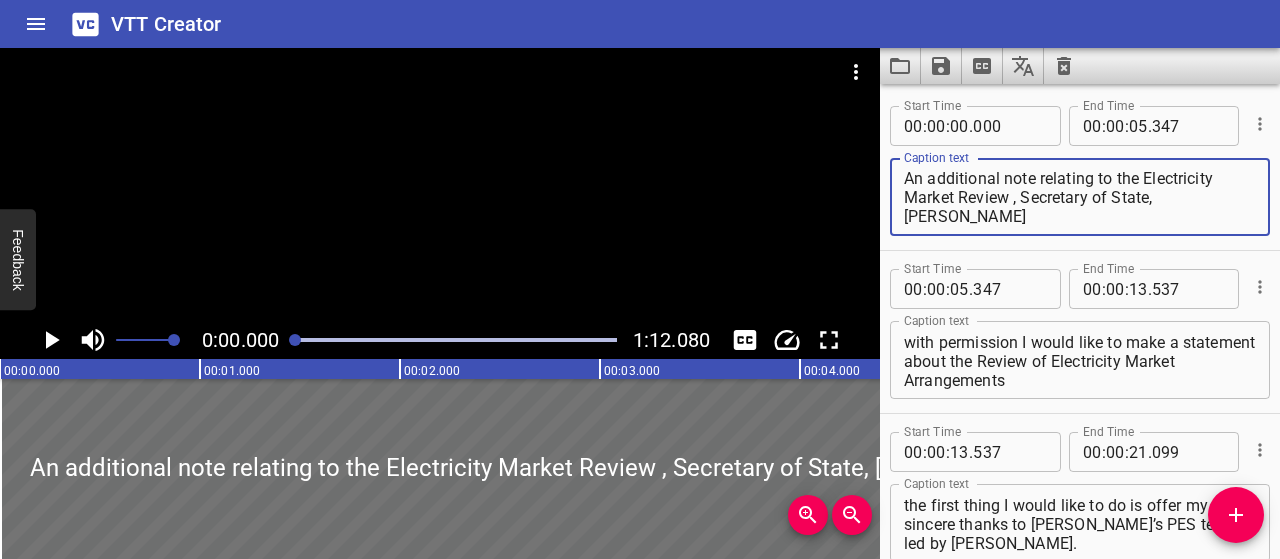 click on "An additional note relating to the Electricity Market Review , Secretary of State, [PERSON_NAME]" at bounding box center [1080, 197] 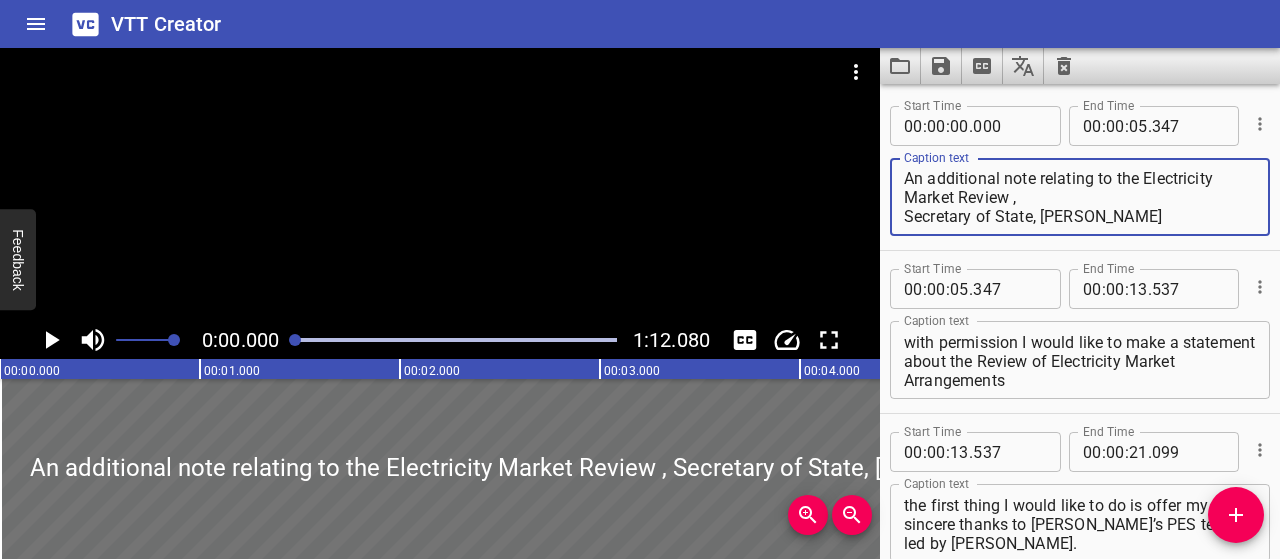 click on "An additional note relating to the Electricity Market Review ,
Secretary of State, [PERSON_NAME]" at bounding box center (1080, 197) 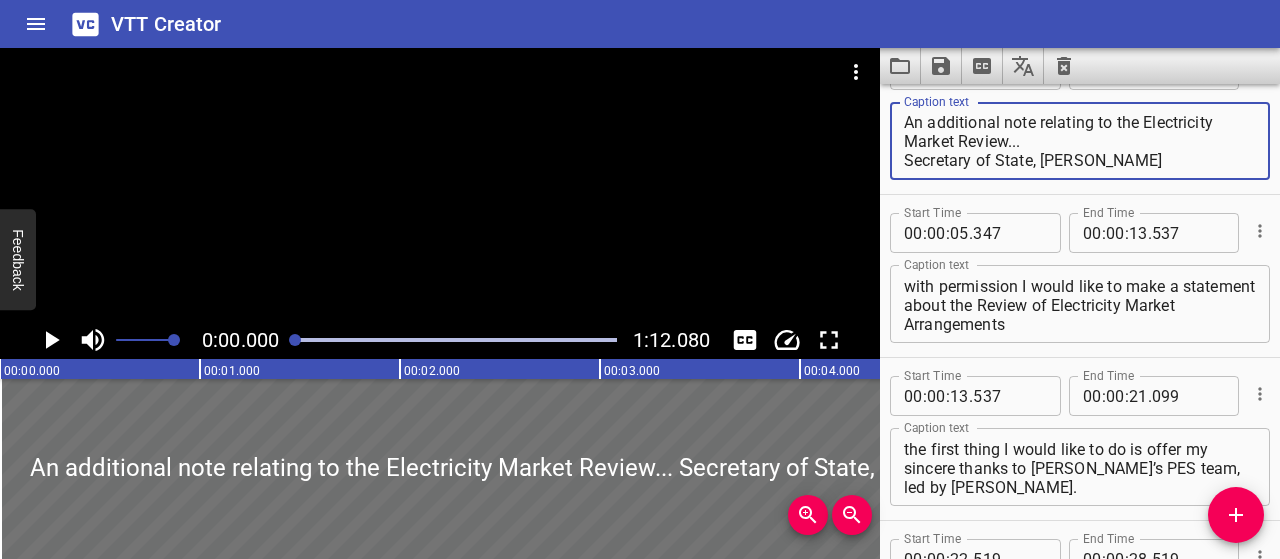 scroll, scrollTop: 100, scrollLeft: 0, axis: vertical 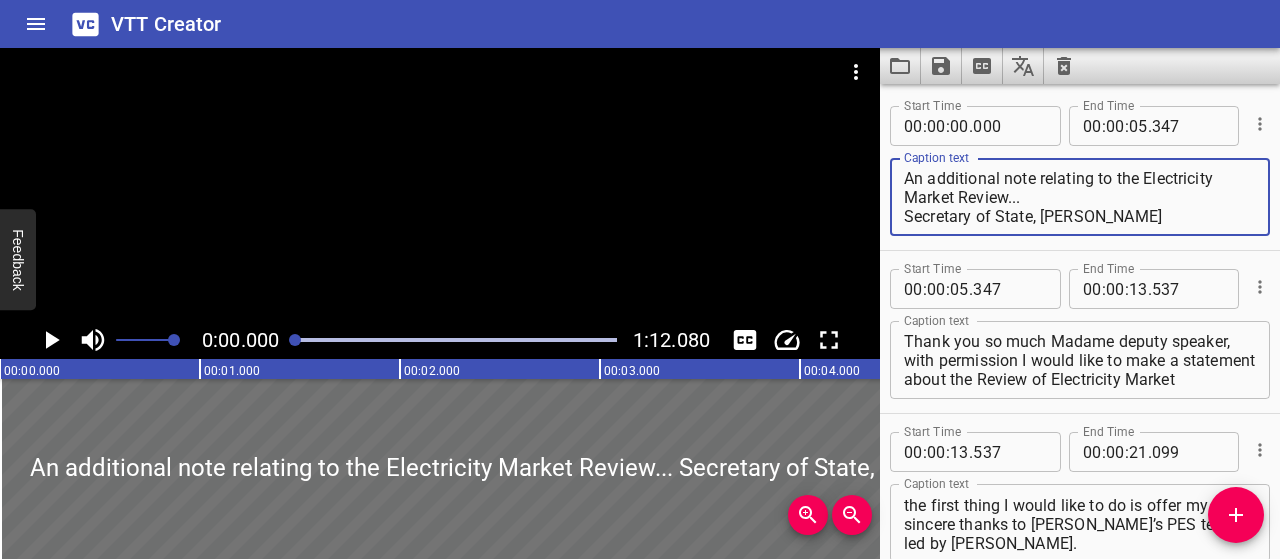 type on "An additional note relating to the Electricity Market Review...
Secretary of State, [PERSON_NAME]" 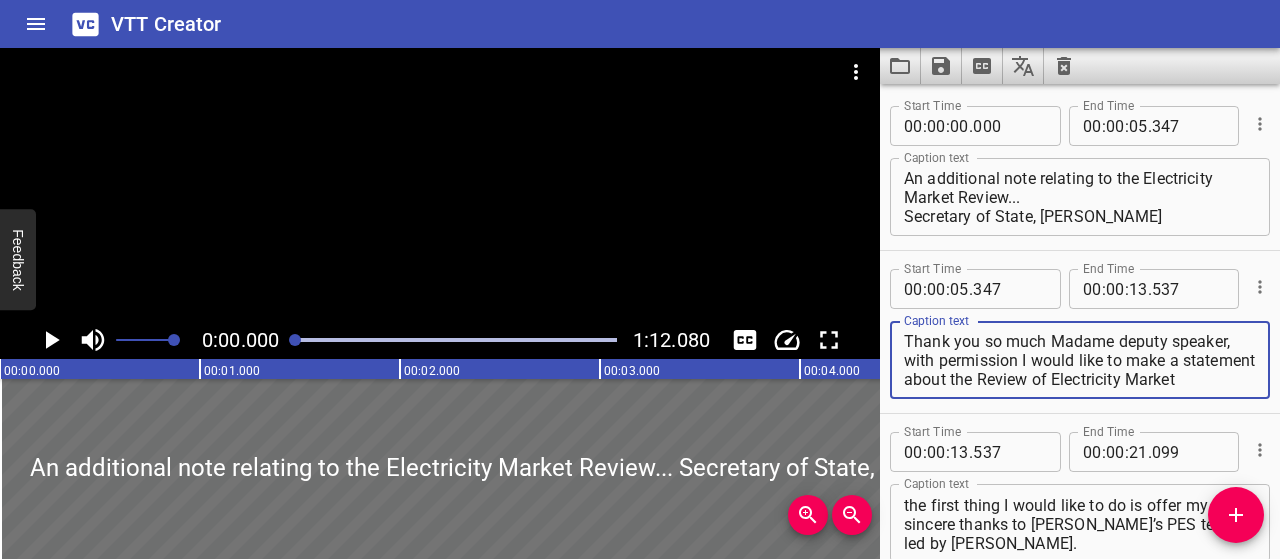 click on "Thank you so much Madame deputy speaker, with permission I would like to make a statement about the Review of Electricity Market Arrangements" at bounding box center (1080, 360) 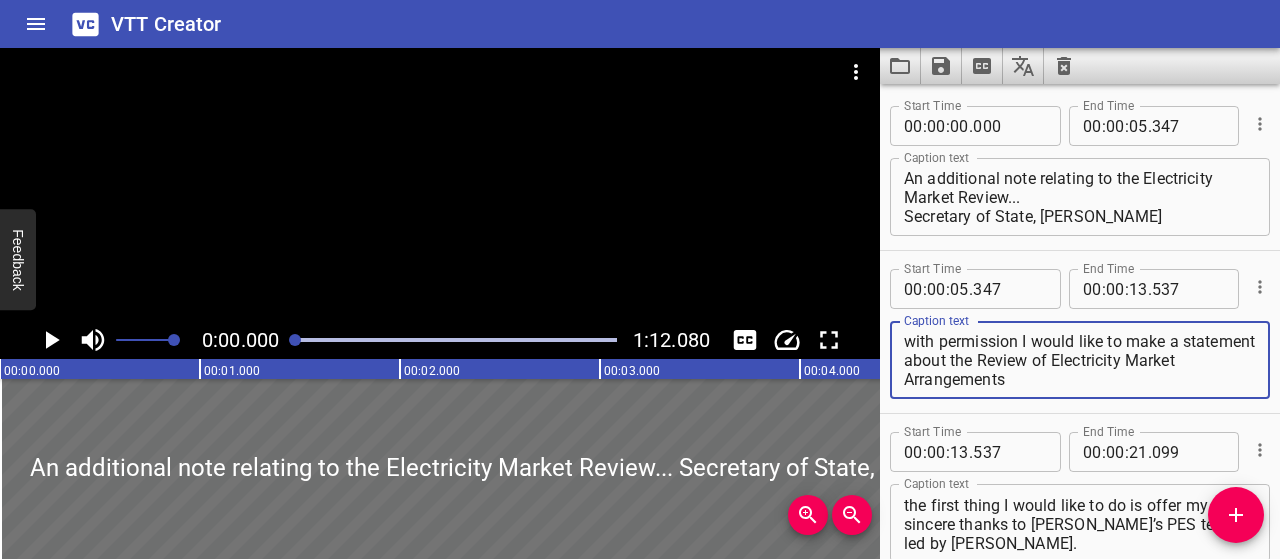 scroll, scrollTop: 38, scrollLeft: 0, axis: vertical 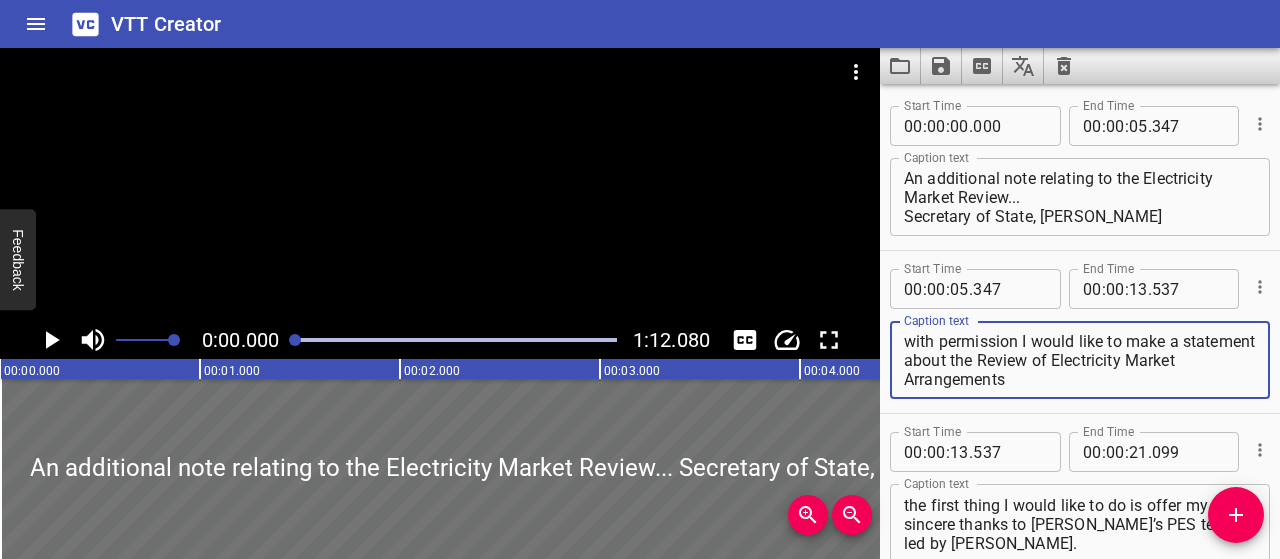 click on "Thank you so much Madame deputy speaker,
with permission I would like to make a statement about the Review of Electricity Market Arrangements" at bounding box center (1080, 360) 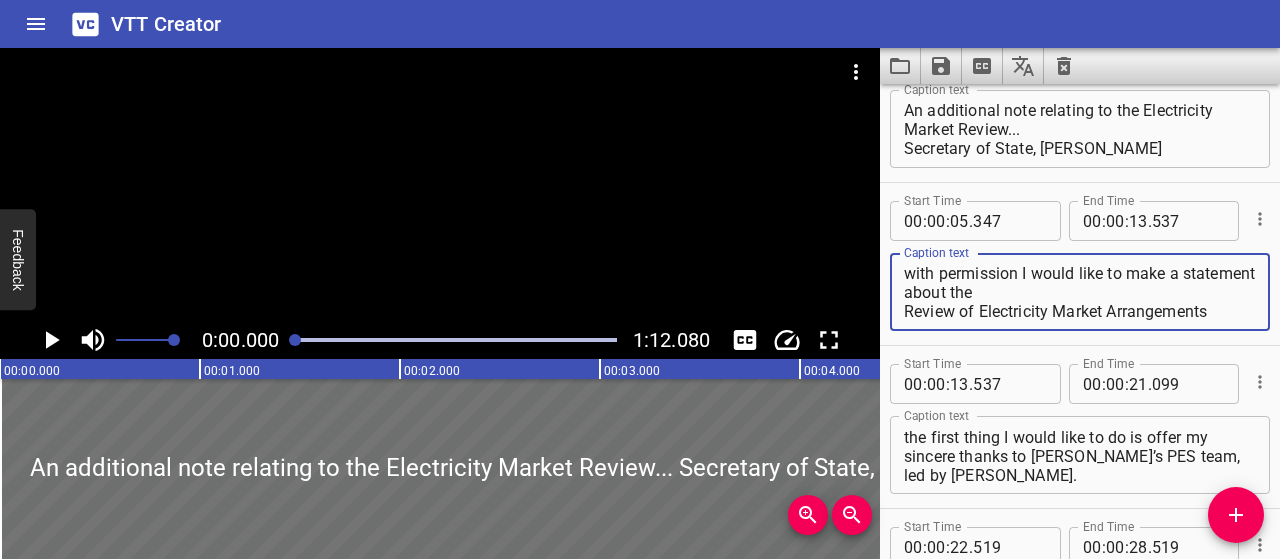 scroll, scrollTop: 100, scrollLeft: 0, axis: vertical 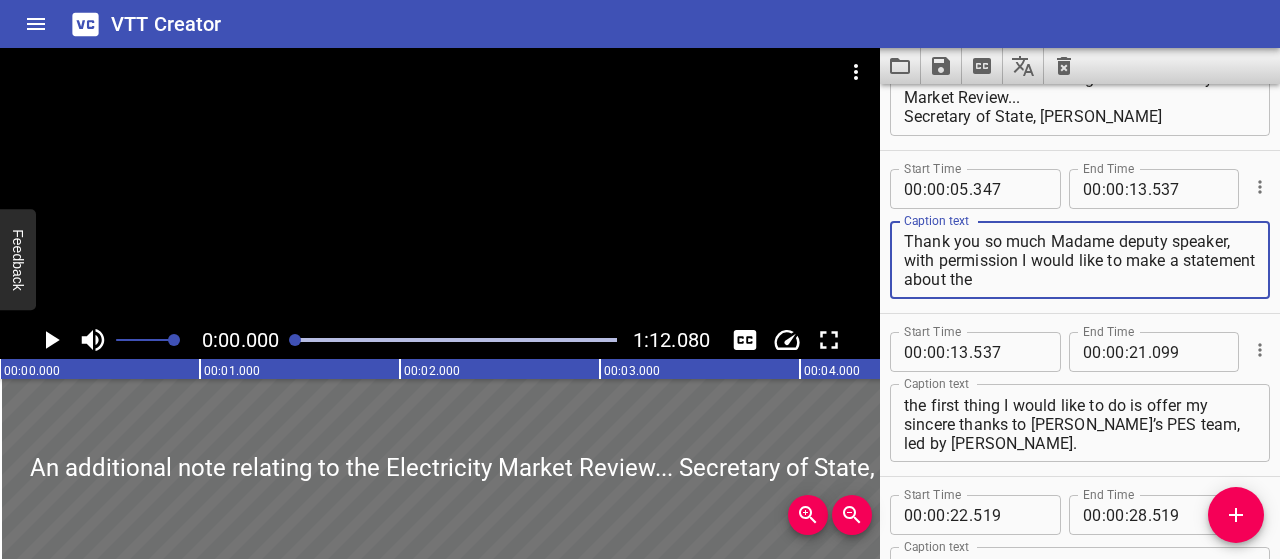 type on "Thank you so much Madame deputy speaker,
with permission I would like to make a statement about the
Review of Electricity Market Arrangements" 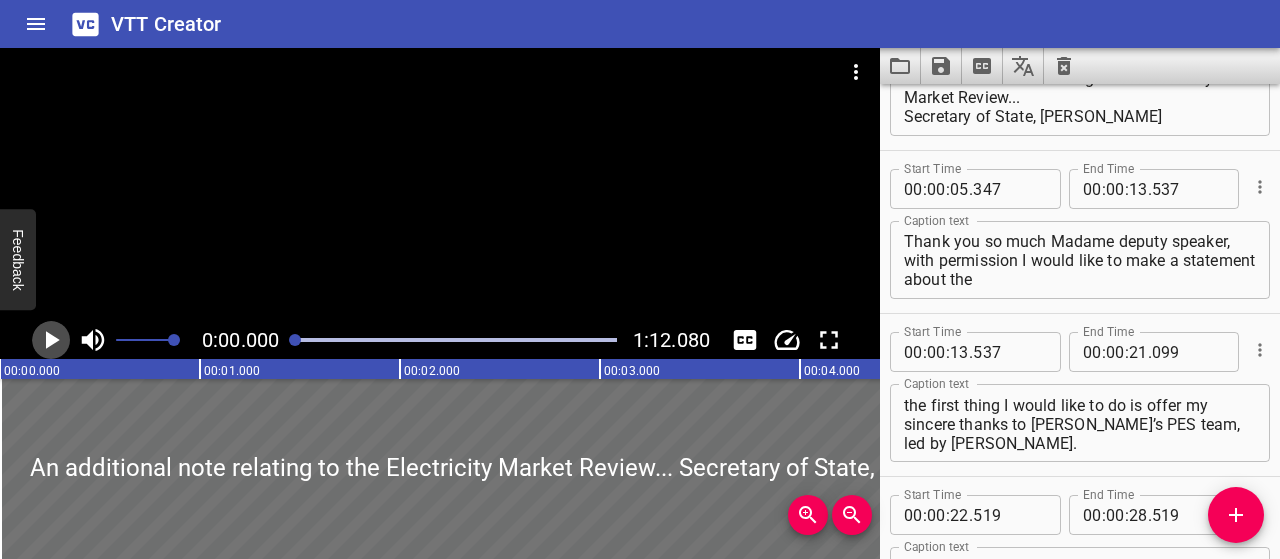 click 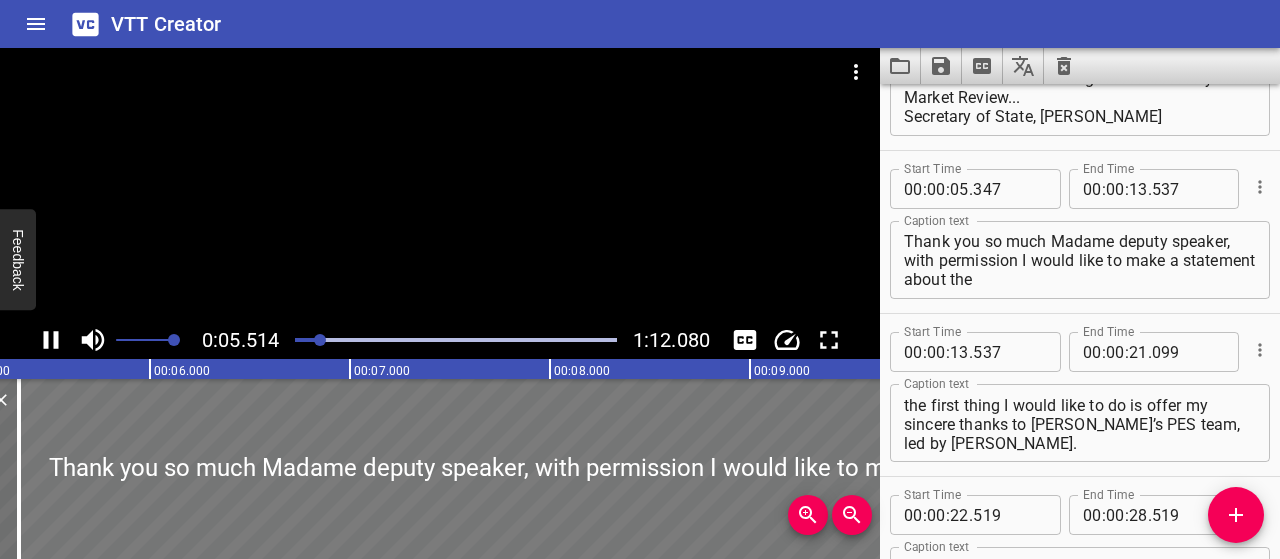 scroll, scrollTop: 0, scrollLeft: 1098, axis: horizontal 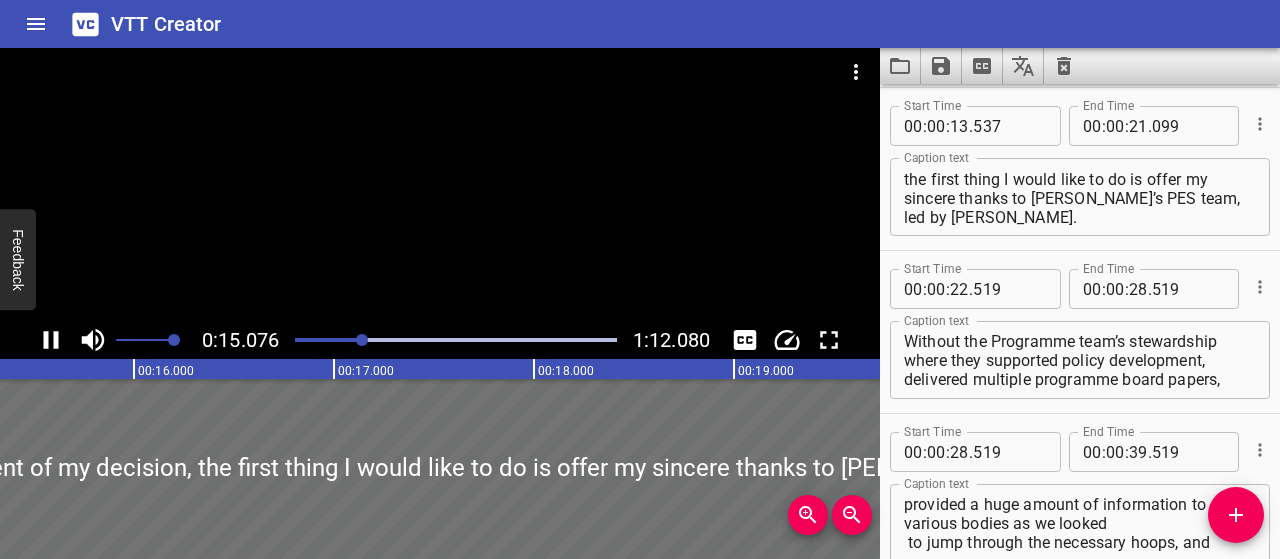 click 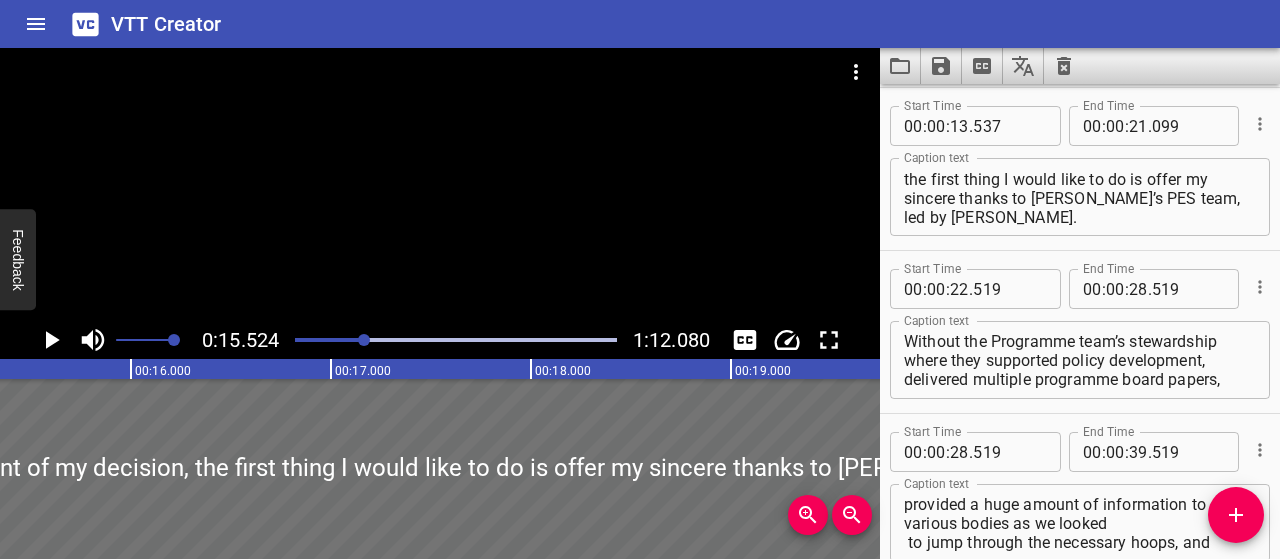 scroll, scrollTop: 0, scrollLeft: 3104, axis: horizontal 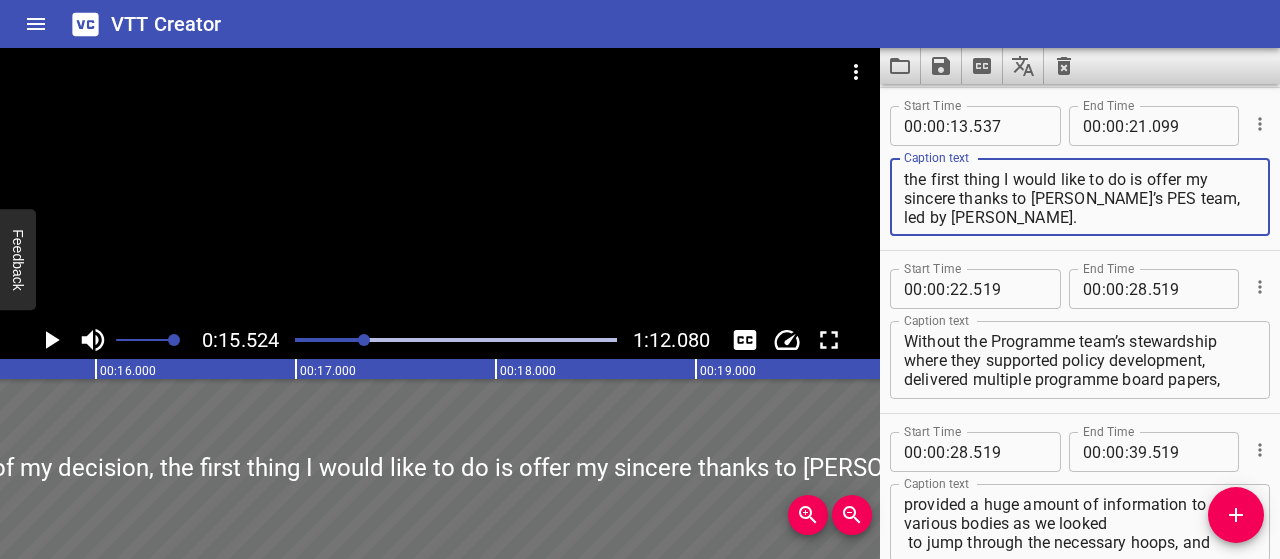click on "And following the announcement of my decision, the first thing I would like to do is offer my sincere thanks to [PERSON_NAME]’s PES team, led by [PERSON_NAME]." at bounding box center (1080, 197) 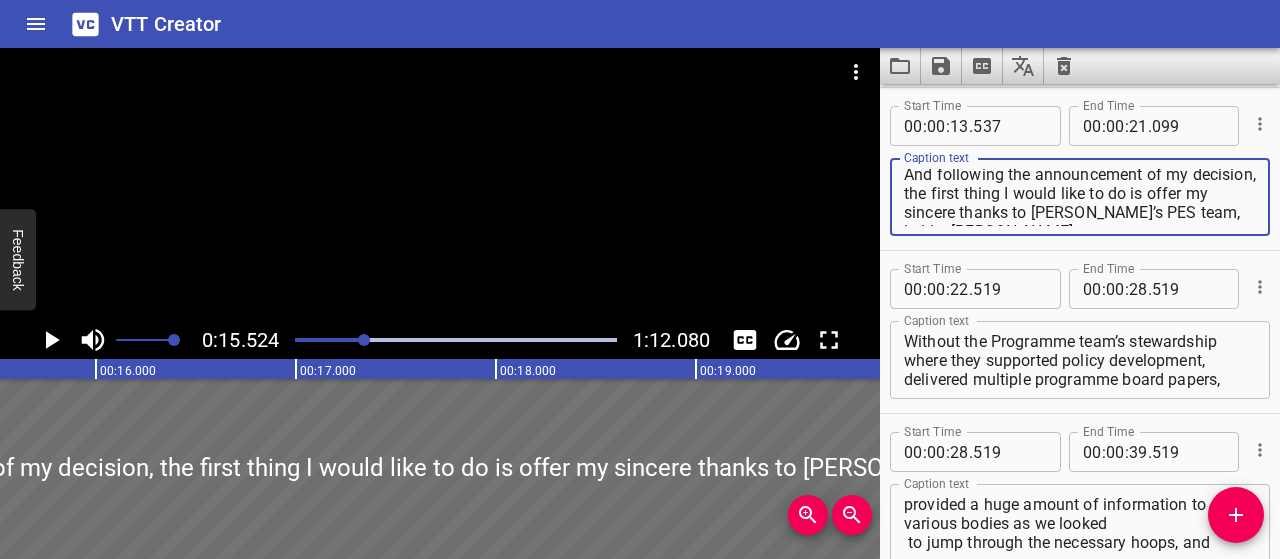 scroll, scrollTop: 0, scrollLeft: 0, axis: both 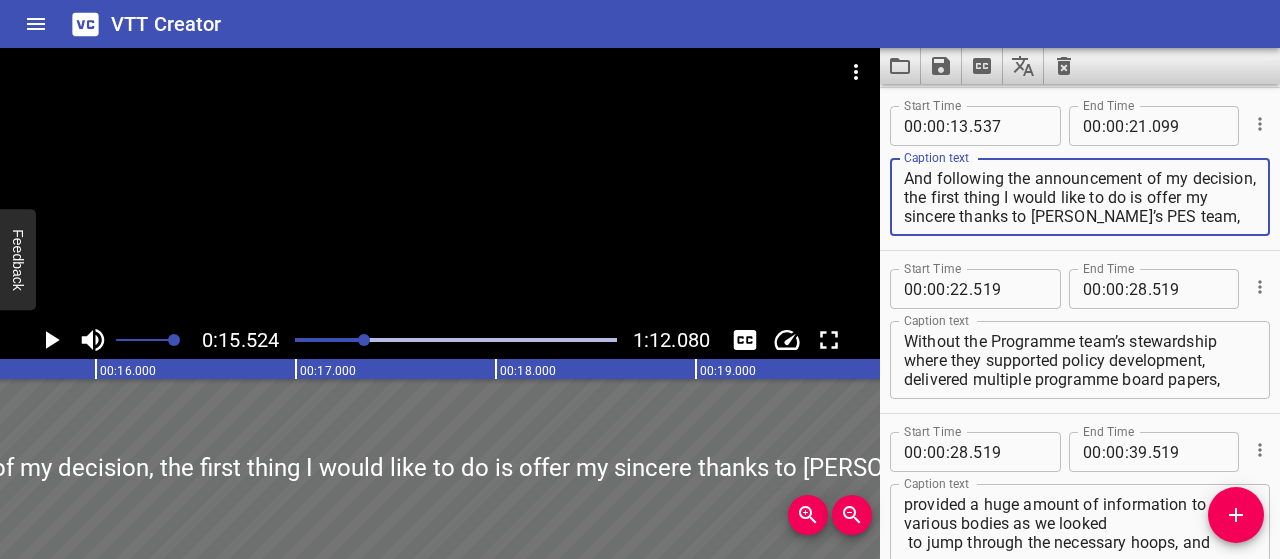 click on "And following the announcement of my decision, the first thing I would like to do is offer my sincere thanks to [PERSON_NAME]’s PES team, led by [PERSON_NAME]." at bounding box center (1080, 197) 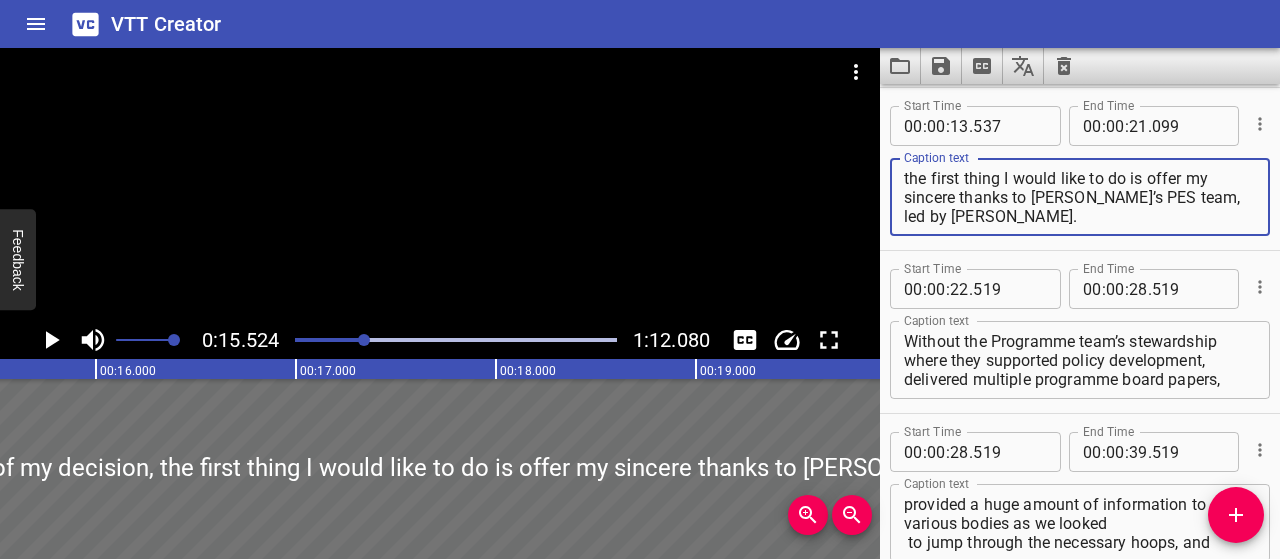 click on "And following the announcement of my decision,
the first thing I would like to do is offer my sincere thanks to [PERSON_NAME]’s PES team, led by [PERSON_NAME]." at bounding box center [1080, 197] 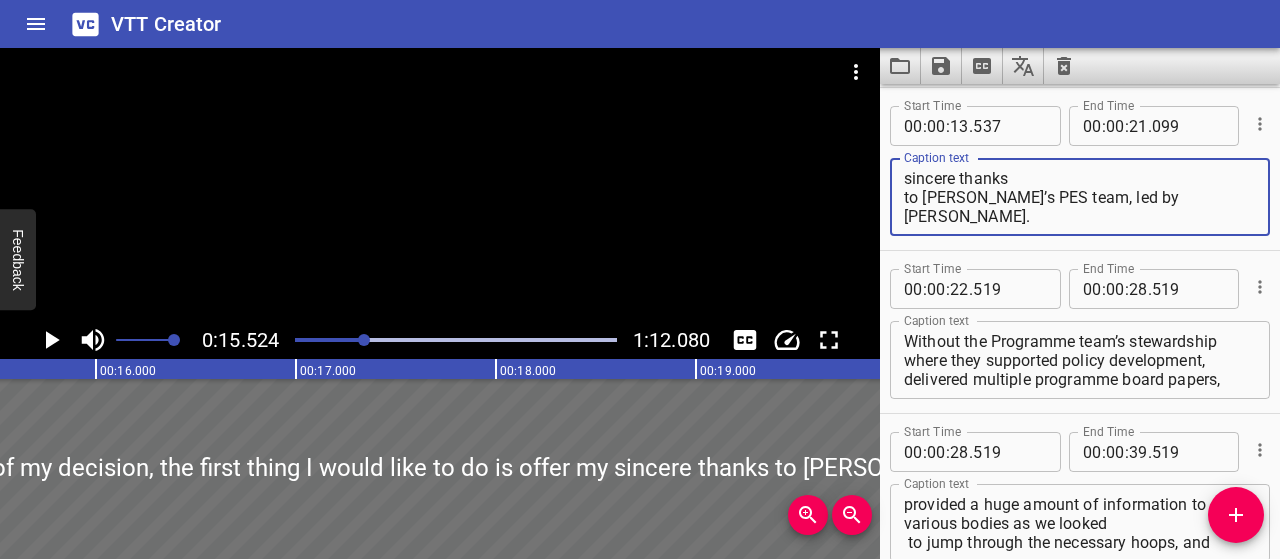 scroll, scrollTop: 56, scrollLeft: 0, axis: vertical 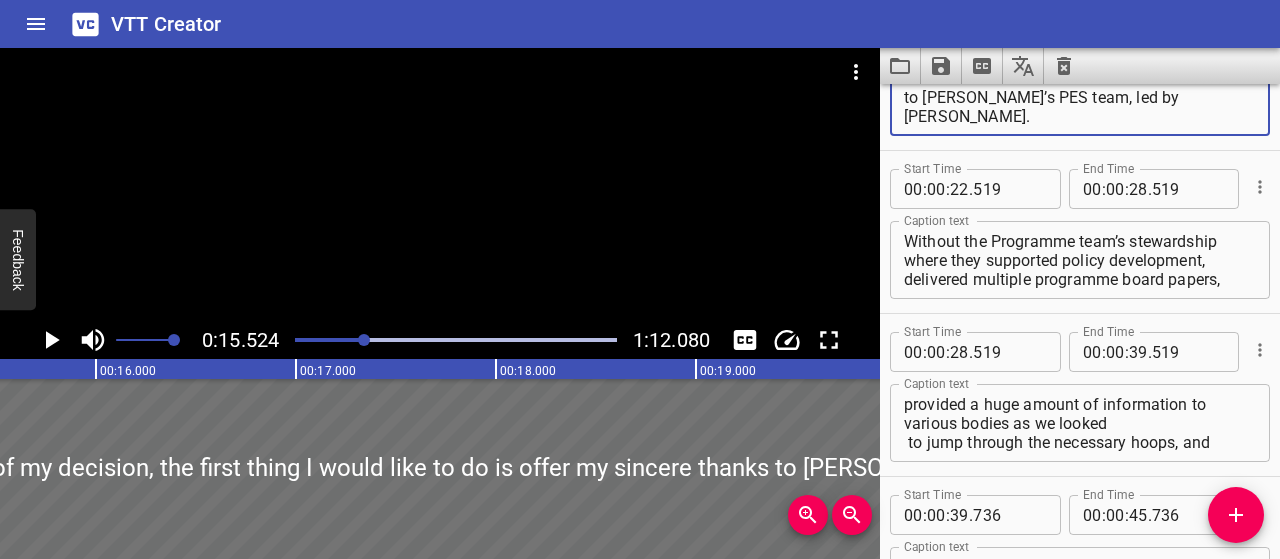 type on "And following the announcement of my decision,
the first thing I would like to do is offer my sincere thanks
to [PERSON_NAME]’s PES team, led by [PERSON_NAME]." 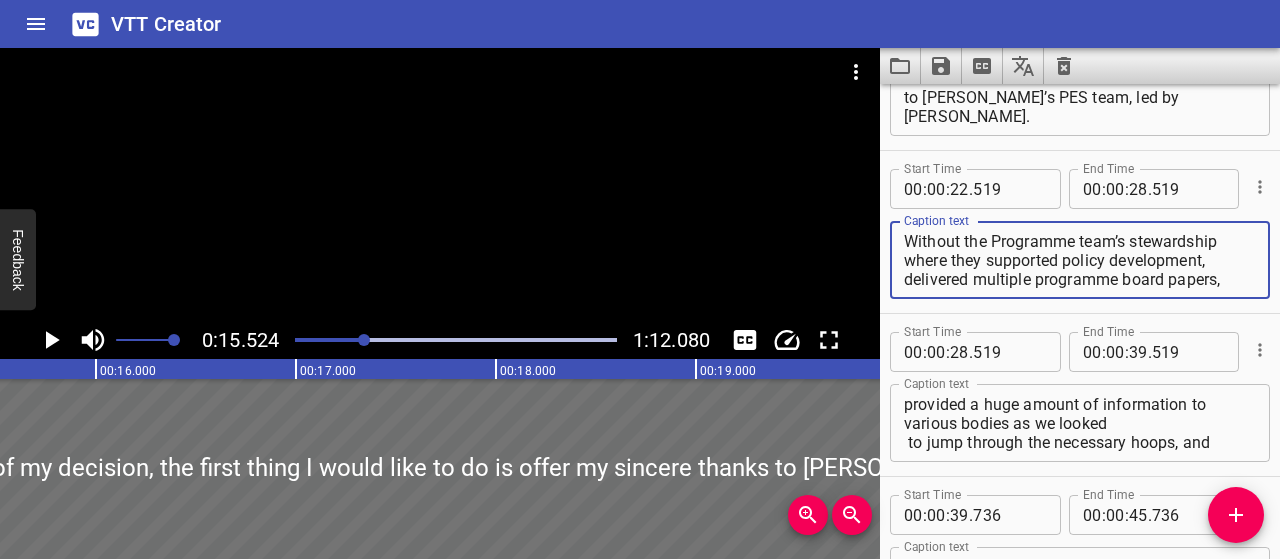 click on "Without the Programme team’s stewardship where they supported policy development, delivered multiple programme board papers," at bounding box center [1080, 260] 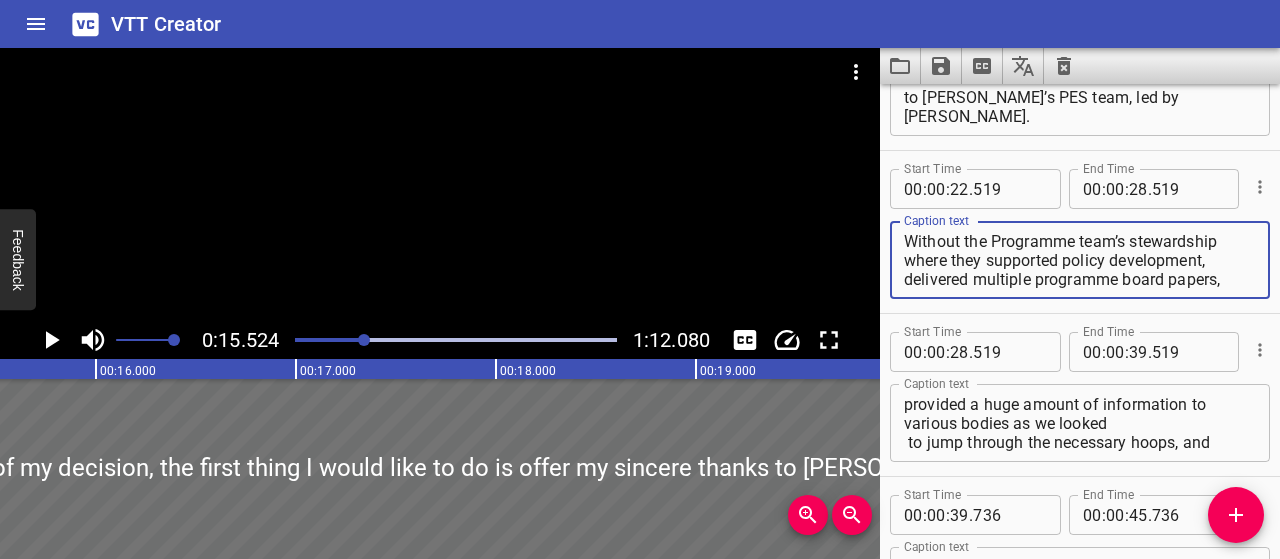 click 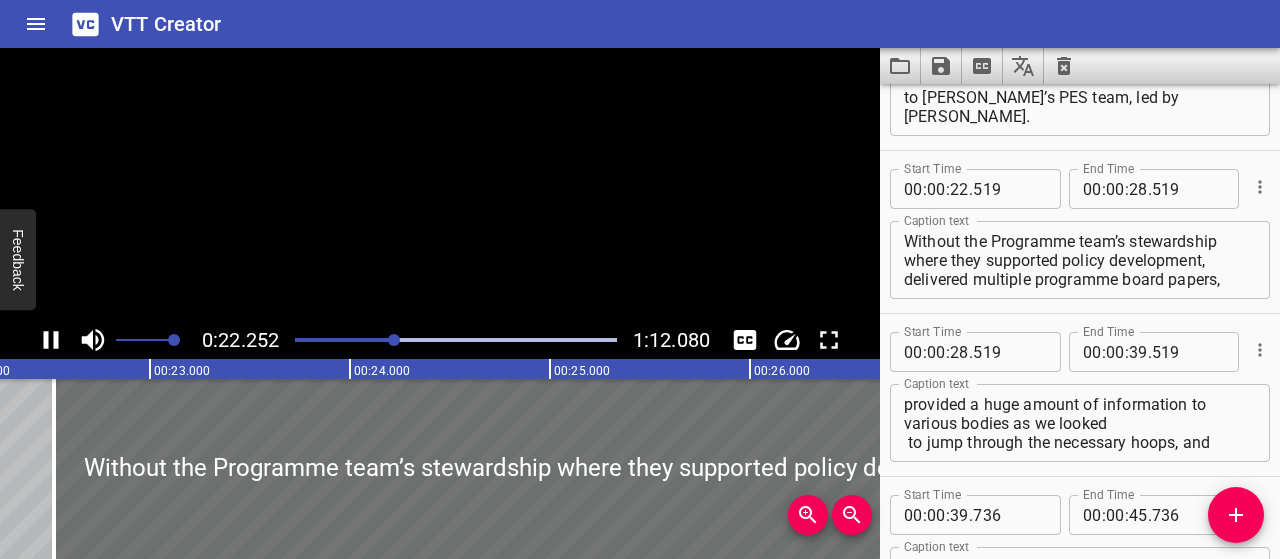 scroll, scrollTop: 0, scrollLeft: 4498, axis: horizontal 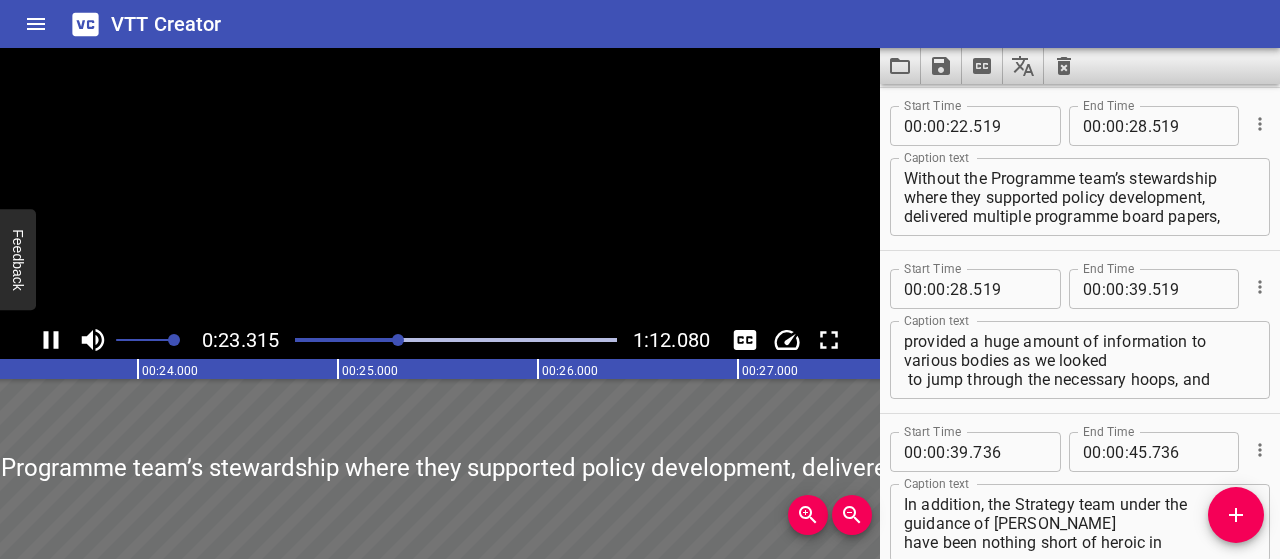 click 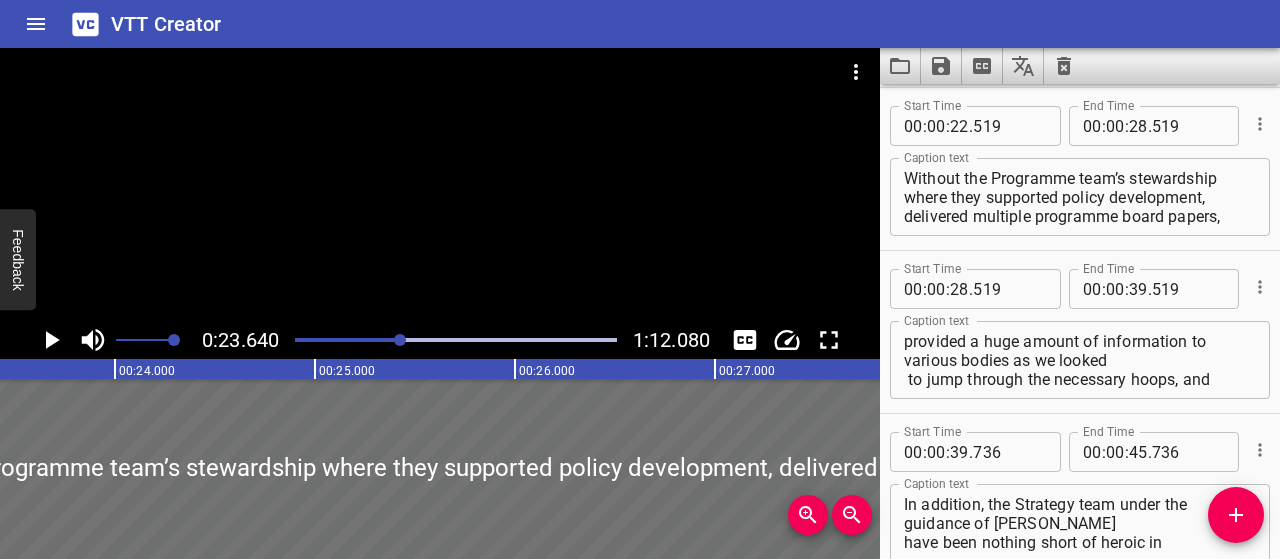 scroll, scrollTop: 0, scrollLeft: 4728, axis: horizontal 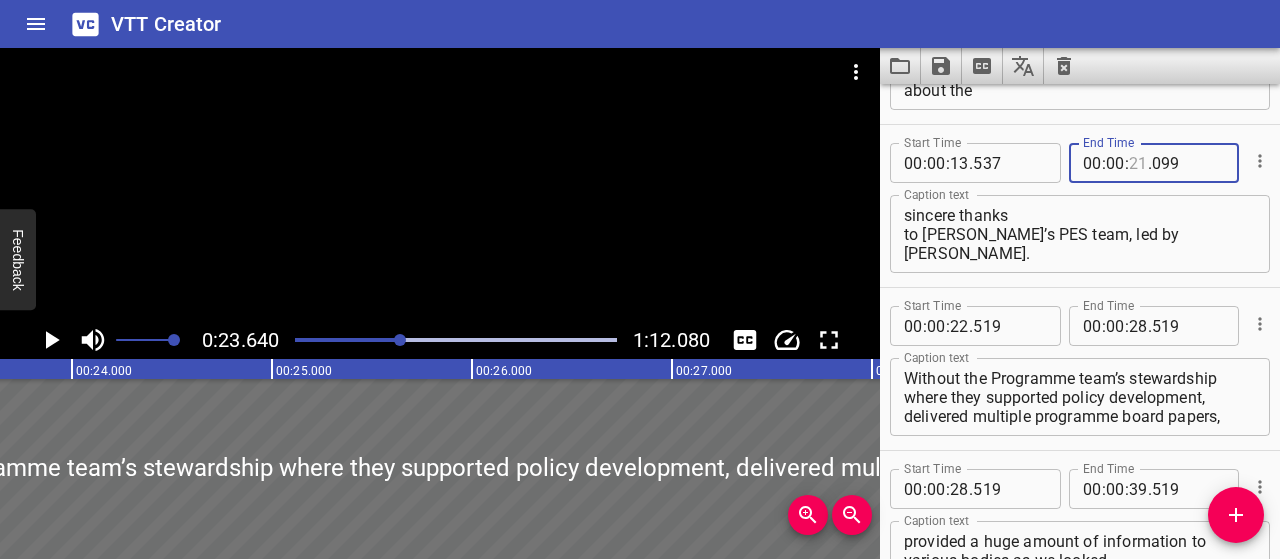click at bounding box center [1138, 163] 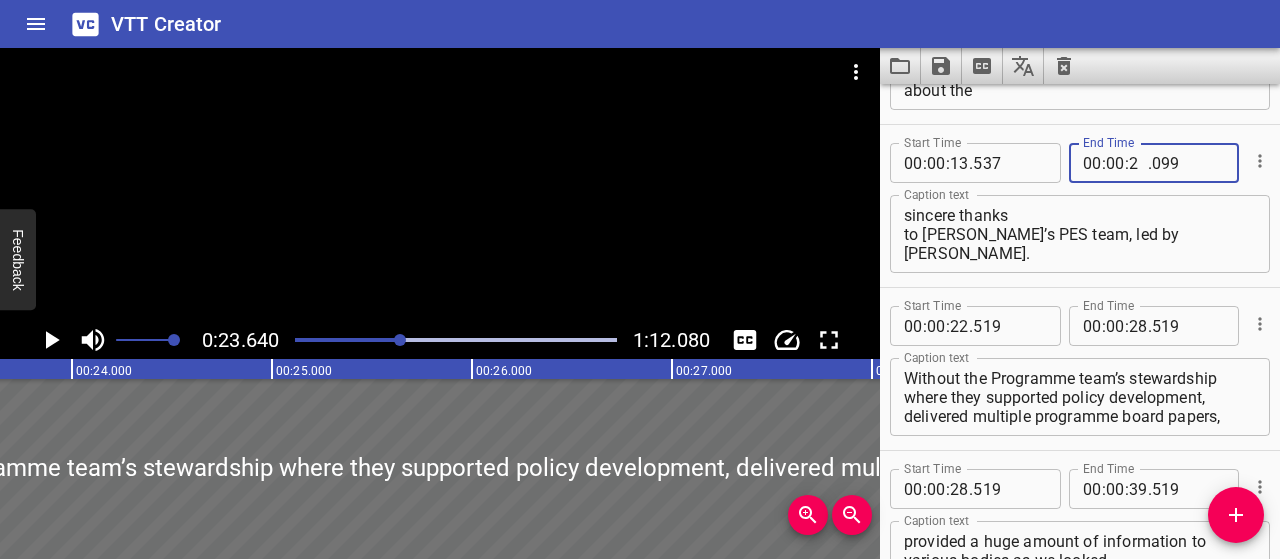 type on "22" 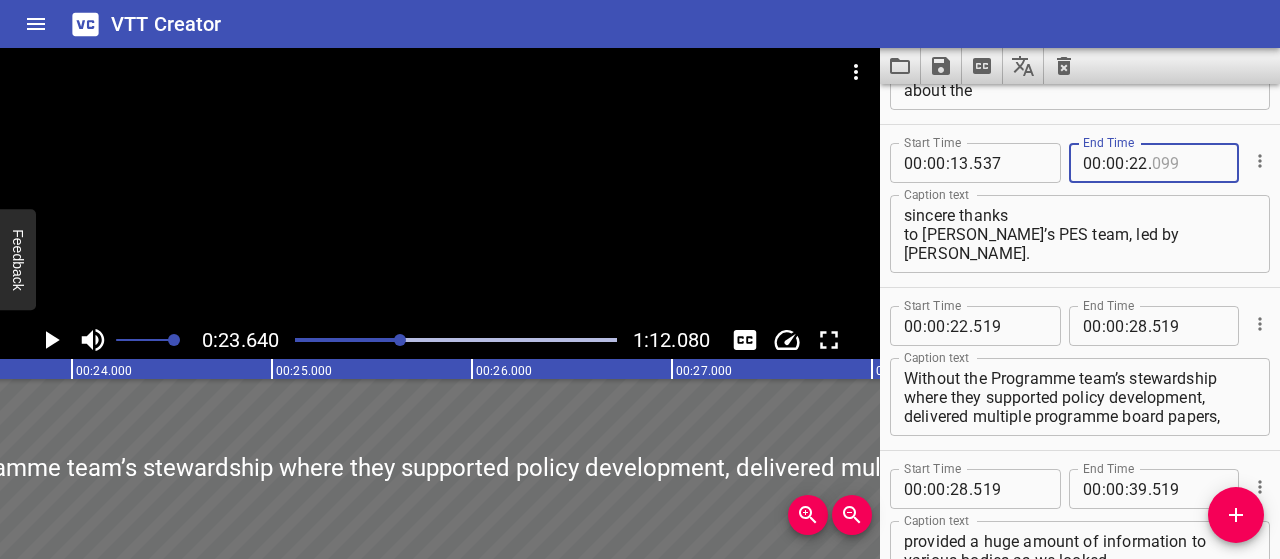 type on "099" 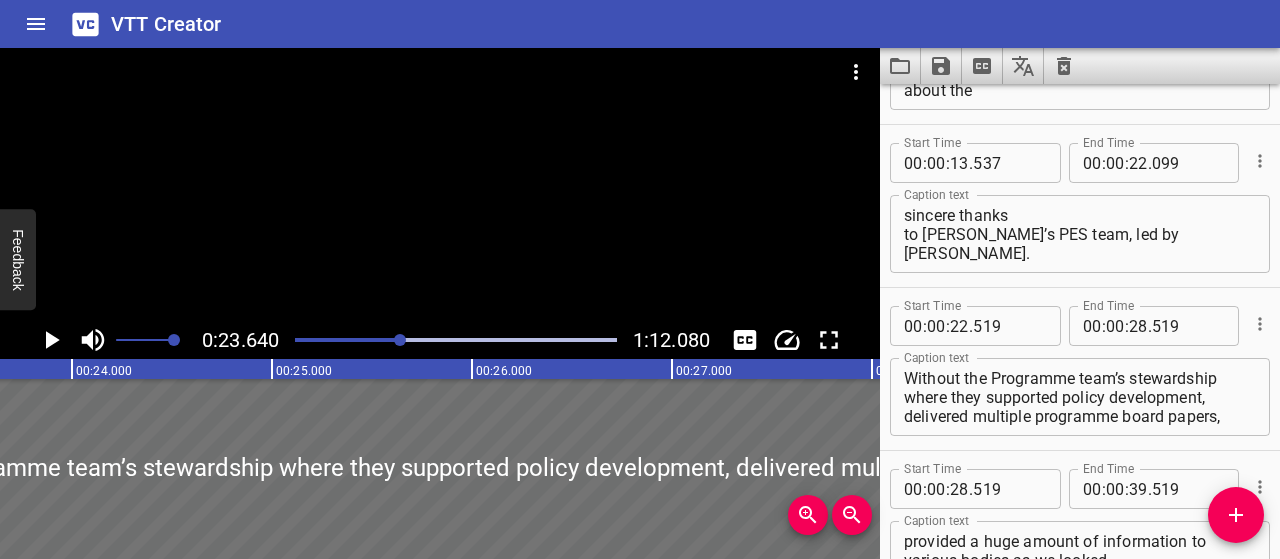 click on "Start Time 00 : 00 : 13 . 537 Start Time End Time 00 : 00 : 22 . 099 End Time Caption text And following the announcement of my decision,
the first thing I would like to do is offer my sincere thanks
to [PERSON_NAME]’s PES team, led by [PERSON_NAME]. Caption text" at bounding box center [1080, 206] 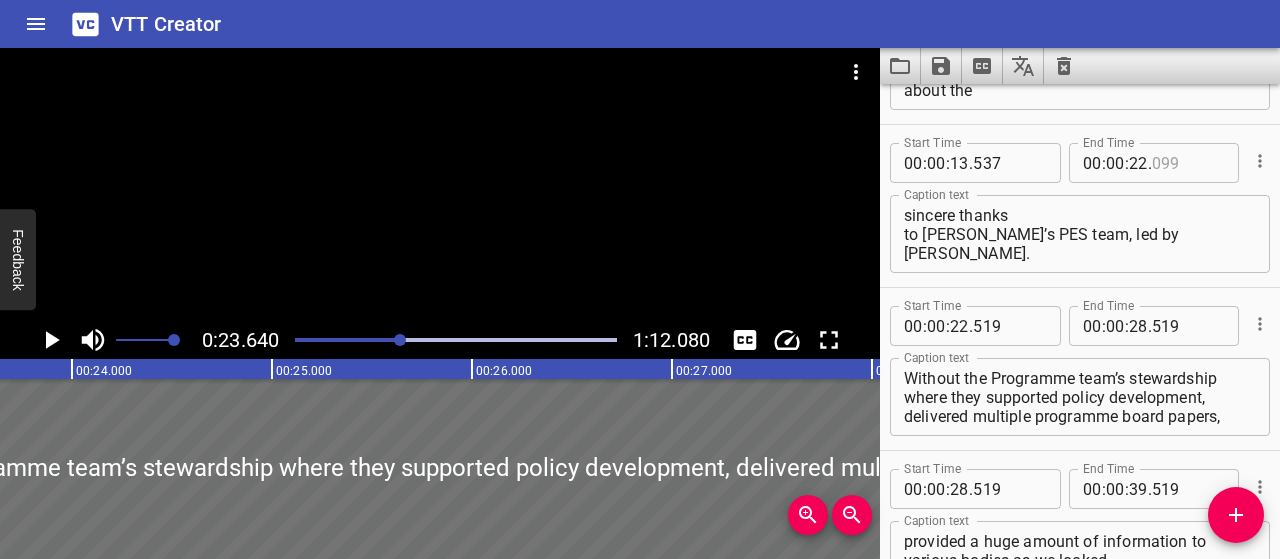 click at bounding box center [1188, 163] 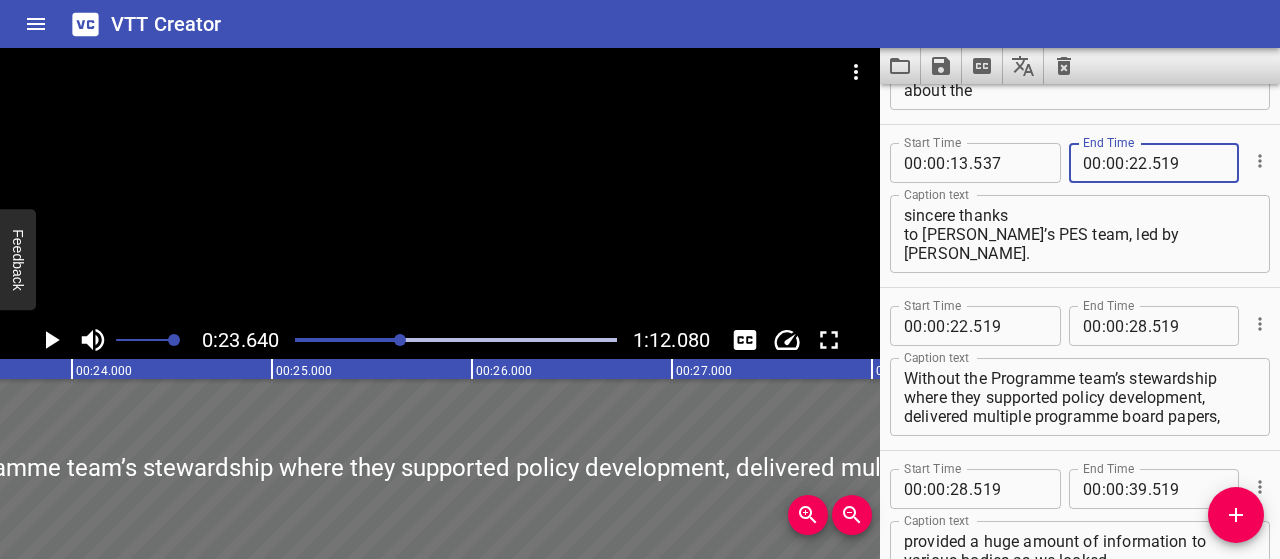 type on "519" 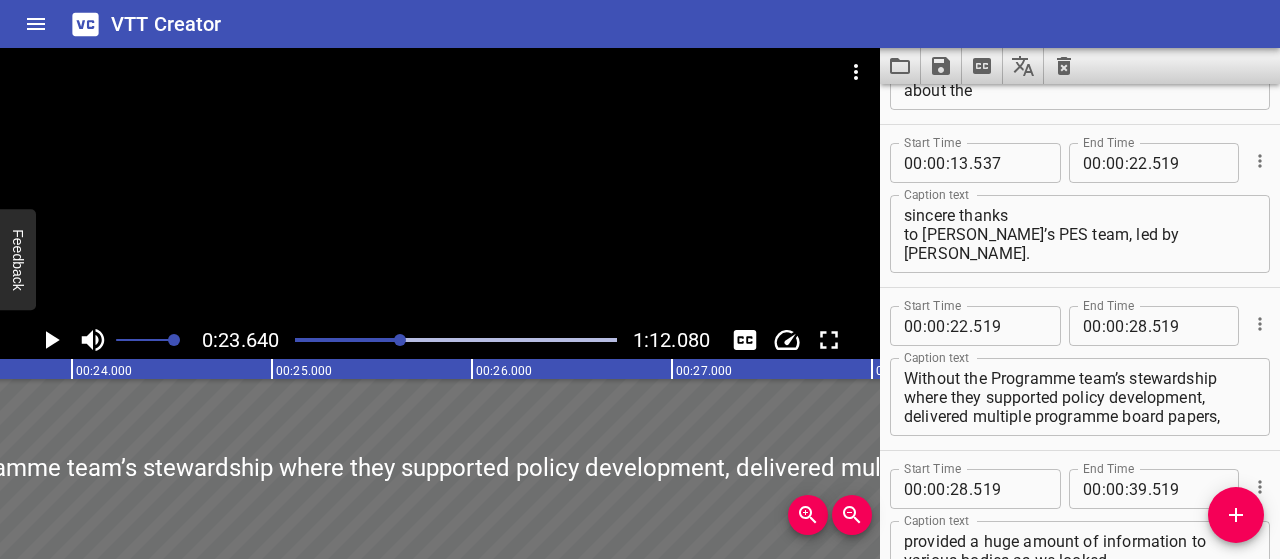 click on "Start Time 00 : 00 : 22 . 519 Start Time End Time 00 : 00 : 28 . 519 End Time Caption text Without the Programme team’s stewardship where they supported policy development, delivered multiple programme board papers,   Caption text" at bounding box center (1080, 369) 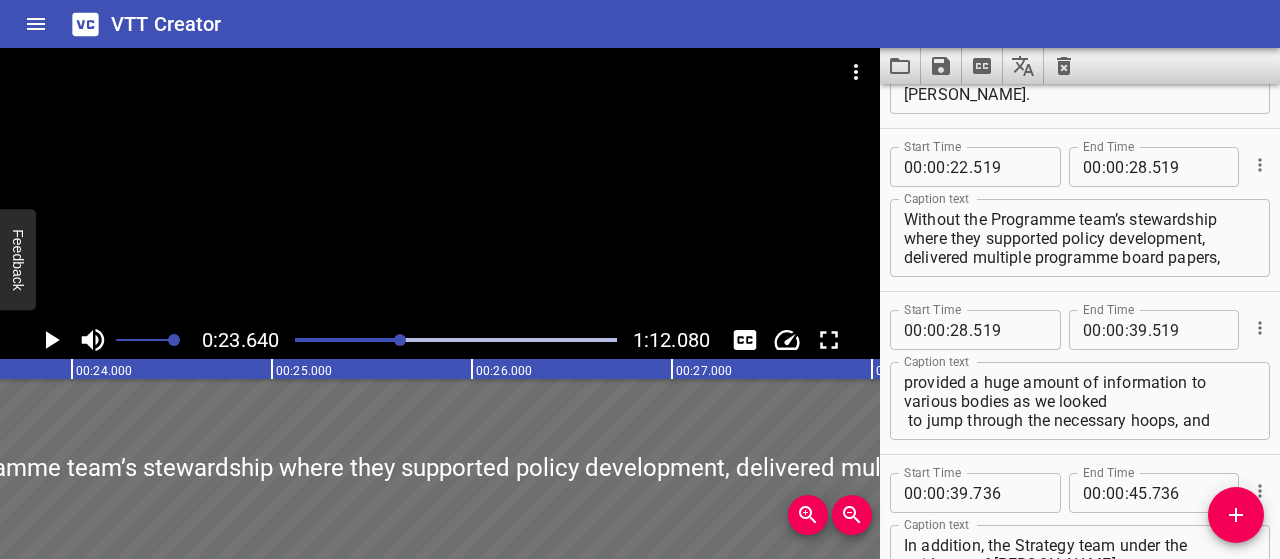 scroll, scrollTop: 489, scrollLeft: 0, axis: vertical 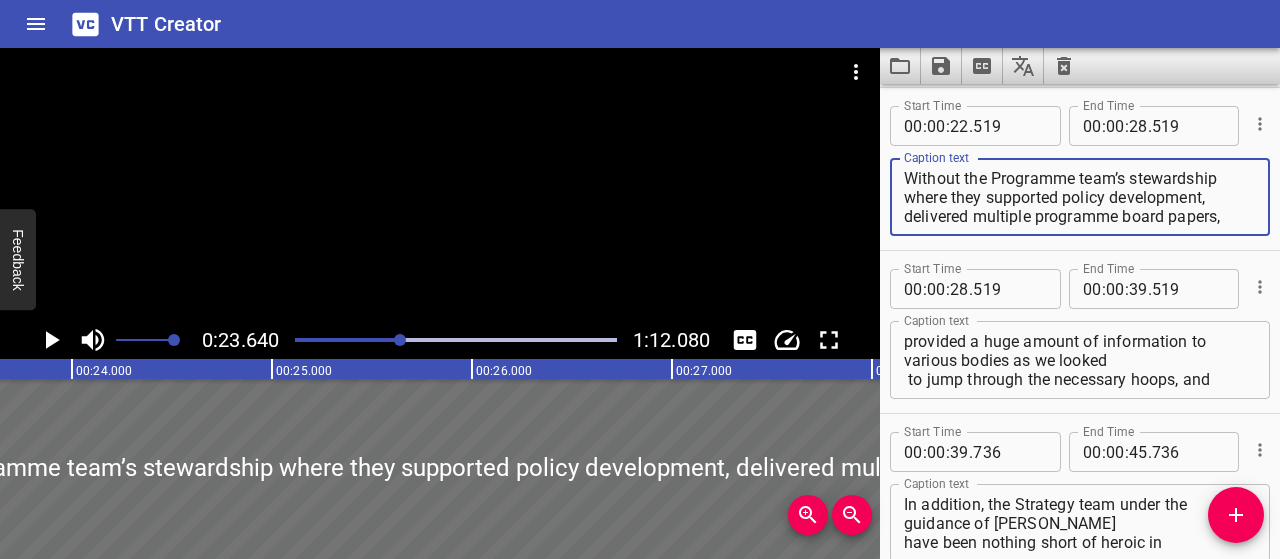 click on "Without the Programme team’s stewardship where they supported policy development, delivered multiple programme board papers," at bounding box center (1080, 197) 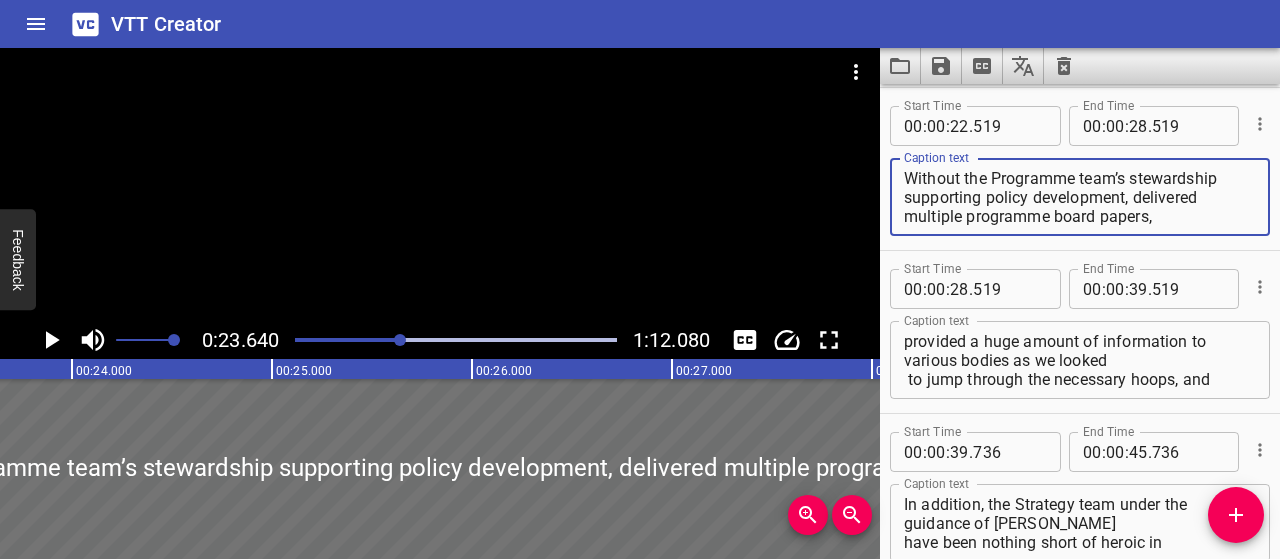 click on "Without the Programme team’s stewardship supporting policy development, delivered multiple programme board papers," at bounding box center [1080, 197] 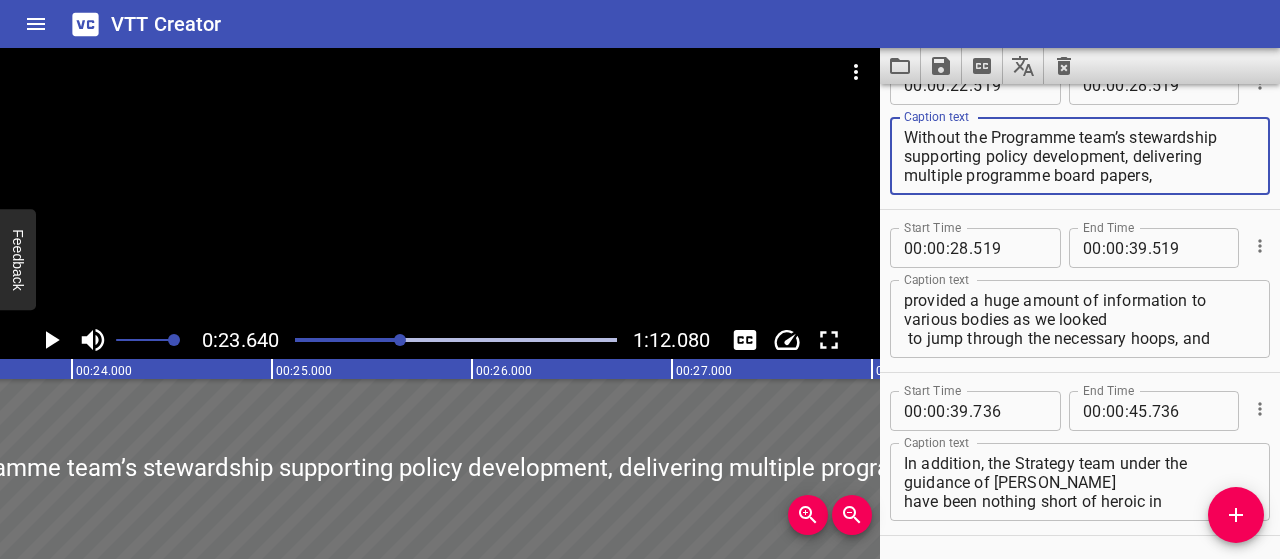 scroll, scrollTop: 489, scrollLeft: 0, axis: vertical 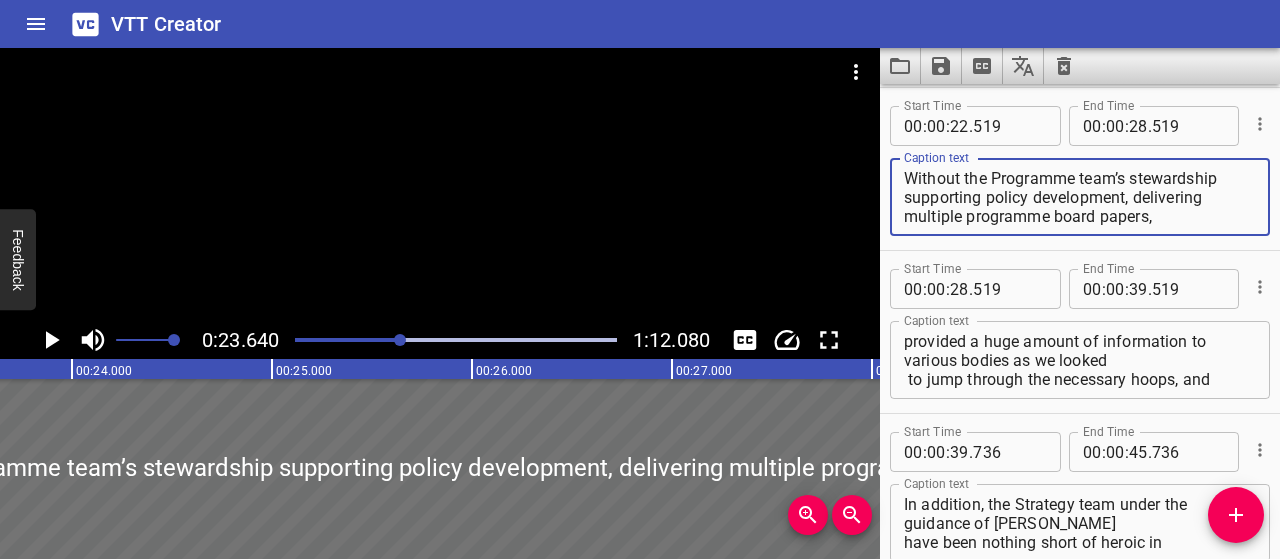 click on "Without the Programme team’s stewardship supporting policy development, delivering multiple programme board papers," at bounding box center [1080, 197] 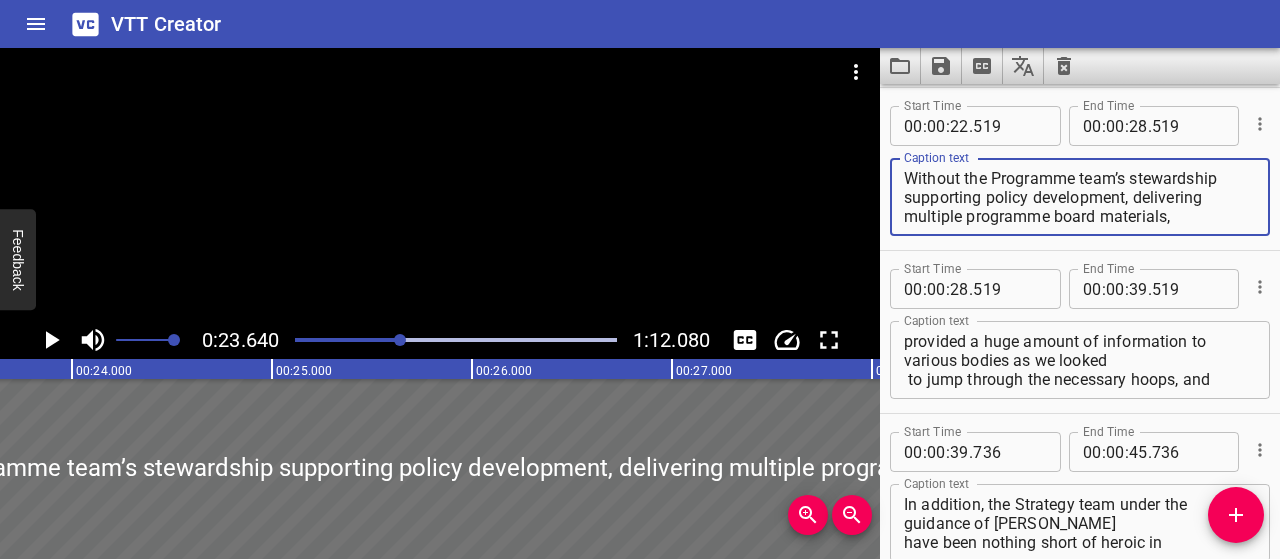 click on "Without the Programme team’s stewardship supporting policy development, delivering multiple programme board materials," at bounding box center (1080, 197) 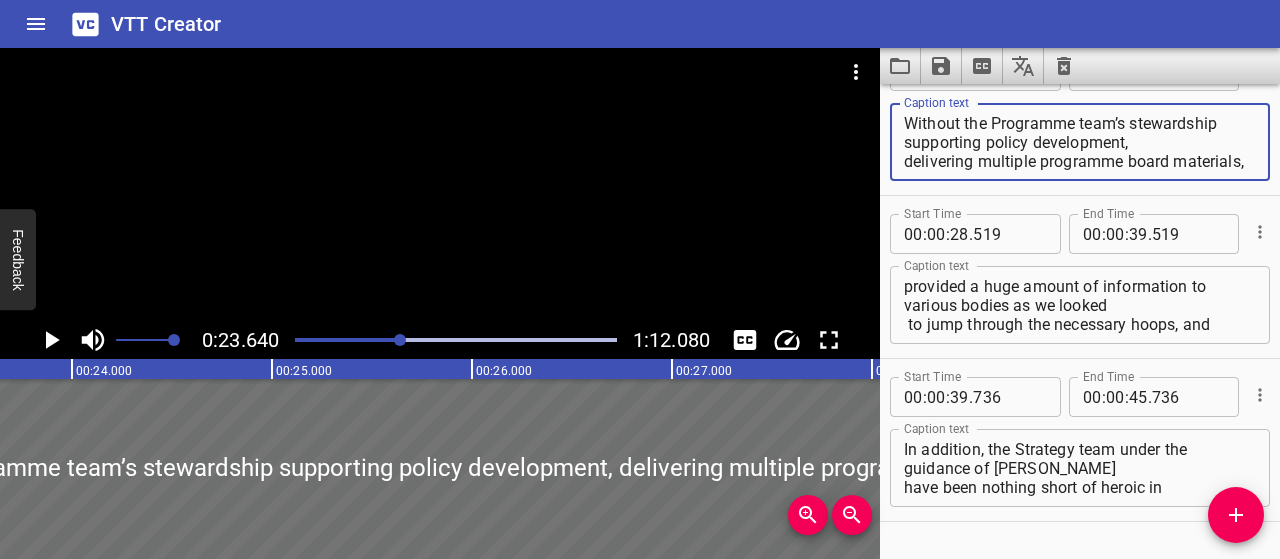 scroll, scrollTop: 589, scrollLeft: 0, axis: vertical 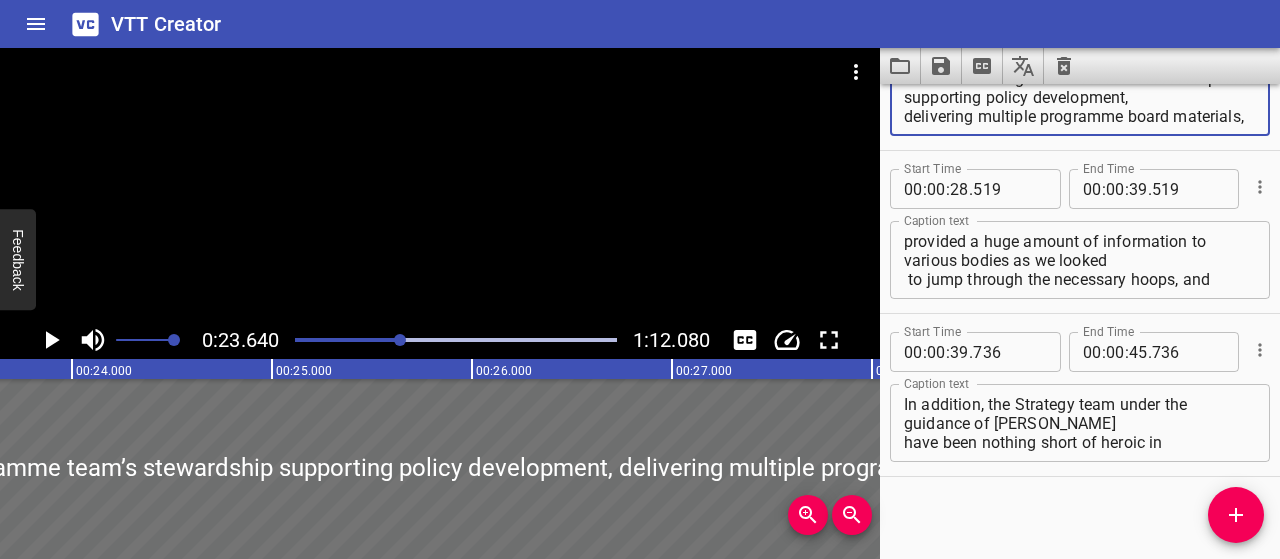 type on "Without the Programme team’s stewardship supporting policy development,
delivering multiple programme board materials," 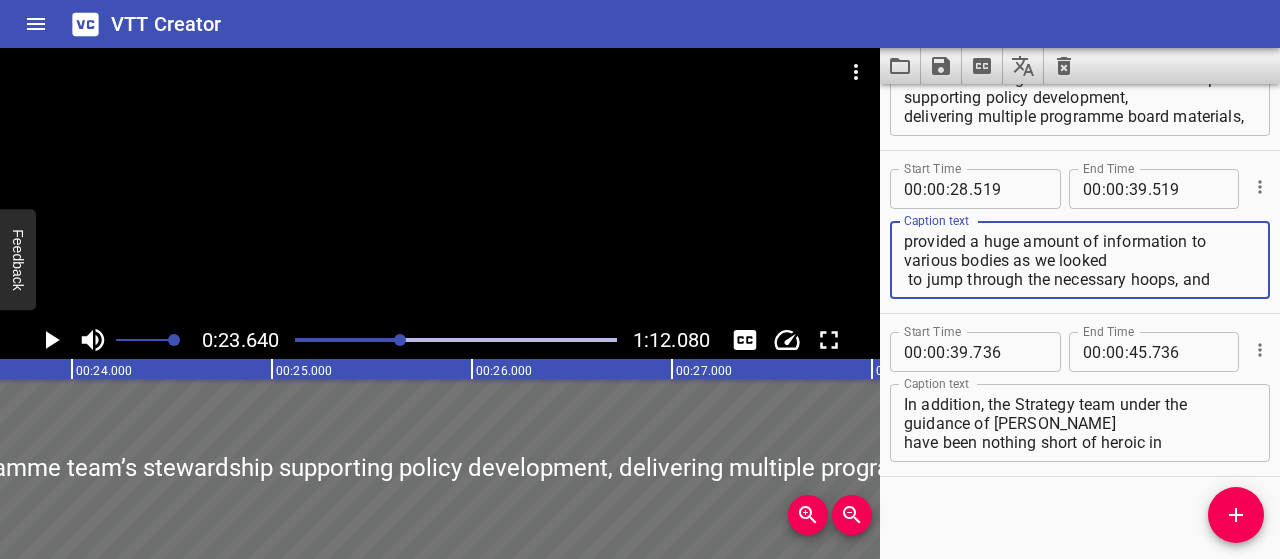 click on "provided a huge amount of information to various bodies as we looked
to jump through the necessary hoops, and generally kept
the REMA team on track, I wouldn’t be in a position to
make the announcement I have [DATE]." at bounding box center [1080, 260] 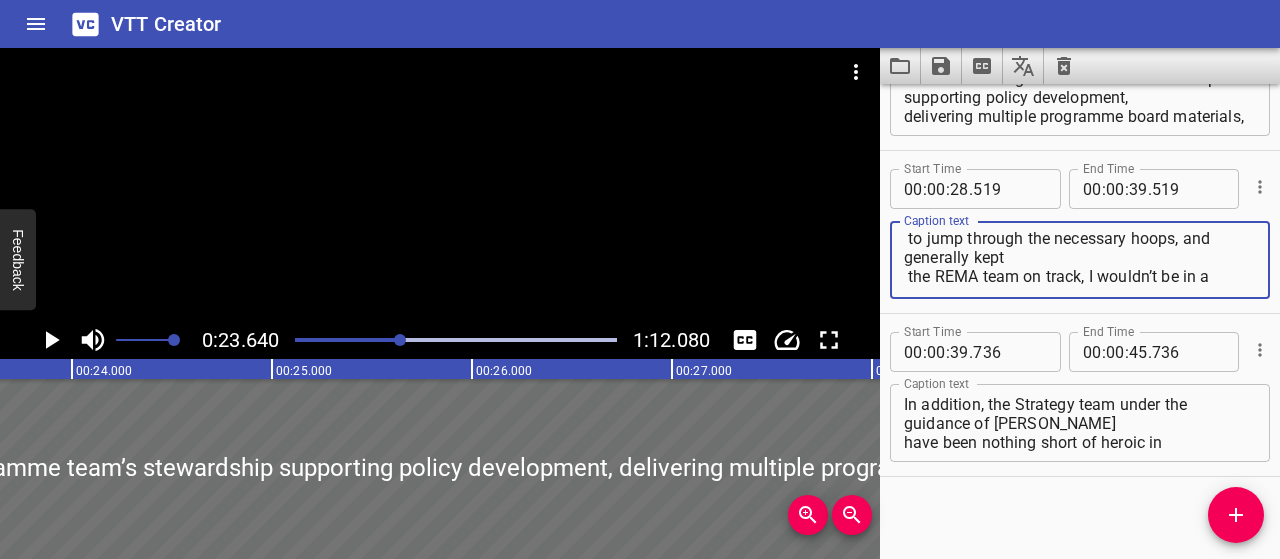scroll, scrollTop: 76, scrollLeft: 0, axis: vertical 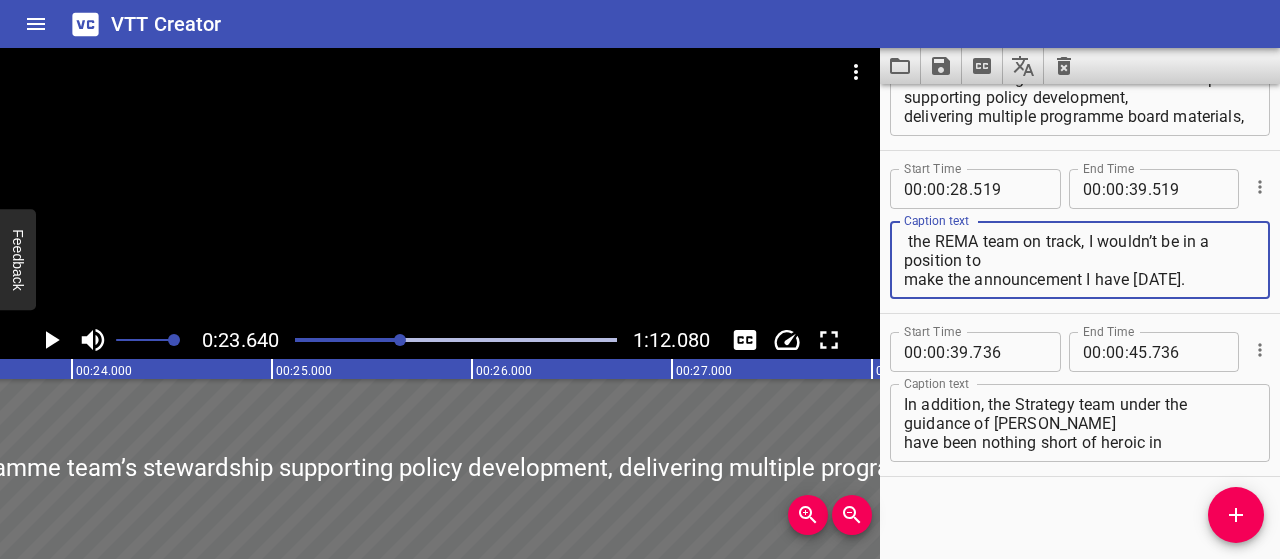 click on "In addition, the Strategy team under the guidance of [PERSON_NAME]
have been nothing short of heroic in coordinating REMA’s Autumn Update and Summer Update, managing the Write Round process" at bounding box center (1080, 423) 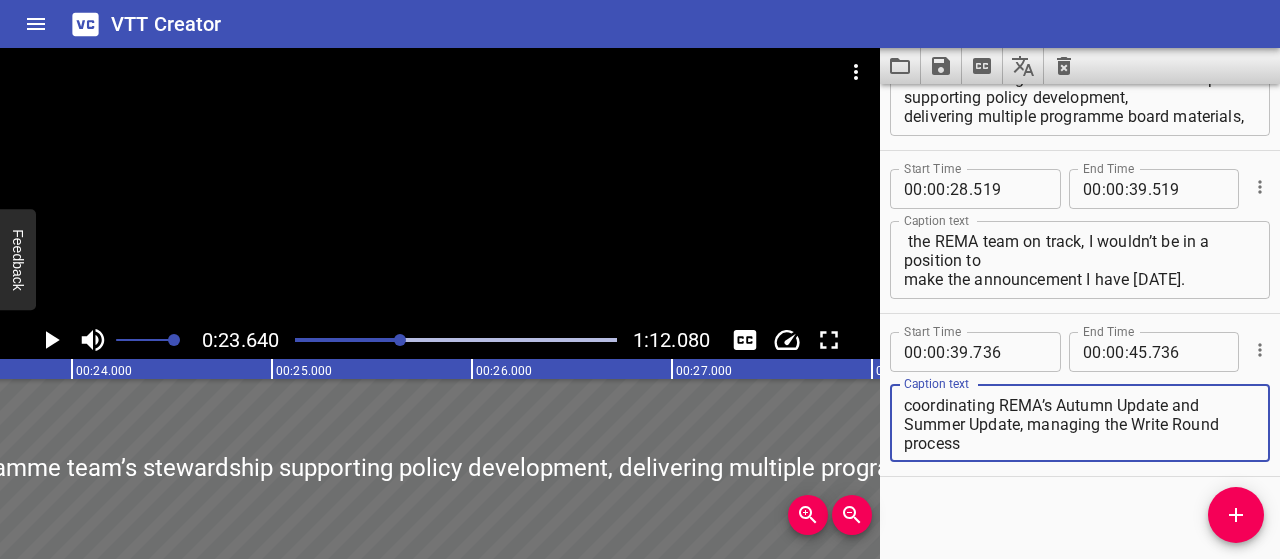 scroll, scrollTop: 0, scrollLeft: 0, axis: both 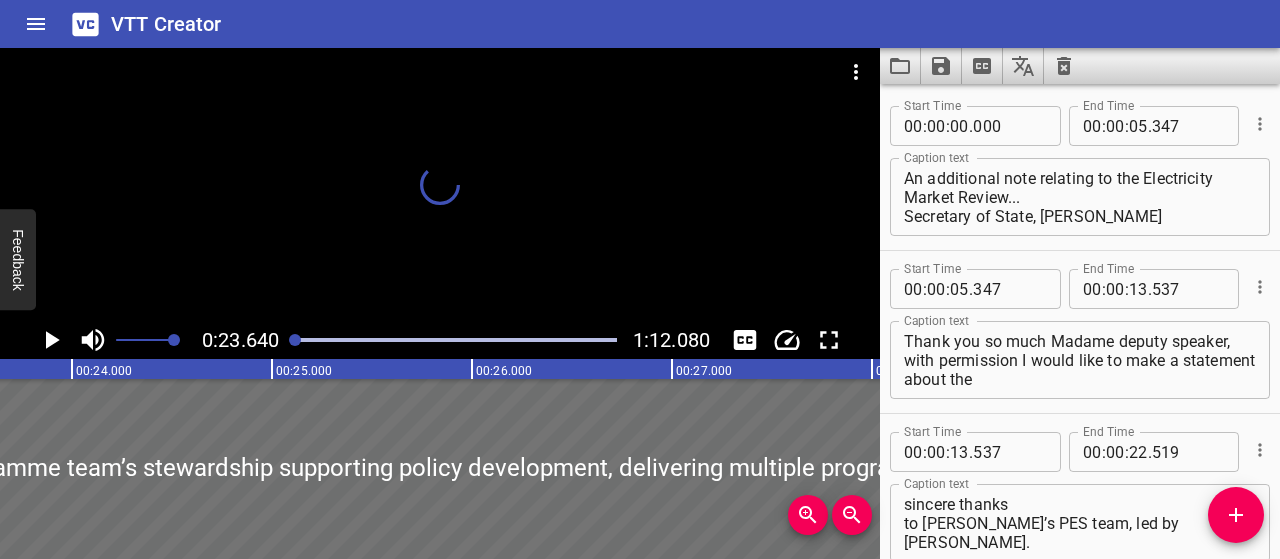 drag, startPoint x: 404, startPoint y: 340, endPoint x: 275, endPoint y: 345, distance: 129.09686 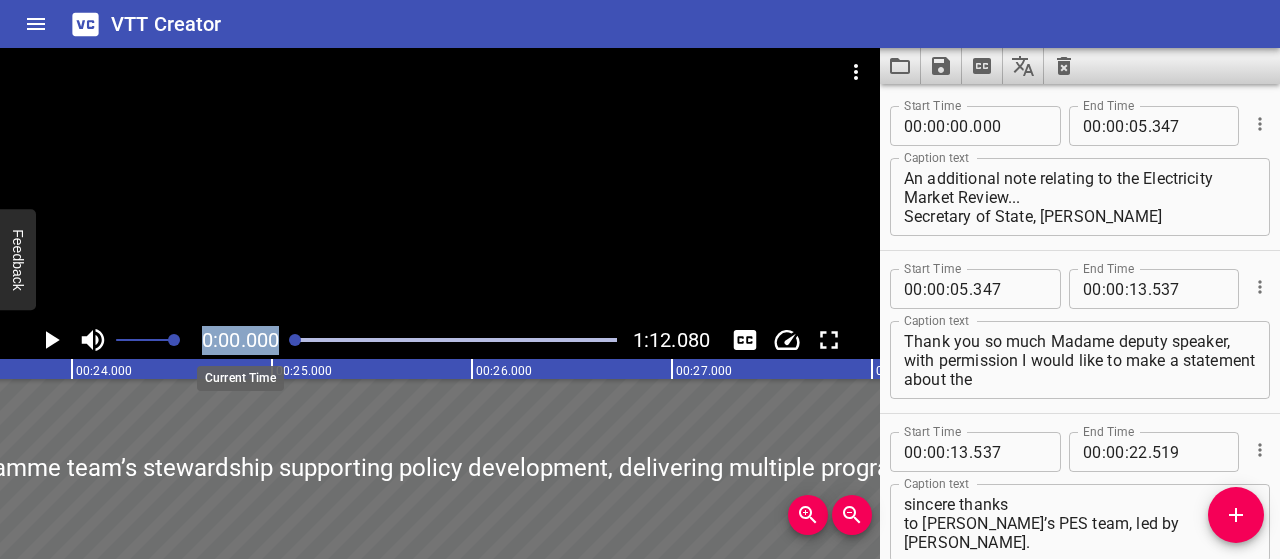 scroll, scrollTop: 0, scrollLeft: 4462, axis: horizontal 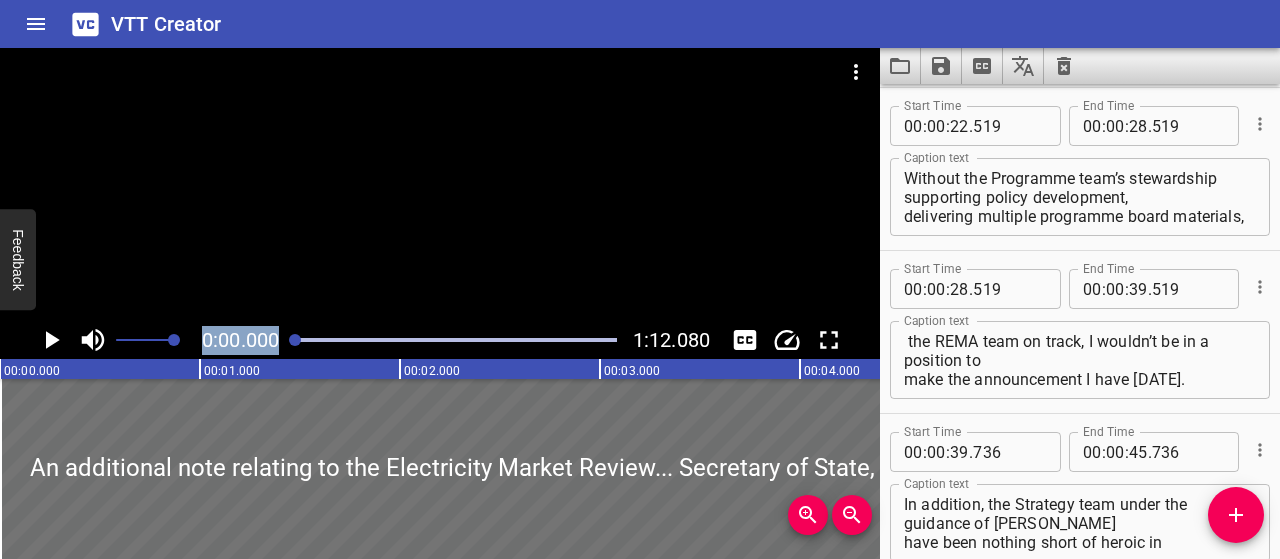 click 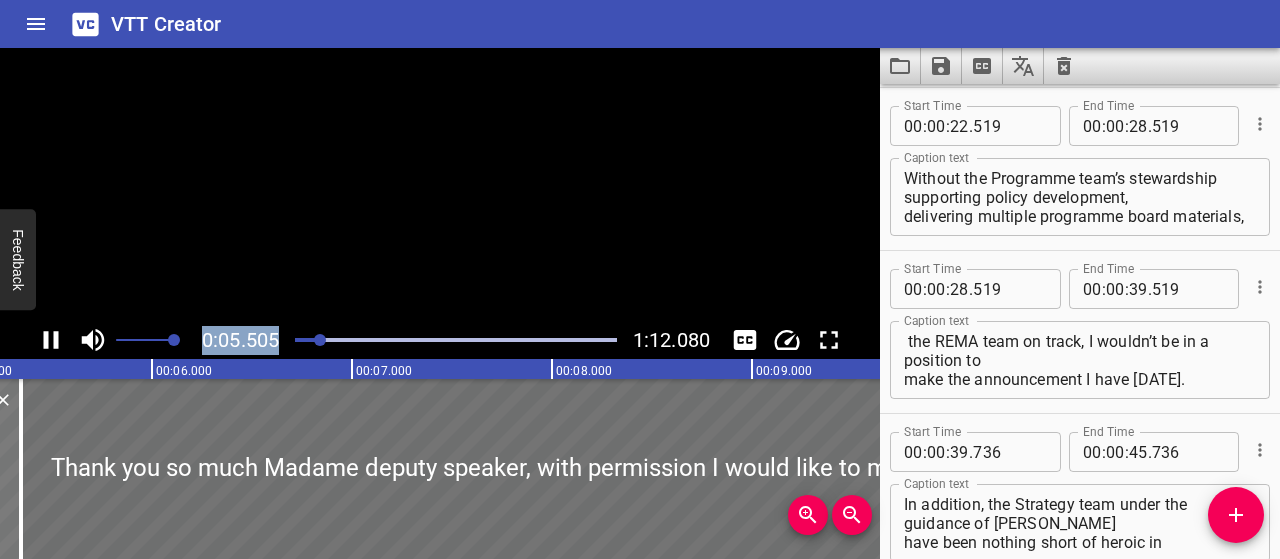 scroll, scrollTop: 0, scrollLeft: 1100, axis: horizontal 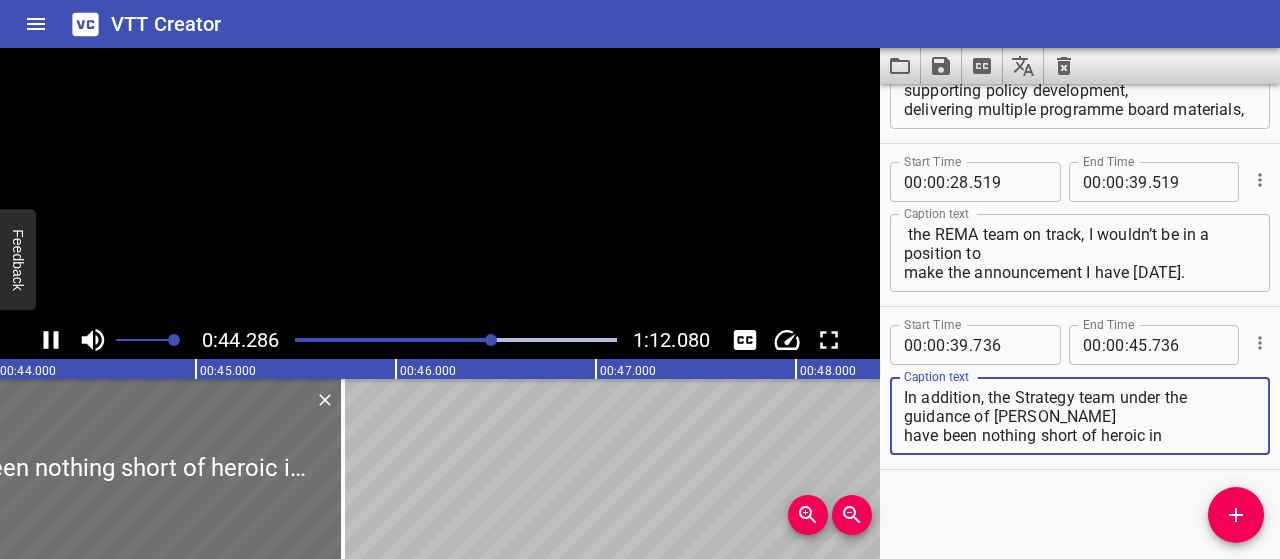 click on "In addition, the Strategy team under the guidance of [PERSON_NAME]
have been nothing short of heroic in coordinating REMA’s Autumn Update and Summer Update, managing the Write Round process" at bounding box center (1080, 416) 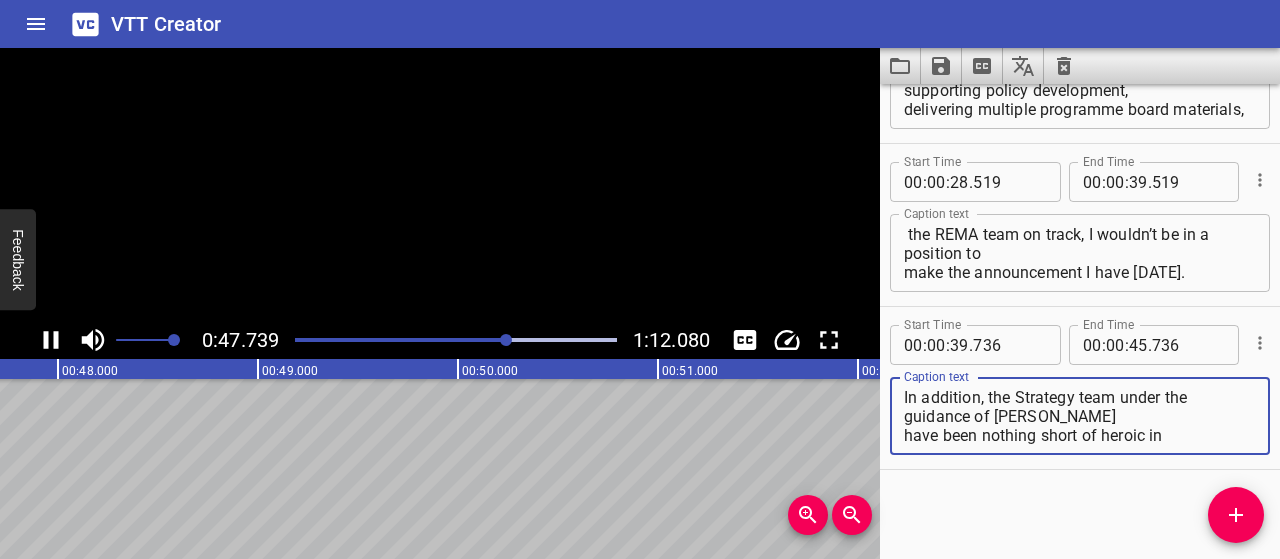 scroll, scrollTop: 0, scrollLeft: 9548, axis: horizontal 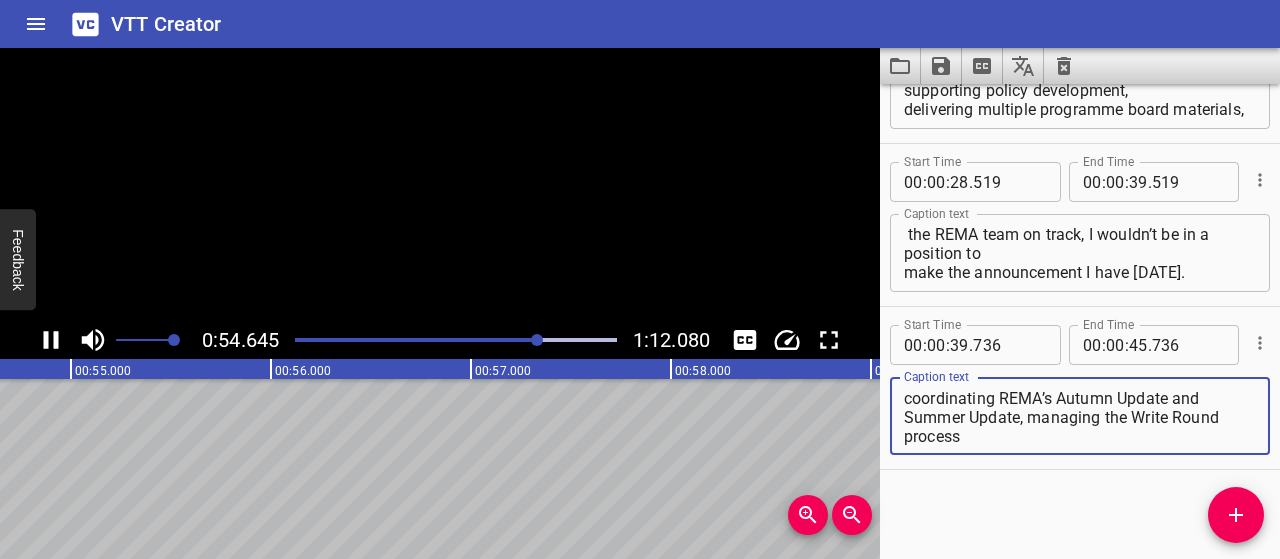 click on "In addition, the Strategy team under the guidance of [PERSON_NAME]
have been nothing short of heroic in coordinating REMA’s Autumn Update and Summer Update, managing the Write Round process" at bounding box center [1080, 416] 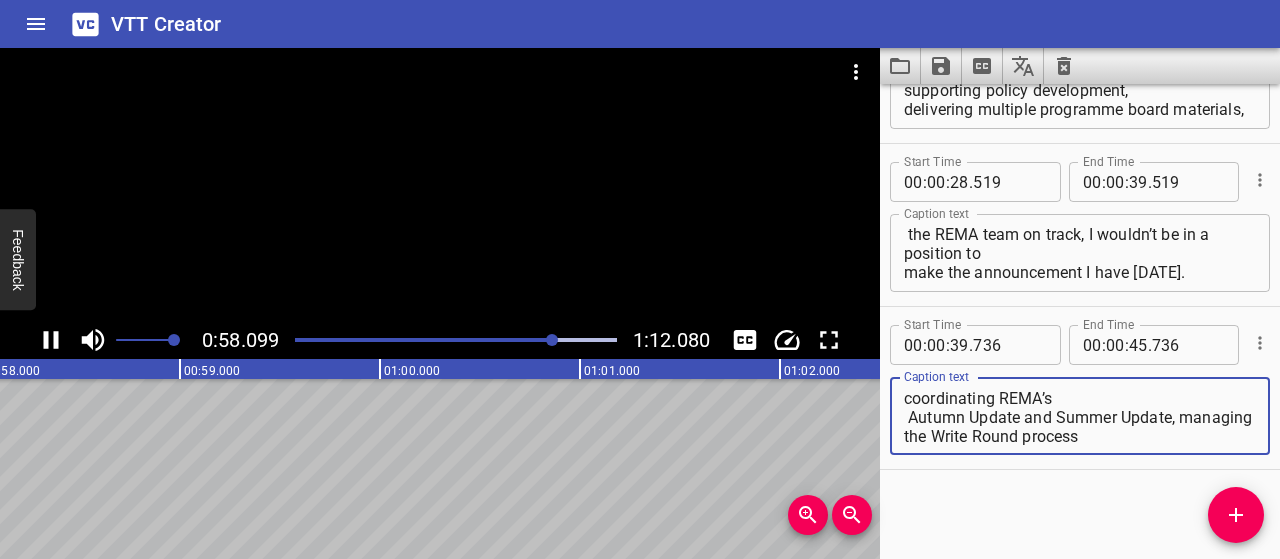 type on "In addition, the Strategy team under the guidance of [PERSON_NAME]
have been nothing short of heroic in coordinating REMA’s
Autumn Update and Summer Update, managing the Write Round process" 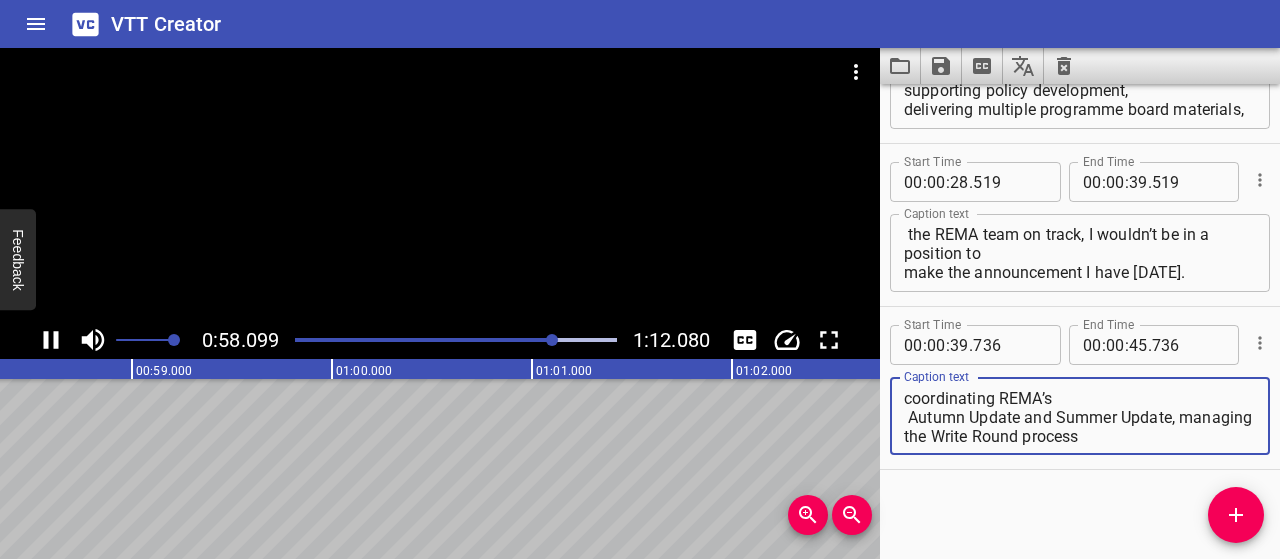 click 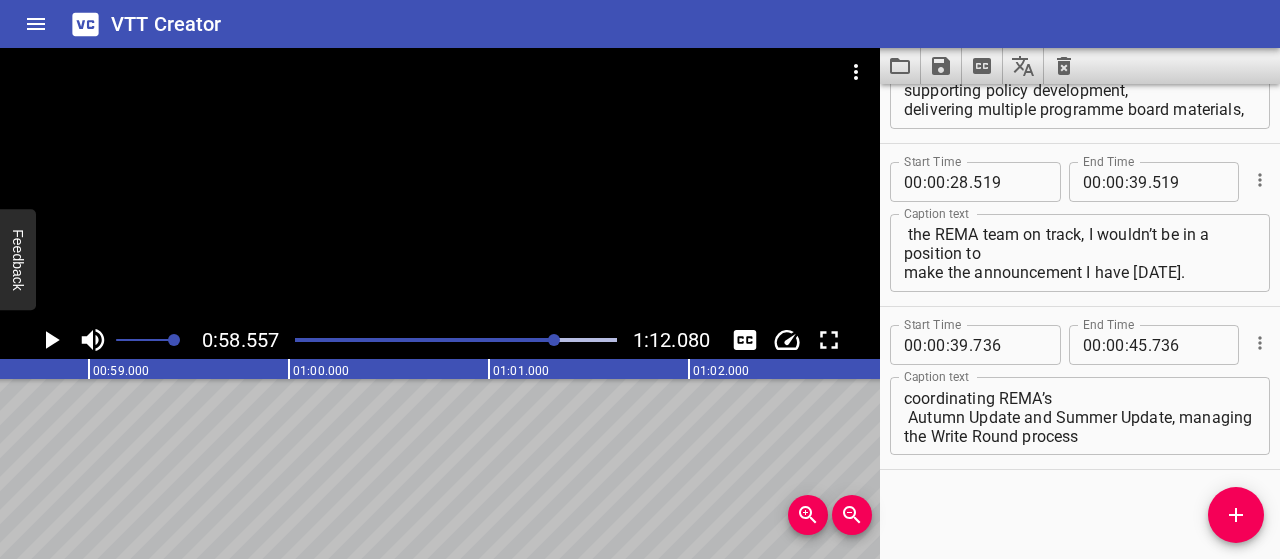 click on "In addition, the Strategy team under the guidance of [PERSON_NAME]
have been nothing short of heroic in coordinating REMA’s
Autumn Update and Summer Update, managing the Write Round process Caption text" at bounding box center [1080, 416] 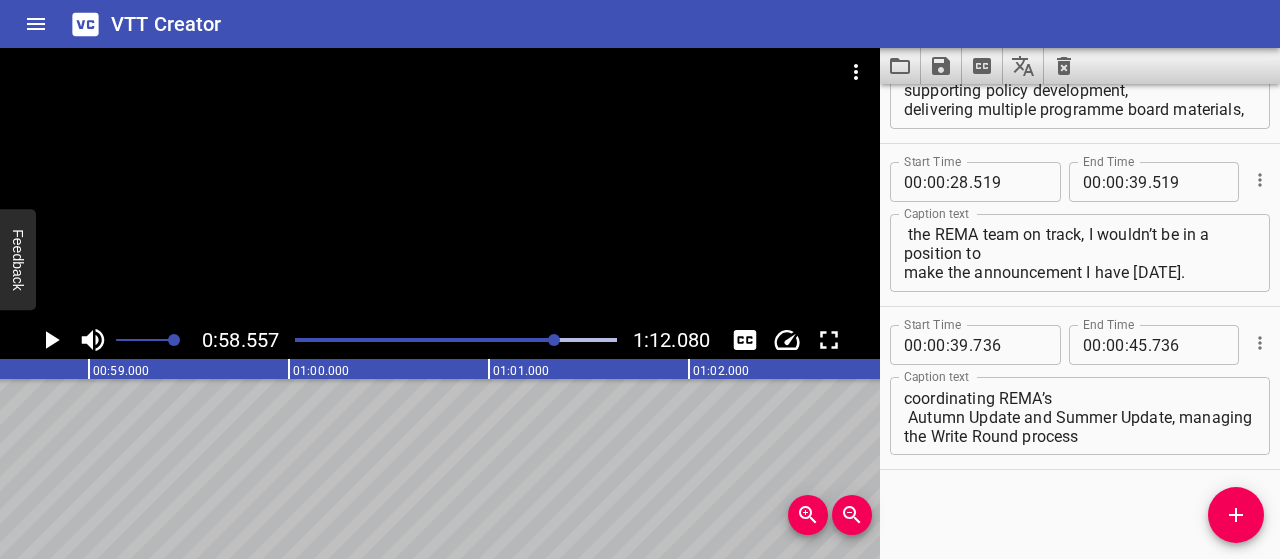 click at bounding box center [396, 340] 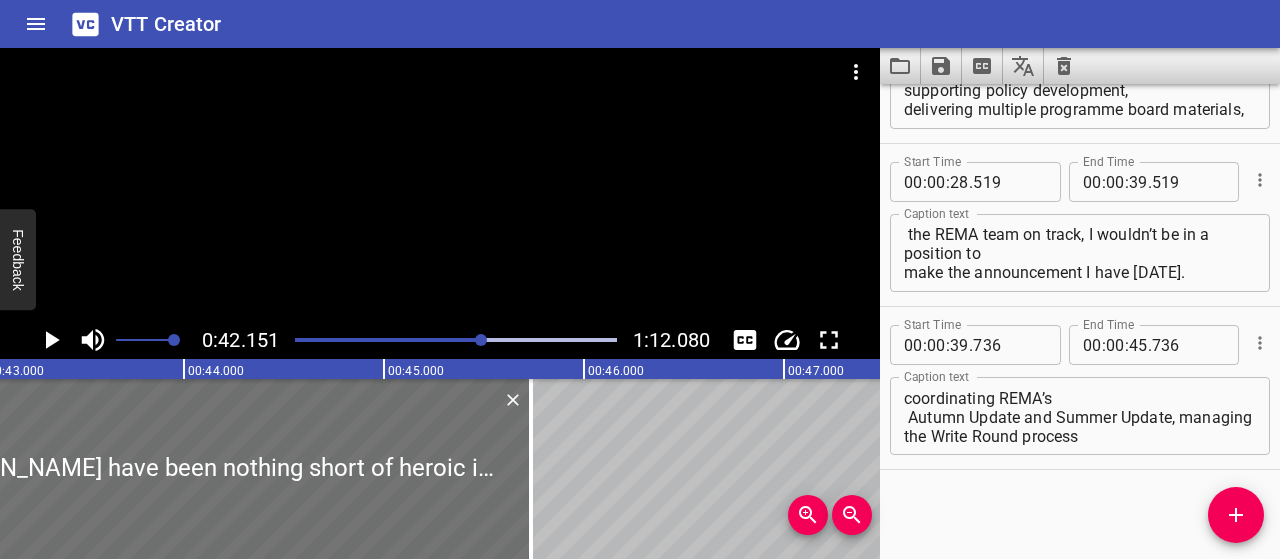 scroll, scrollTop: 0, scrollLeft: 8430, axis: horizontal 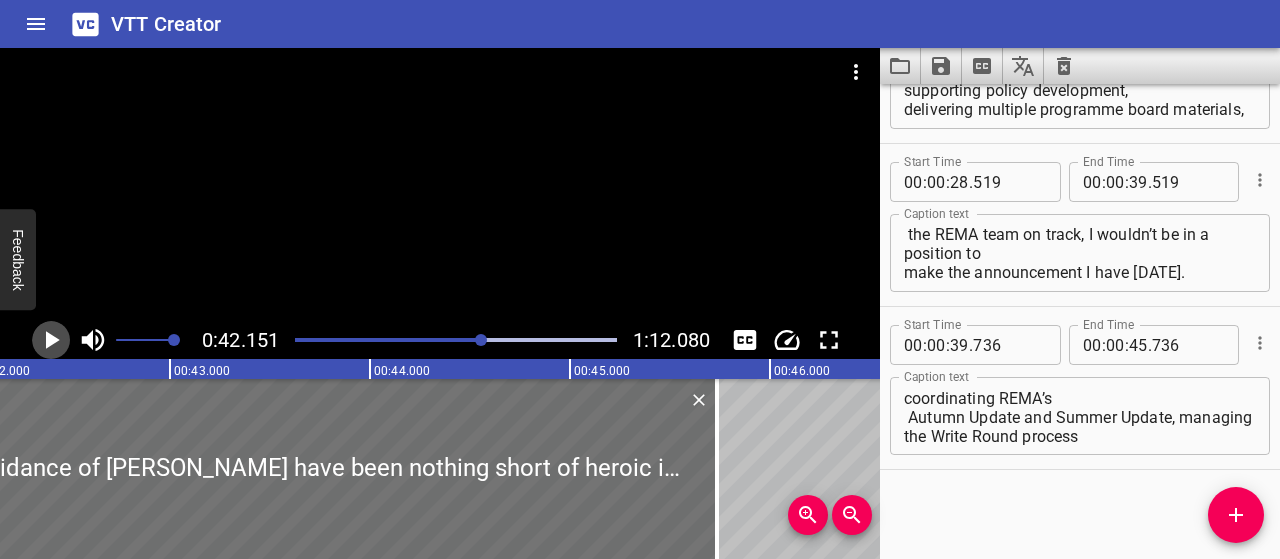 click 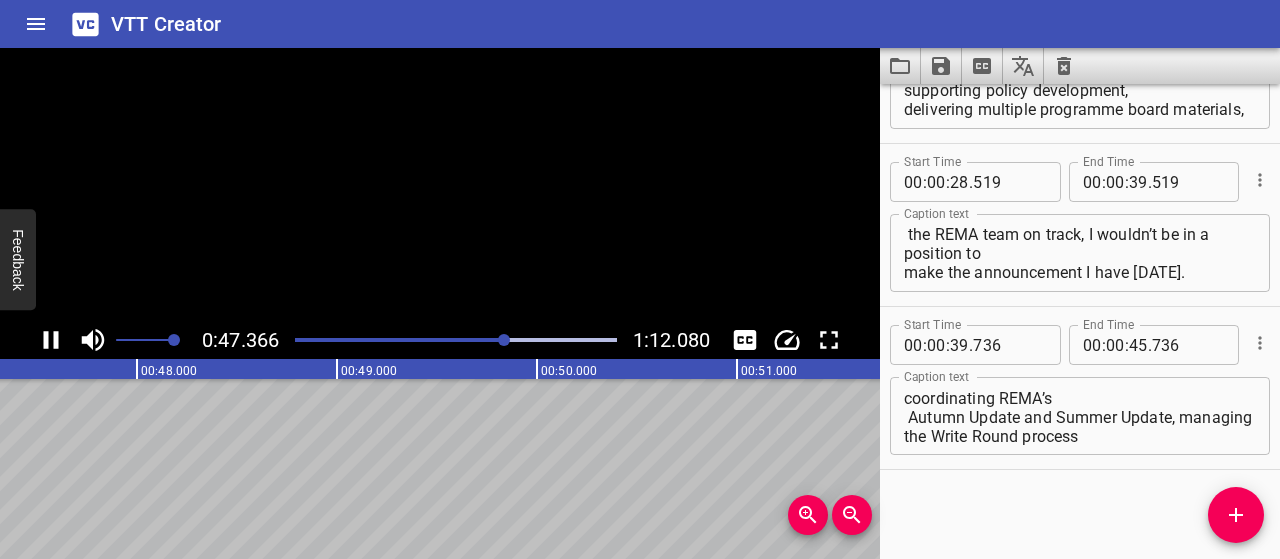 click 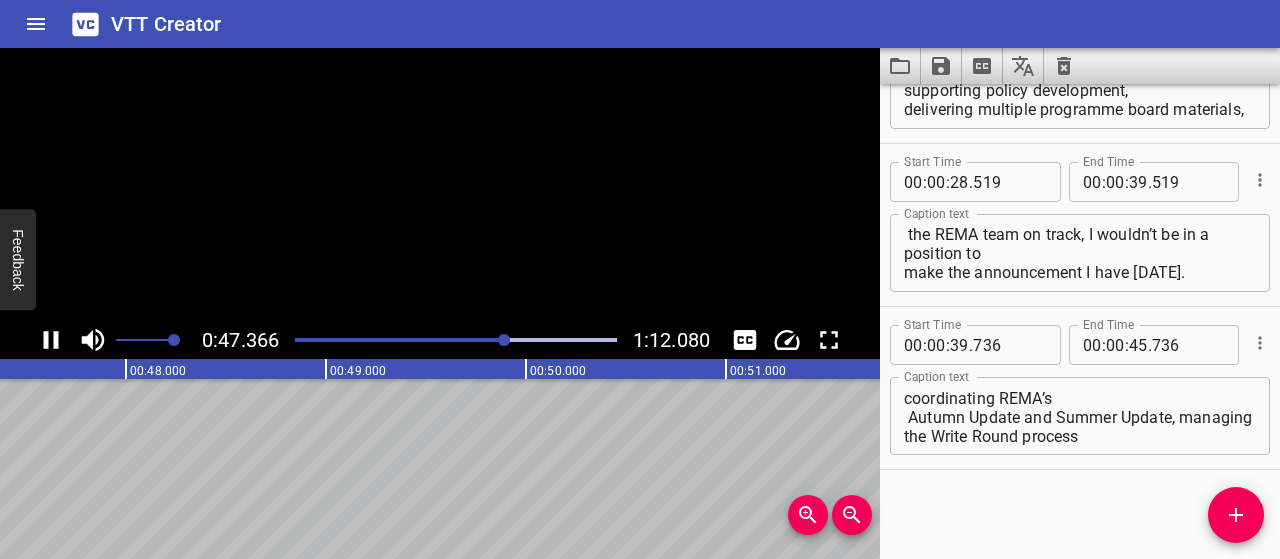 scroll, scrollTop: 0, scrollLeft: 9501, axis: horizontal 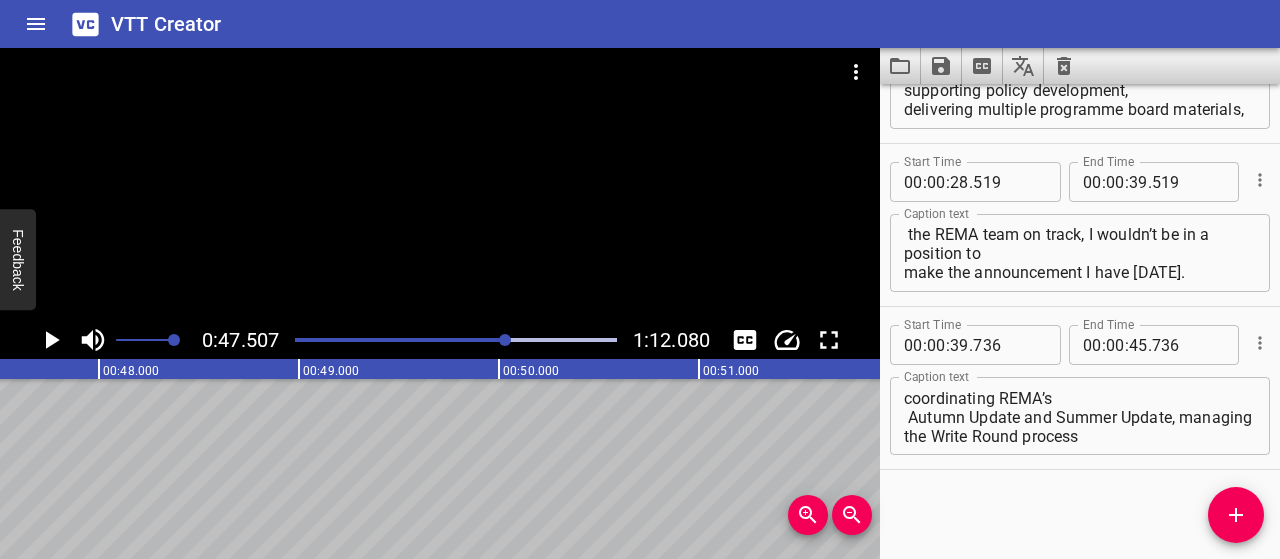 click at bounding box center [347, 340] 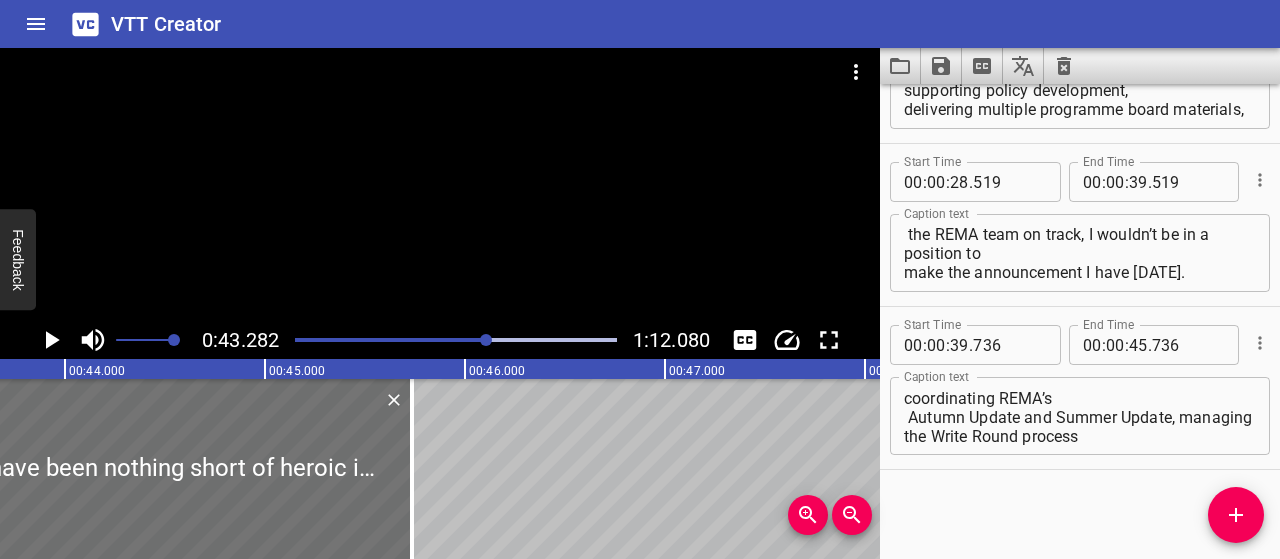 scroll, scrollTop: 0, scrollLeft: 8656, axis: horizontal 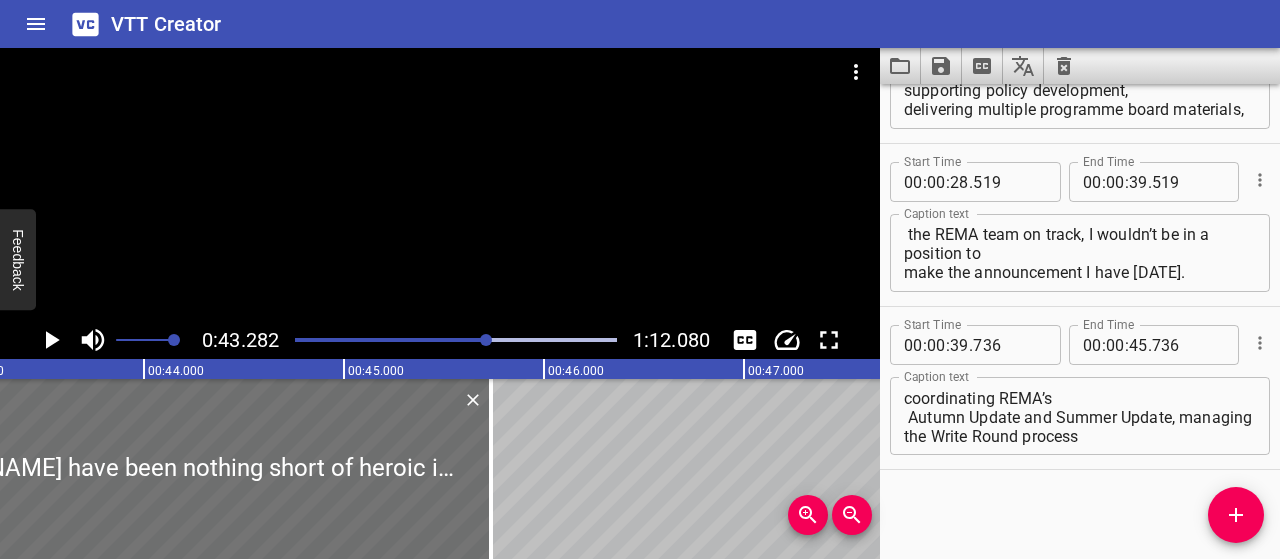 click 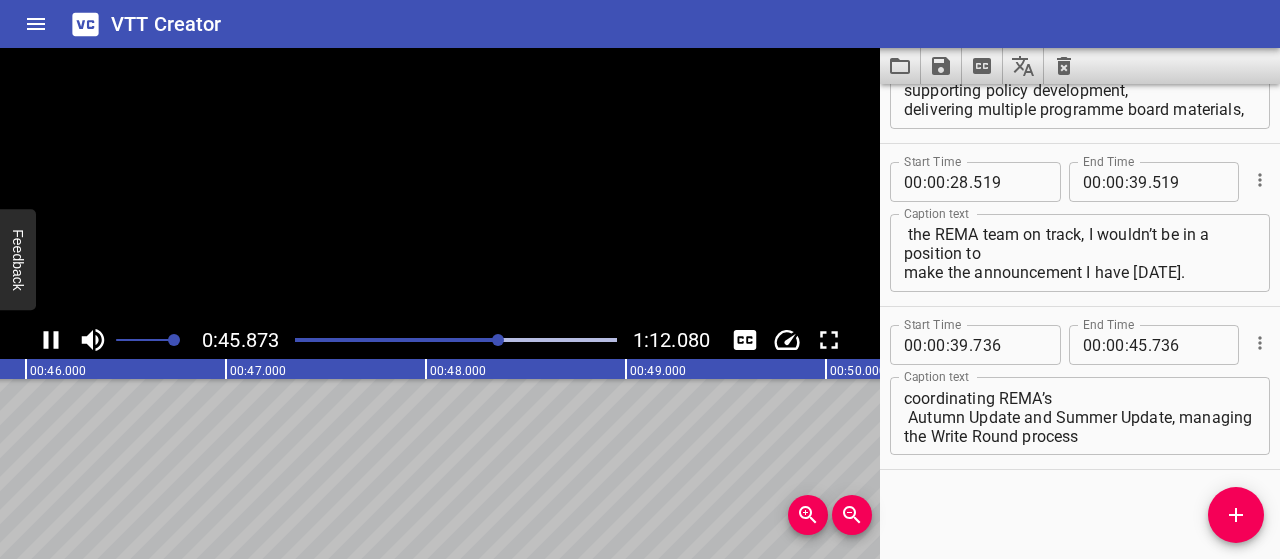 click 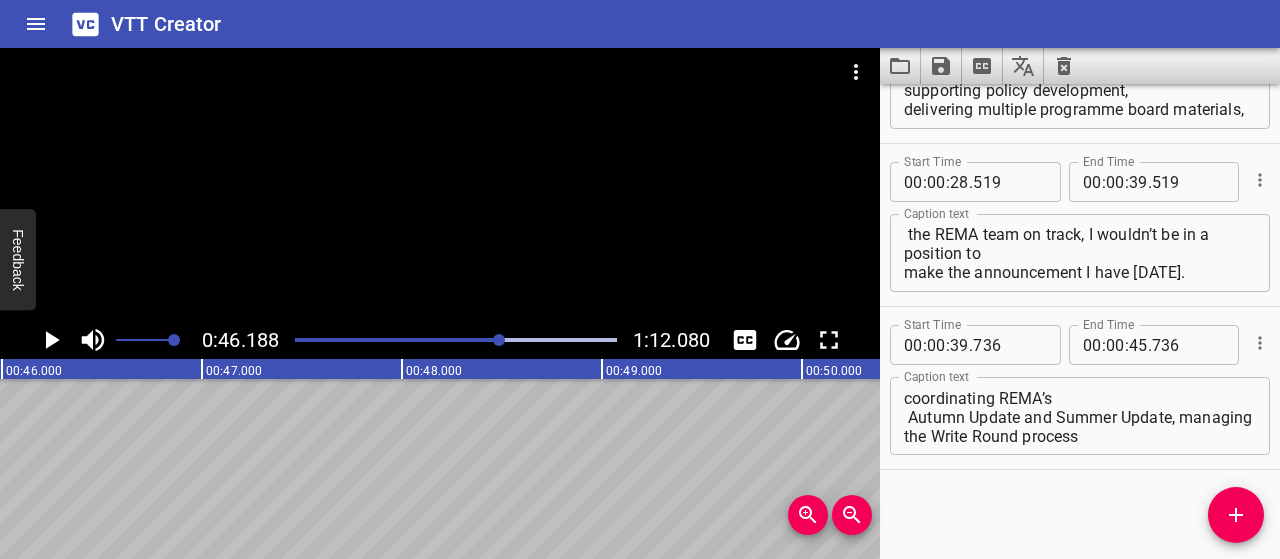 scroll, scrollTop: 0, scrollLeft: 9237, axis: horizontal 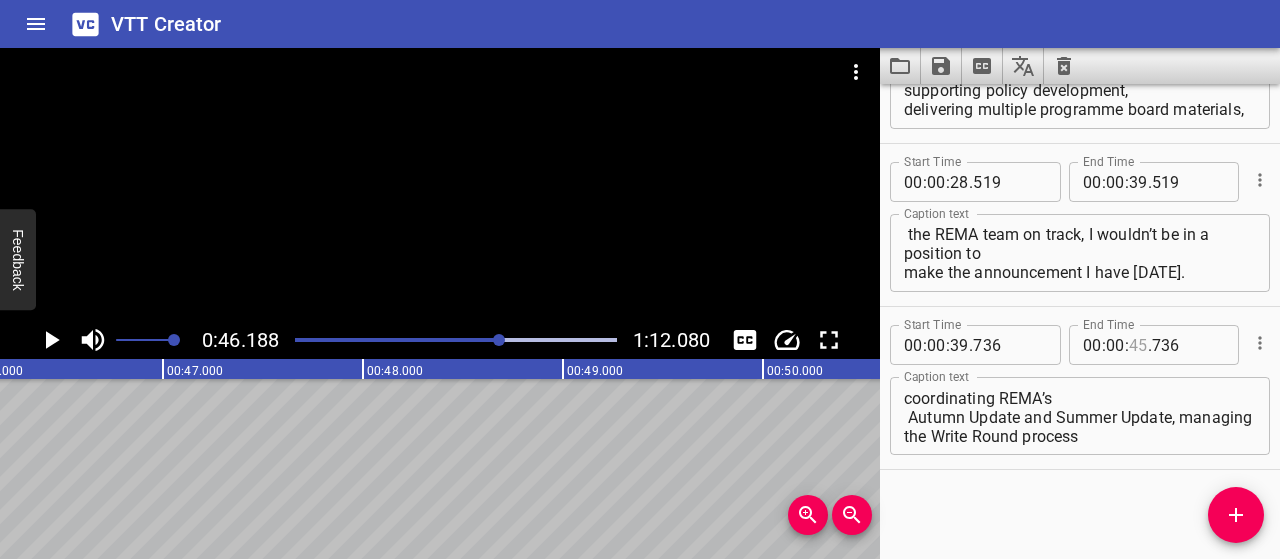 click at bounding box center (1138, 345) 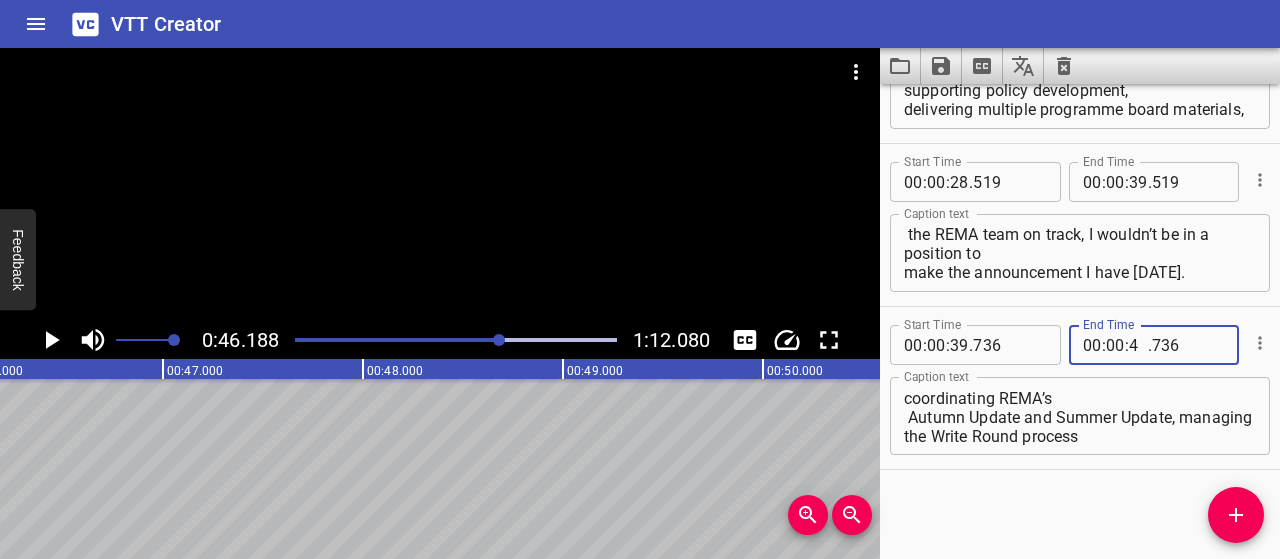 type on "46" 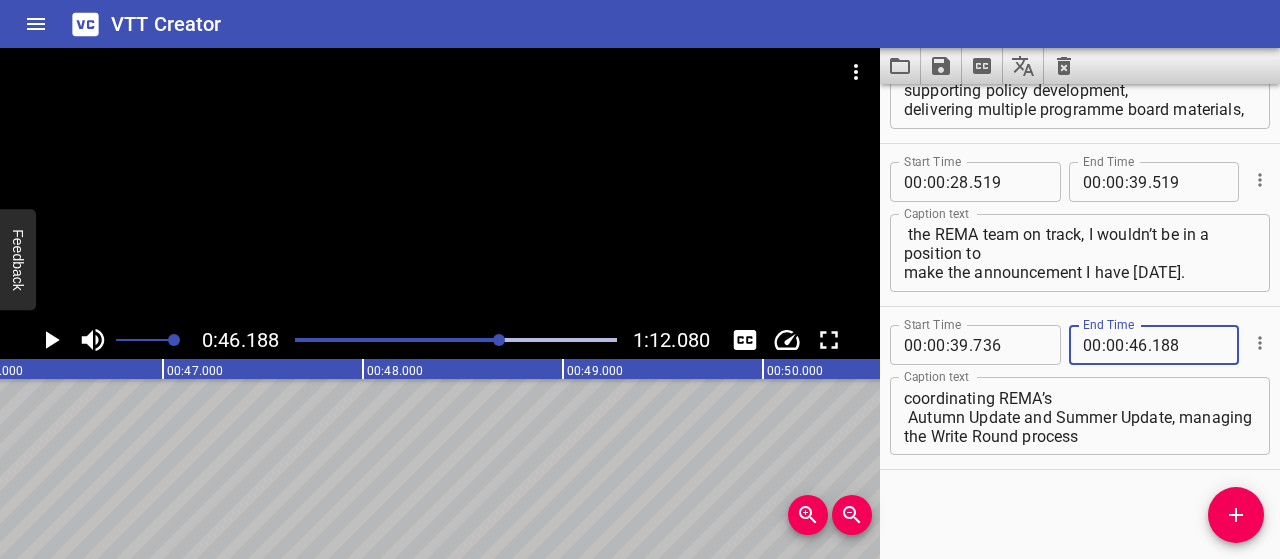 type on "188" 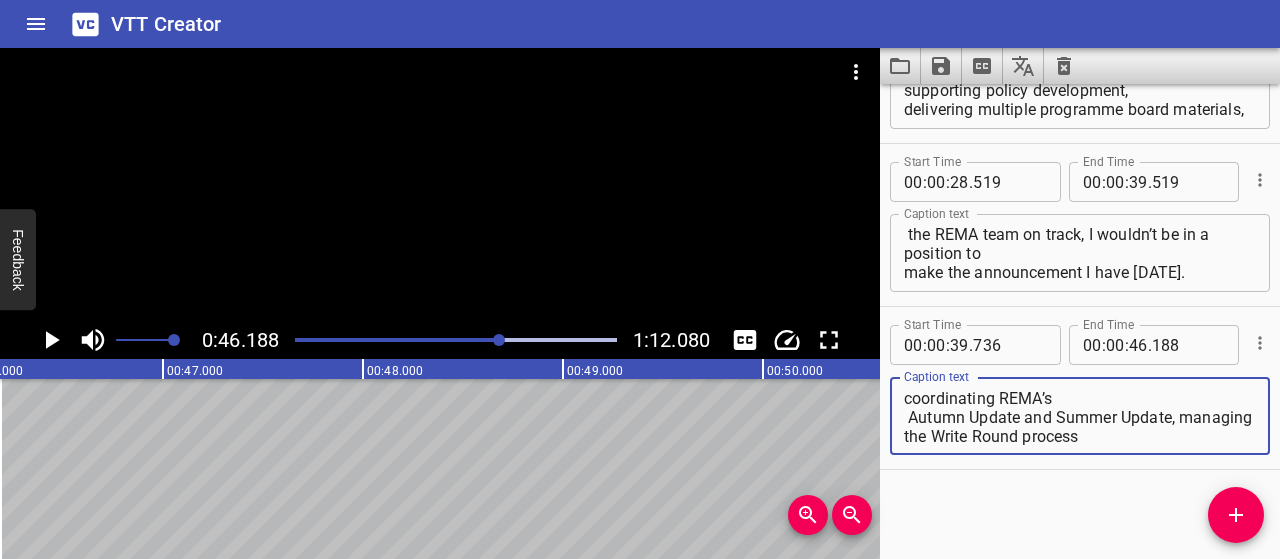click on "Start Time 00 : 00 : 00 . 000 Start Time End Time 00 : 00 : 05 . 347 End Time Caption text An additional note relating to the Electricity Market Review...
Secretary of State, [PERSON_NAME] Caption text Start Time 00 : 00 : 05 . 347 Start Time End Time 00 : 00 : 13 . 537 End Time Caption text Thank you so much Madame deputy speaker,
with permission I would like to make a statement about the
Review of Electricity Market Arrangements Caption text Start Time 00 : 00 : 13 . 537 Start Time End Time 00 : 00 : 22 . 519 End Time Caption text And following the announcement of my decision,
the first thing I would like to do is offer my sincere thanks
to [PERSON_NAME]’s PES team, led by [PERSON_NAME]. Caption text Start Time 00 : 00 : 22 . 519 Start Time End Time 00 : 00 : 28 . 519 End Time Caption text Without the Programme team’s stewardship supporting policy development,
delivering multiple programme board materials,   Caption text Start Time 00 : 00 : 28 . 519 Start Time End Time 00 : 00 : 39 . 519 End Time" at bounding box center (1080, 321) 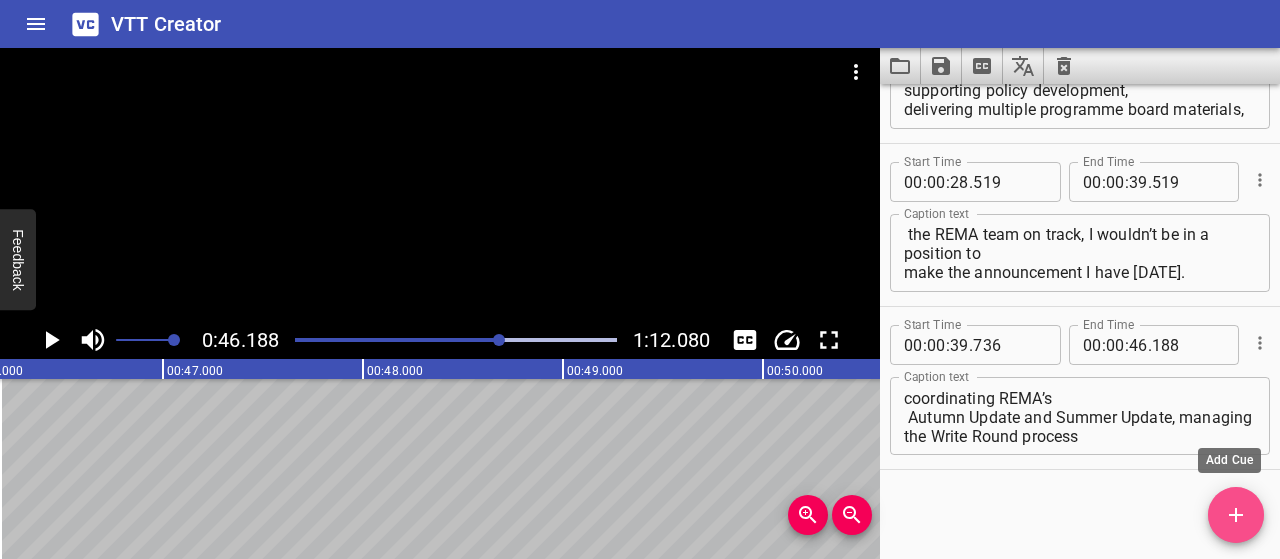 click 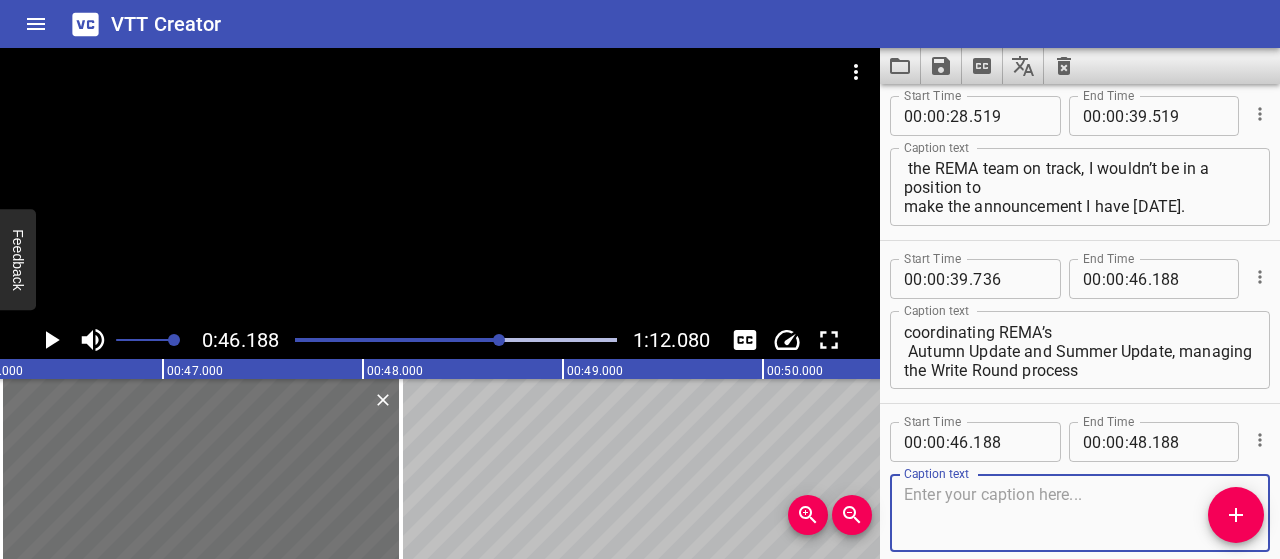scroll, scrollTop: 760, scrollLeft: 0, axis: vertical 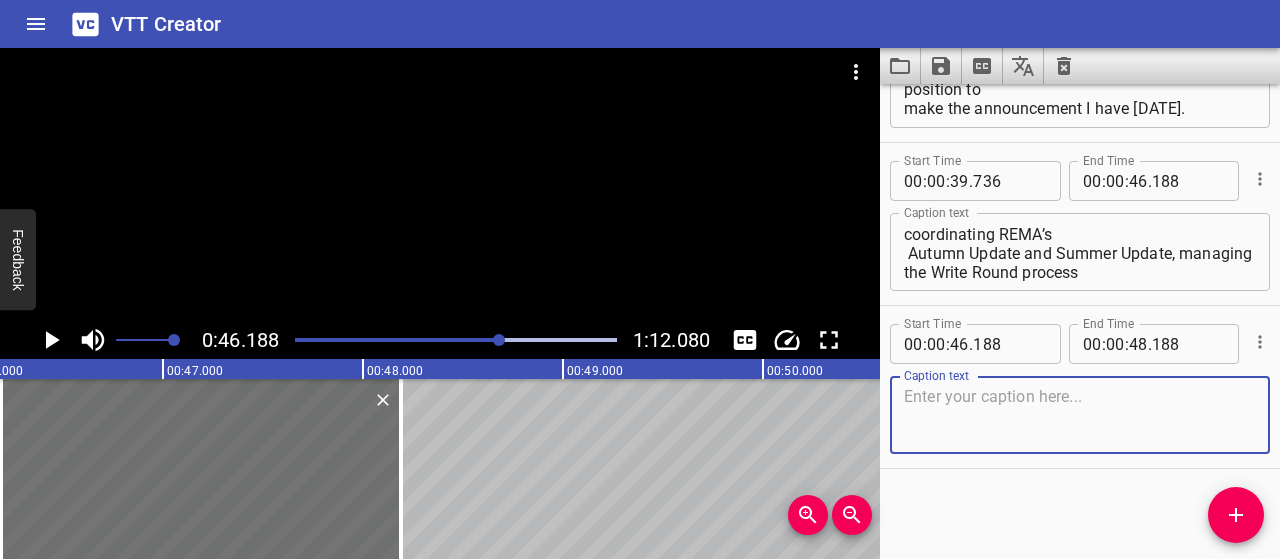 paste on "And ensuring that the actually products were delivered on time, so I’m hugely appreciative of them as well." 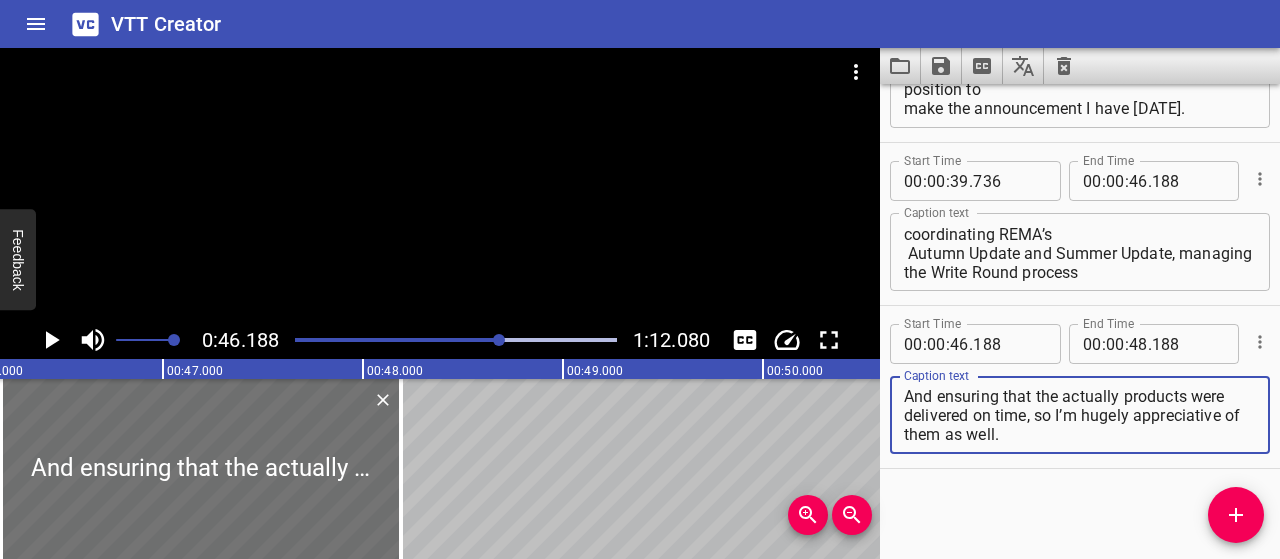click on "And ensuring that the actually products were delivered on time, so I’m hugely appreciative of them as well." at bounding box center [1080, 415] 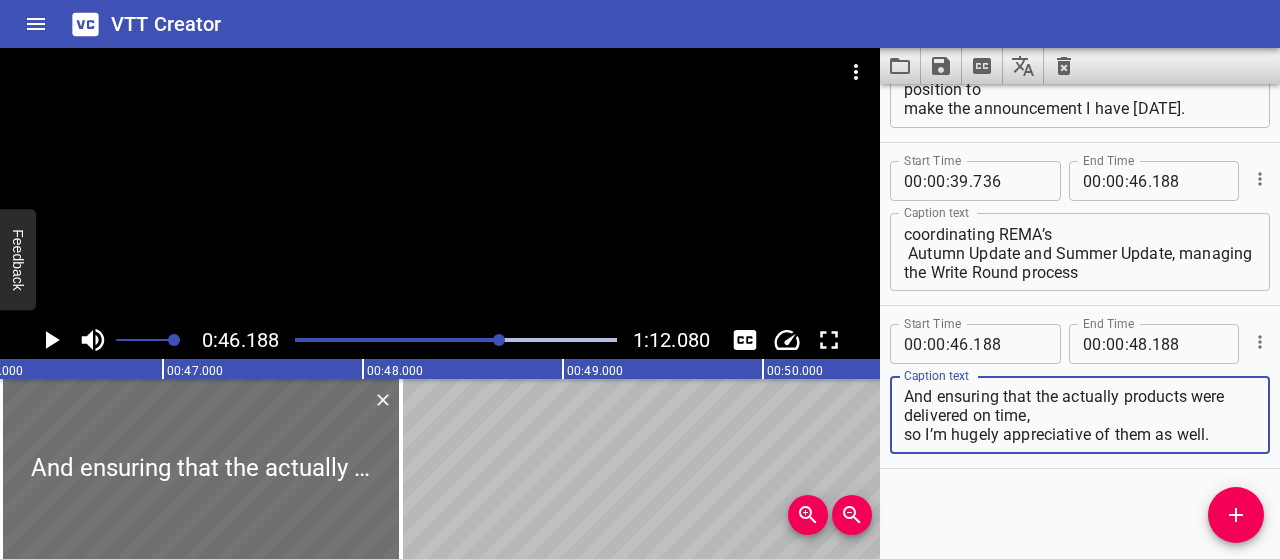 type on "And ensuring that the actually products were delivered on time,
so I’m hugely appreciative of them as well." 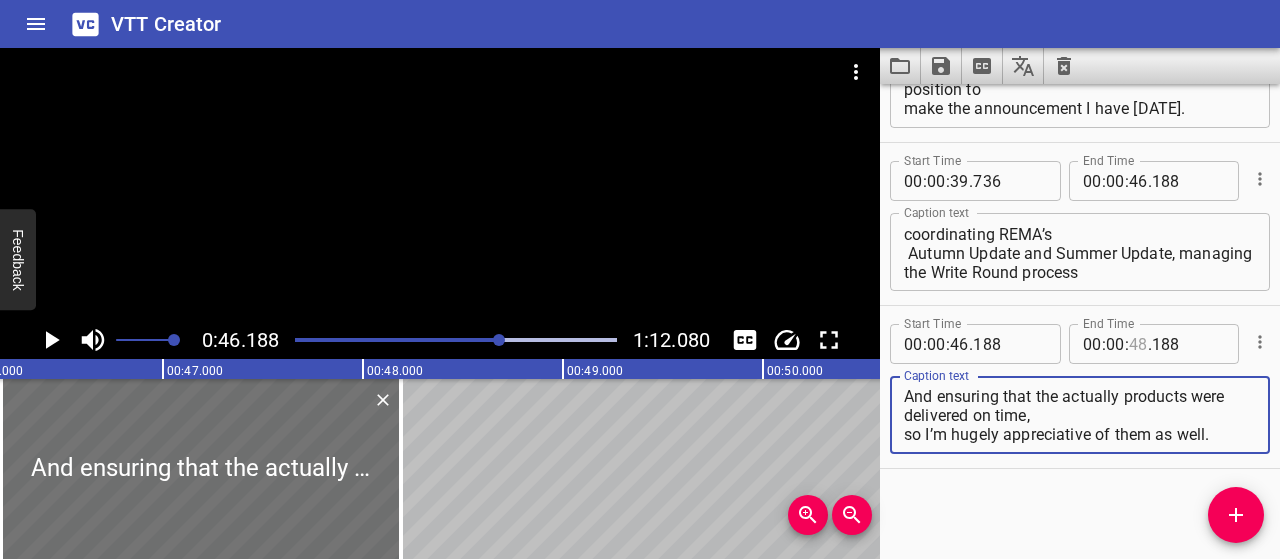 click at bounding box center [1138, 344] 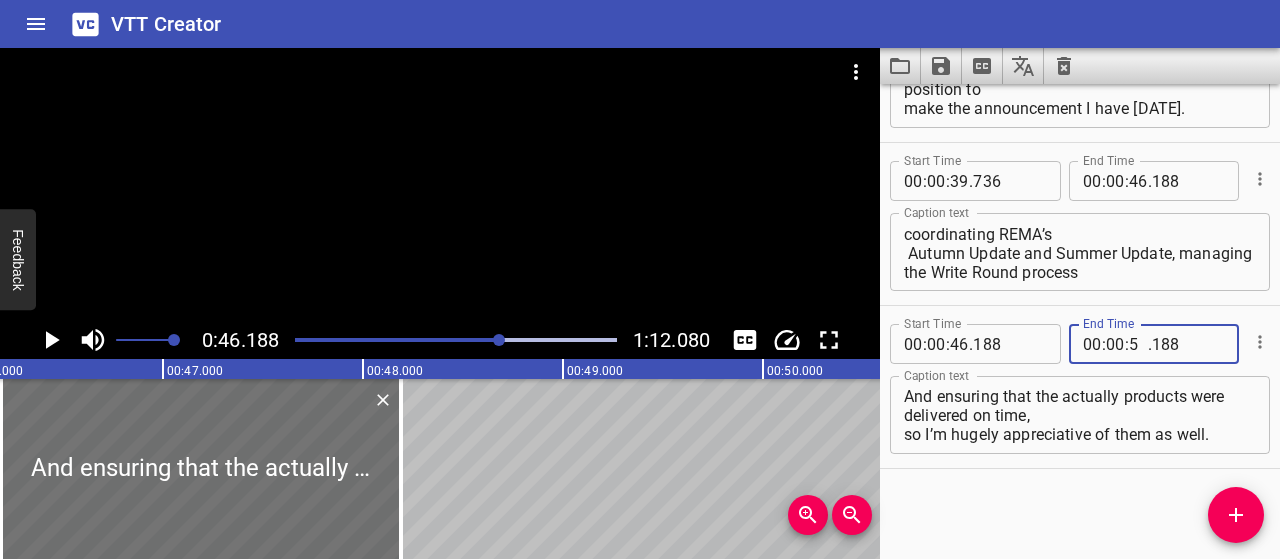 type on "50" 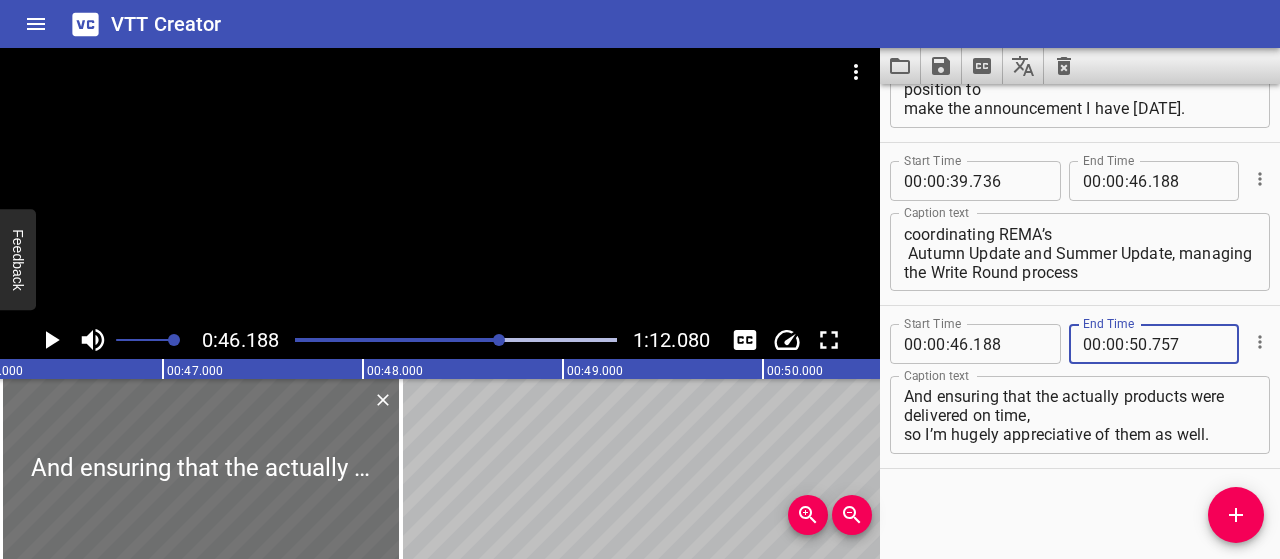 type on "757" 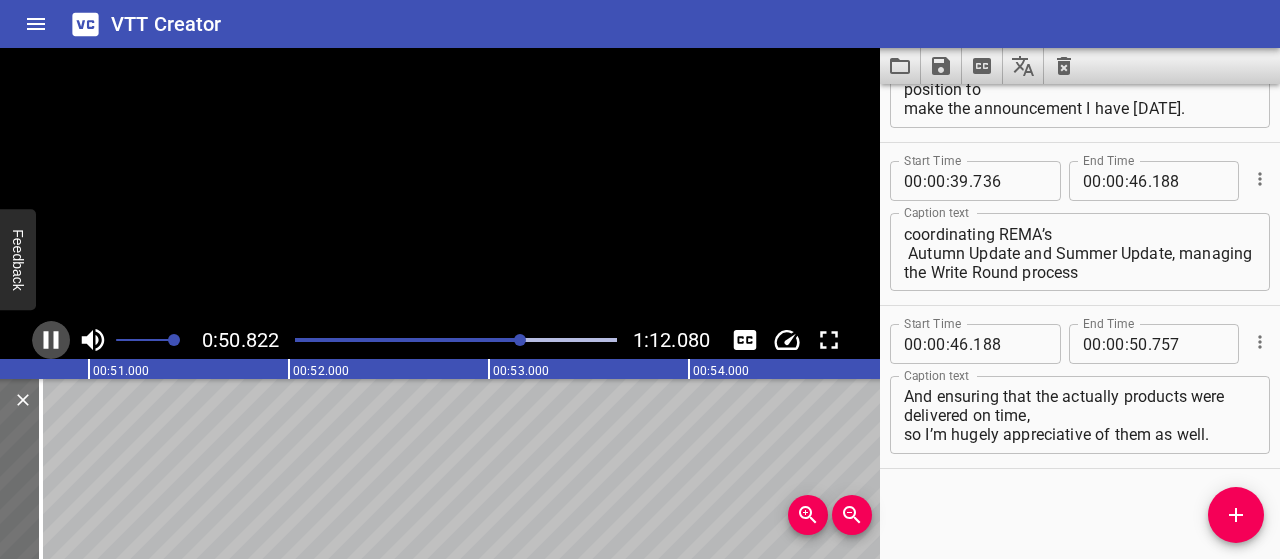 click 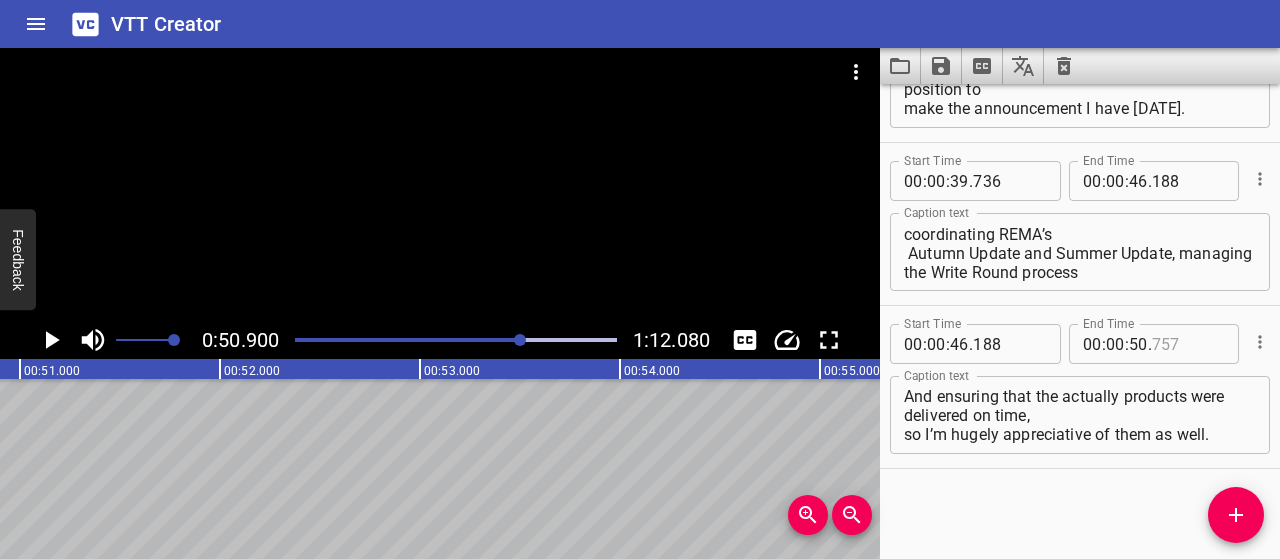 click at bounding box center (1188, 344) 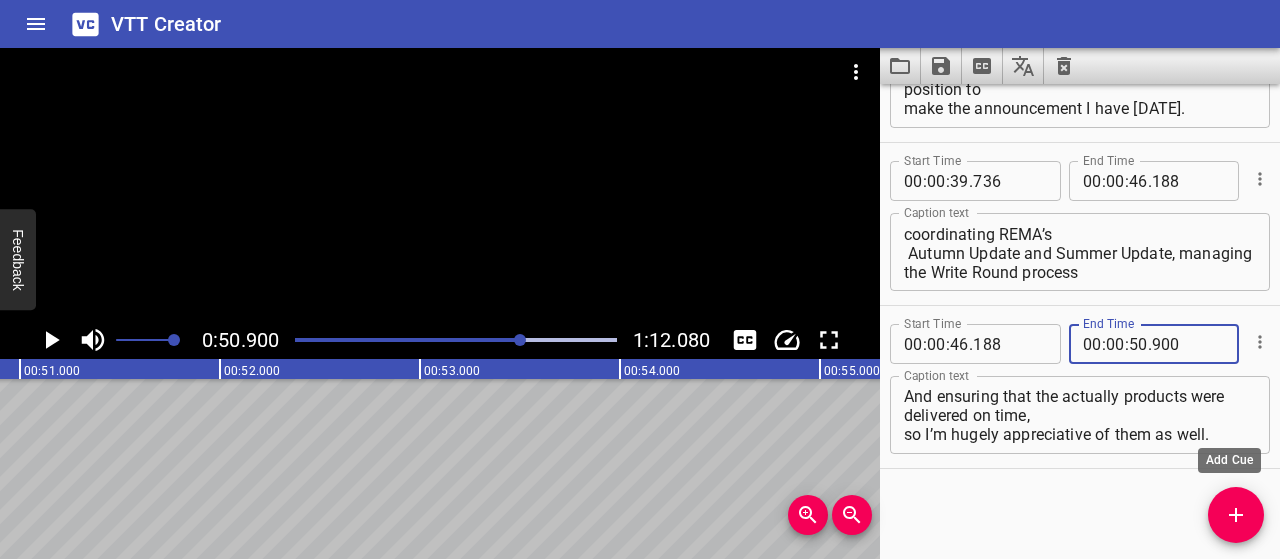 type on "900" 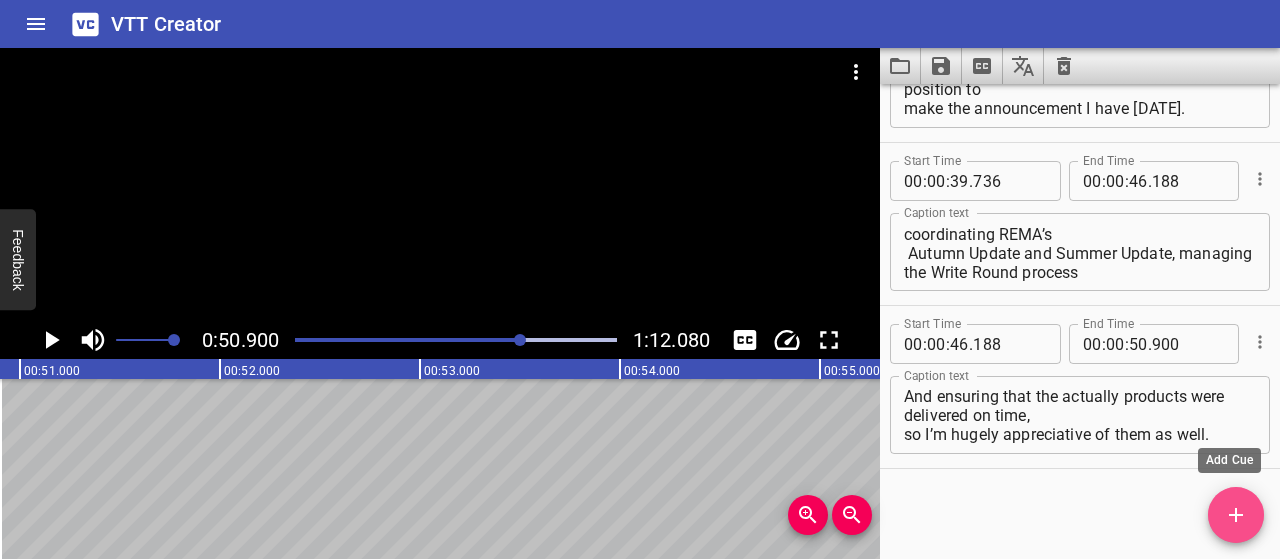 click 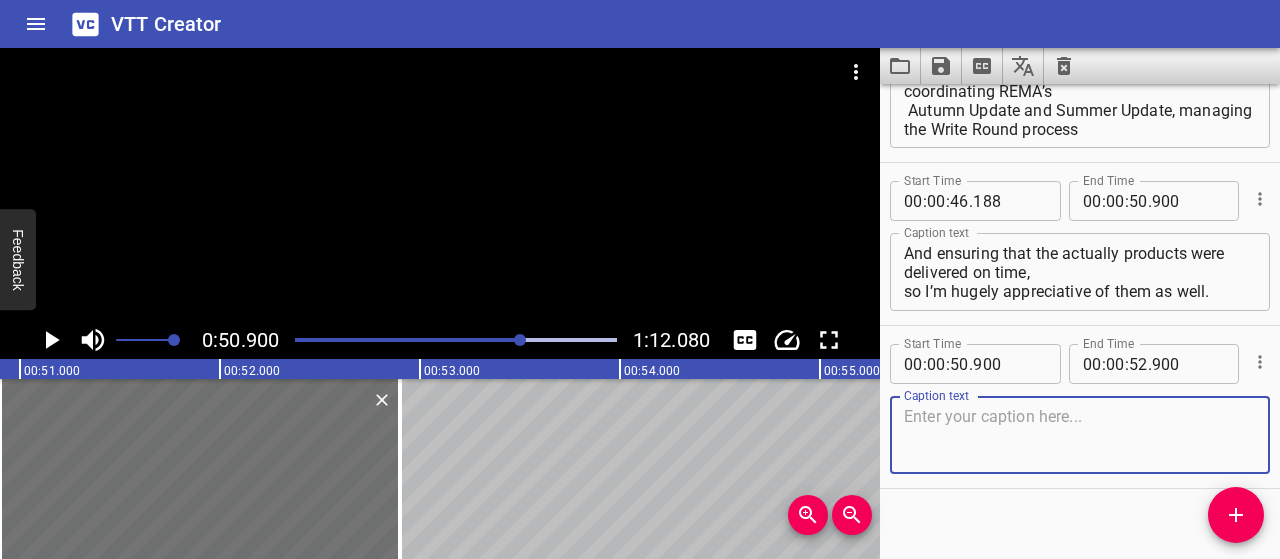 scroll, scrollTop: 922, scrollLeft: 0, axis: vertical 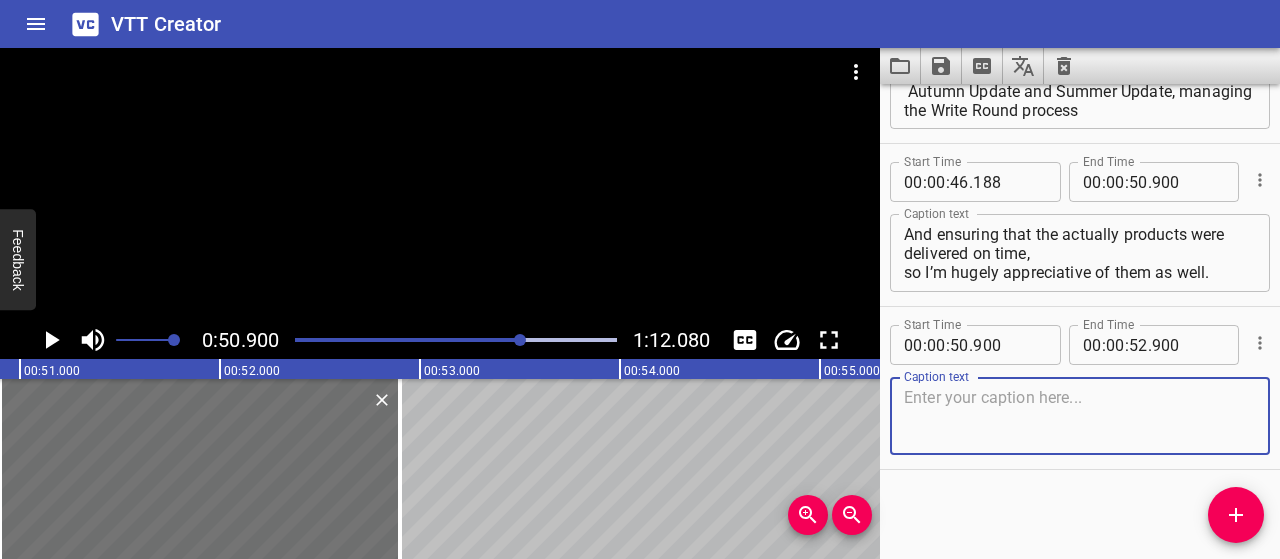 click at bounding box center [1080, 416] 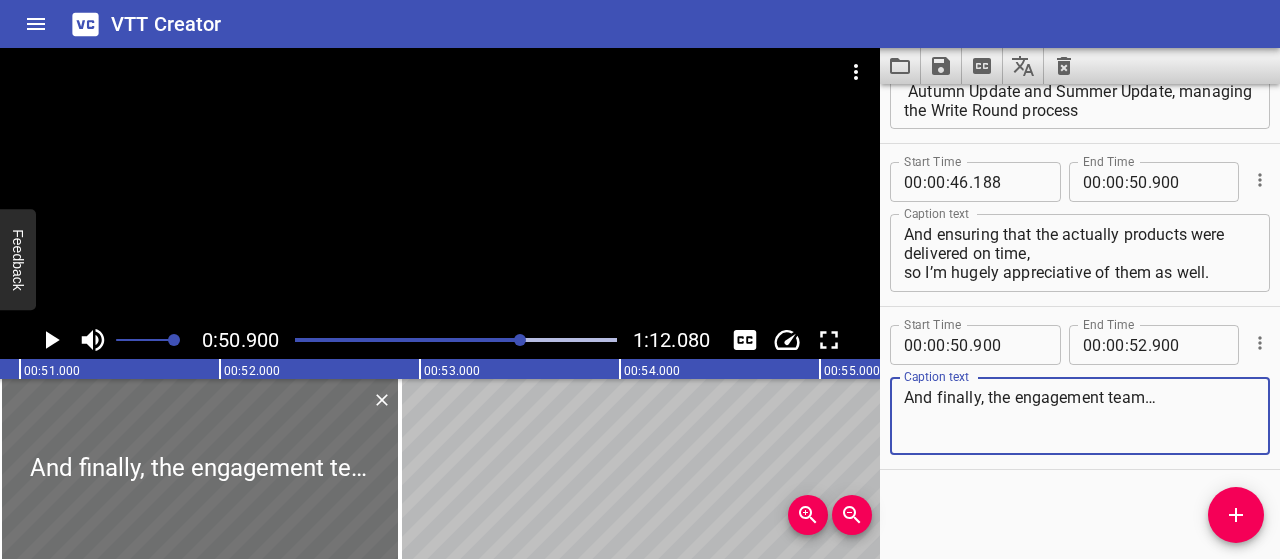 type on "And finally, the engagement team…" 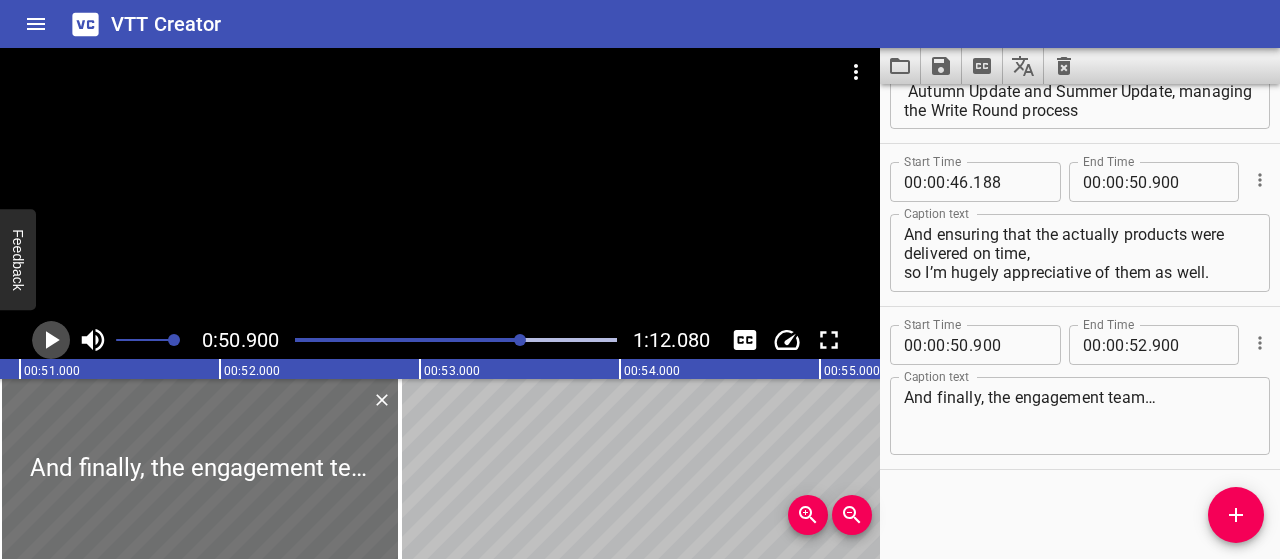click 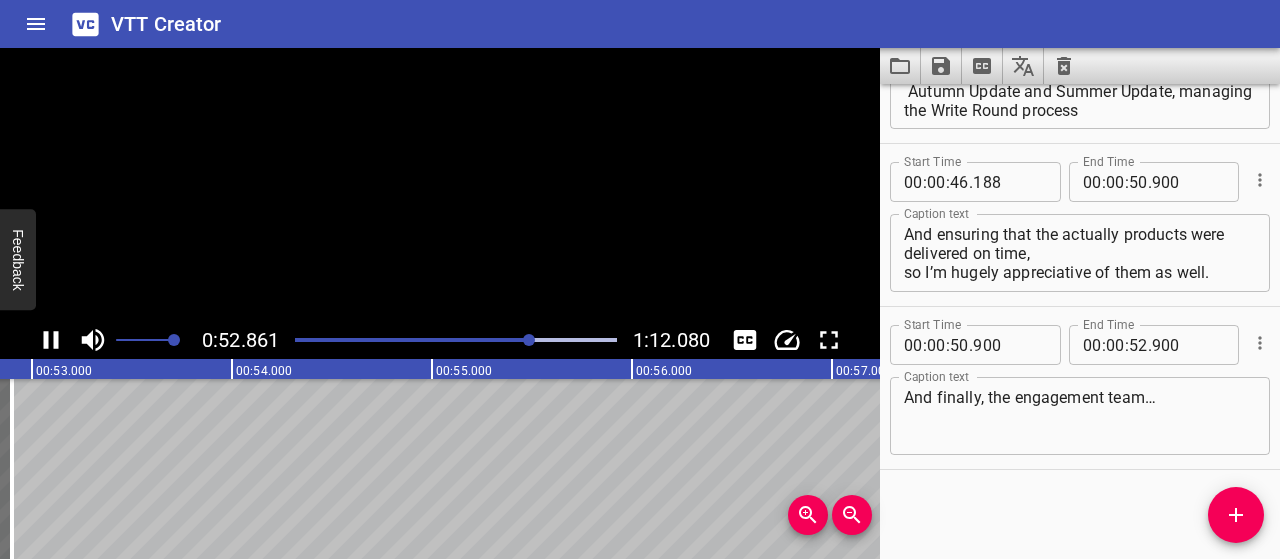 click 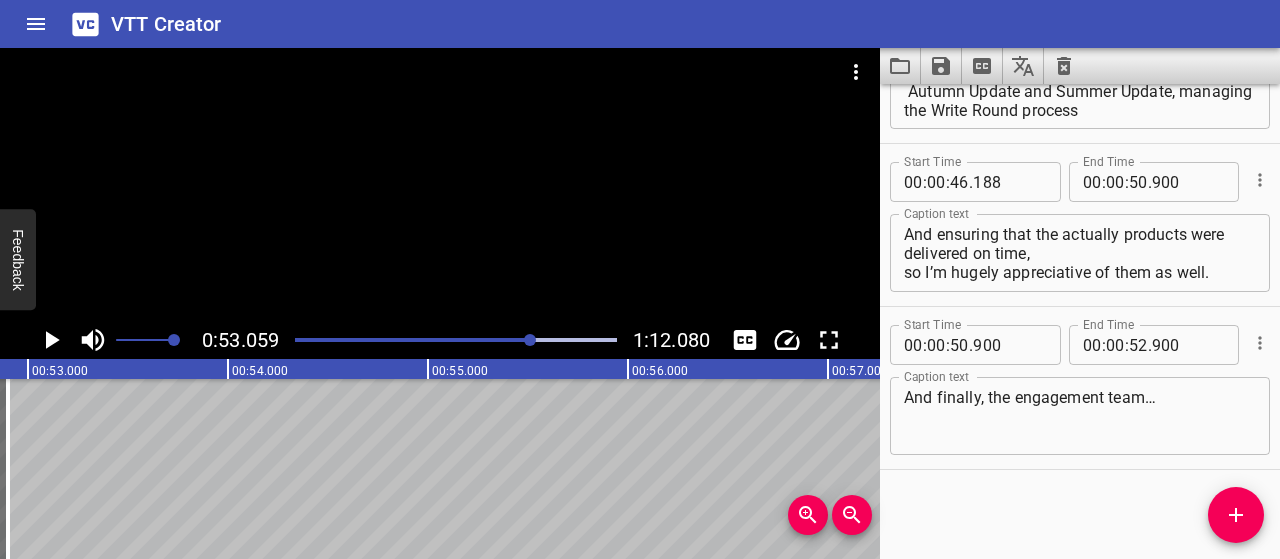 scroll, scrollTop: 0, scrollLeft: 10612, axis: horizontal 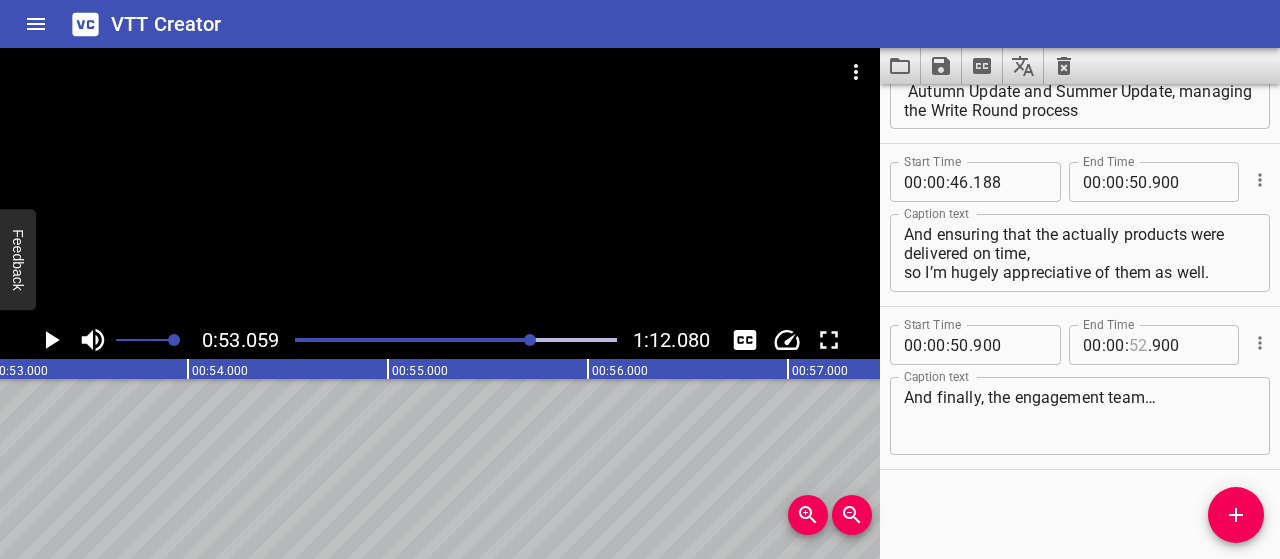 click at bounding box center [1138, 345] 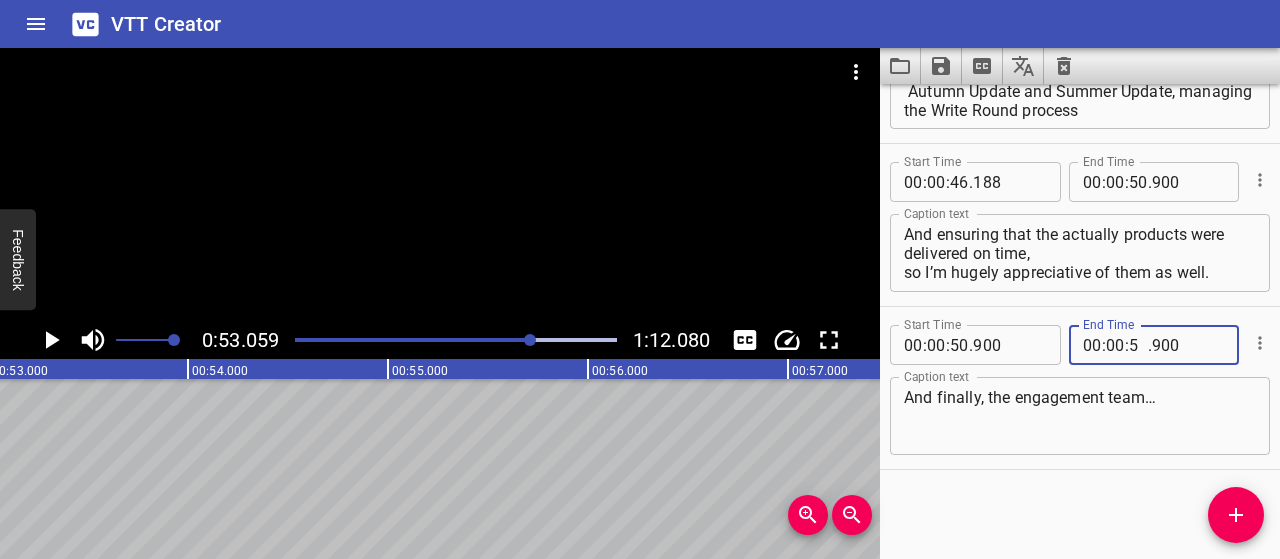 type on "53" 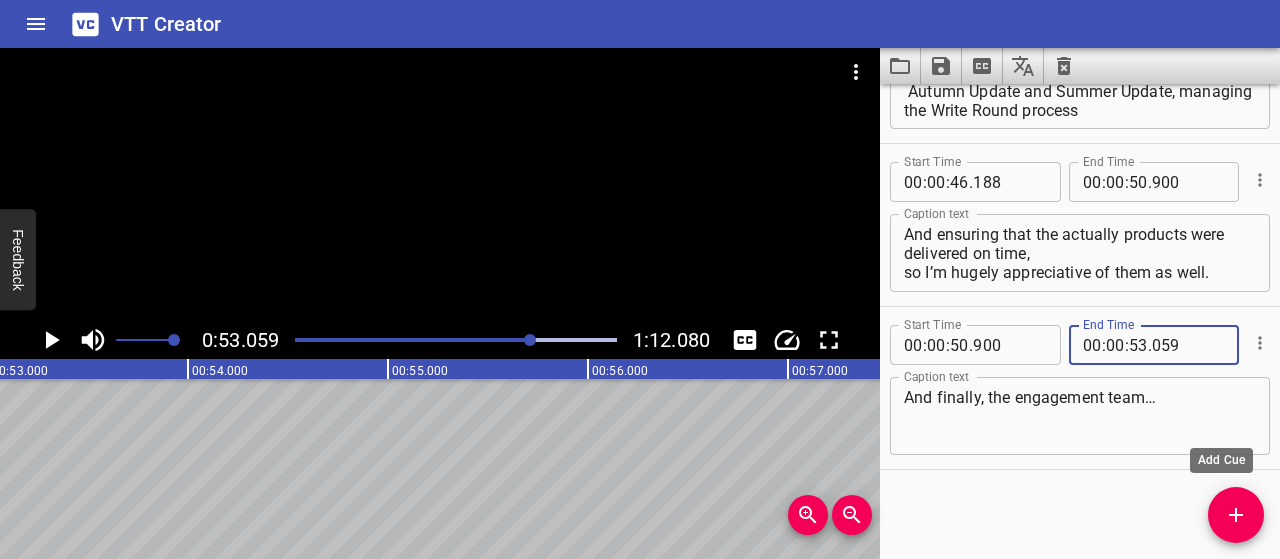 type on "059" 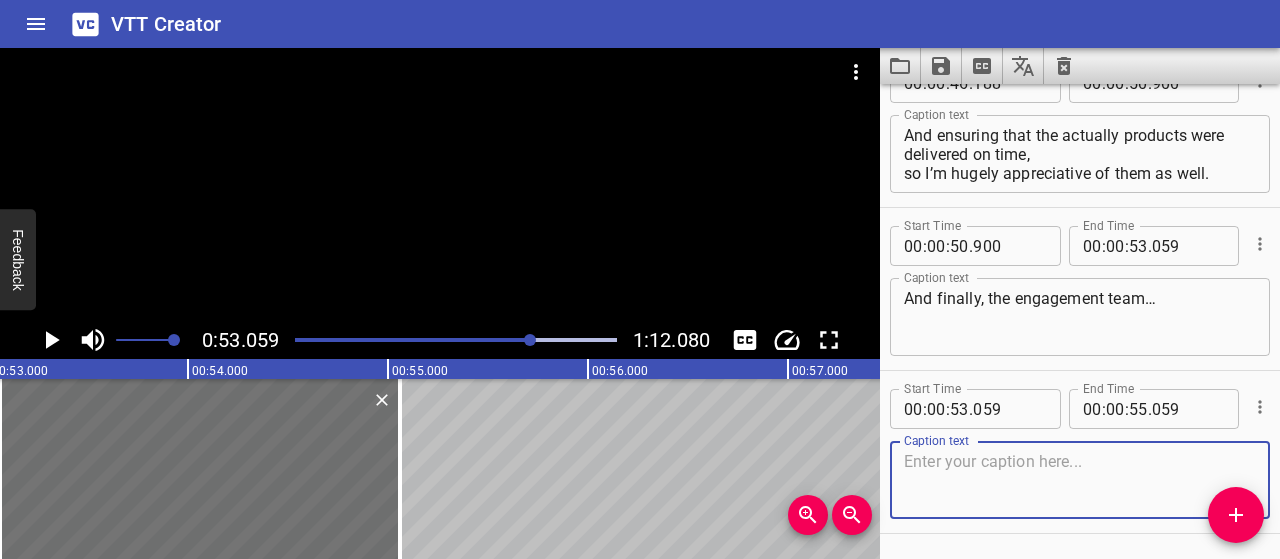 scroll, scrollTop: 1086, scrollLeft: 0, axis: vertical 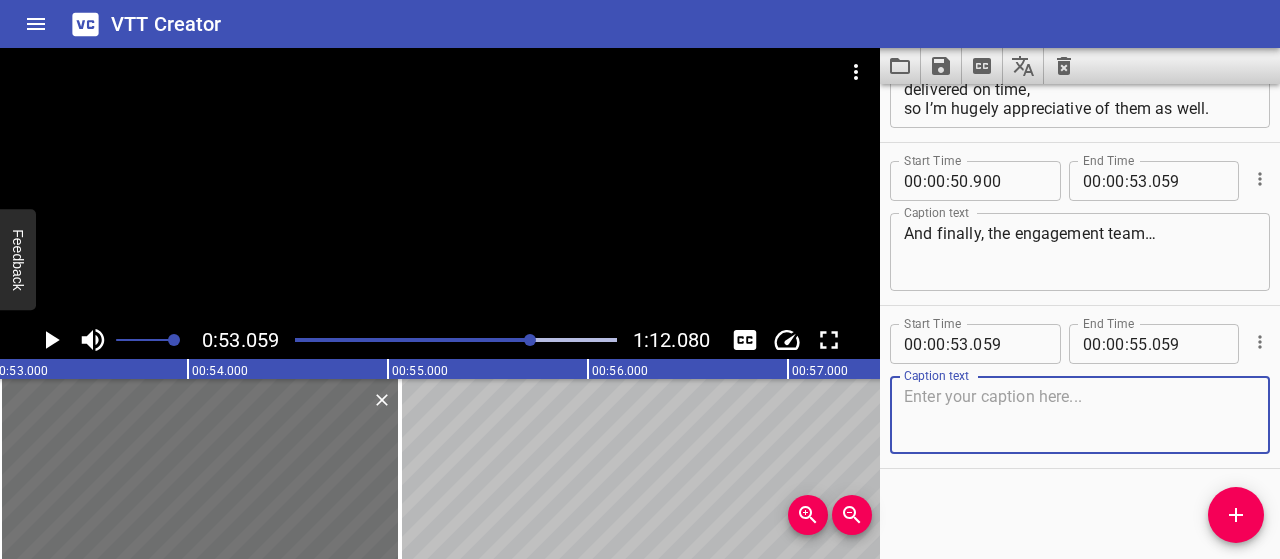 click at bounding box center (1080, 415) 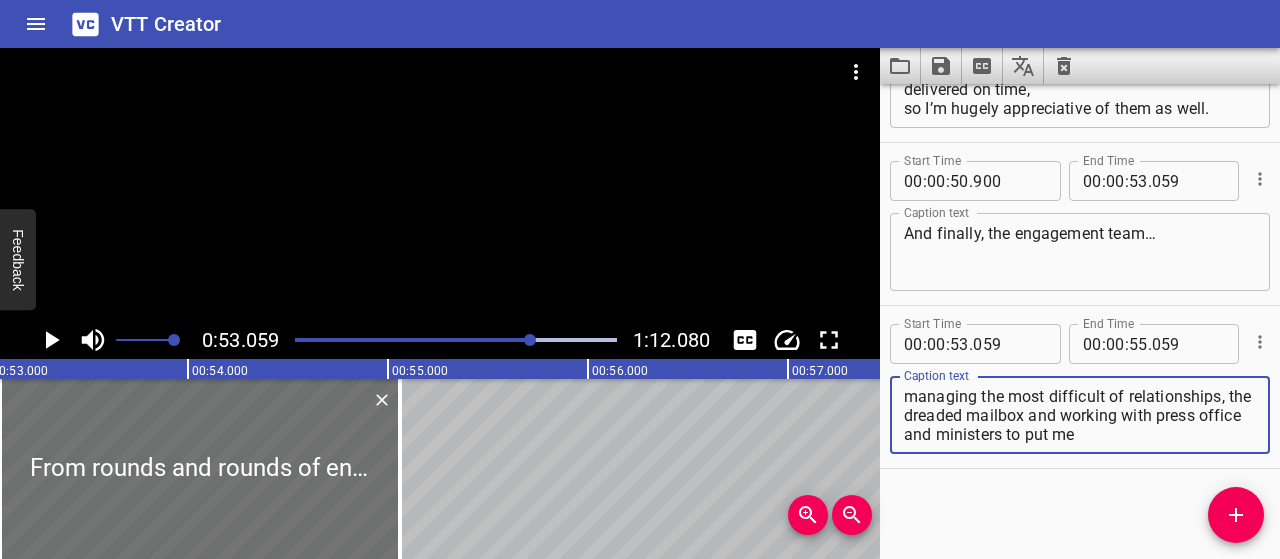 scroll, scrollTop: 0, scrollLeft: 0, axis: both 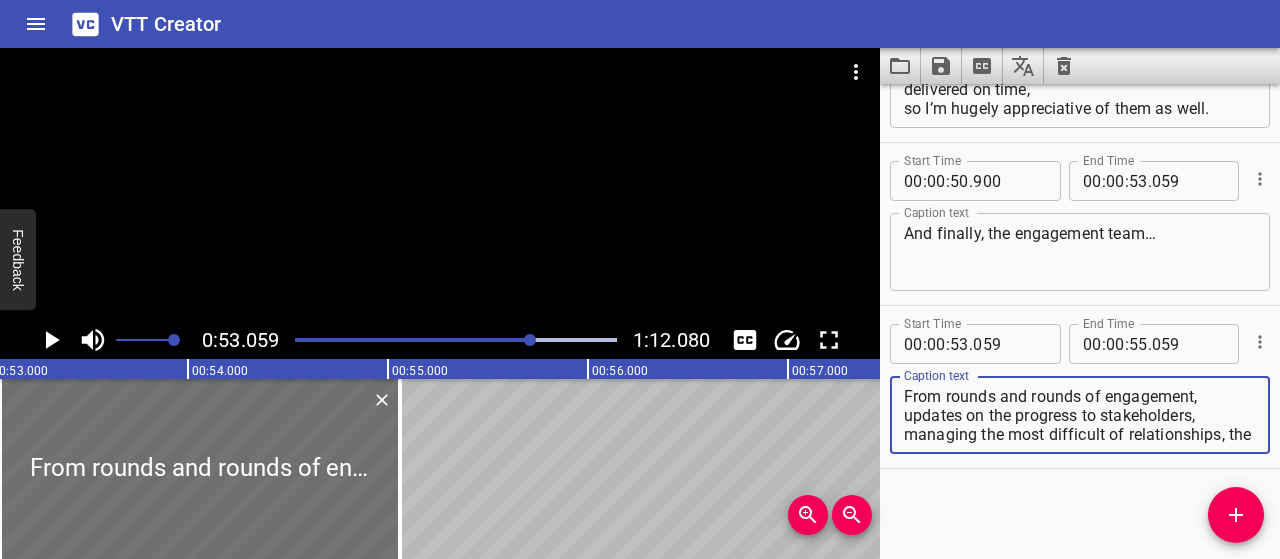 click on "From rounds and rounds of engagement, updates on the progress to stakeholders, managing the most difficult of relationships, the dreaded mailbox and working with press office and ministers to put me" at bounding box center [1080, 415] 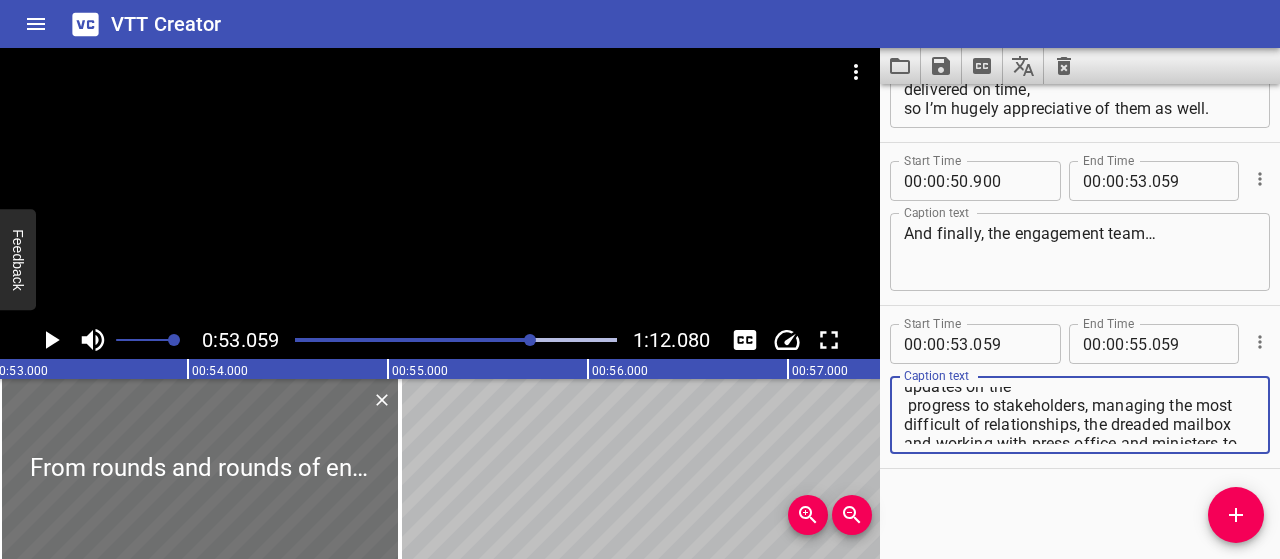scroll, scrollTop: 56, scrollLeft: 0, axis: vertical 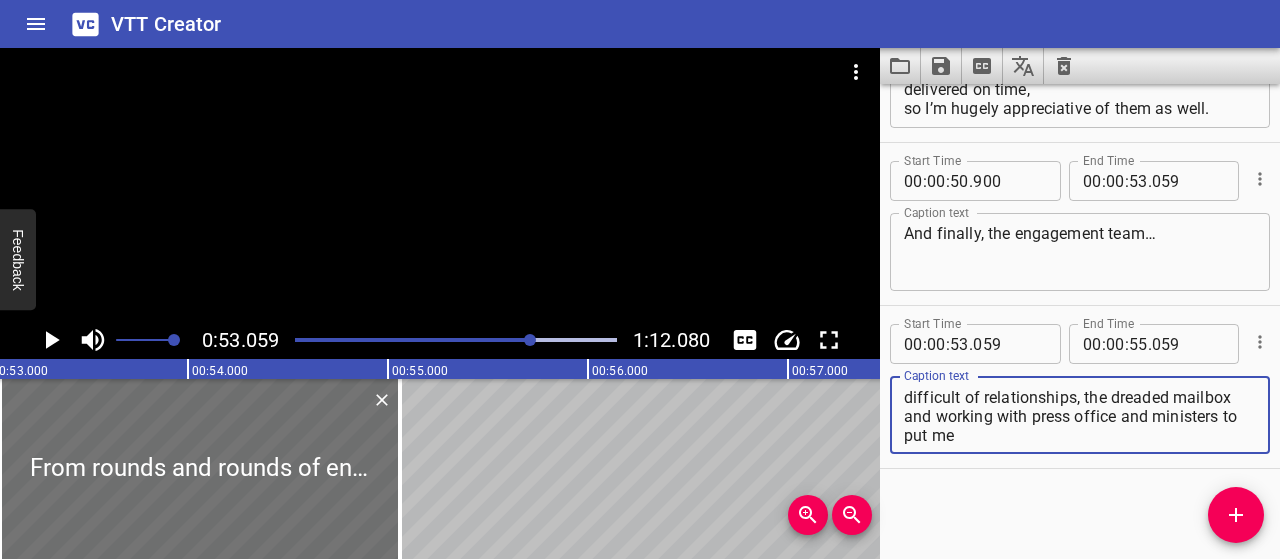 click on "From rounds and rounds of engagement, updates on the
progress to stakeholders, managing the most difficult of relationships, the dreaded mailbox and working with press office and ministers to put me" at bounding box center [1080, 415] 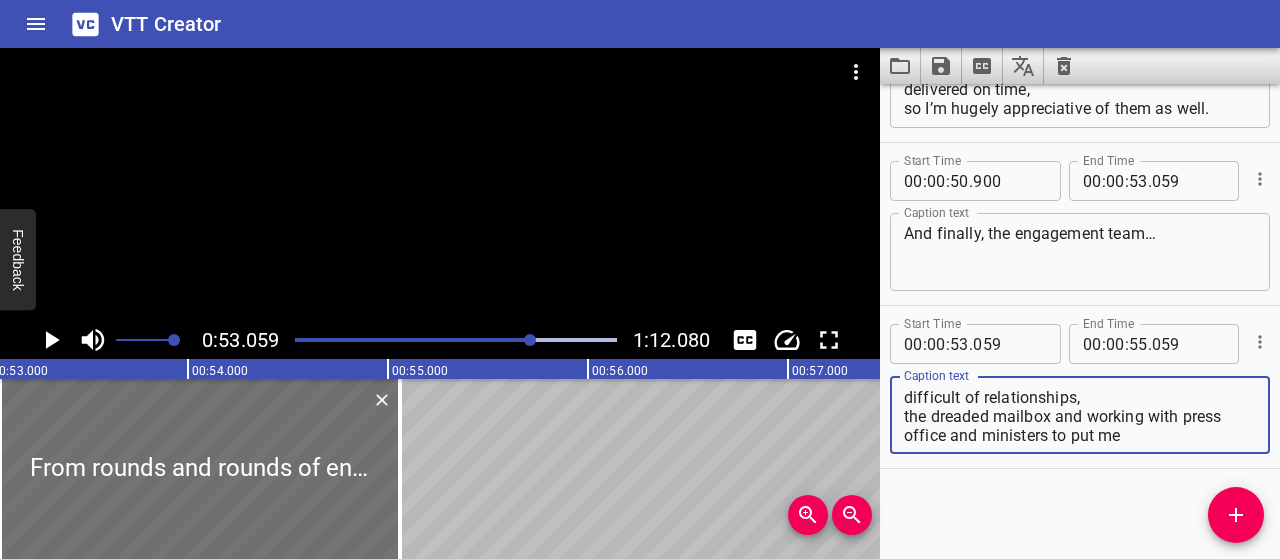click on "From rounds and rounds of engagement, updates on the
progress to stakeholders, managing the most difficult of relationships,
the dreaded mailbox and working with press office and ministers to put me" at bounding box center [1080, 415] 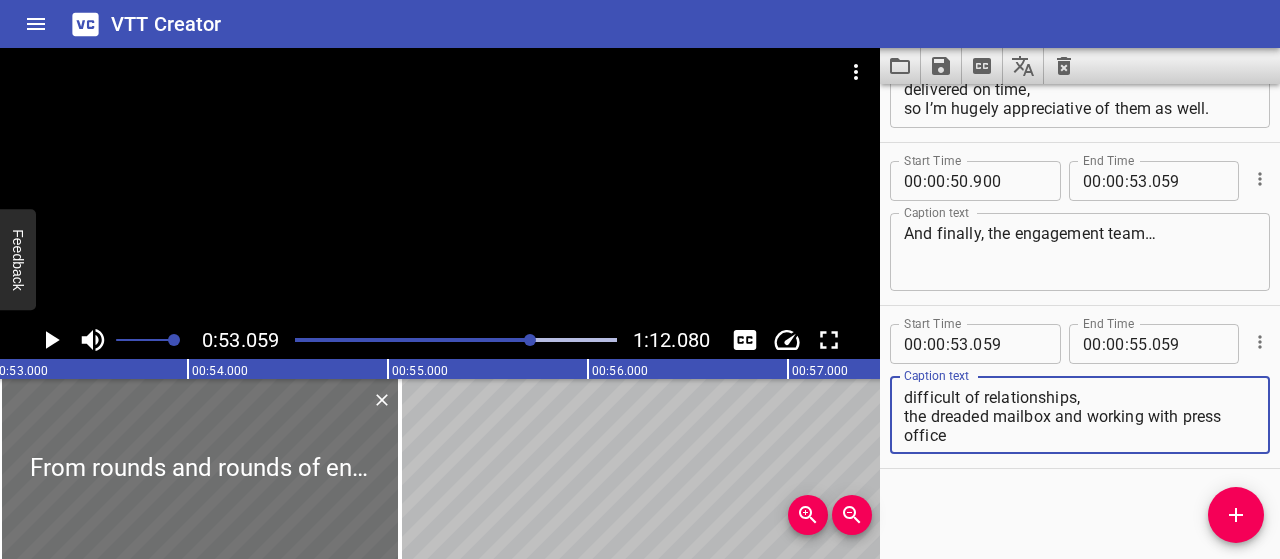 scroll, scrollTop: 76, scrollLeft: 0, axis: vertical 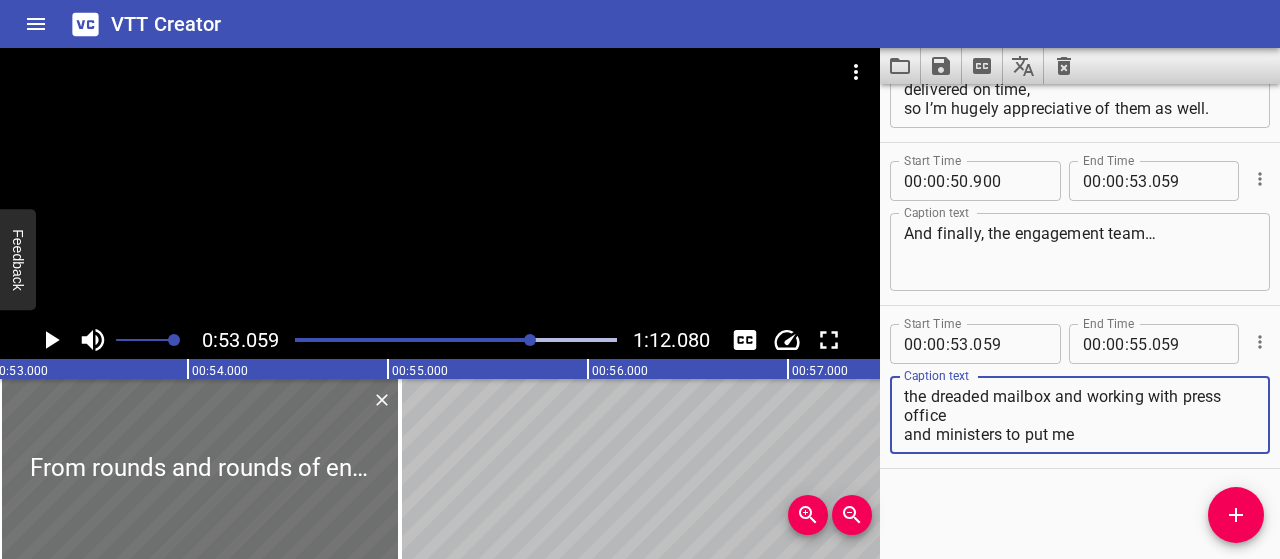 type on "From rounds and rounds of engagement, updates on the
progress to stakeholders, managing the most difficult of relationships,
the dreaded mailbox and working with press office
and ministers to put me" 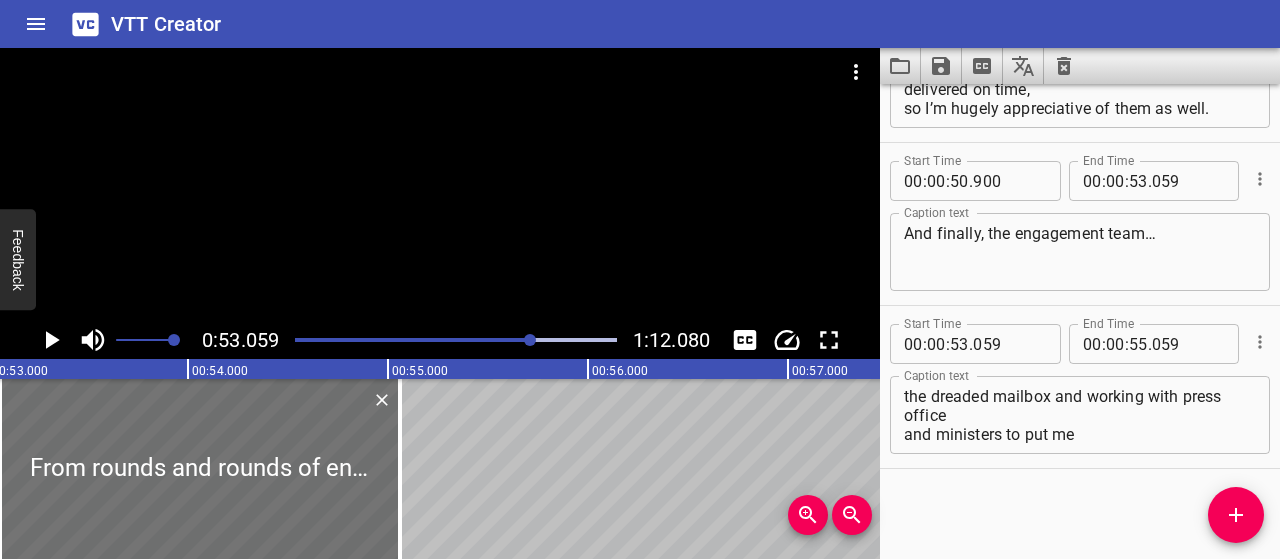type 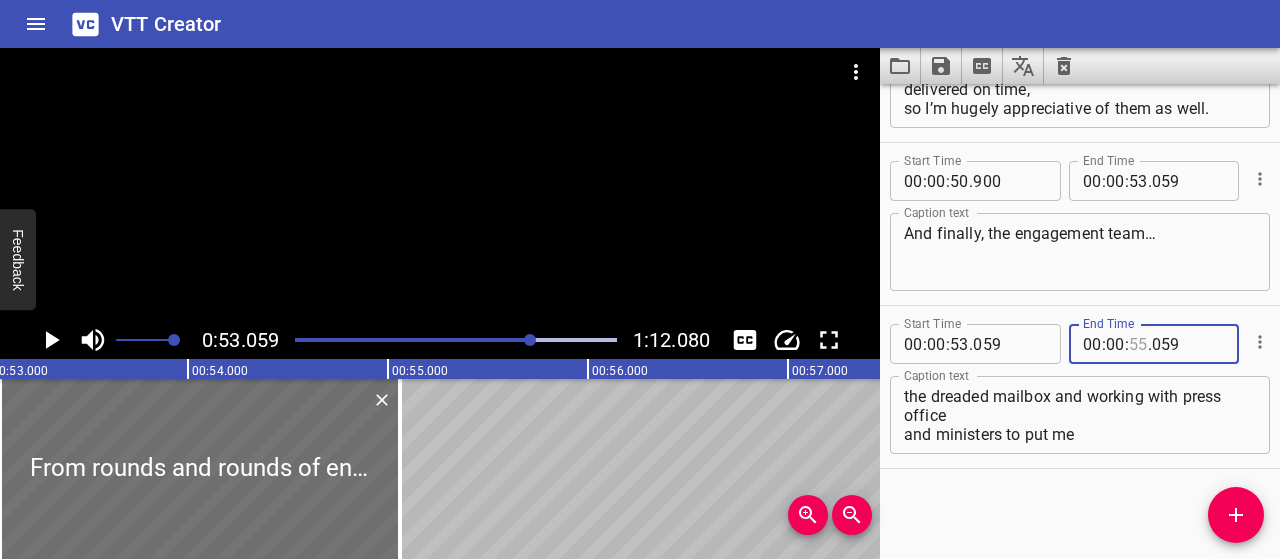 click at bounding box center (1138, 344) 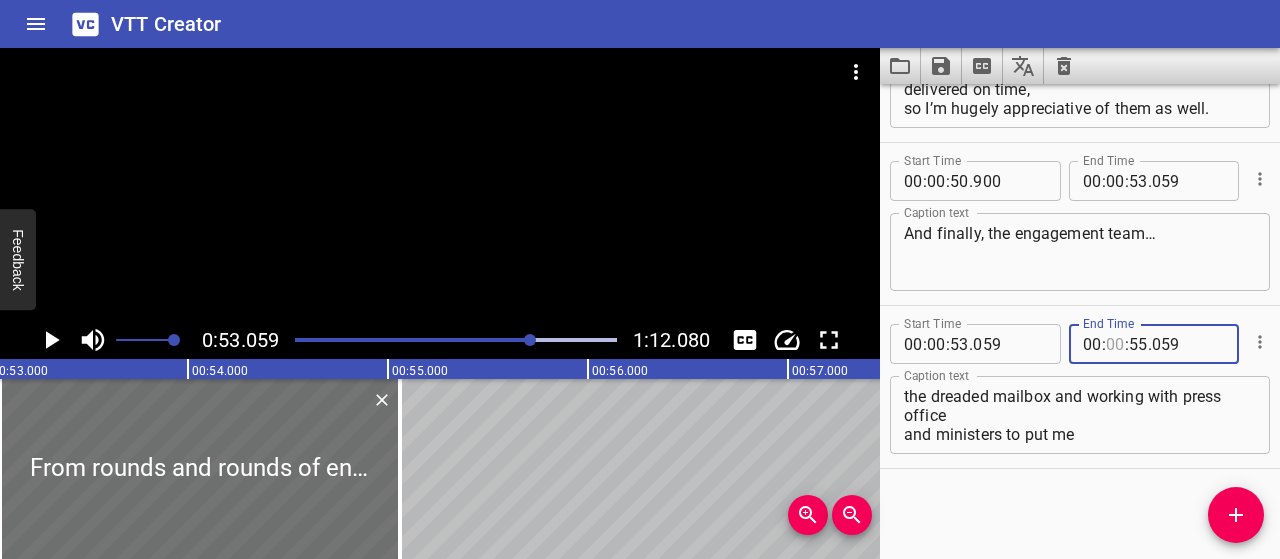 click at bounding box center (1115, 344) 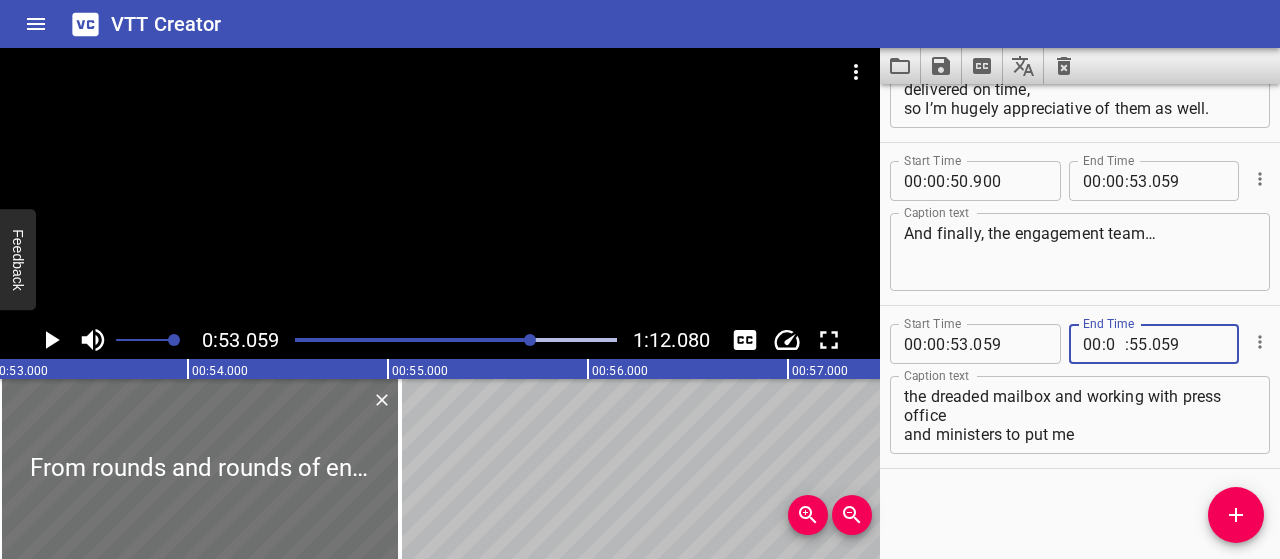 type on "01" 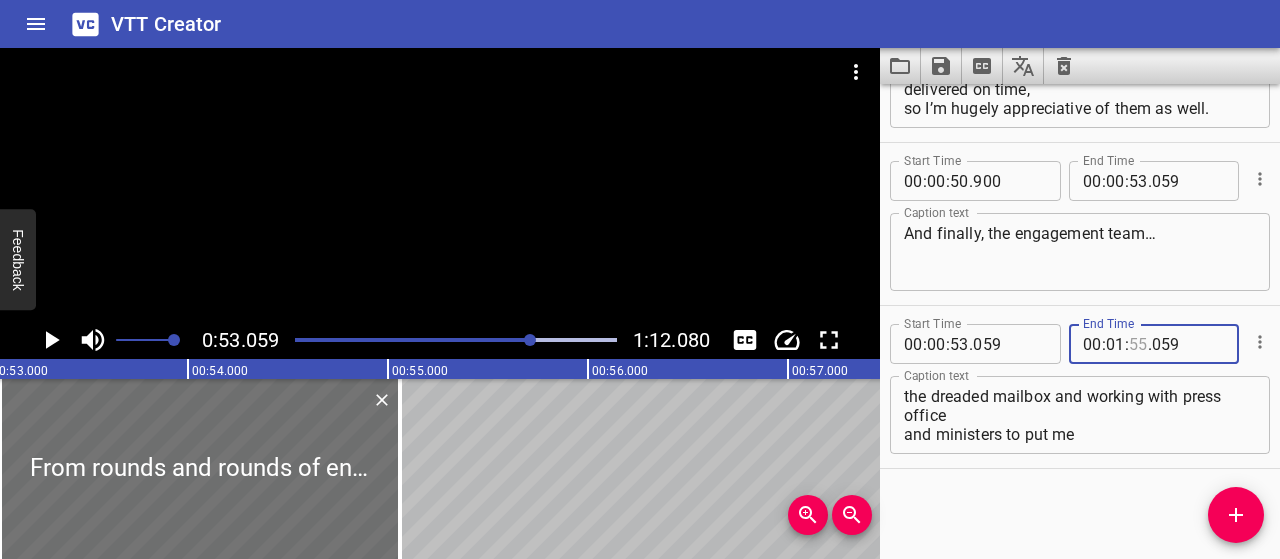 click at bounding box center [1138, 344] 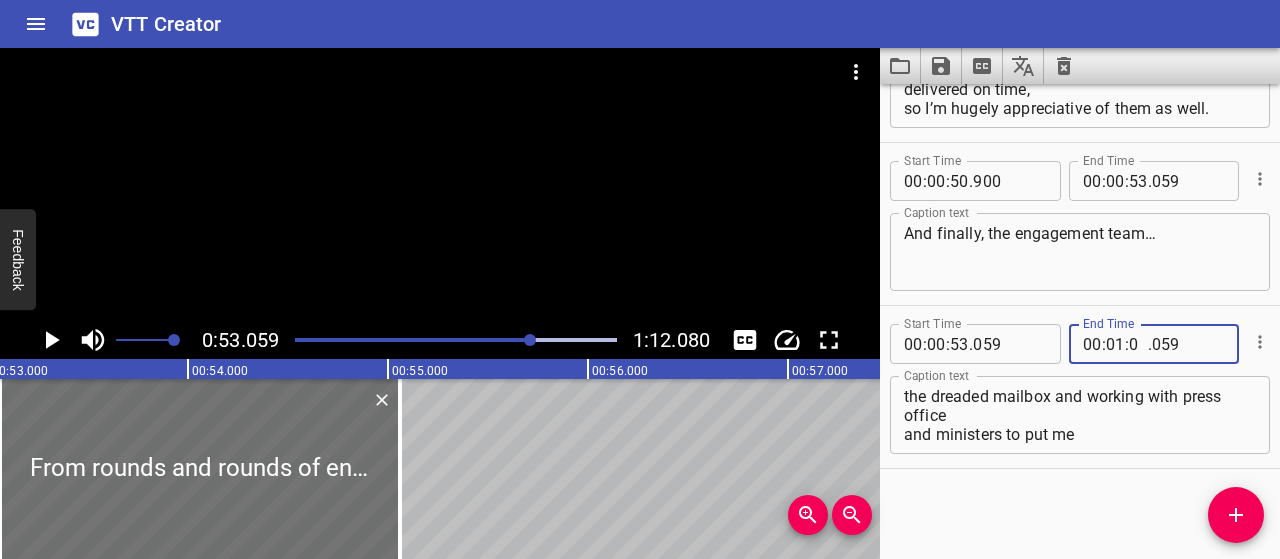 type on "00" 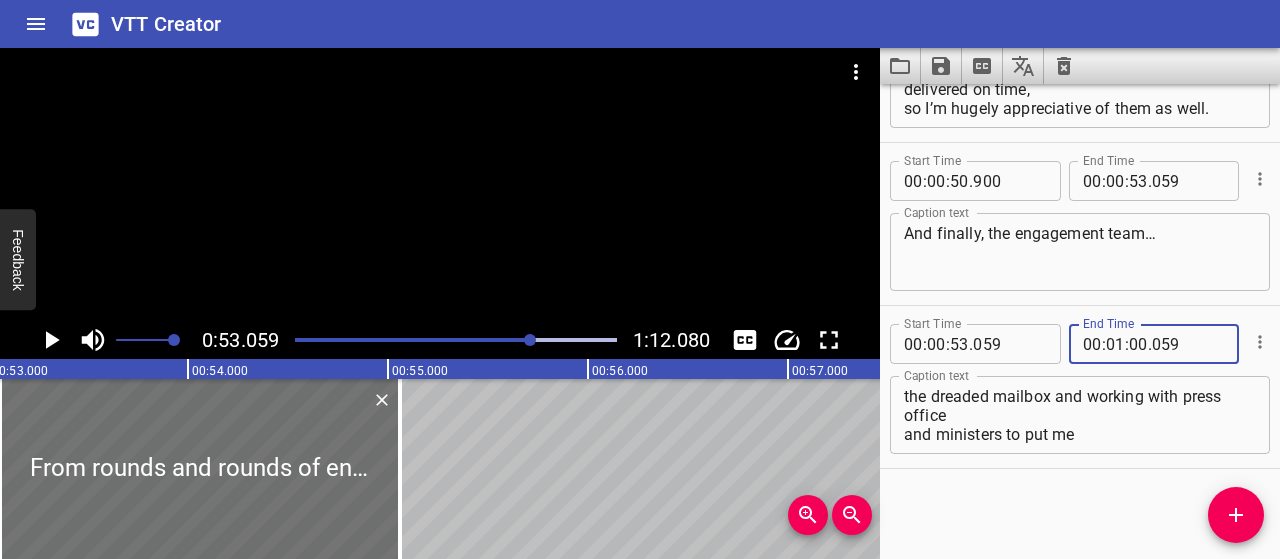 type on "059" 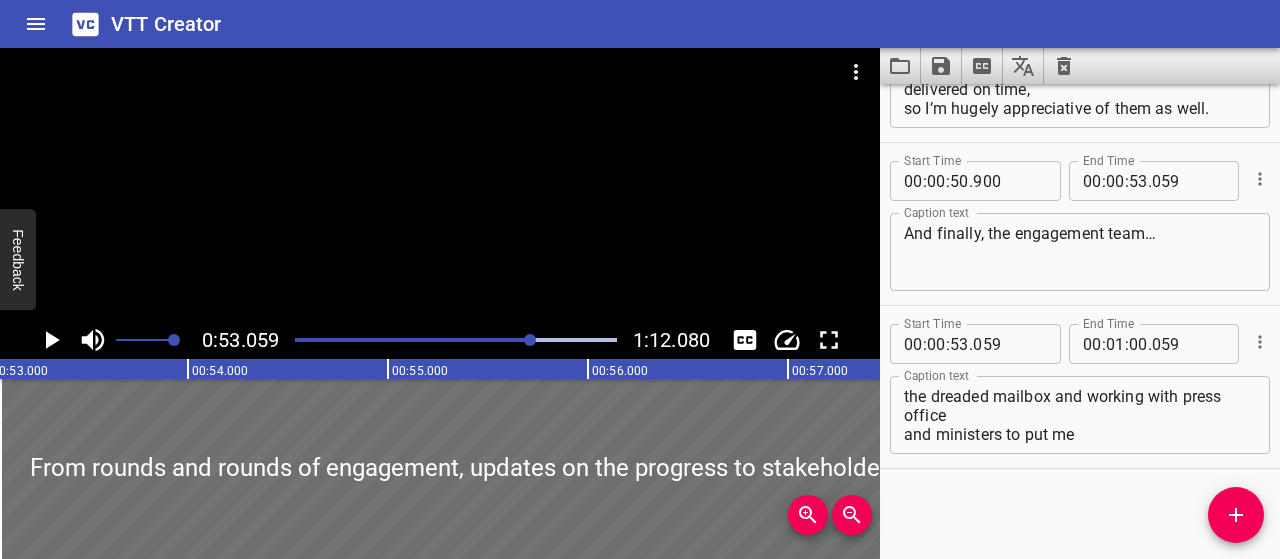 click on "Start Time 00 : 00 : 00 . 000 Start Time End Time 00 : 00 : 05 . 347 End Time Caption text An additional note relating to the Electricity Market Review...
Secretary of State, [PERSON_NAME] Caption text Start Time 00 : 00 : 05 . 347 Start Time End Time 00 : 00 : 13 . 537 End Time Caption text Thank you so much Madame deputy speaker,
with permission I would like to make a statement about the
Review of Electricity Market Arrangements Caption text Start Time 00 : 00 : 13 . 537 Start Time End Time 00 : 00 : 22 . 519 End Time Caption text And following the announcement of my decision,
the first thing I would like to do is offer my sincere thanks
to [PERSON_NAME]’s PES team, led by [PERSON_NAME]. Caption text Start Time 00 : 00 : 22 . 519 Start Time End Time 00 : 00 : 28 . 519 End Time Caption text Without the Programme team’s stewardship supporting policy development,
delivering multiple programme board materials,   Caption text Start Time 00 : 00 : 28 . 519 Start Time End Time 00 : 00 : 39 . 519 End Time" at bounding box center (1080, 321) 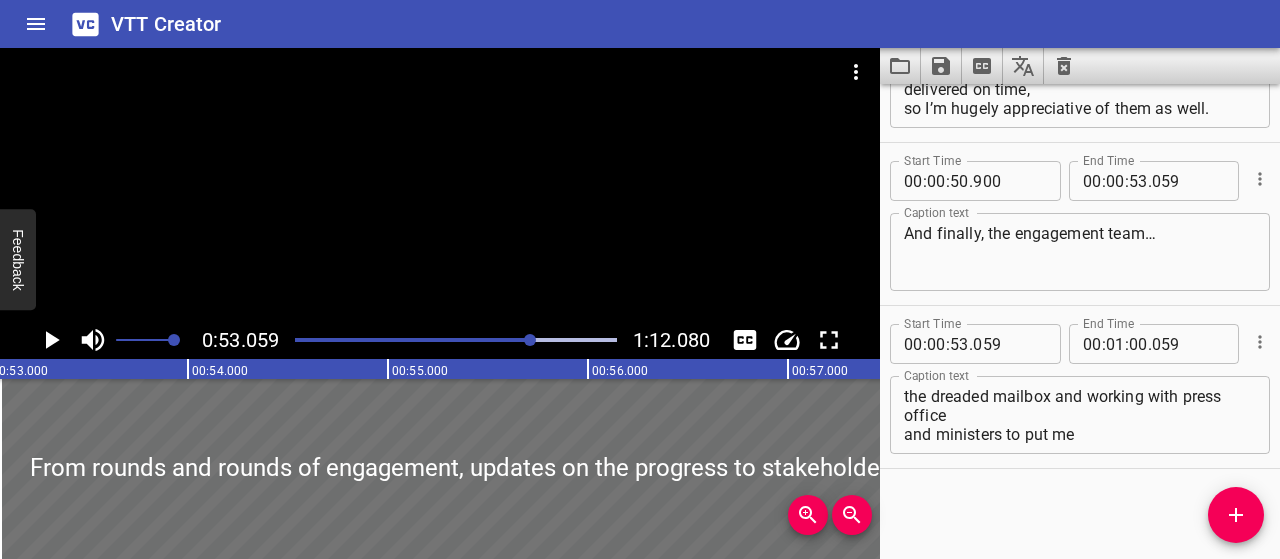 click 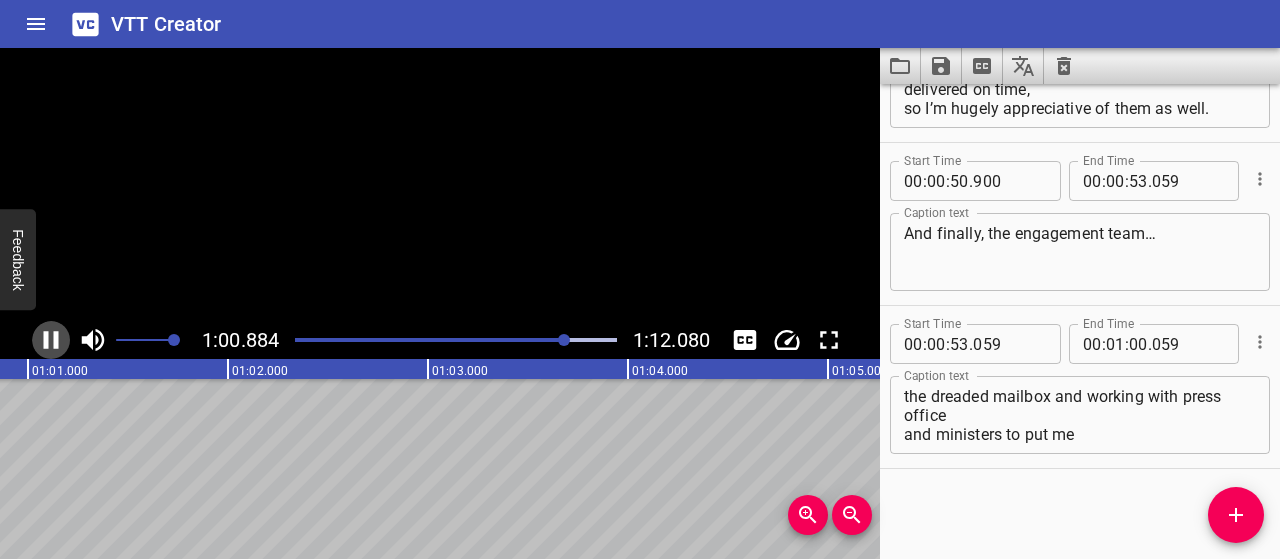 click 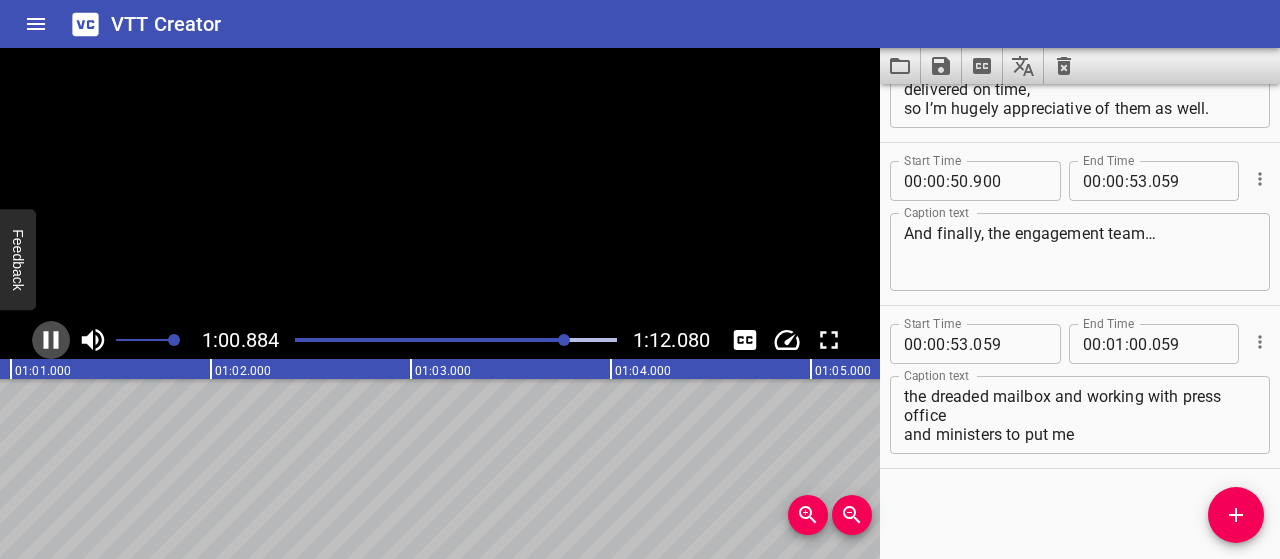 scroll, scrollTop: 0, scrollLeft: 12208, axis: horizontal 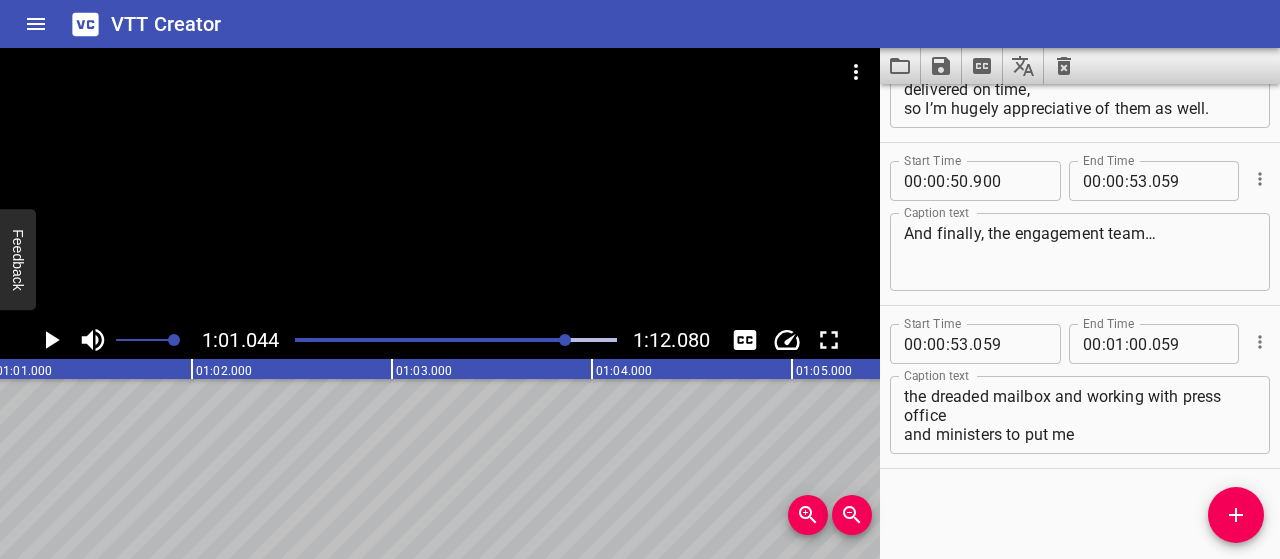 click at bounding box center (565, 340) 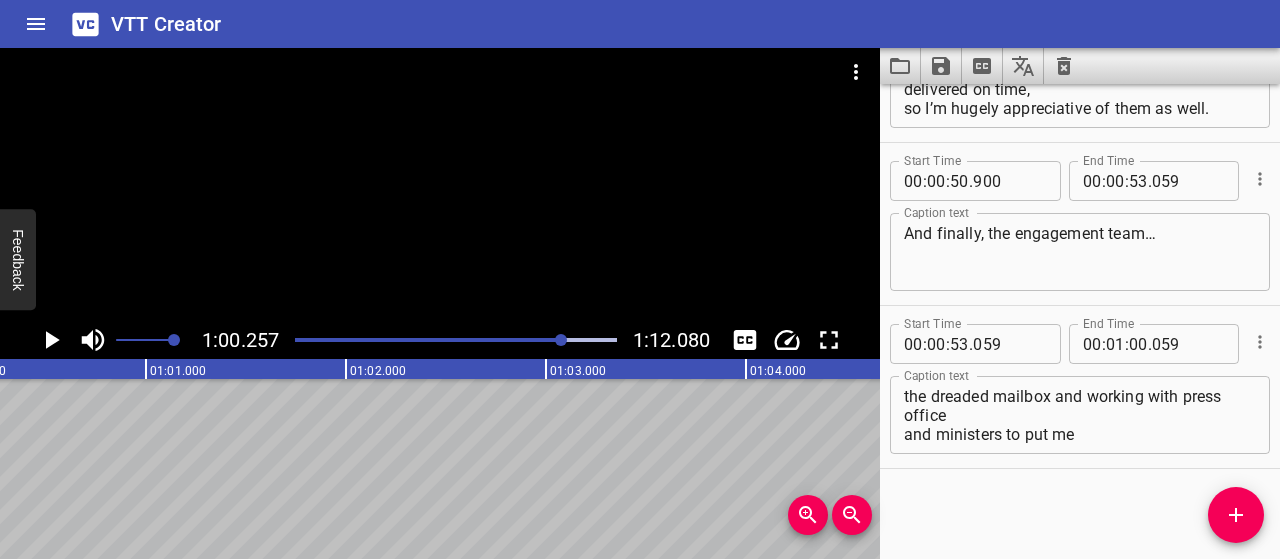 scroll, scrollTop: 0, scrollLeft: 12051, axis: horizontal 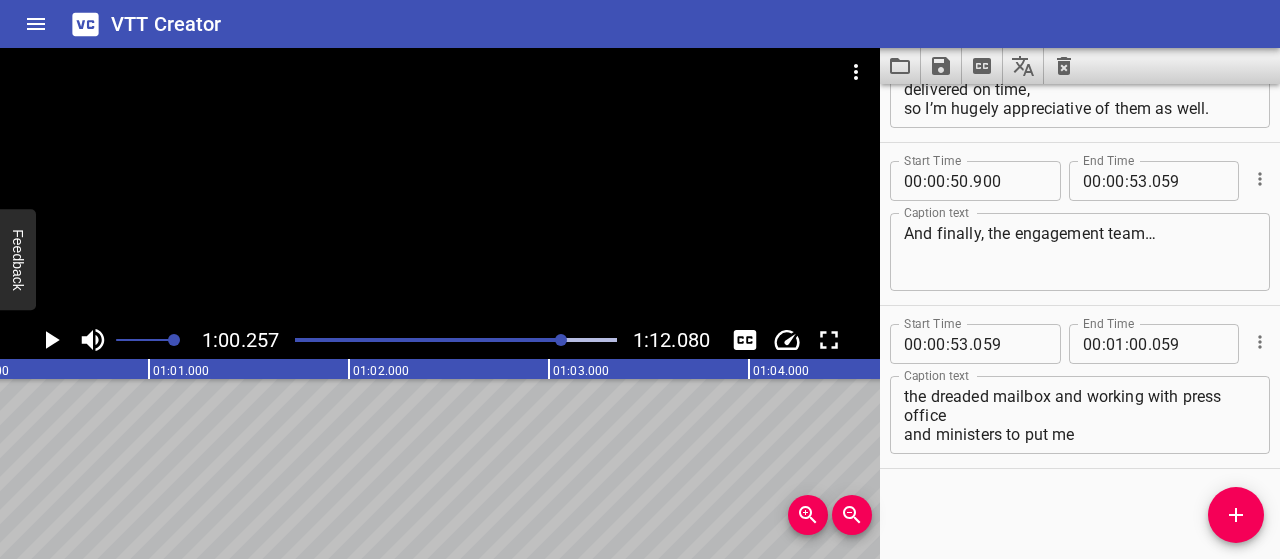 click at bounding box center (456, 340) 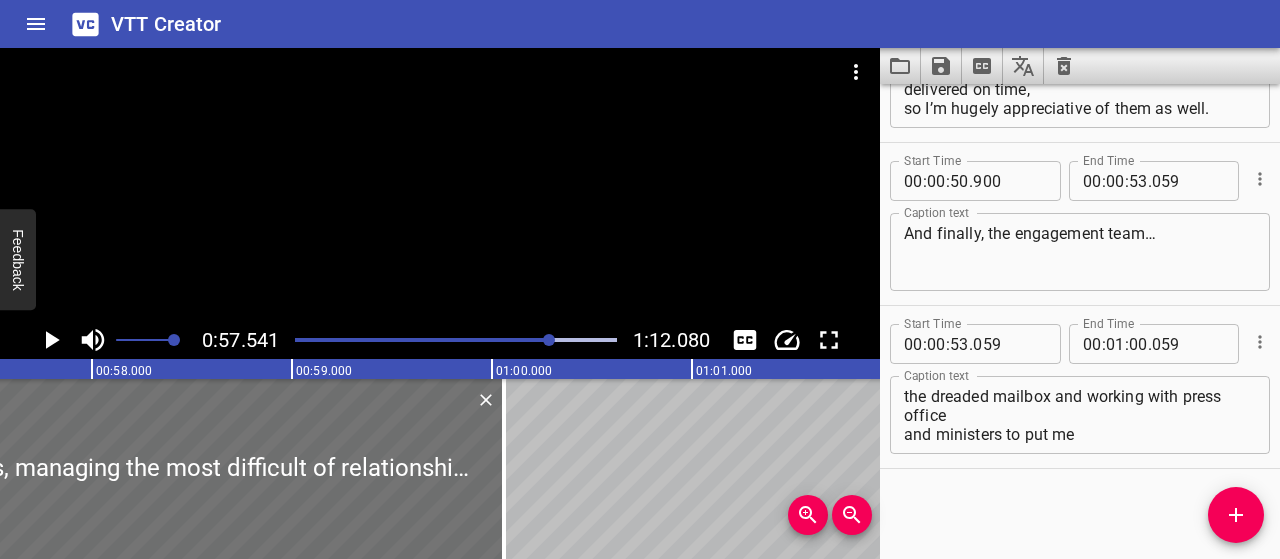 scroll, scrollTop: 0, scrollLeft: 11508, axis: horizontal 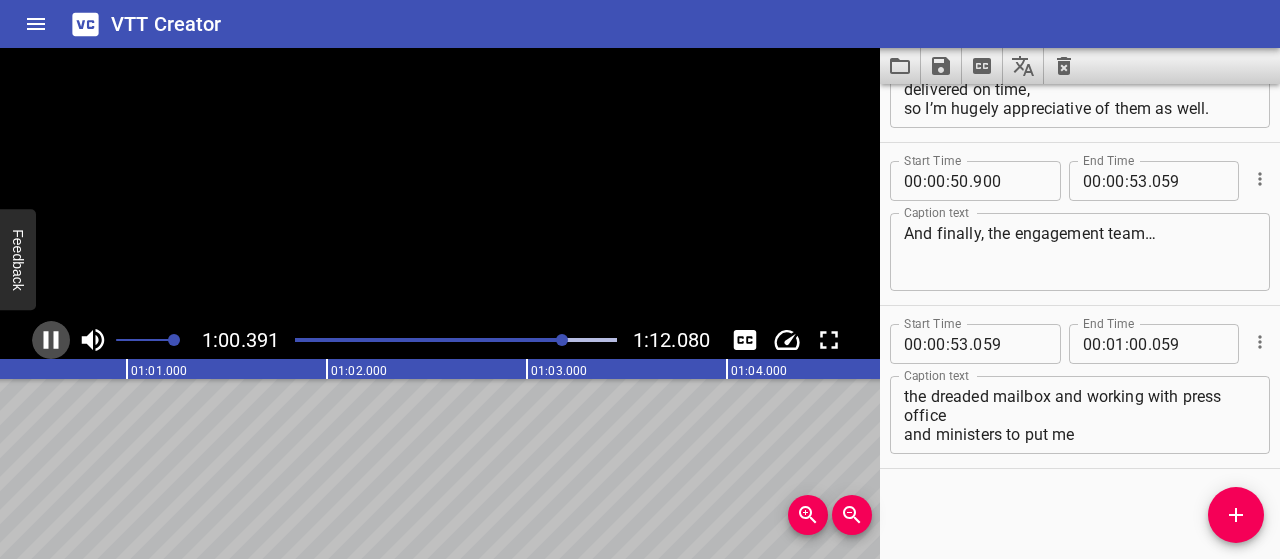 click 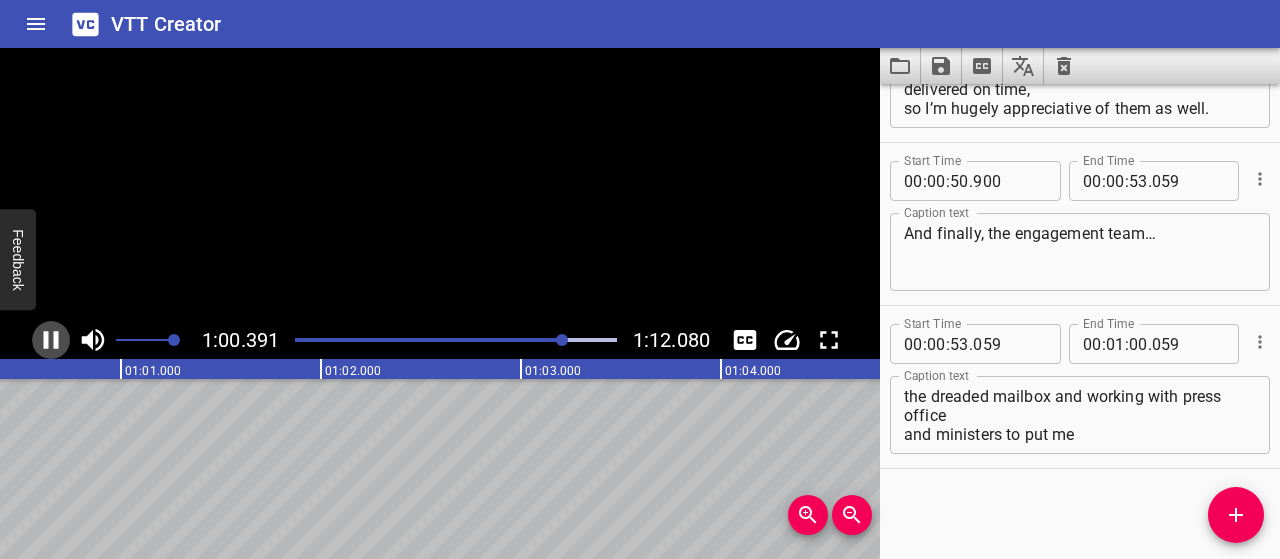 scroll, scrollTop: 0, scrollLeft: 12108, axis: horizontal 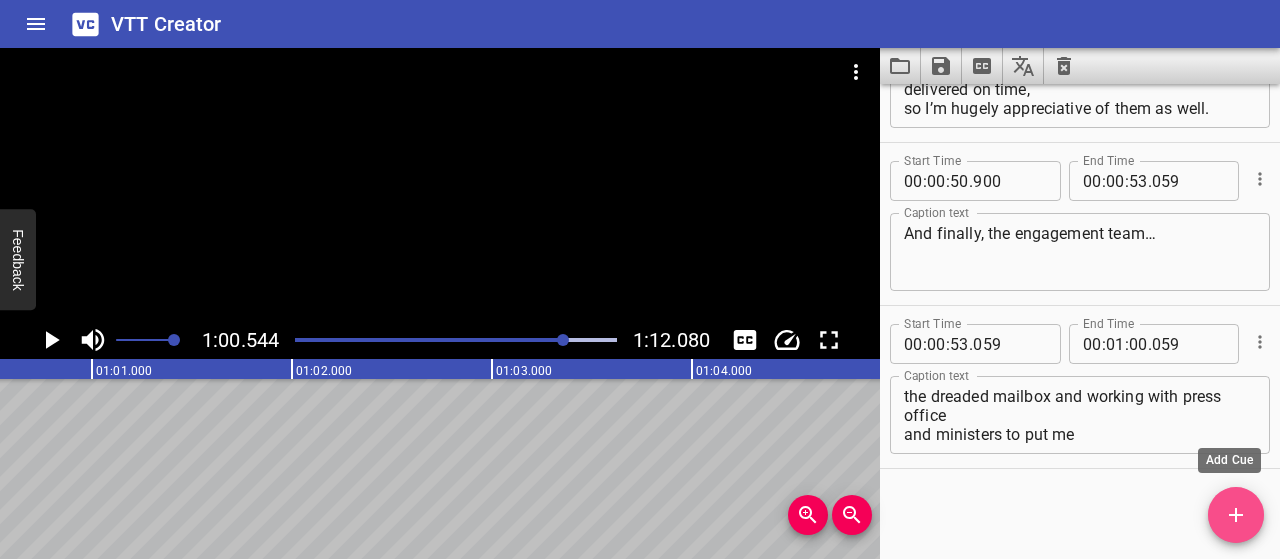 click 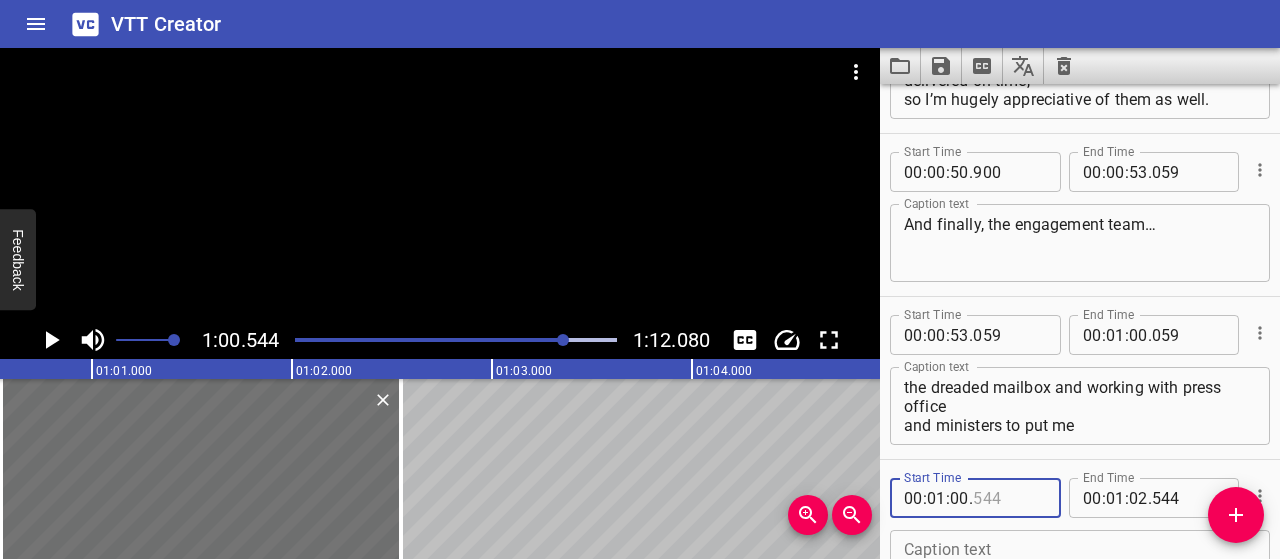 click at bounding box center [1009, 498] 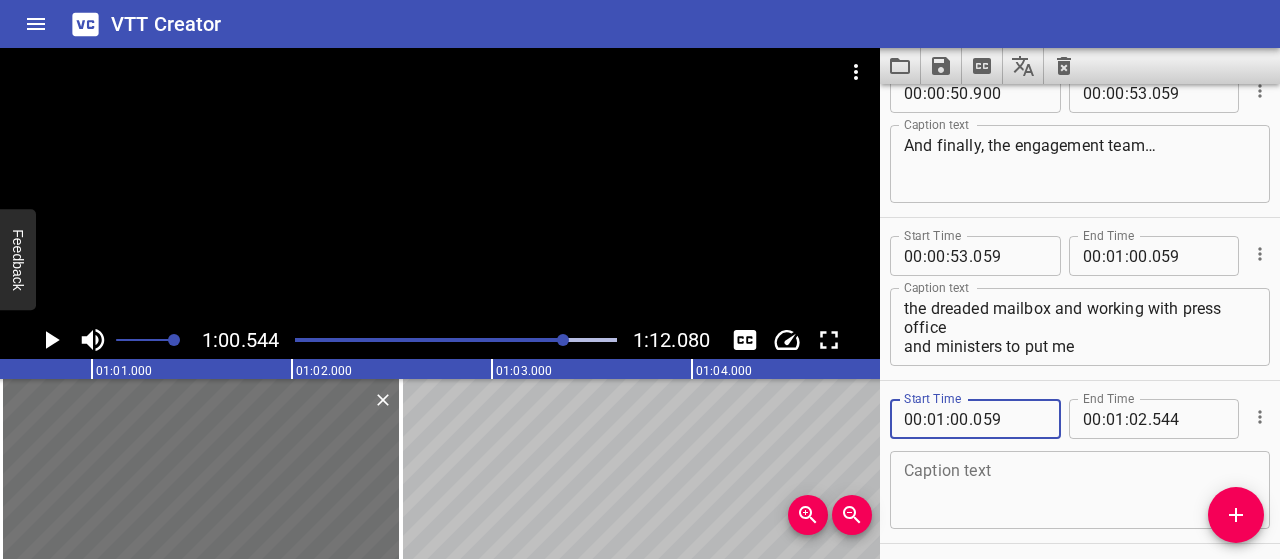 scroll, scrollTop: 1248, scrollLeft: 0, axis: vertical 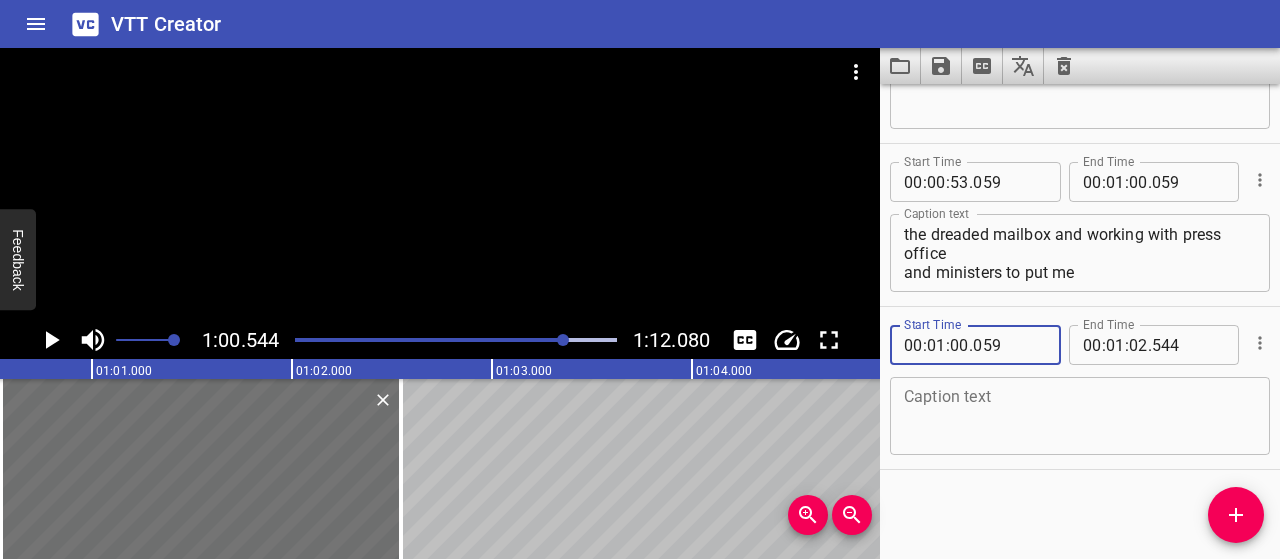type on "059" 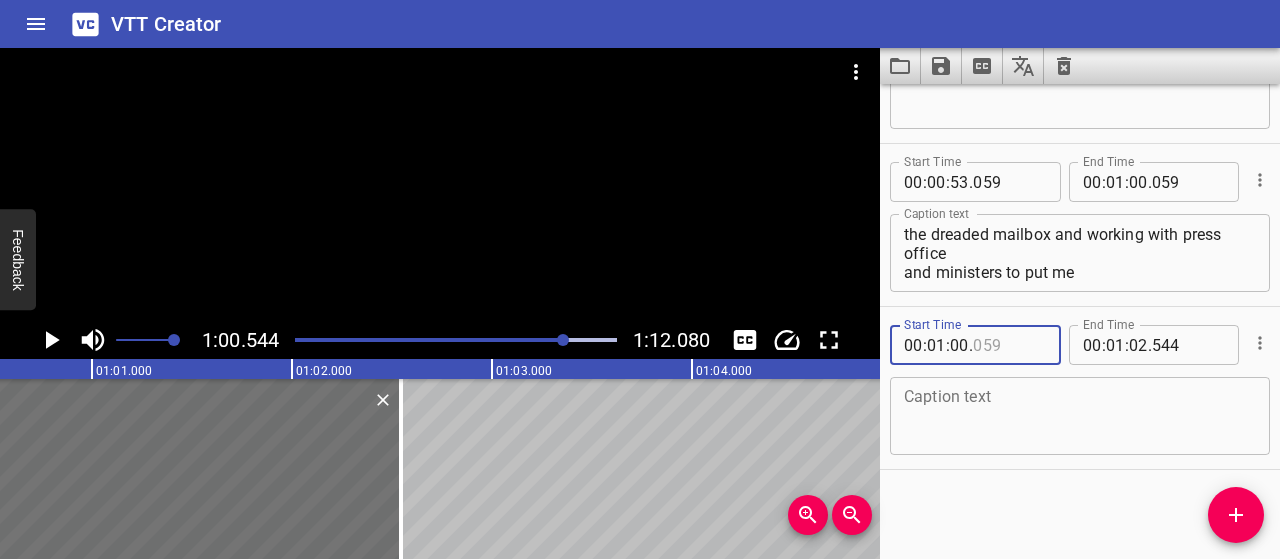 type on "059" 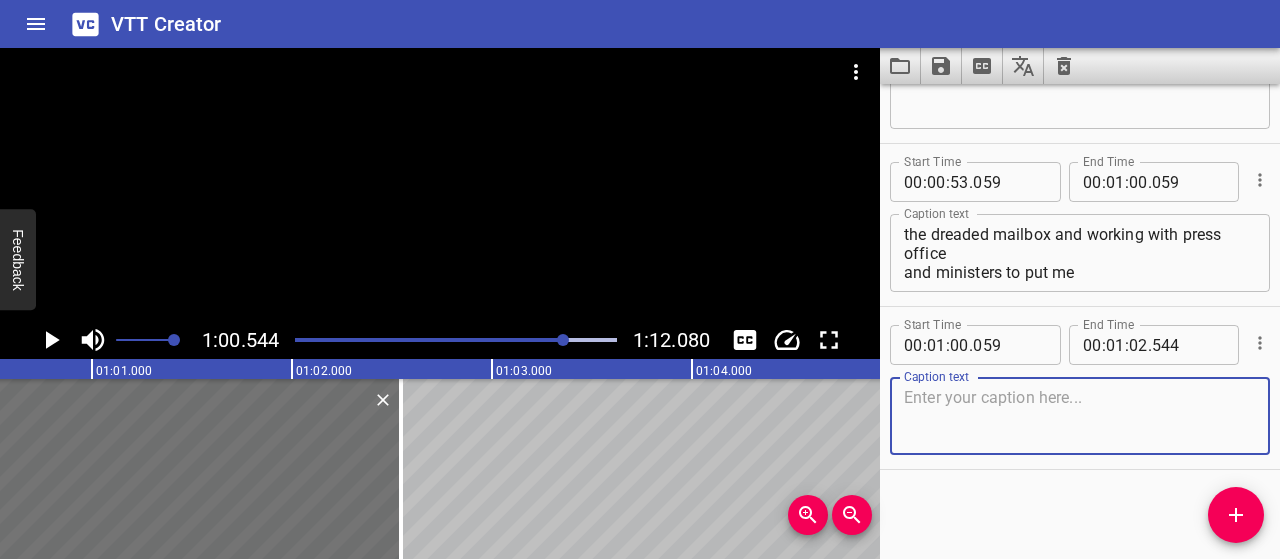 click at bounding box center [1080, 416] 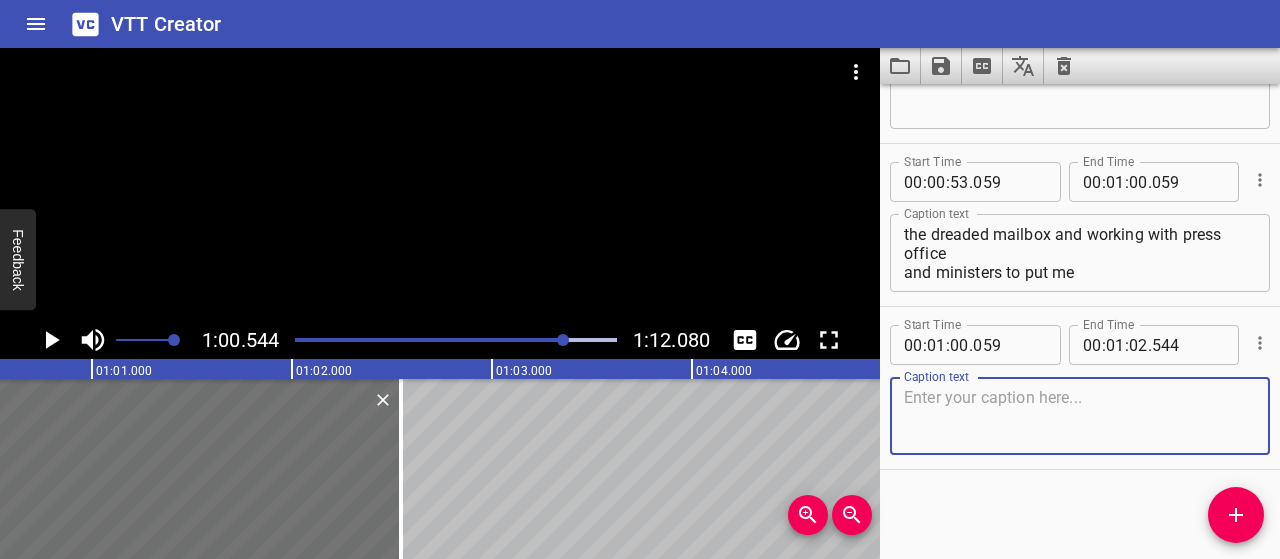 paste on "In this position where I am talking to you [DATE] about our reforms despite a deadline I gave them that bordered on a human rights violation… I thank them from the bottom of my heart." 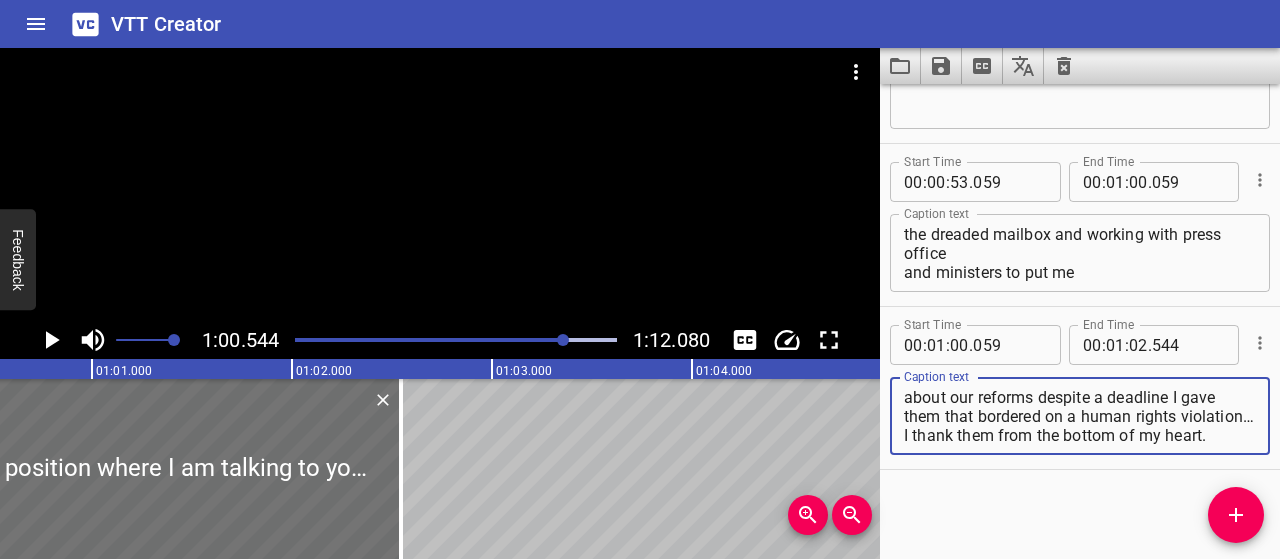 scroll, scrollTop: 0, scrollLeft: 0, axis: both 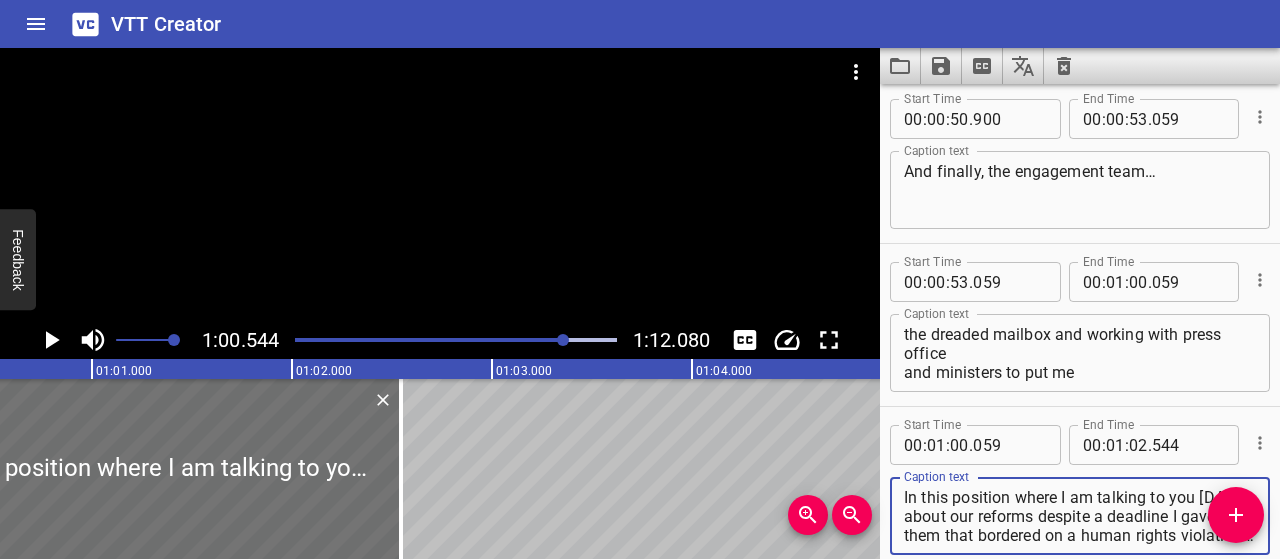 click on "In this position where I am talking to you [DATE] about our reforms despite a deadline I gave them that bordered on a human rights violation… I thank them from the bottom of my heart." at bounding box center [1080, 516] 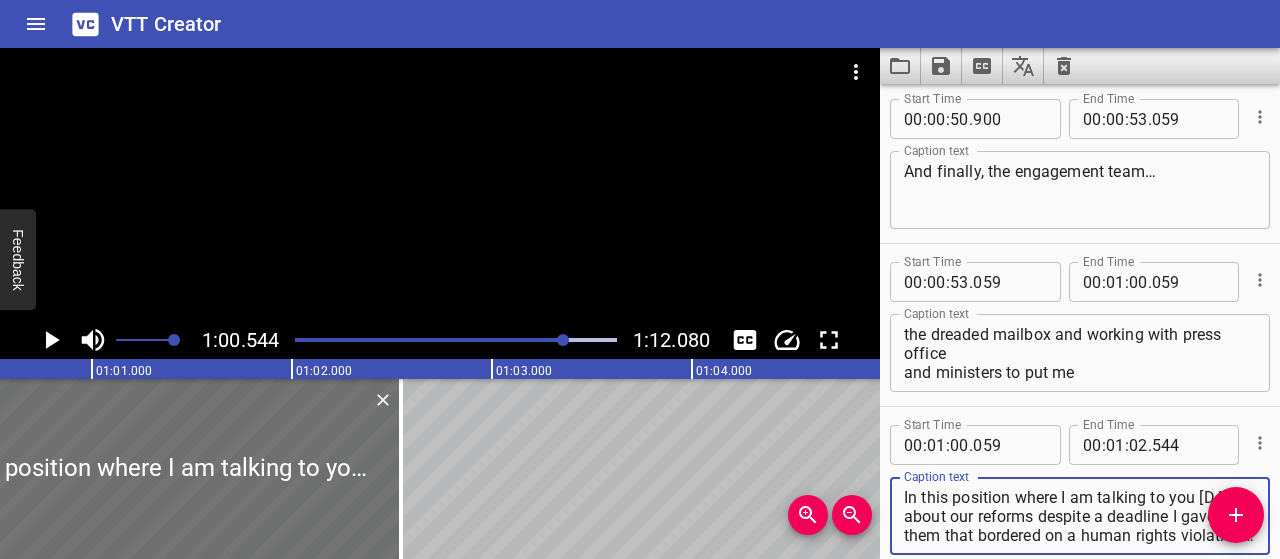 drag, startPoint x: 1134, startPoint y: 515, endPoint x: 905, endPoint y: 499, distance: 229.55827 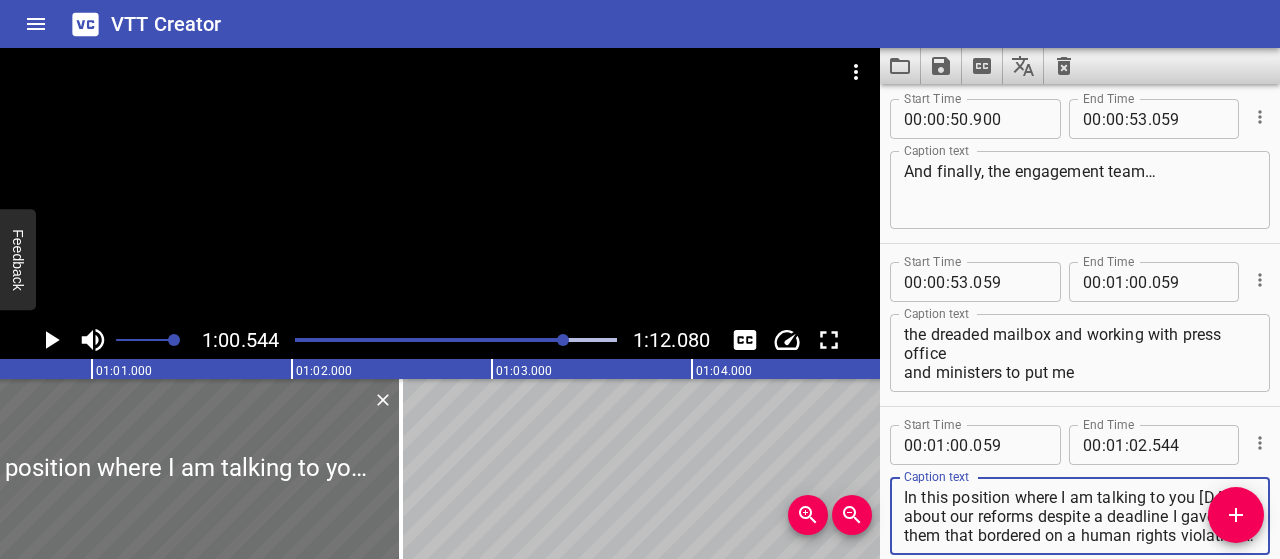 click on "In this position where I am talking to you [DATE] about our reforms despite a deadline I gave them that bordered on a human rights violation… I thank them from the bottom of my heart." at bounding box center (1080, 516) 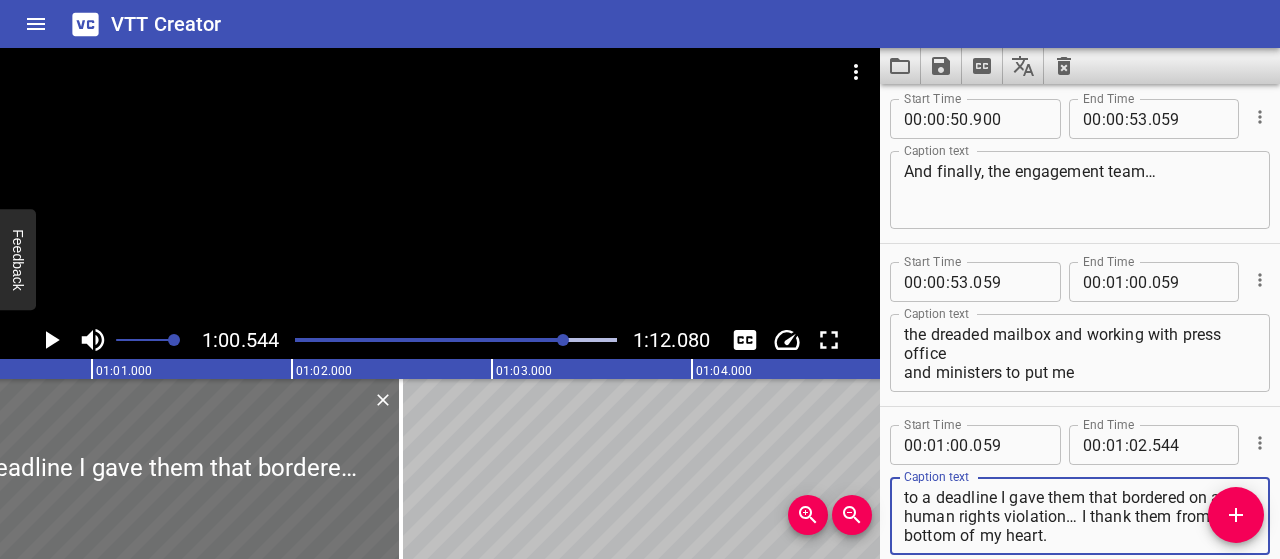 type on "to a deadline I gave them that bordered on a human rights violation… I thank them from the bottom of my heart." 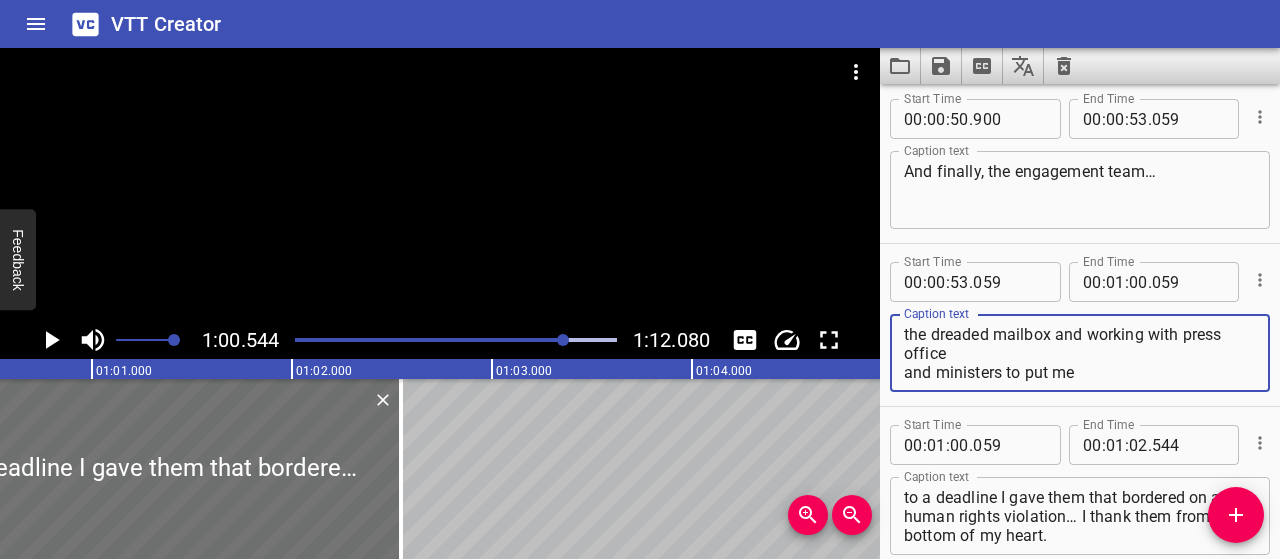 drag, startPoint x: 1080, startPoint y: 375, endPoint x: 1026, endPoint y: 379, distance: 54.147945 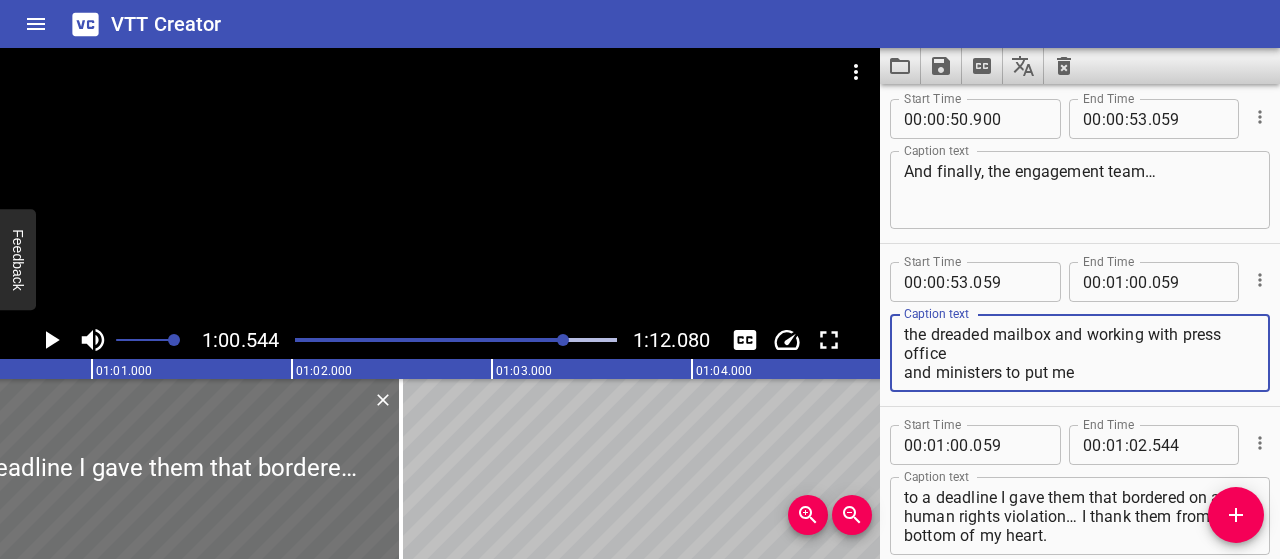 click on "From rounds and rounds of engagement, updates on the
progress to stakeholders, managing the most difficult of relationships,
the dreaded mailbox and working with press office
and ministers to put me" at bounding box center [1080, 353] 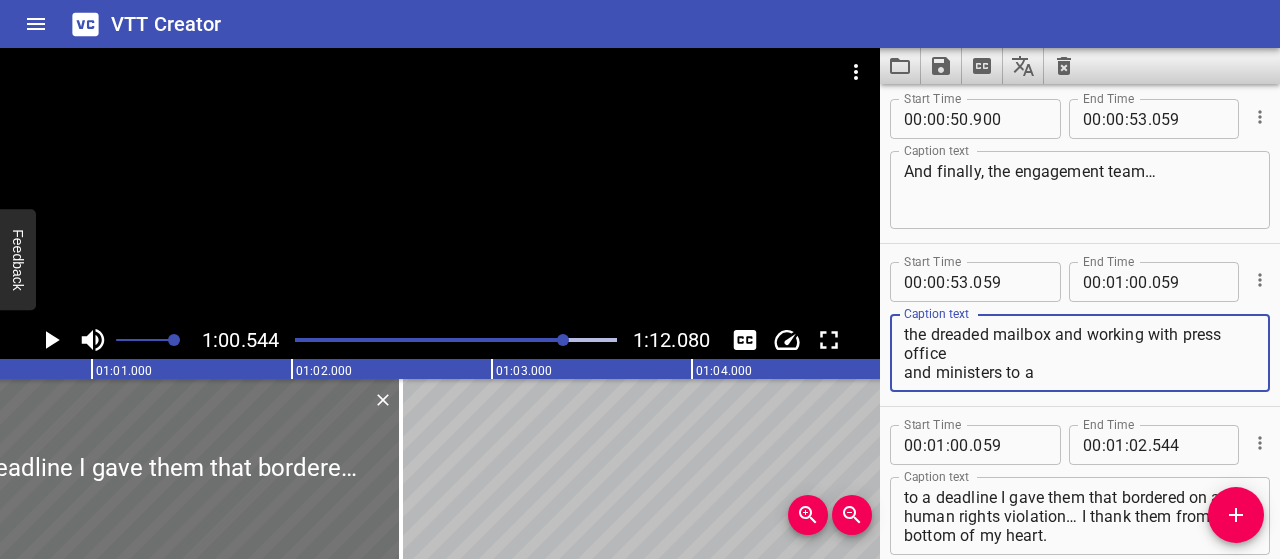 type on "From rounds and rounds of engagement, updates on the
progress to stakeholders, managing the most difficult of relationships,
the dreaded mailbox and working with press office
and ministers to a" 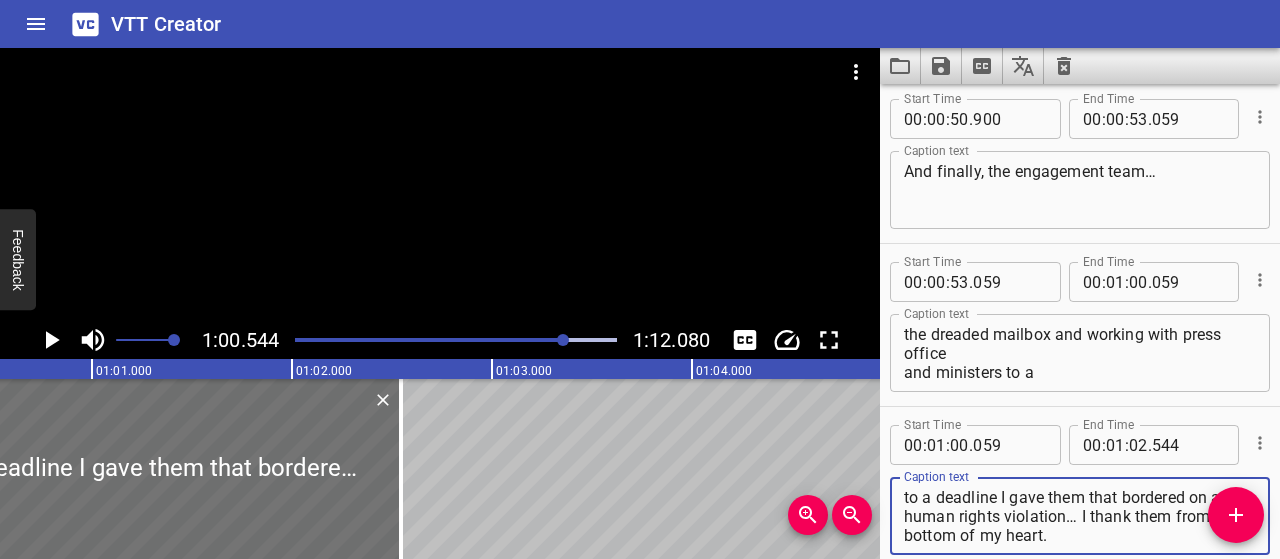 click on "to a deadline I gave them that bordered on a human rights violation… I thank them from the bottom of my heart." at bounding box center [1080, 516] 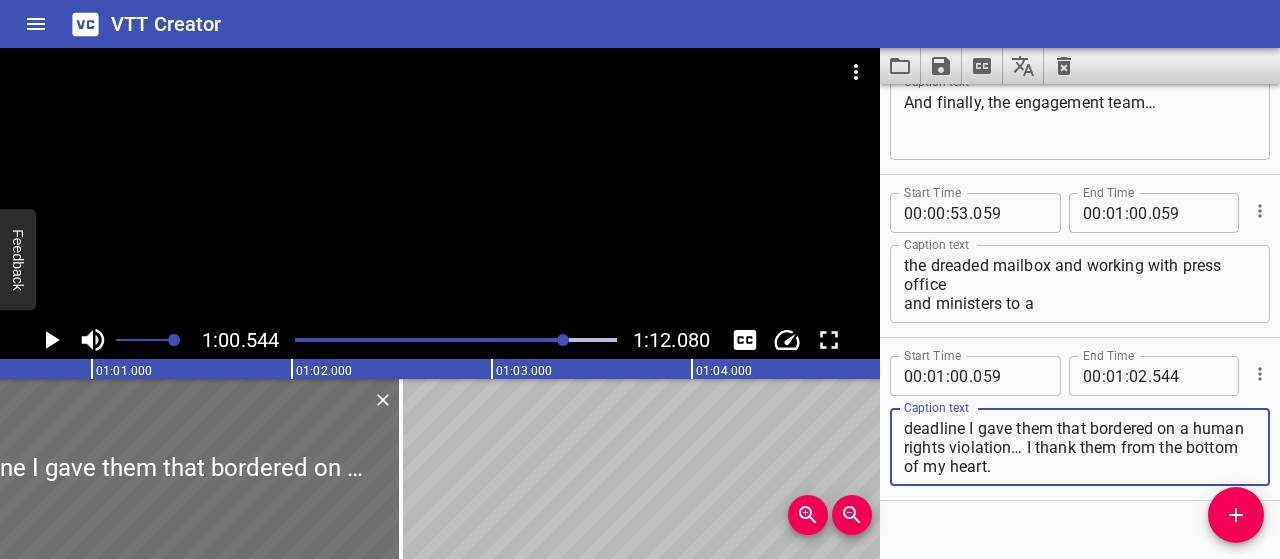 scroll, scrollTop: 1248, scrollLeft: 0, axis: vertical 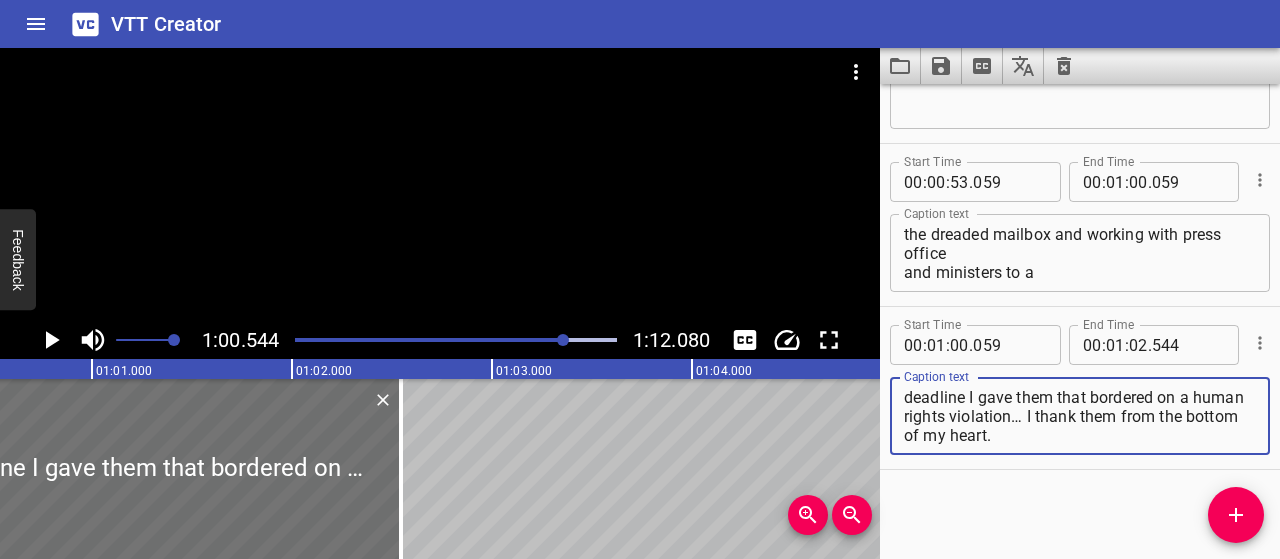 click on "deadline I gave them that bordered on a human rights violation… I thank them from the bottom of my heart." at bounding box center (1080, 416) 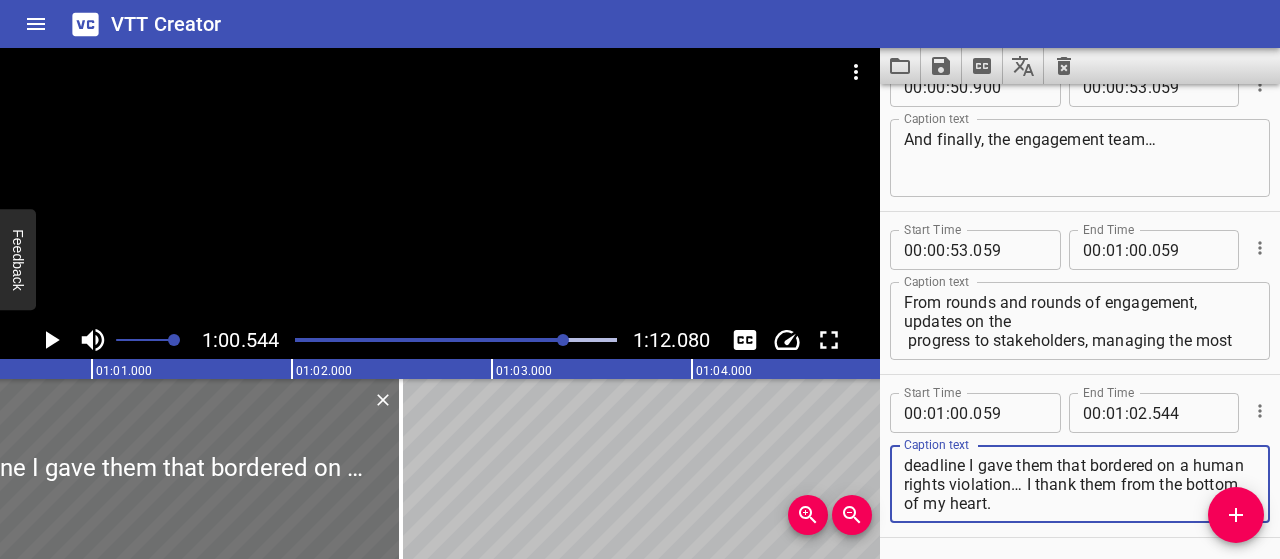 scroll, scrollTop: 1148, scrollLeft: 0, axis: vertical 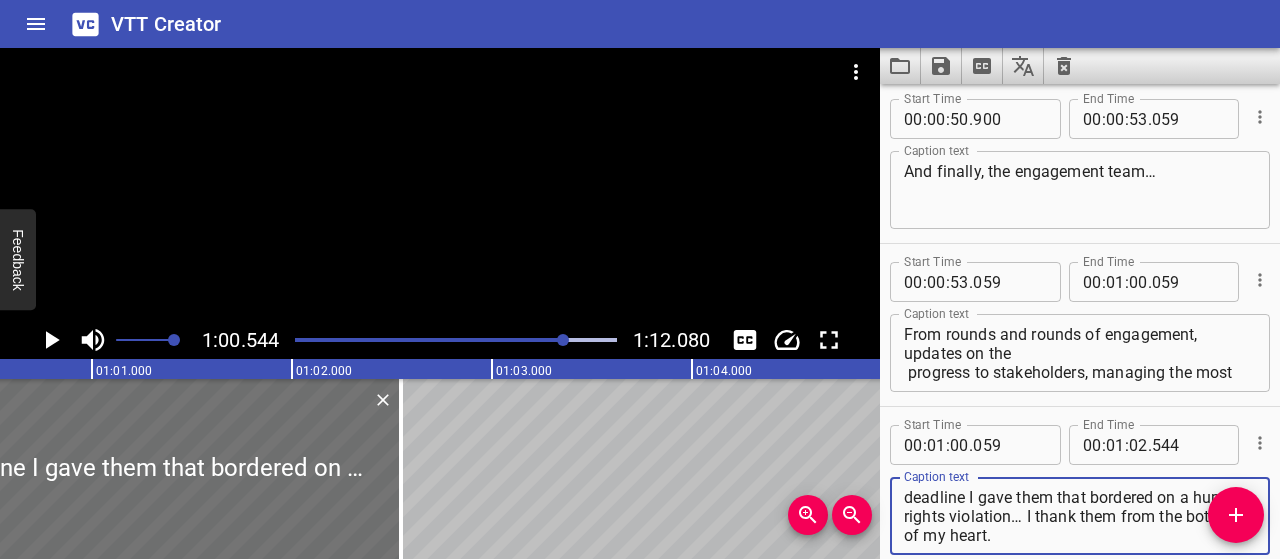 type on "deadline I gave them that bordered on a human rights violation… I thank them from the bottom of my heart." 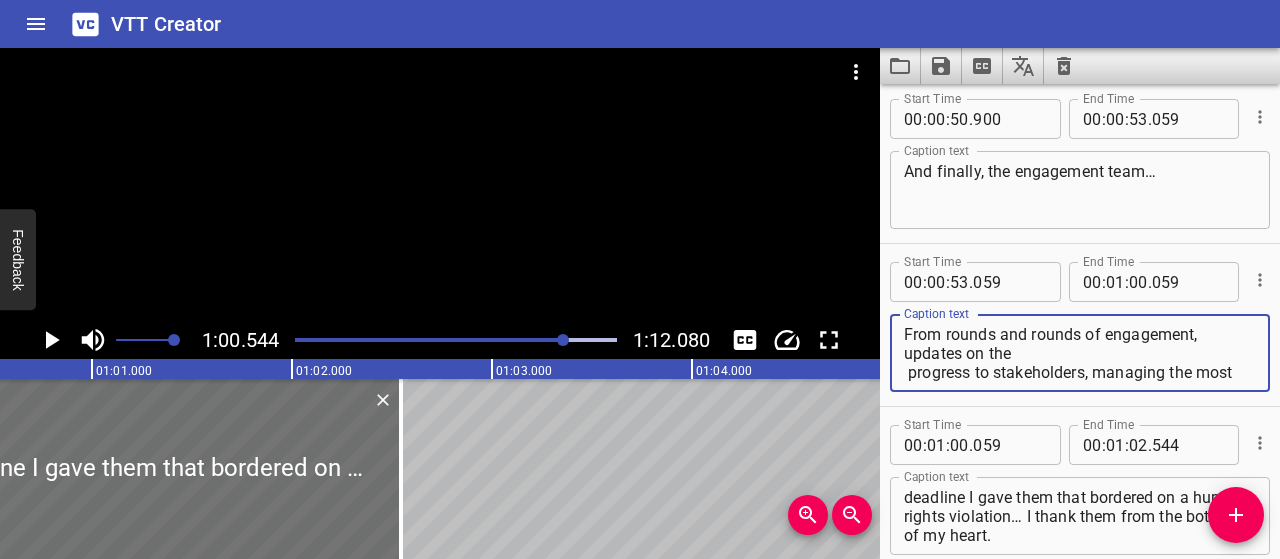 drag, startPoint x: 1081, startPoint y: 333, endPoint x: 1081, endPoint y: 391, distance: 58 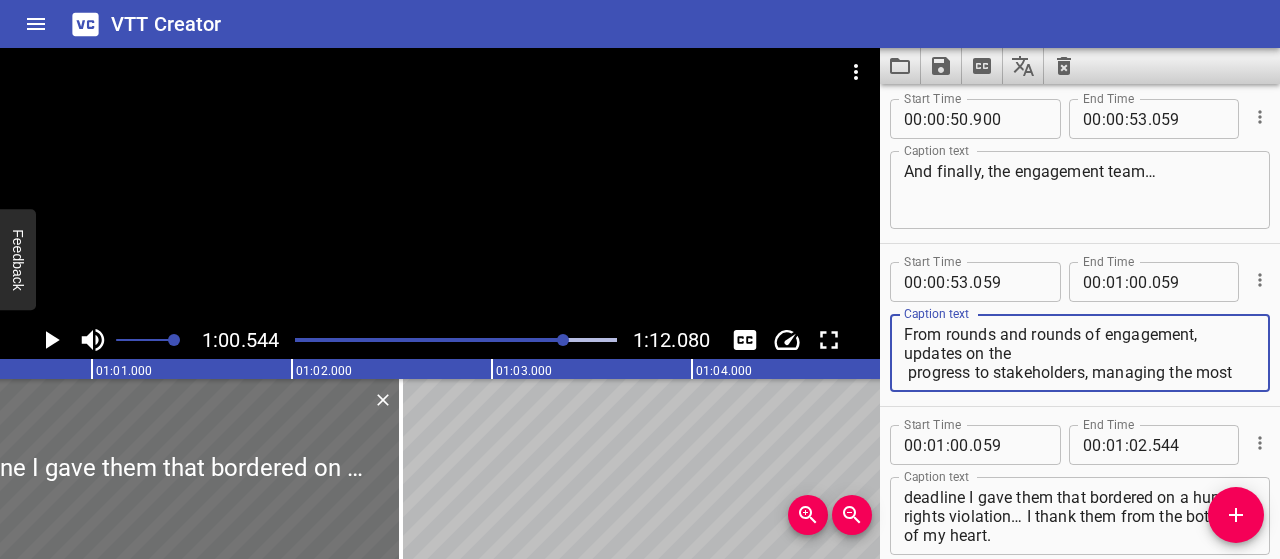 click on "From rounds and rounds of engagement, updates on the
progress to stakeholders, managing the most difficult of relationships,
the dreaded mailbox and working with press office
and ministers to a" at bounding box center (1080, 353) 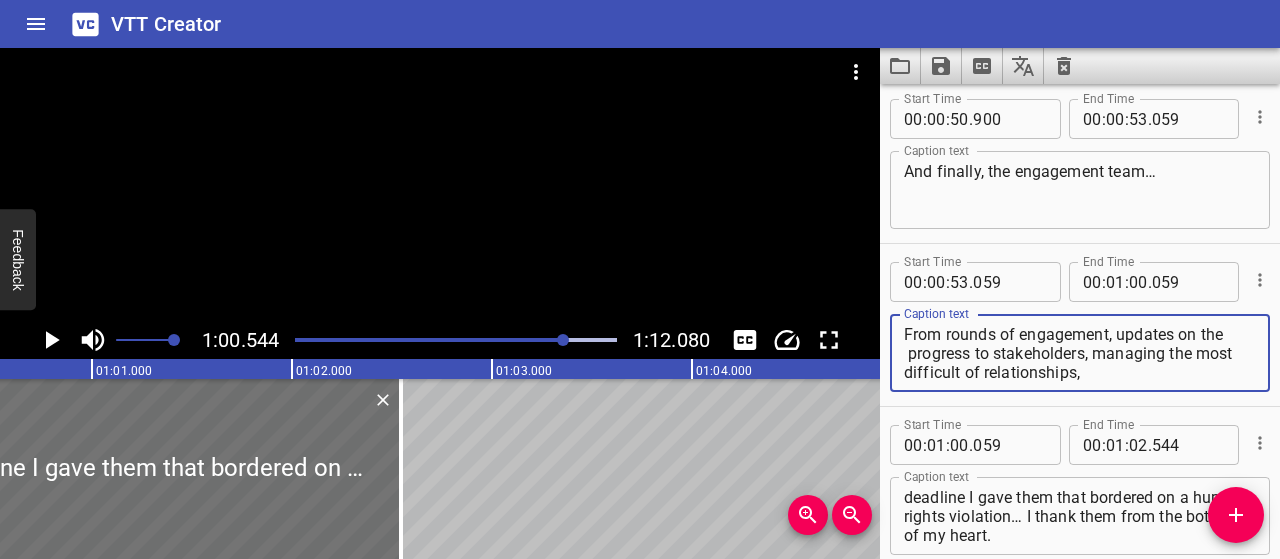 click on "From rounds of engagement, updates on the
progress to stakeholders, managing the most difficult of relationships,
the dreaded mailbox and working with press office
and ministers to a" at bounding box center [1080, 353] 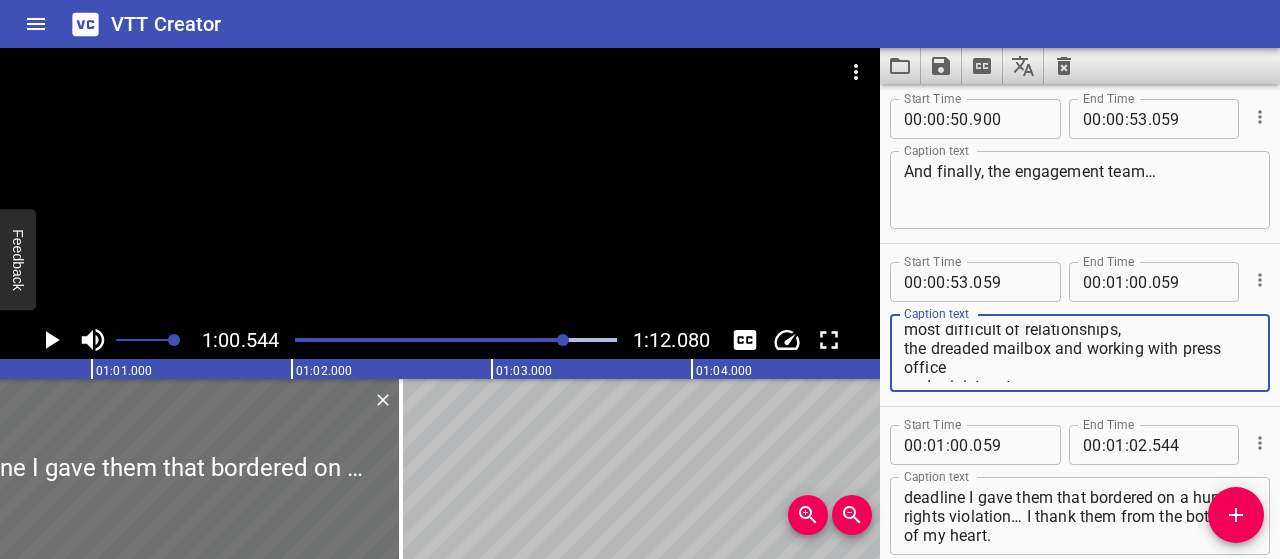 scroll, scrollTop: 38, scrollLeft: 0, axis: vertical 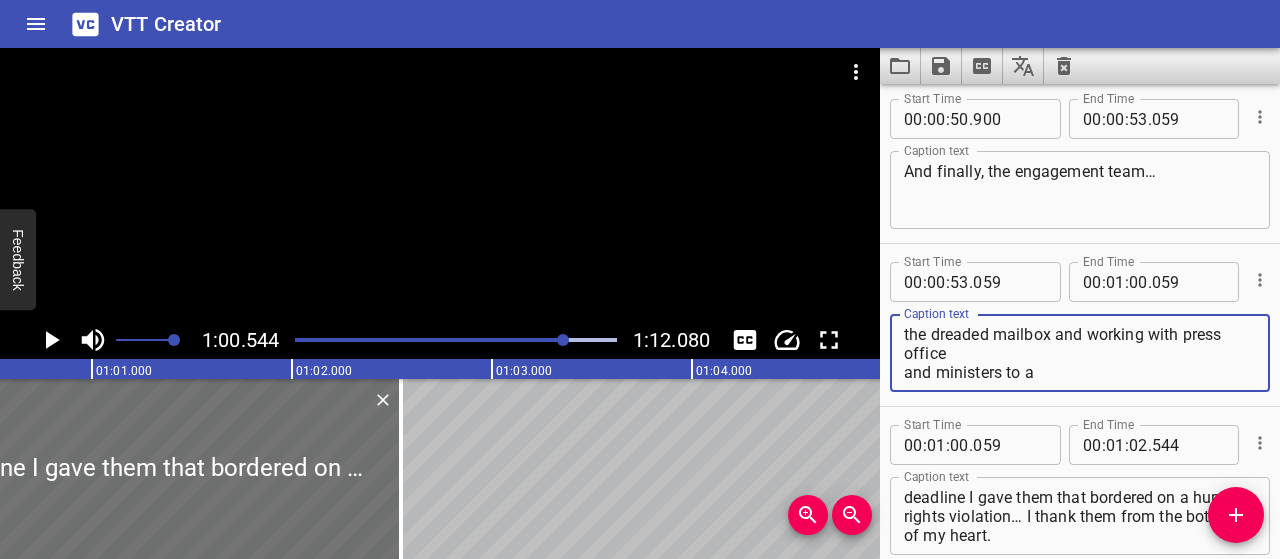 click on "From rounds of engagement, managing the most difficult of relationships,
the dreaded mailbox and working with press office
and ministers to a" at bounding box center [1080, 353] 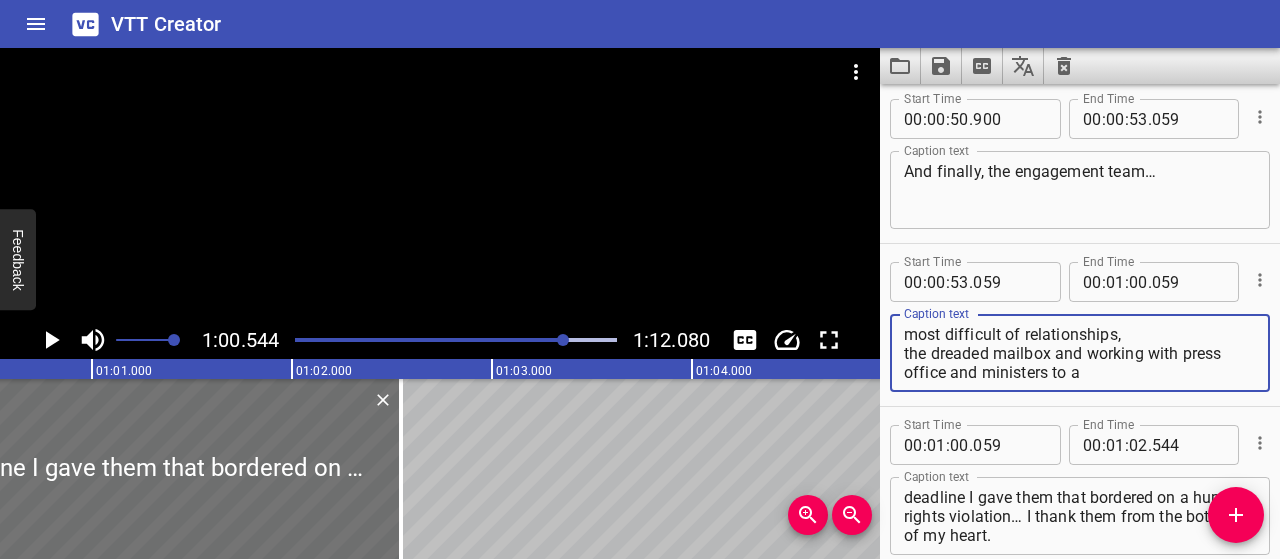 scroll, scrollTop: 18, scrollLeft: 0, axis: vertical 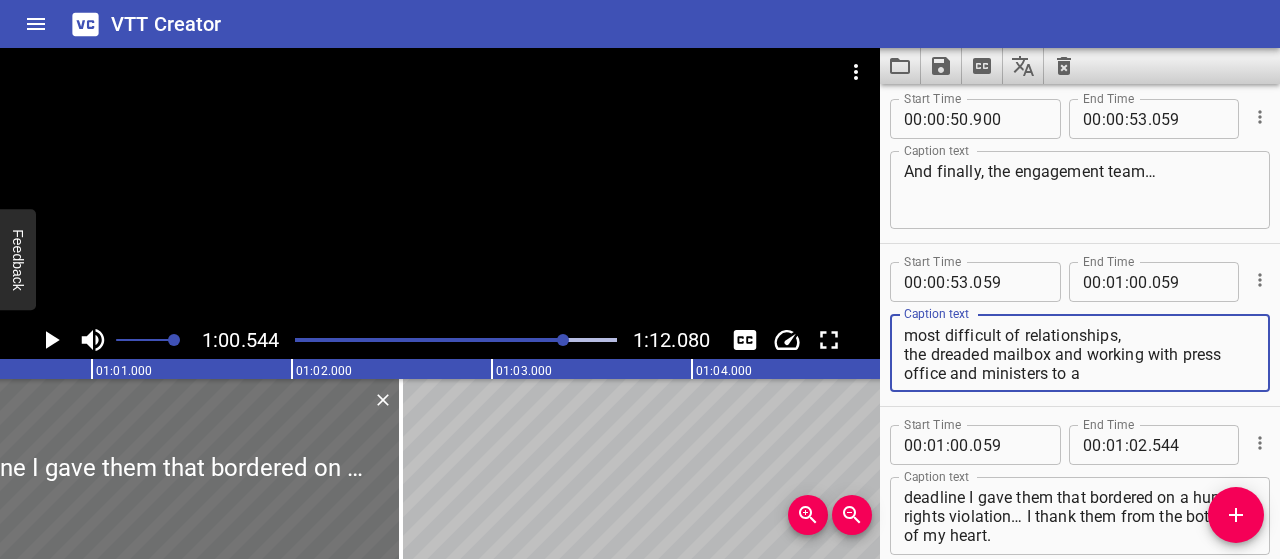 click on "From rounds of engagement, managing the most difficult of relationships,
the dreaded mailbox and working with press office and ministers to a" at bounding box center (1080, 353) 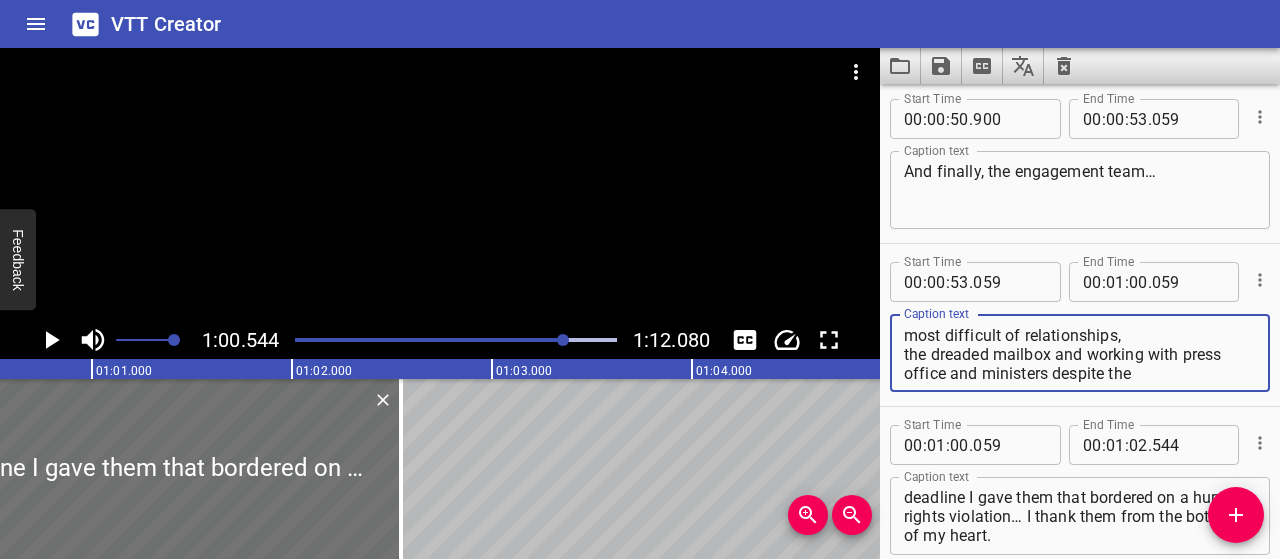 click on "From rounds of engagement, managing the most difficult of relationships,
the dreaded mailbox and working with press office and ministers despite the" at bounding box center [1080, 353] 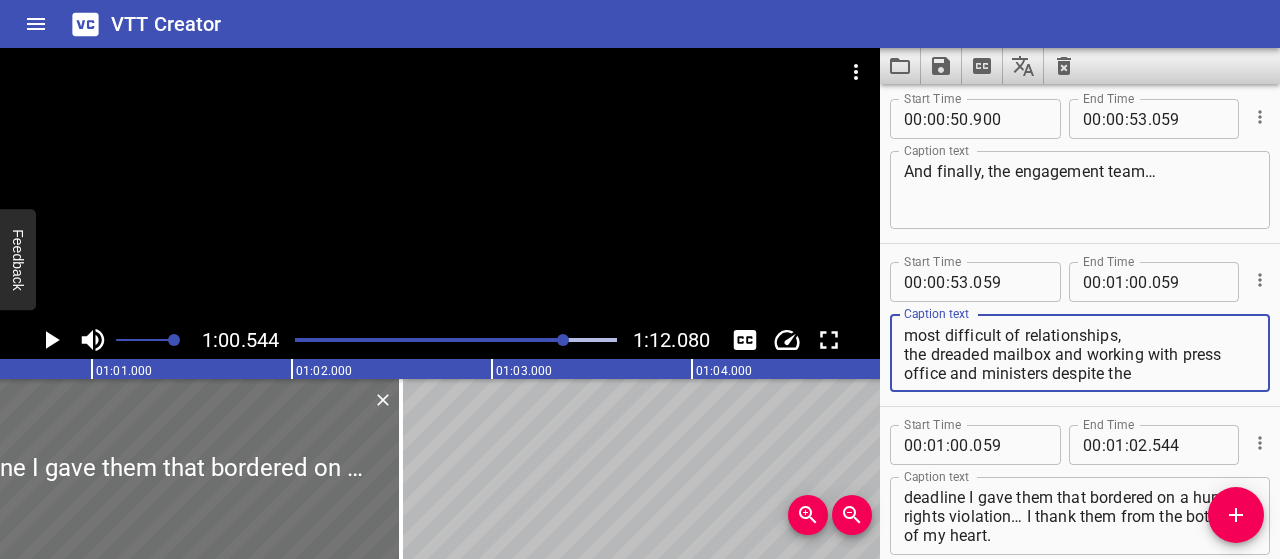 drag, startPoint x: 1048, startPoint y: 373, endPoint x: 907, endPoint y: 371, distance: 141.01419 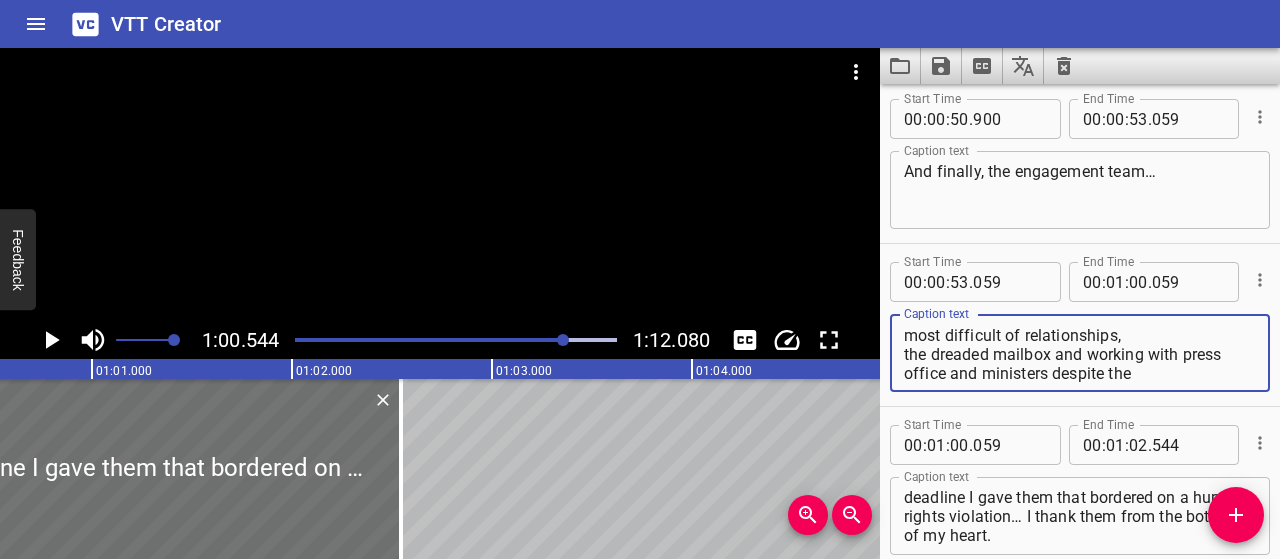 click on "From rounds of engagement, managing the most difficult of relationships,
the dreaded mailbox and working with press office and ministers despite the" at bounding box center (1080, 353) 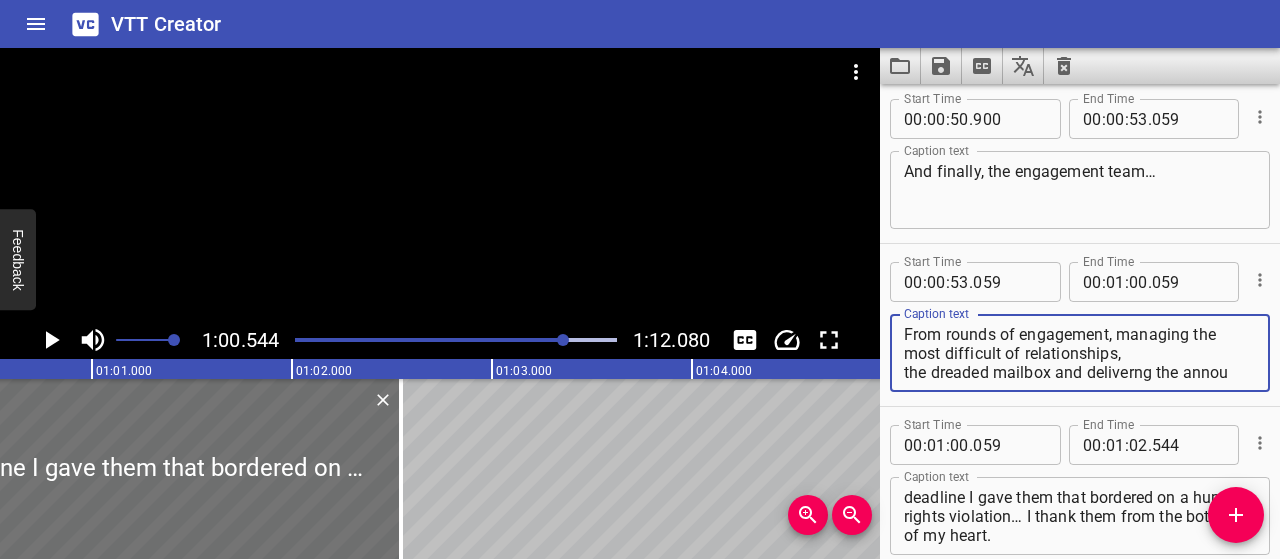 scroll, scrollTop: 18, scrollLeft: 0, axis: vertical 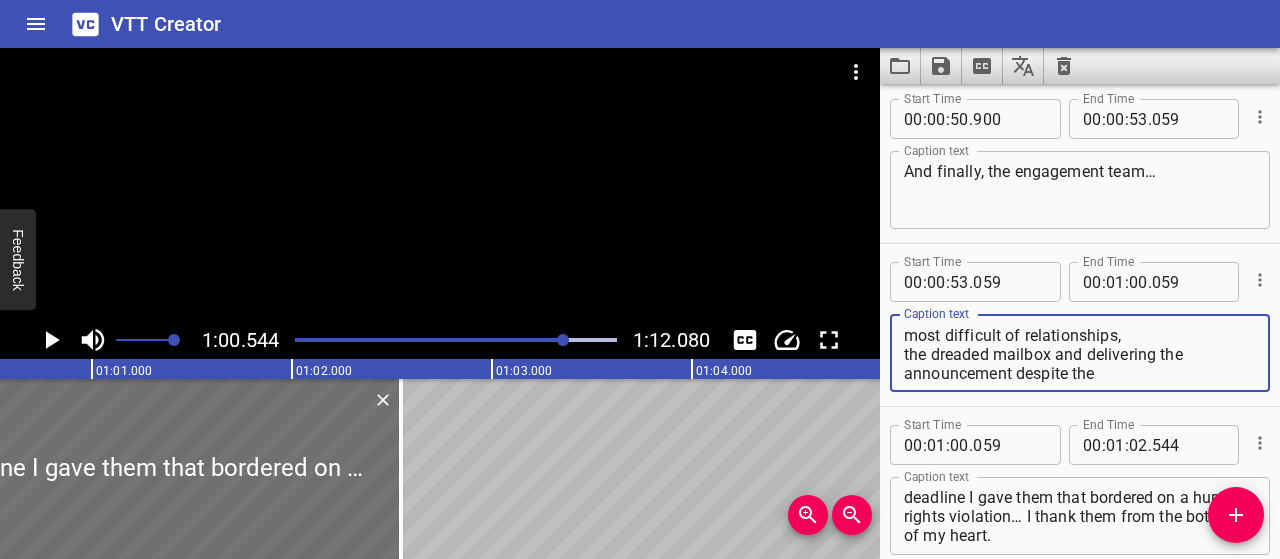 click on "From rounds of engagement, managing the most difficult of relationships,
the dreaded mailbox and delivering the announcement despite the" at bounding box center [1080, 353] 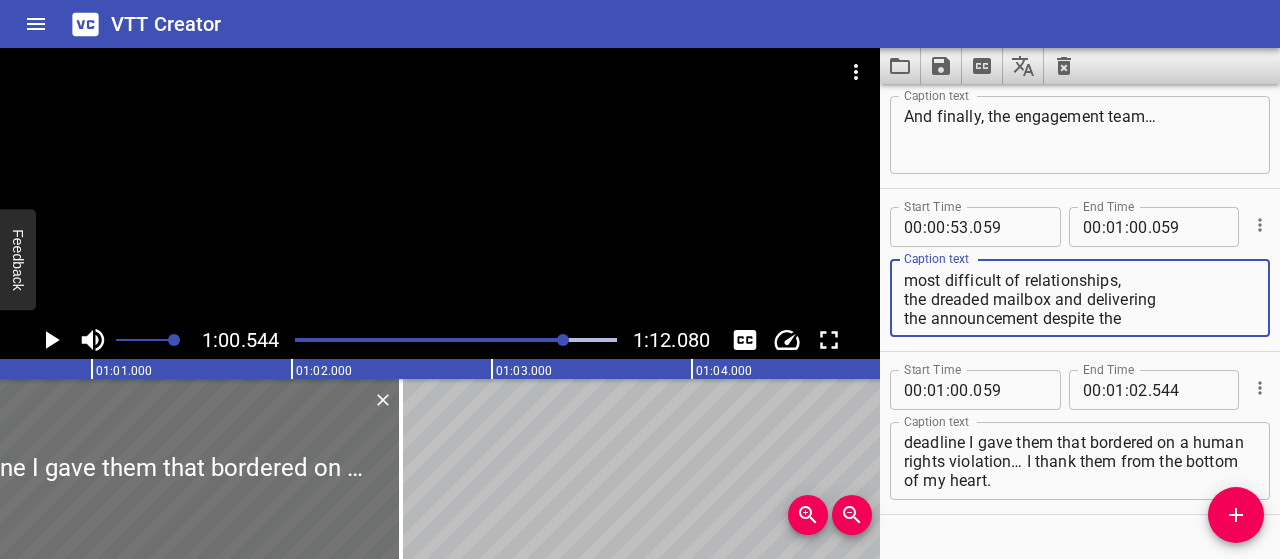 scroll, scrollTop: 1248, scrollLeft: 0, axis: vertical 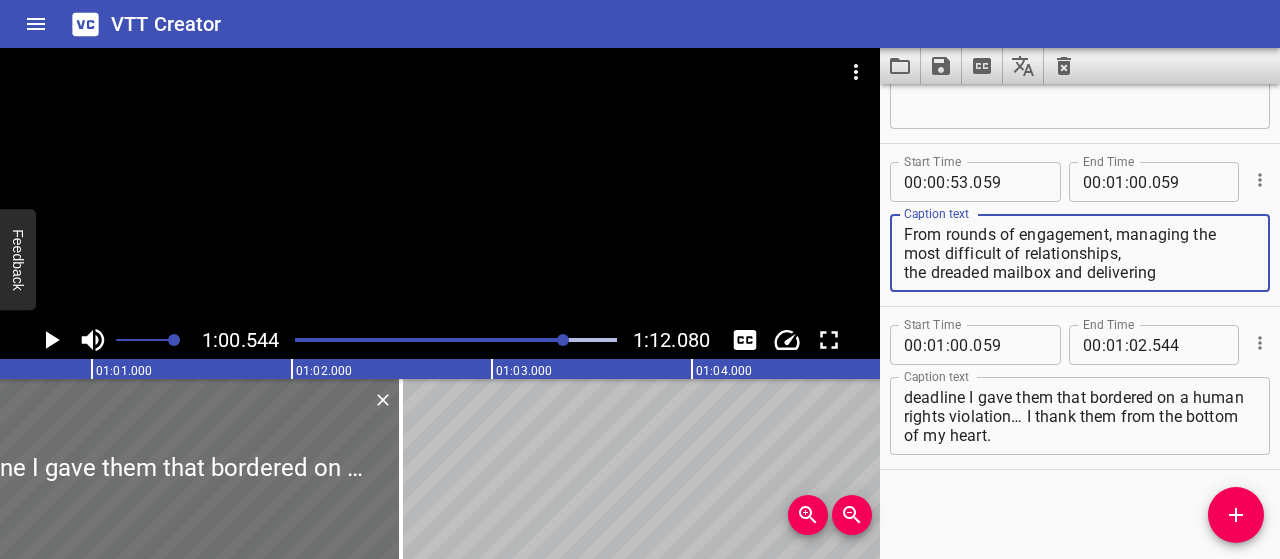 type on "From rounds of engagement, managing the most difficult of relationships,
the dreaded mailbox and delivering
the announcement despite the" 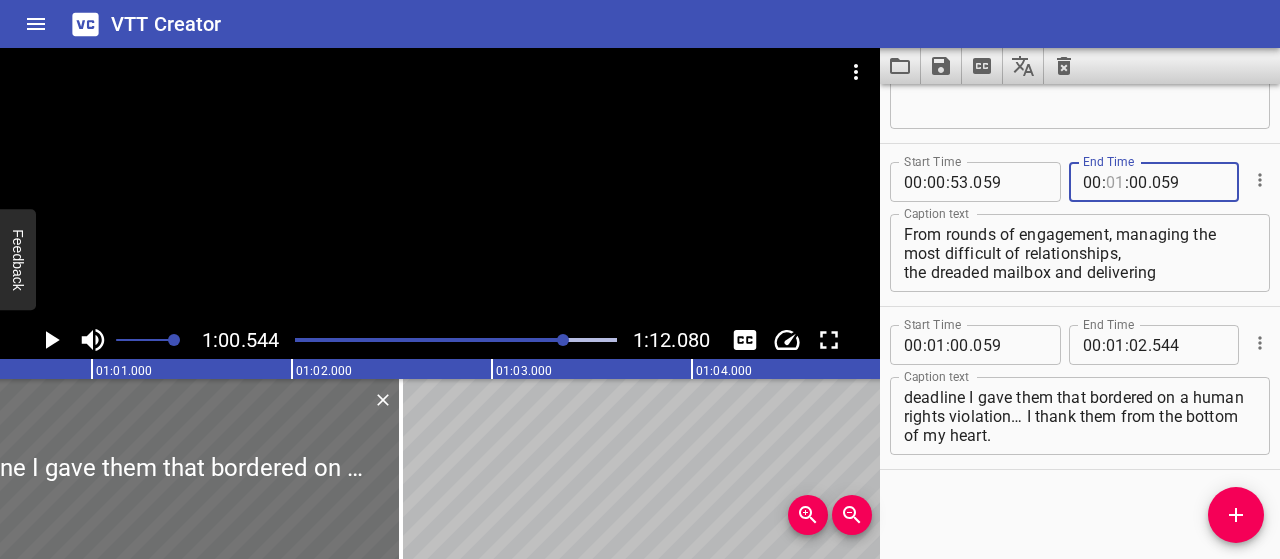 click at bounding box center (1115, 182) 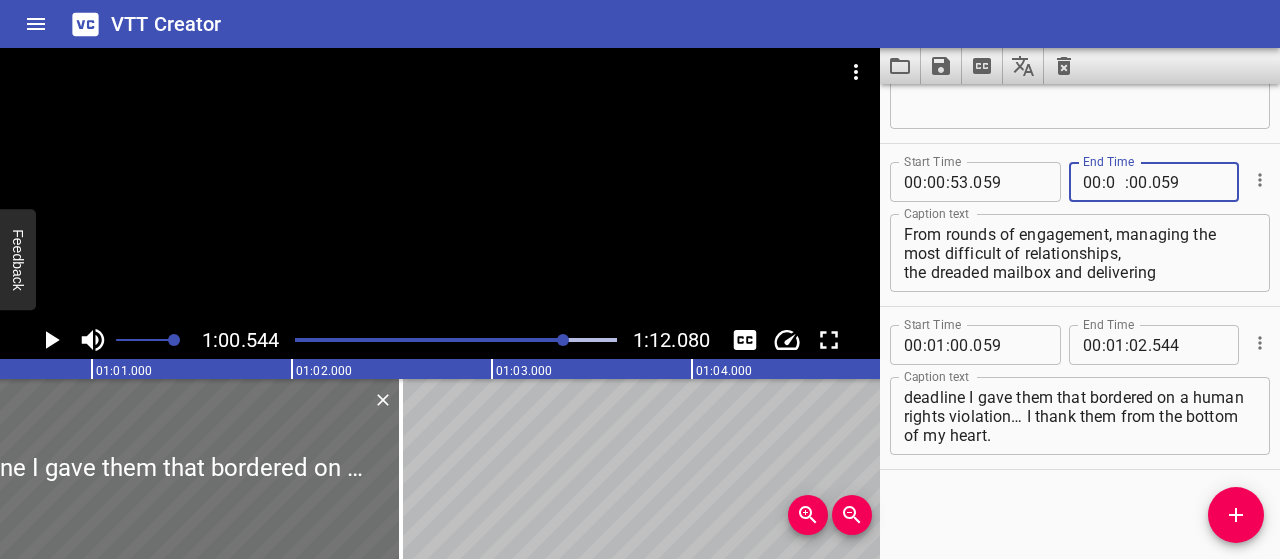 type on "00" 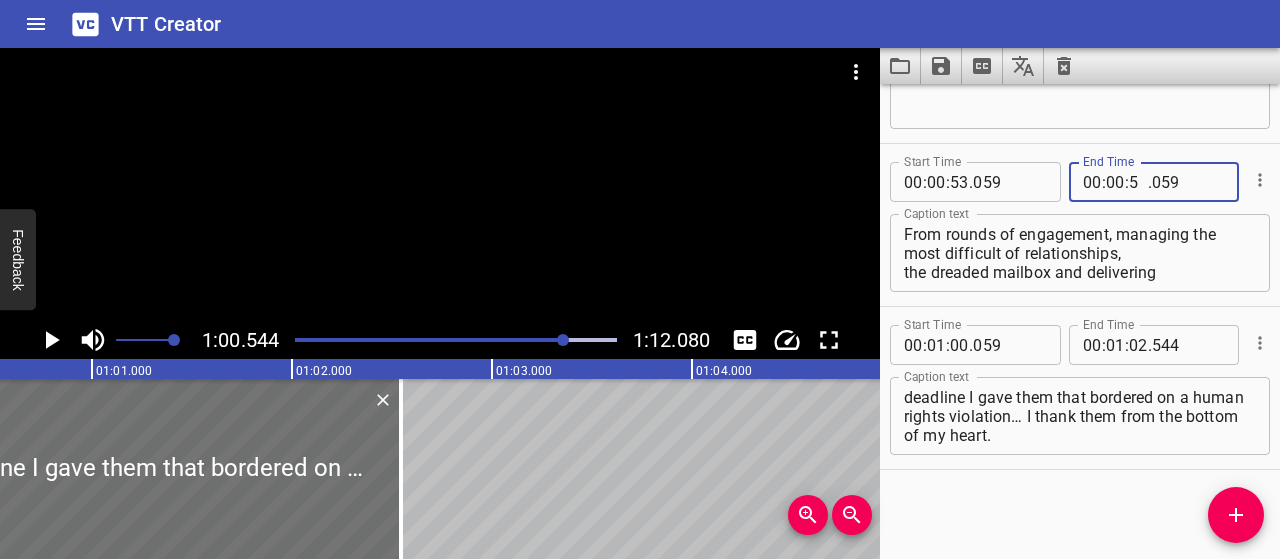 type on "59" 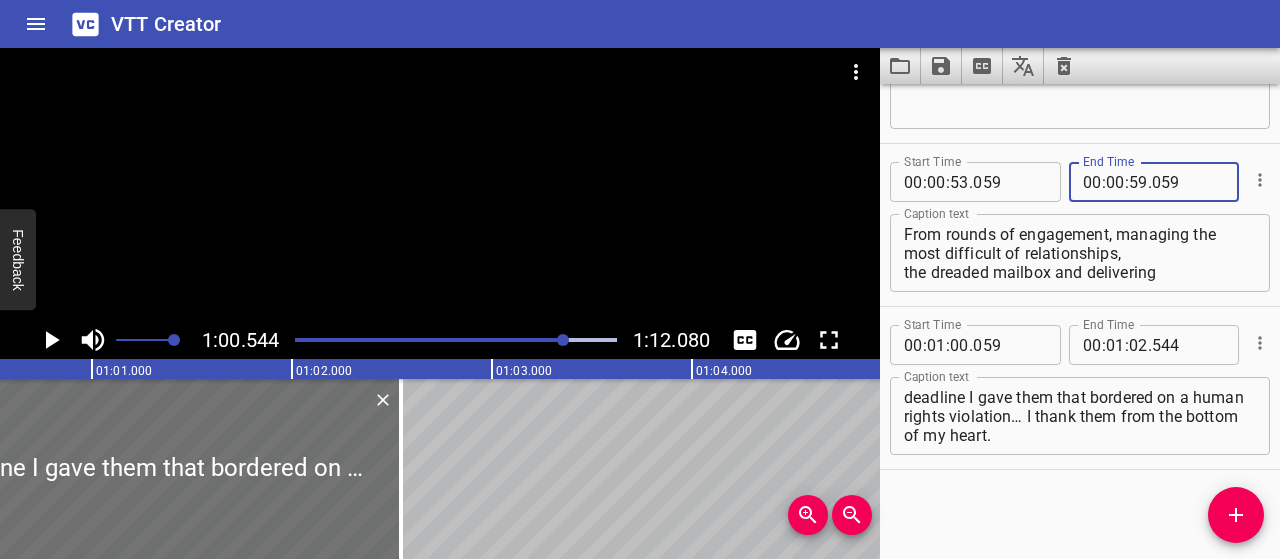 scroll, scrollTop: 18, scrollLeft: 0, axis: vertical 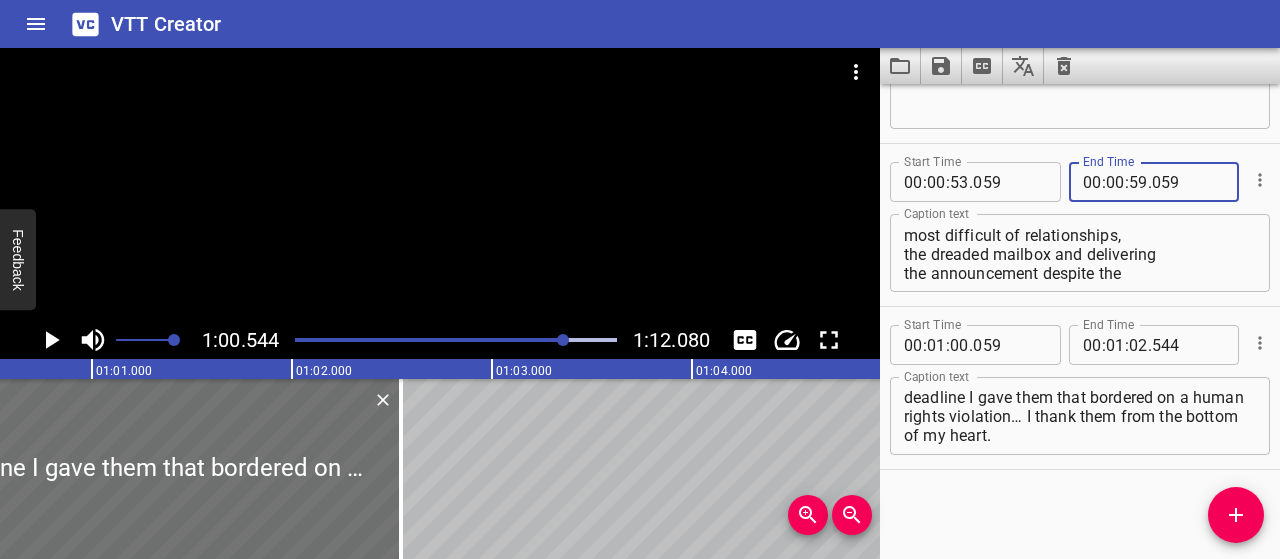 type on "059" 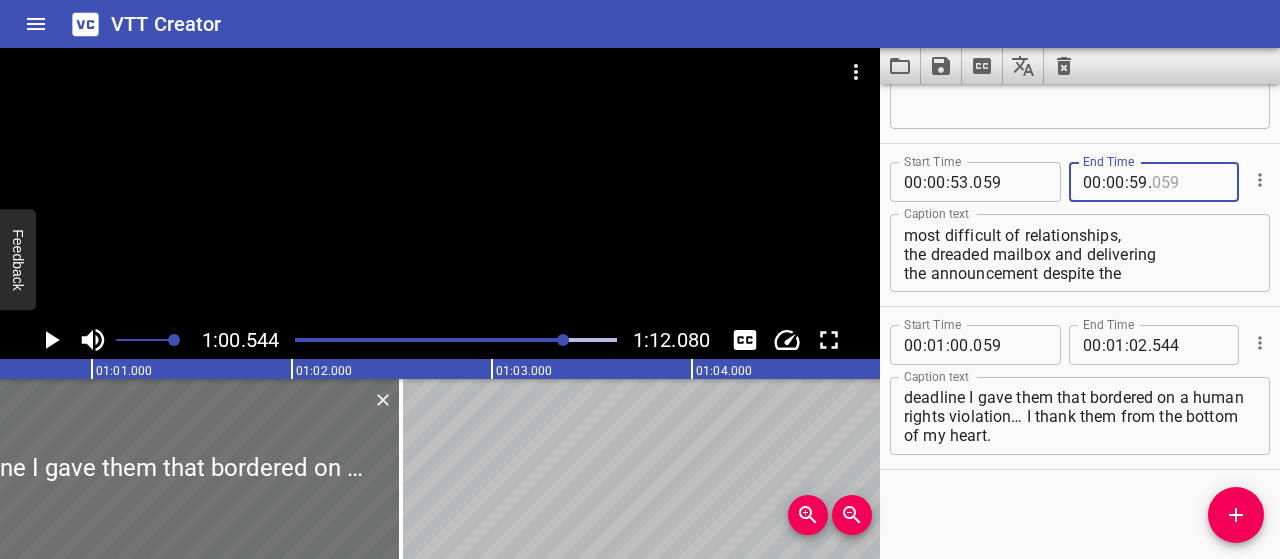 type on "059" 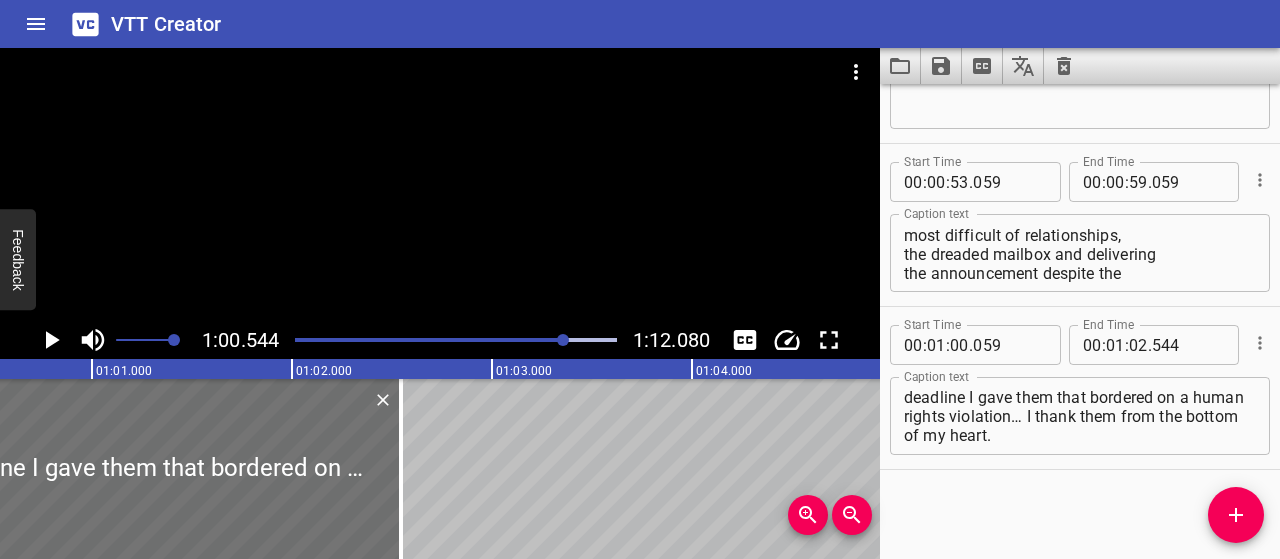 click on "." at bounding box center (971, 345) 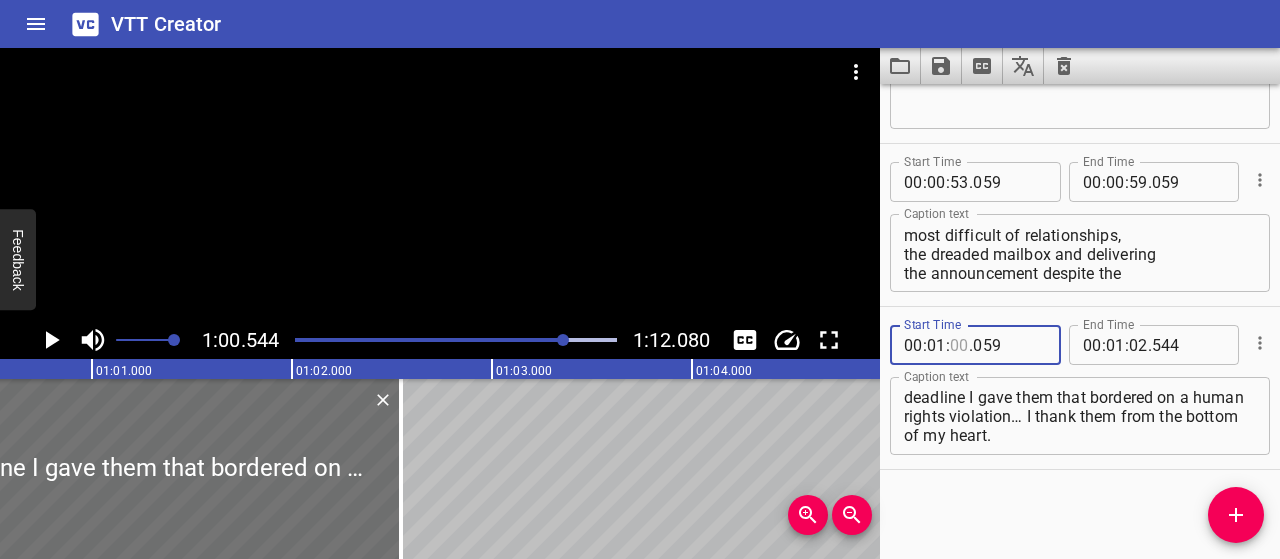 click at bounding box center (959, 345) 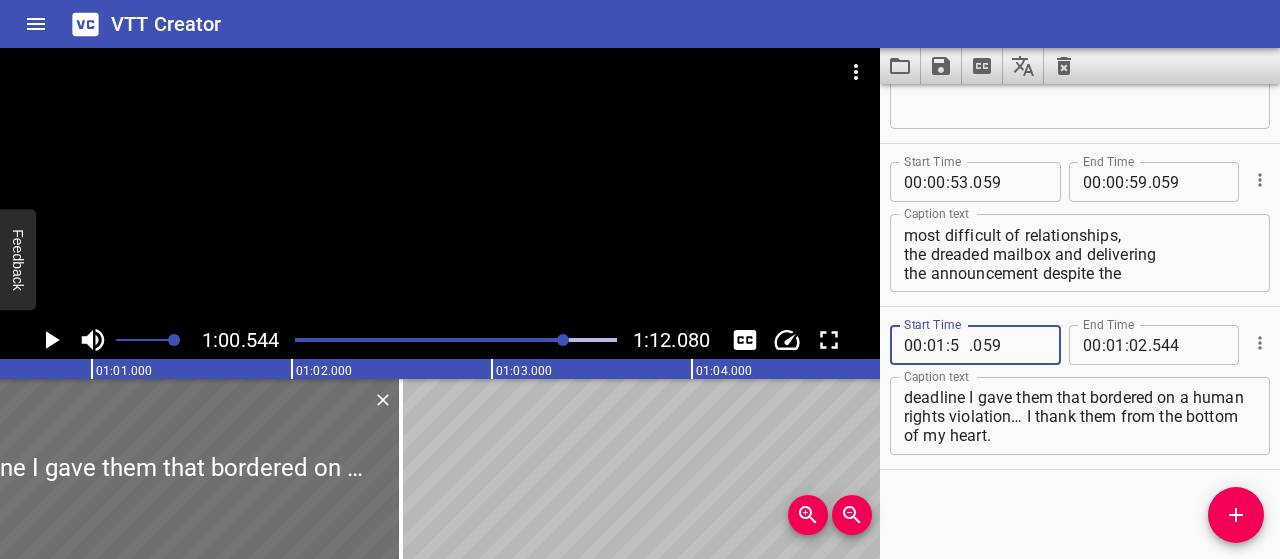 type on "59" 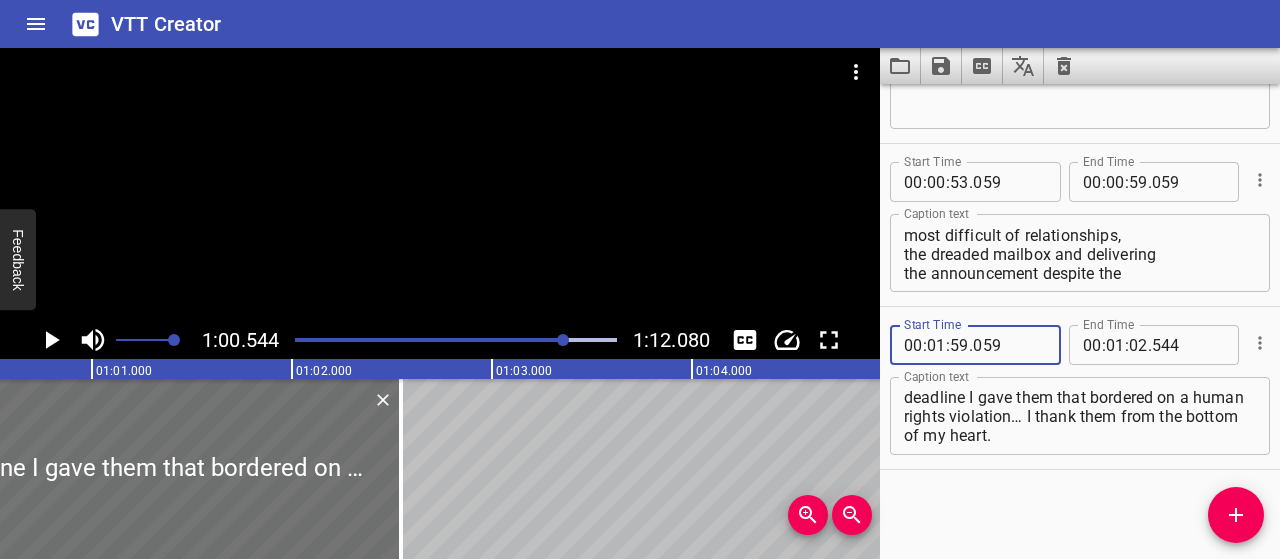 type on "059" 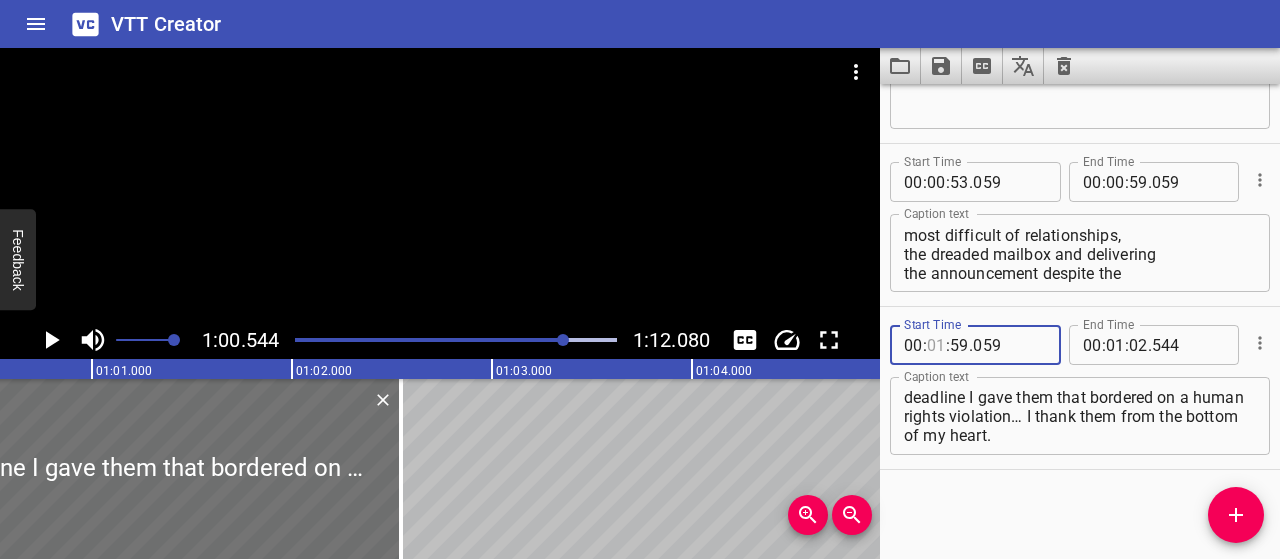 click at bounding box center (936, 345) 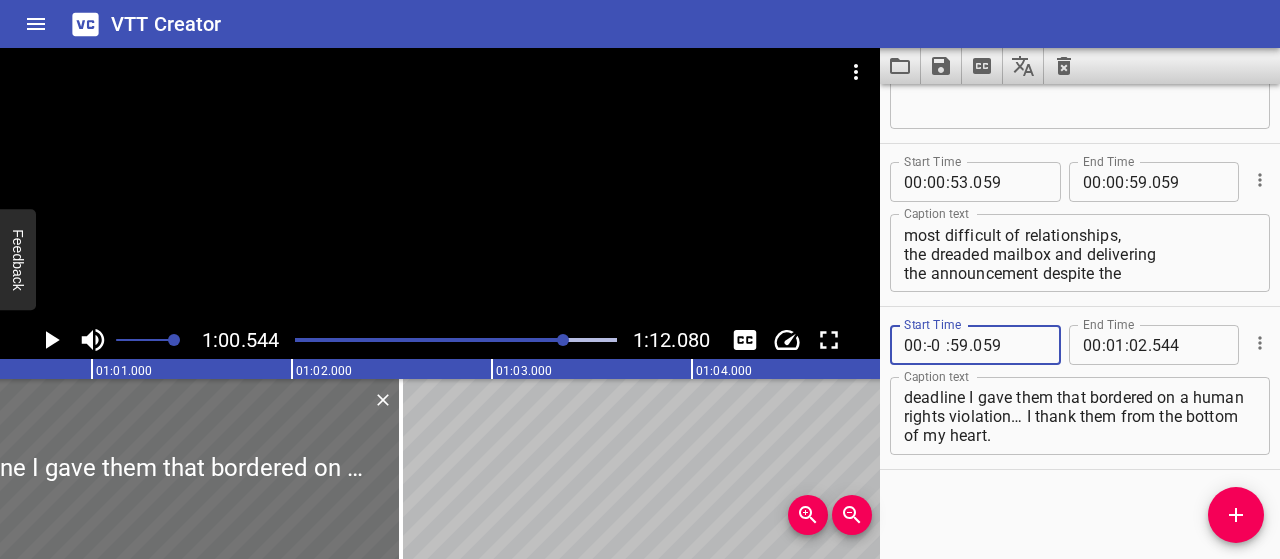 type on "00" 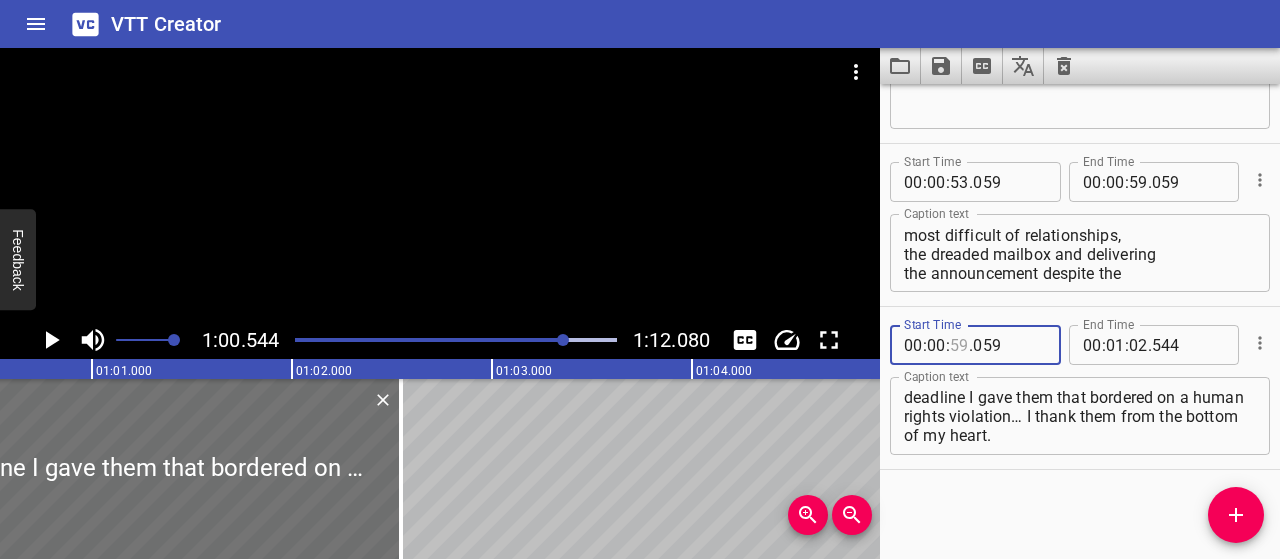 type on "0" 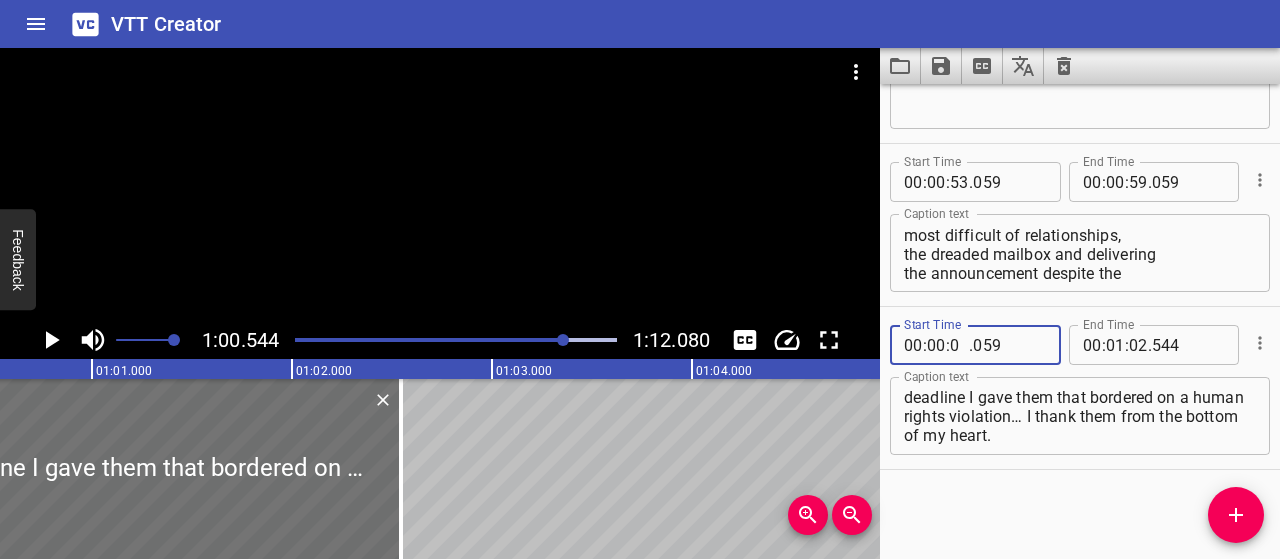 type 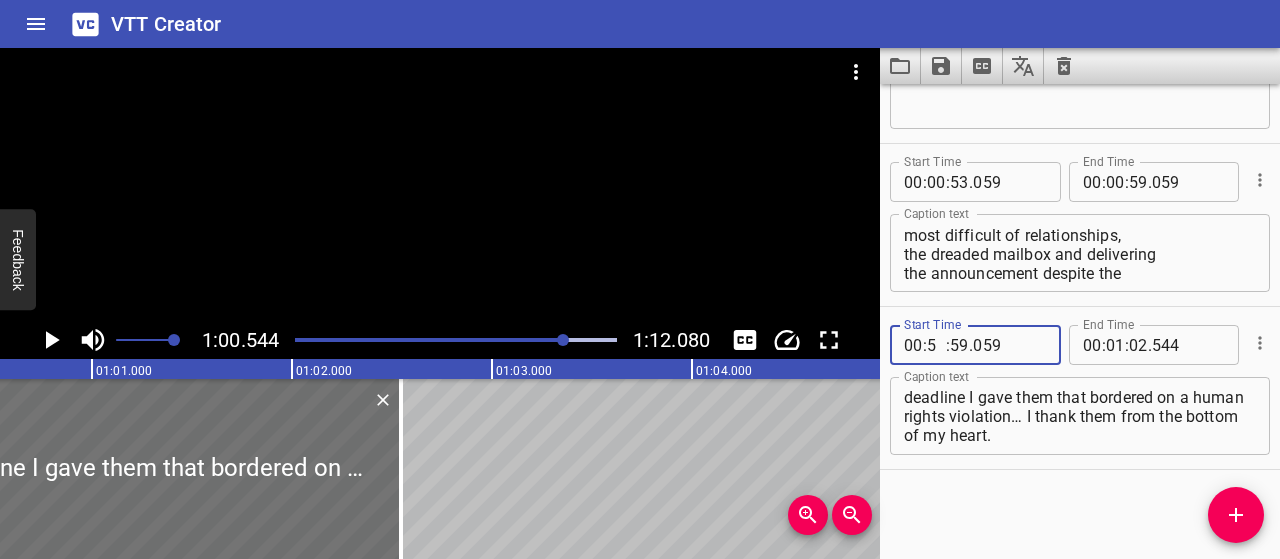 type on "59" 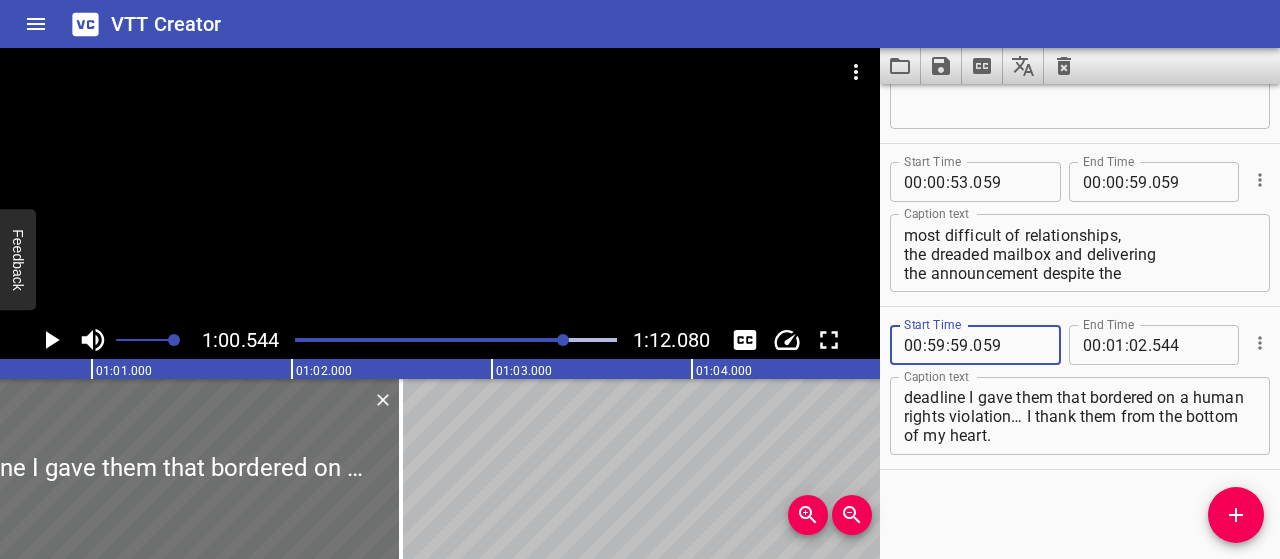 type 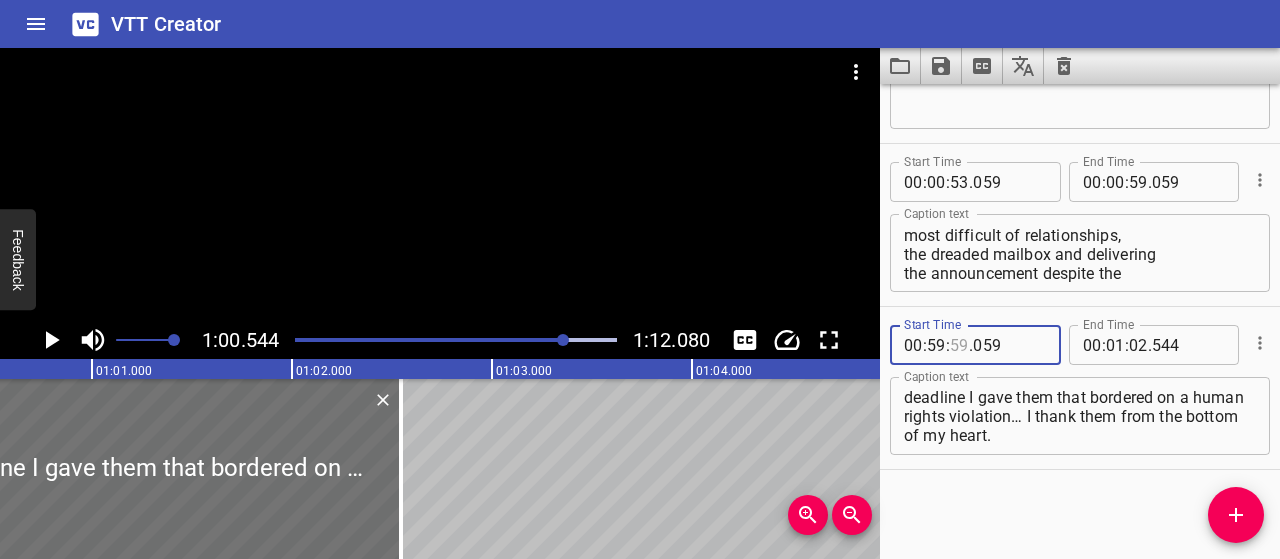 type 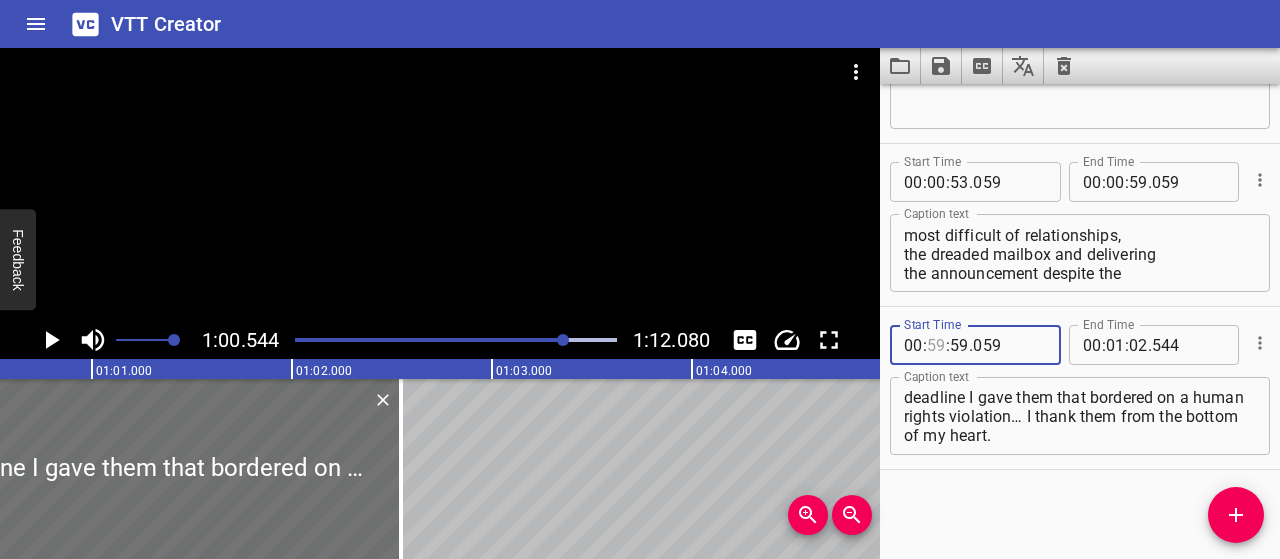 click at bounding box center [936, 345] 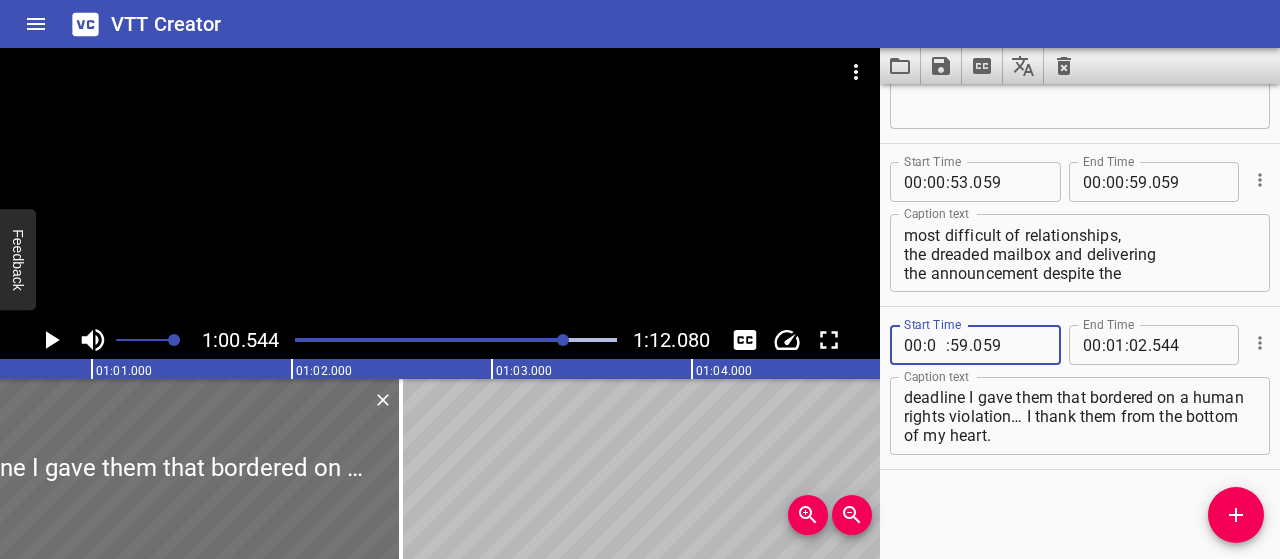 type on "00" 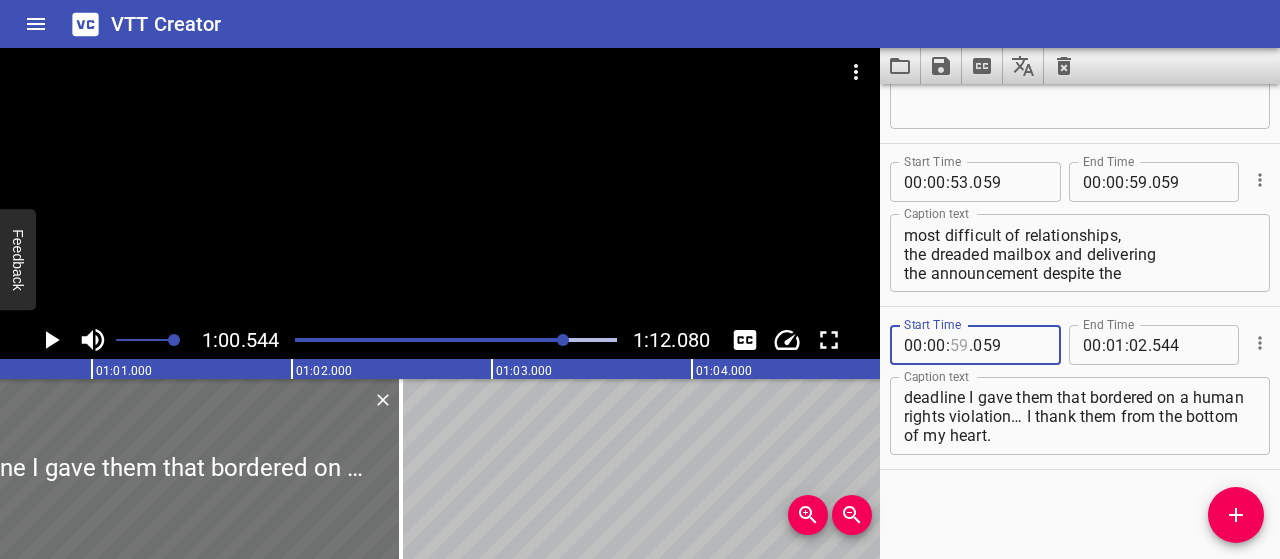 type on "59" 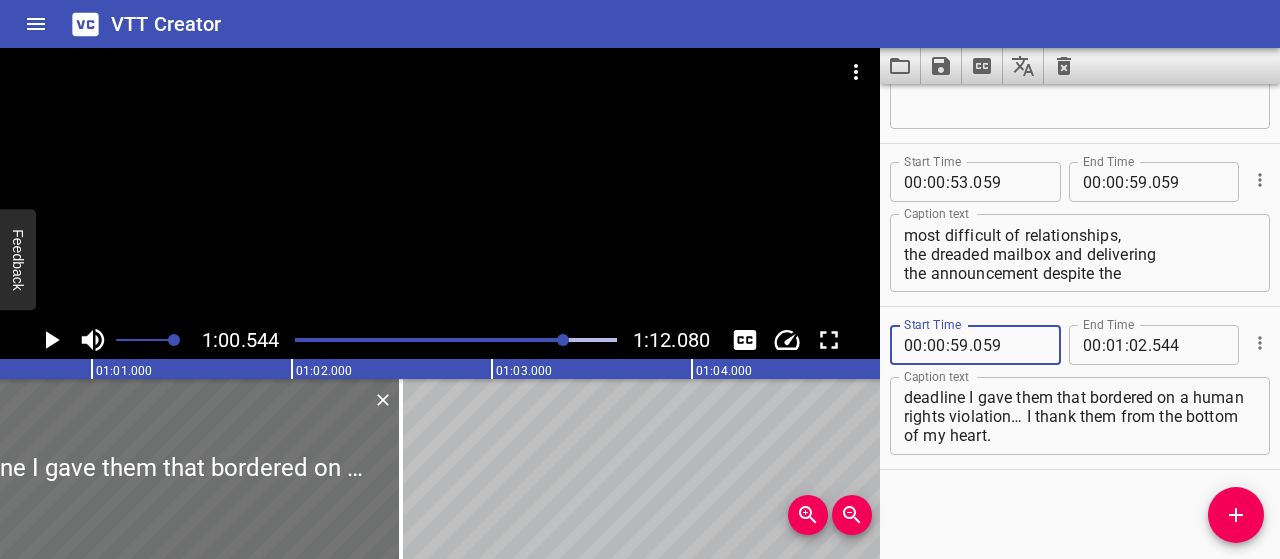 click on "deadline I gave them that bordered on a human rights violation… I thank them from the bottom of my heart." at bounding box center (1080, 416) 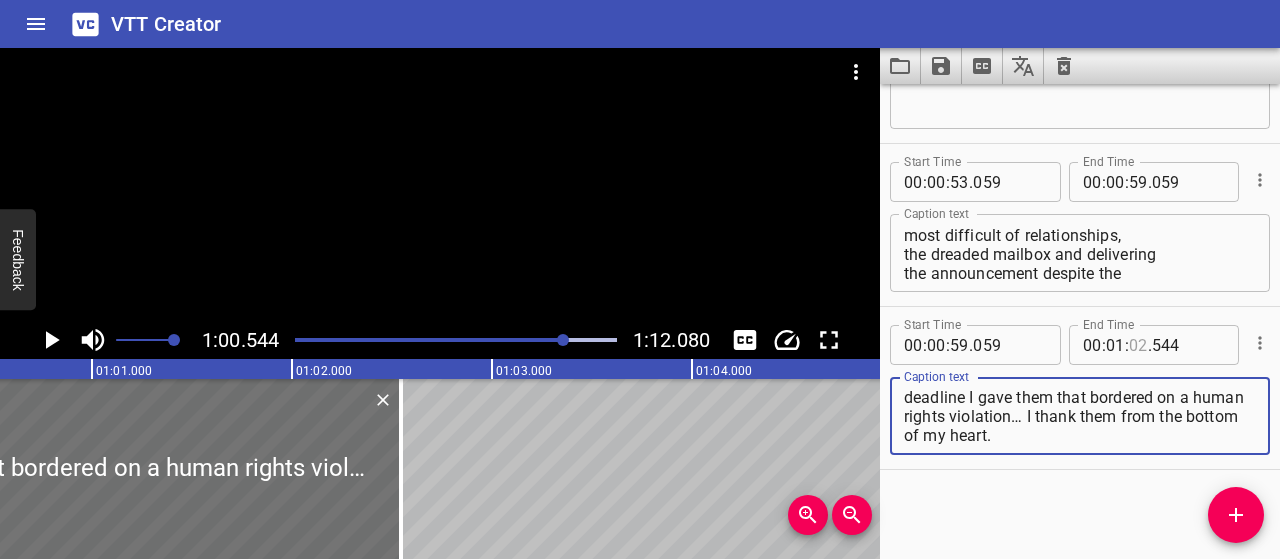 click at bounding box center [1138, 345] 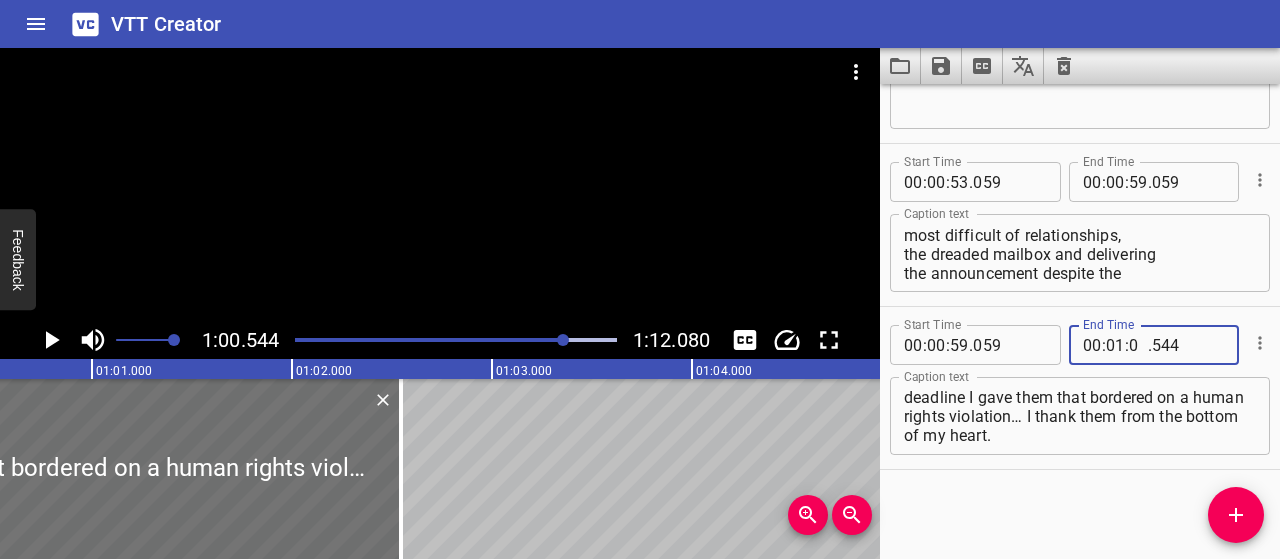 type on "05" 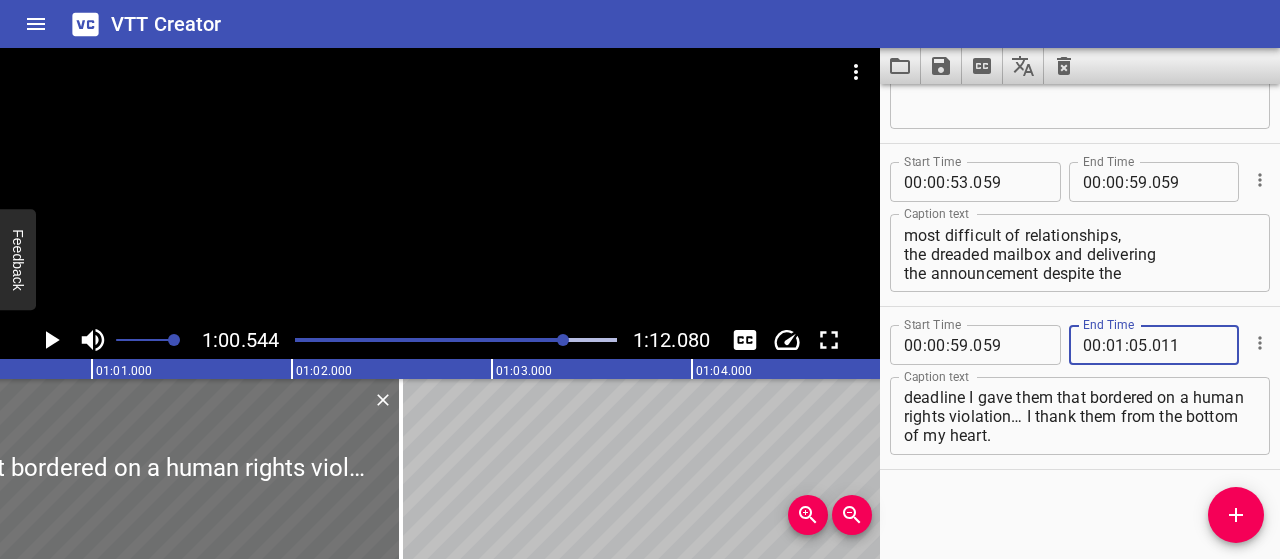type on "011" 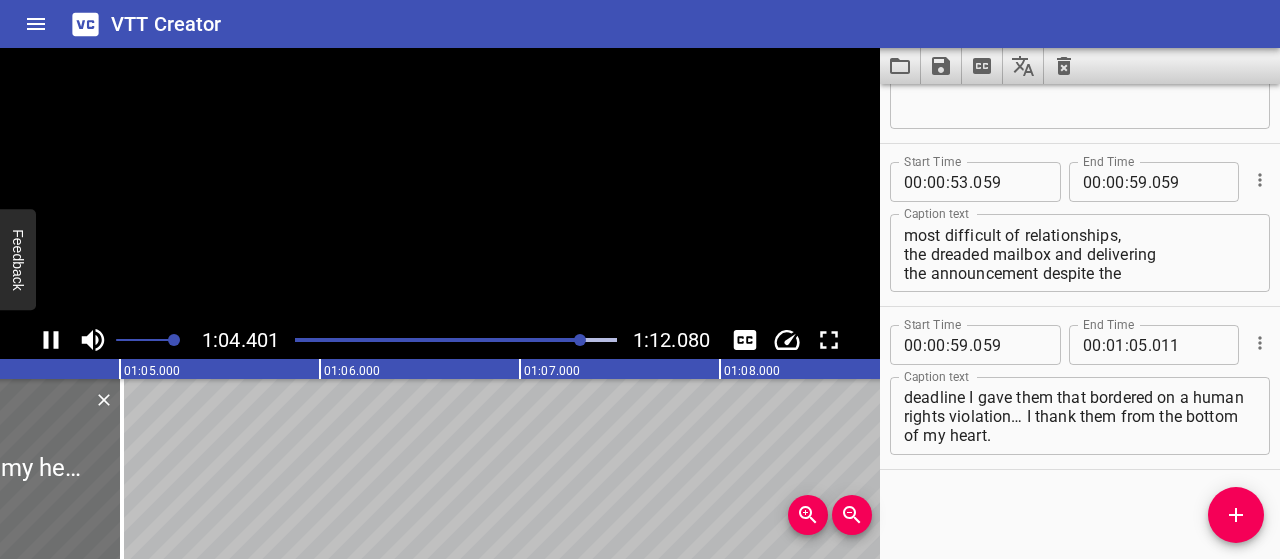 click 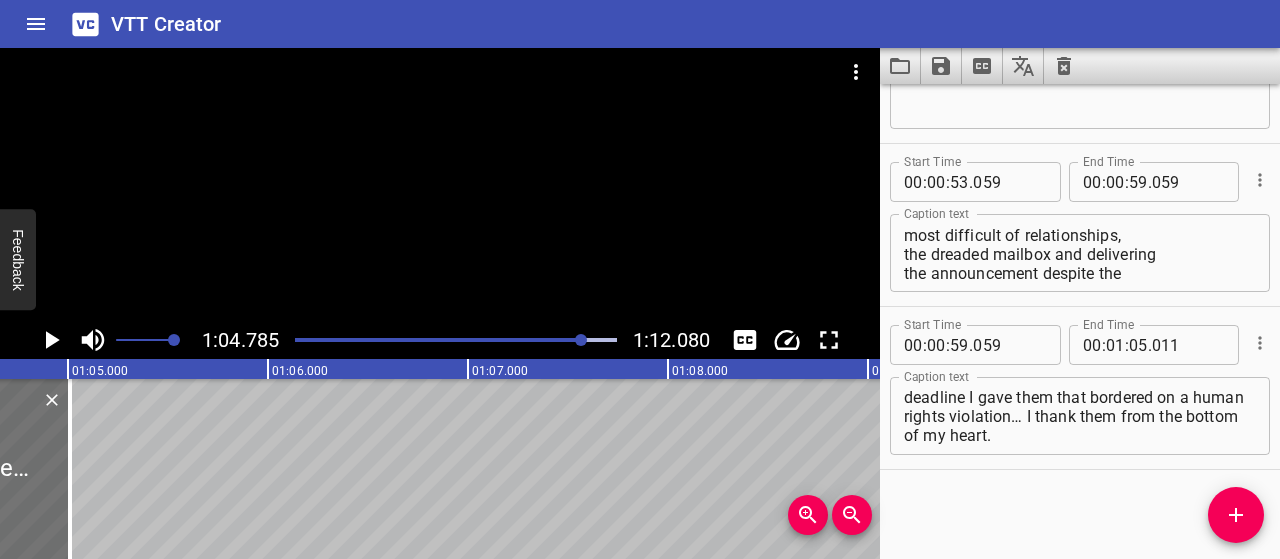 scroll, scrollTop: 0, scrollLeft: 12956, axis: horizontal 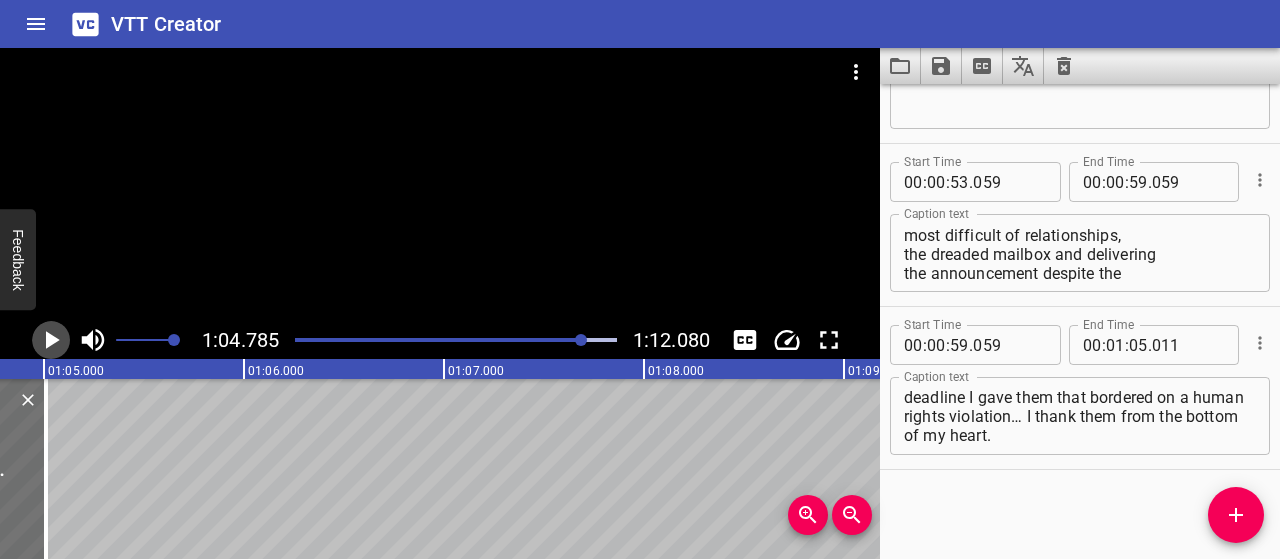 click 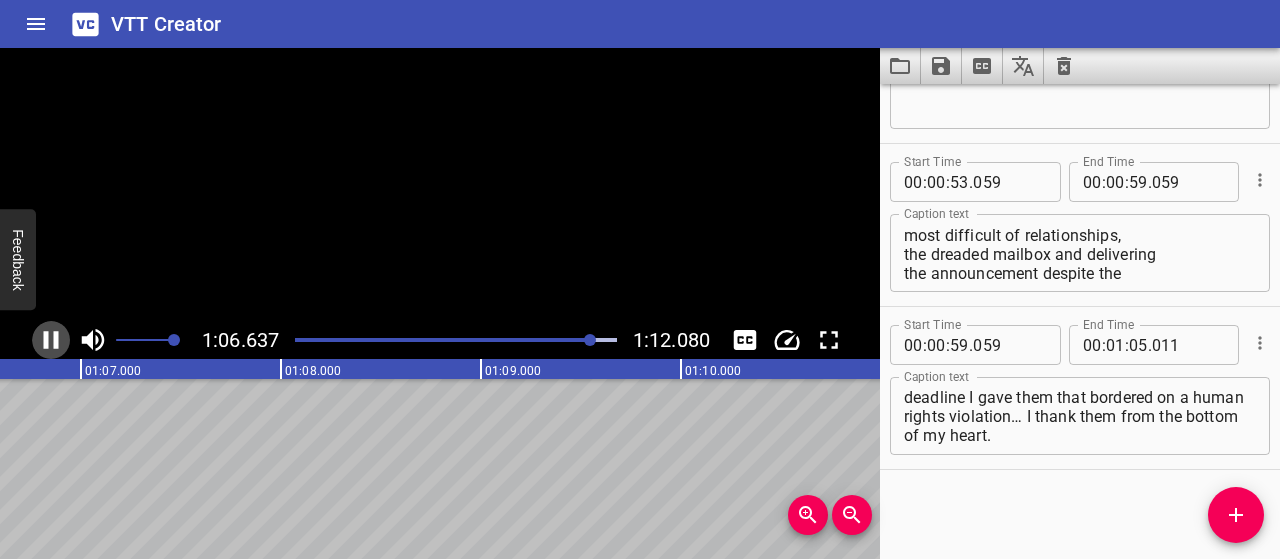 click 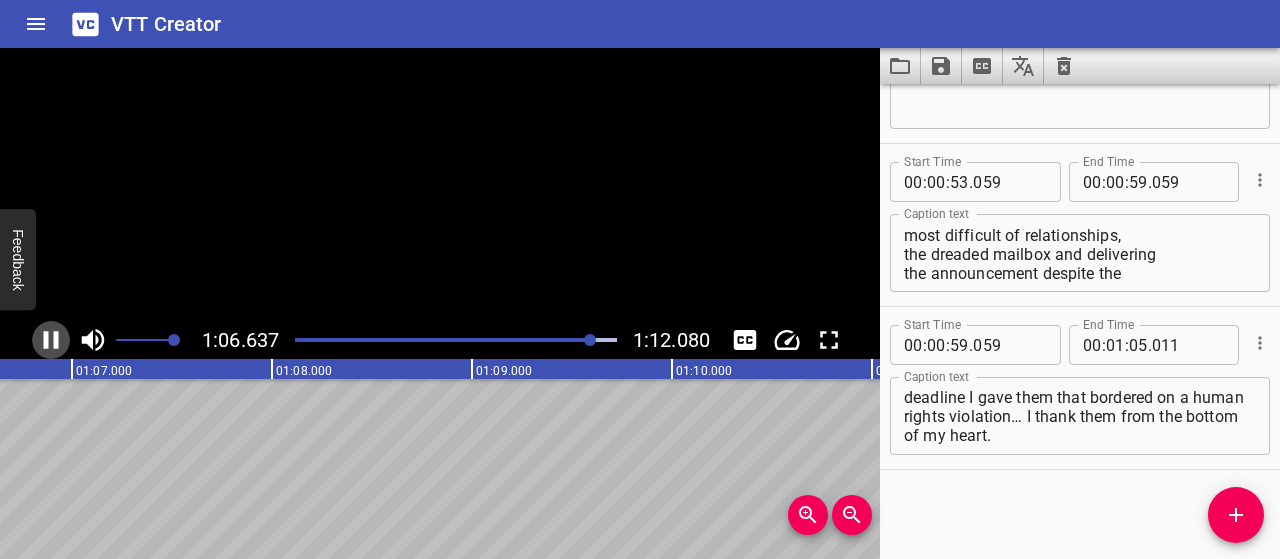 scroll, scrollTop: 0, scrollLeft: 13356, axis: horizontal 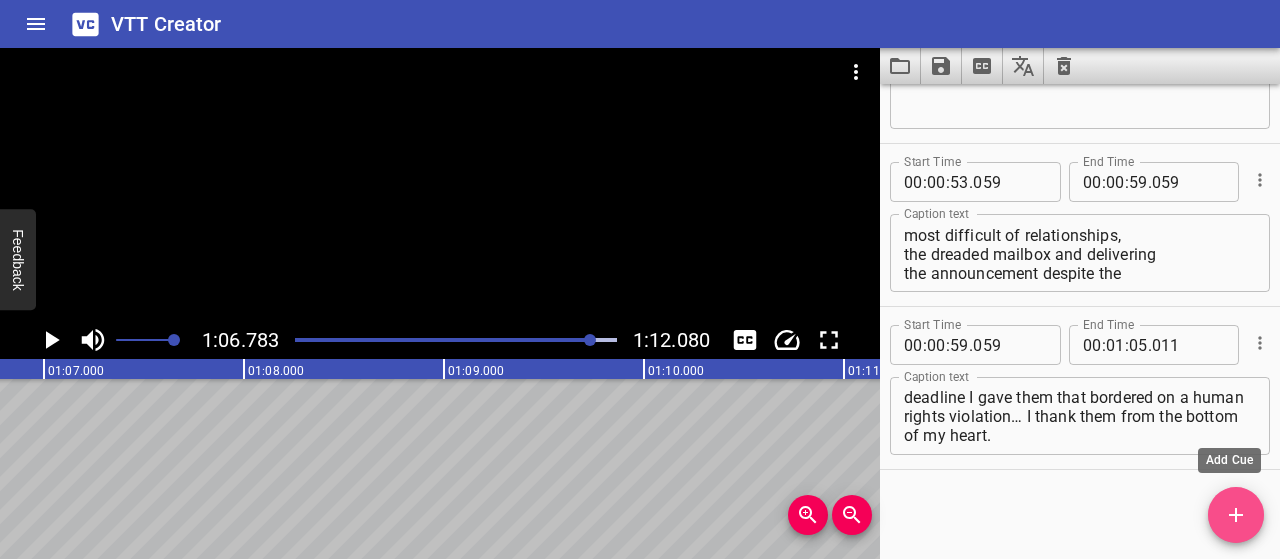 click 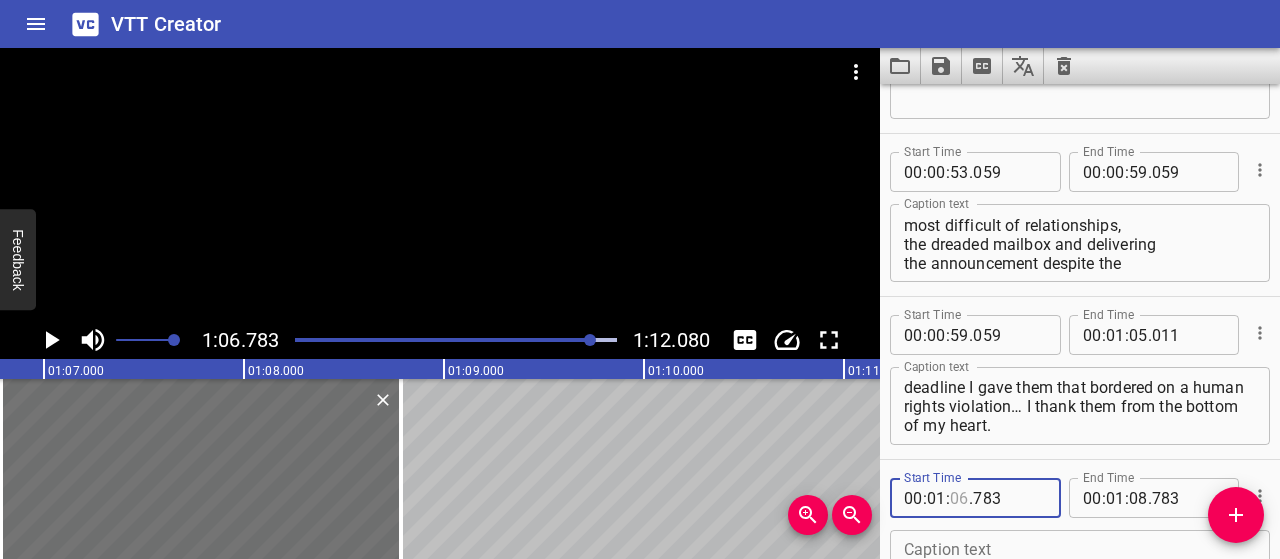 click at bounding box center (959, 498) 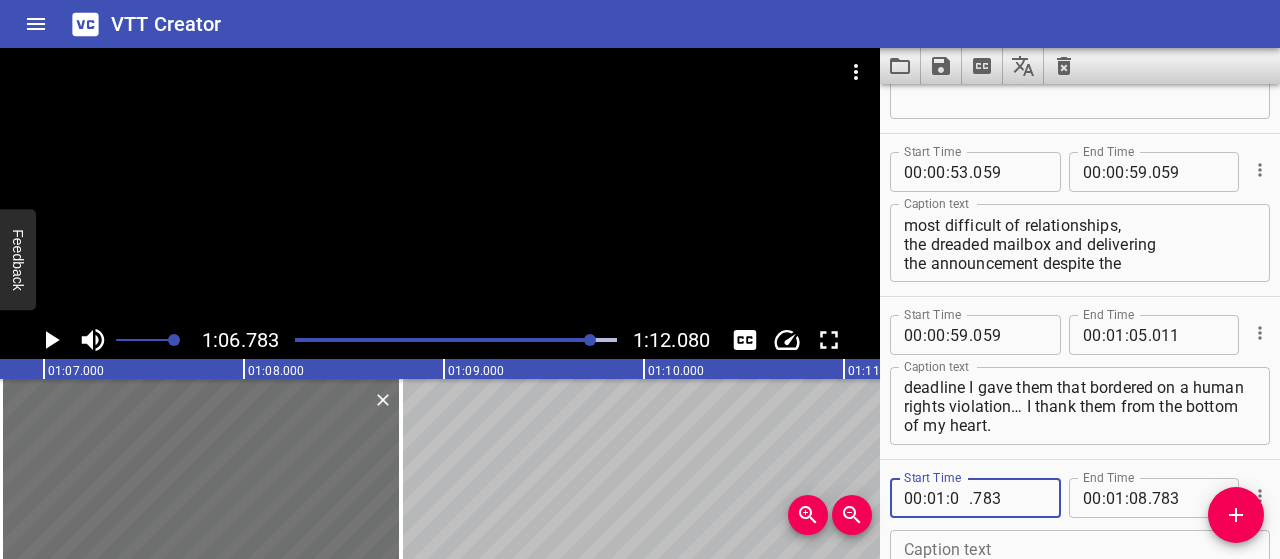 type on "05" 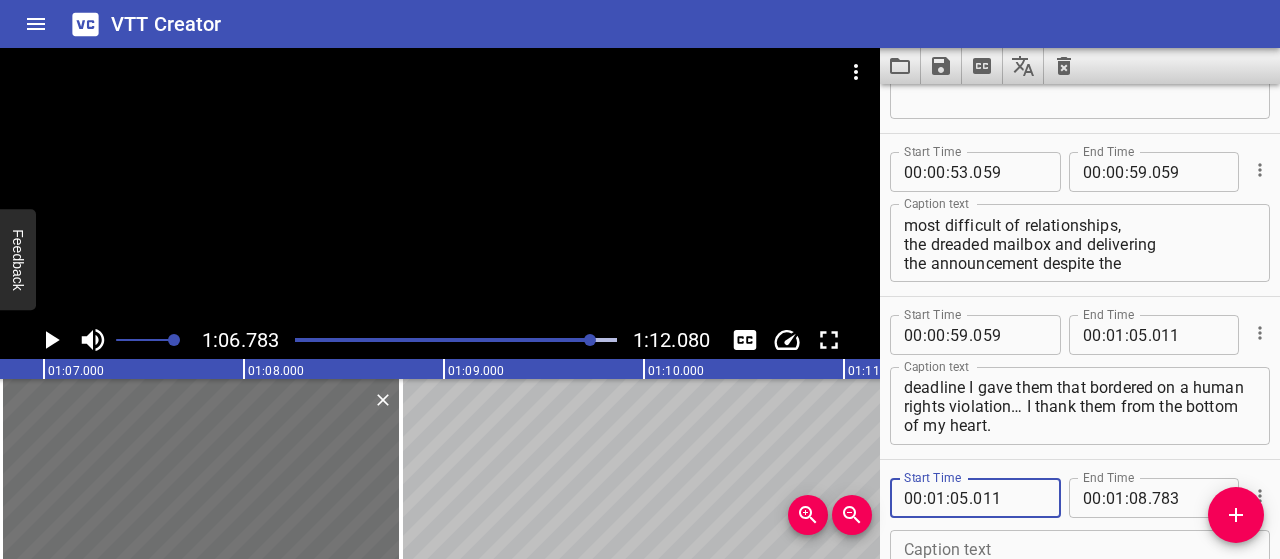 type on "011" 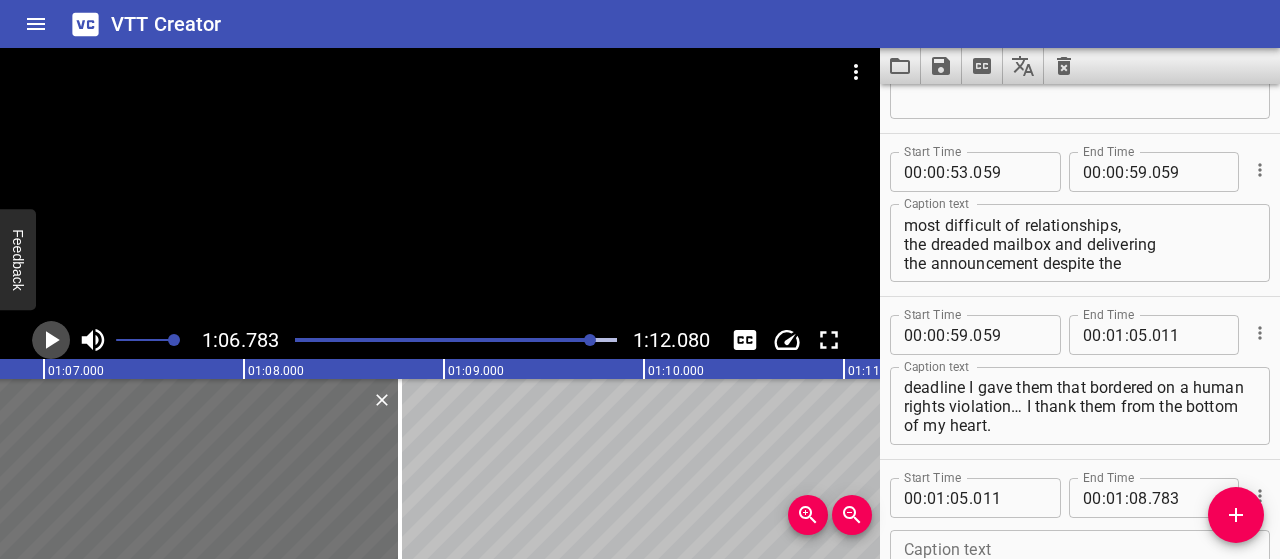 click 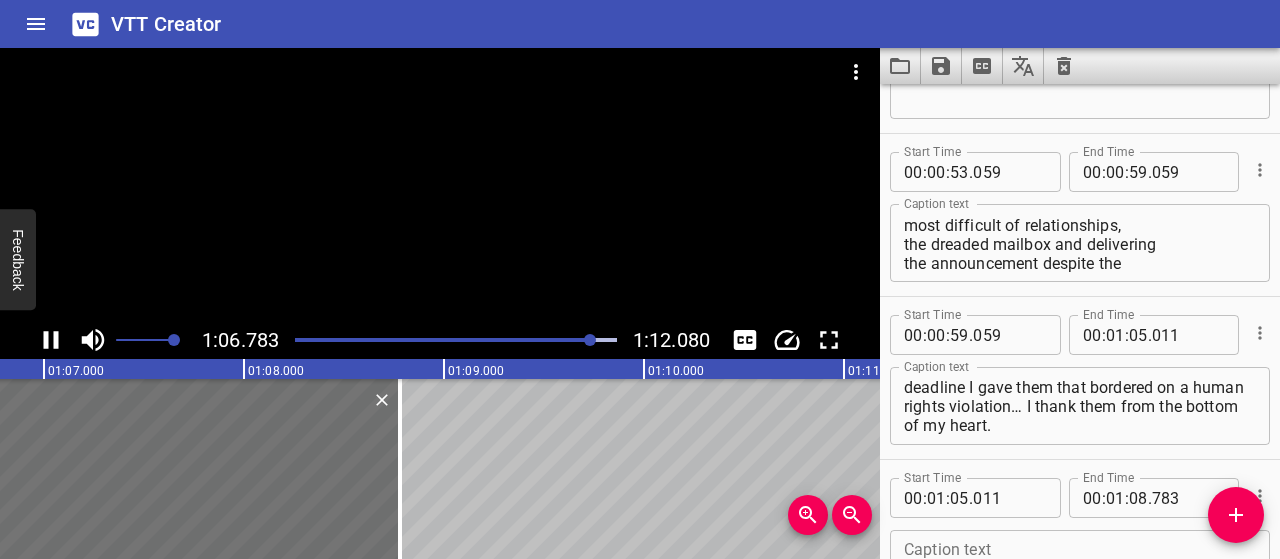 scroll, scrollTop: 0, scrollLeft: 13378, axis: horizontal 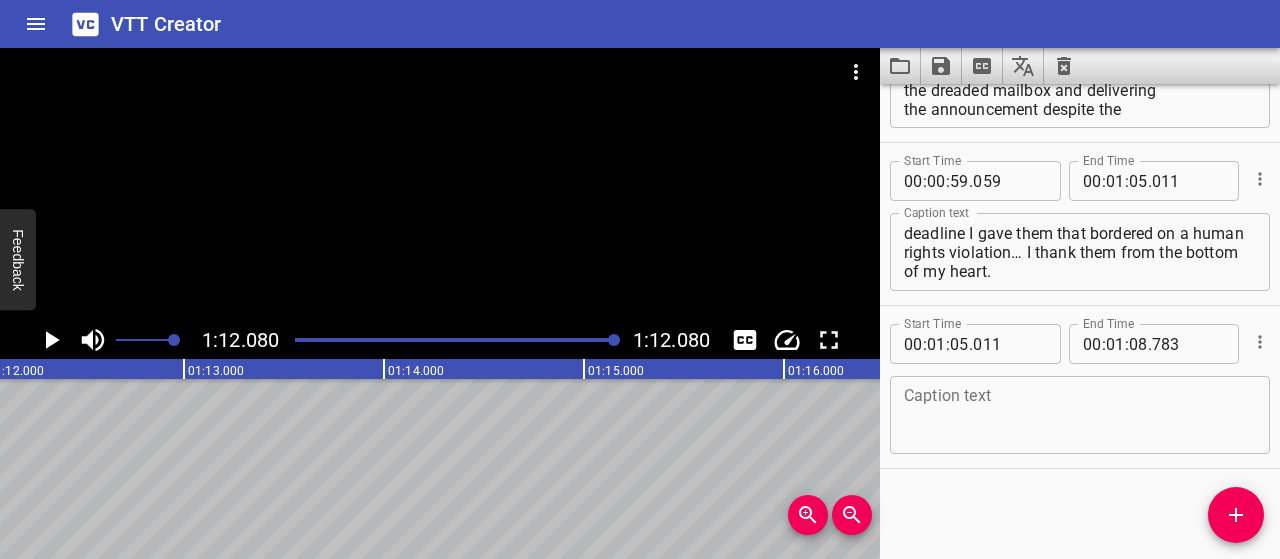 click 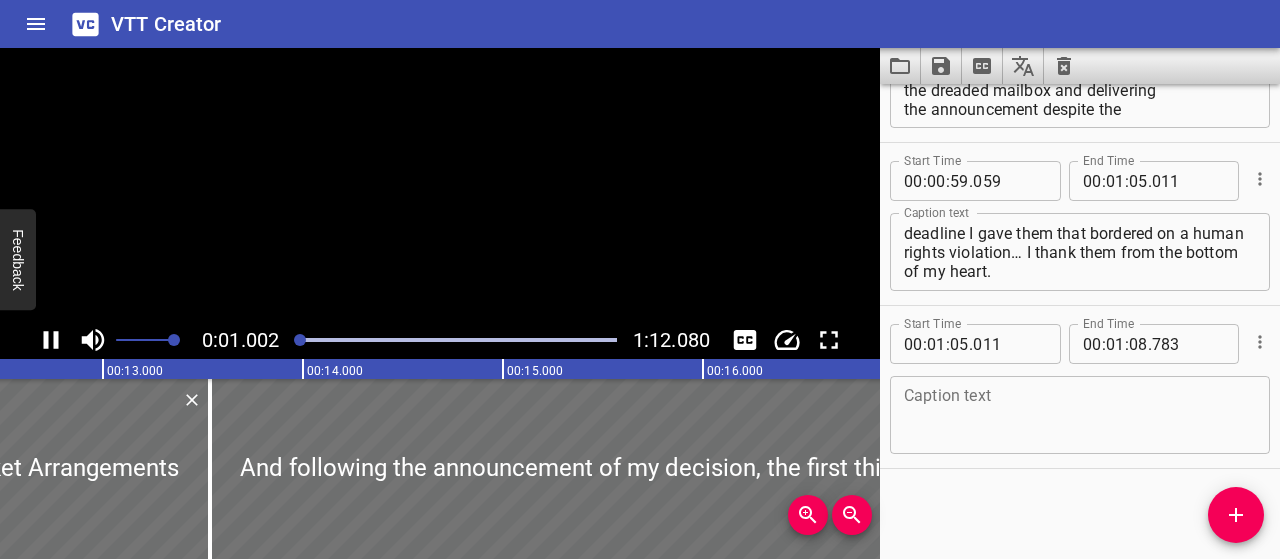 click 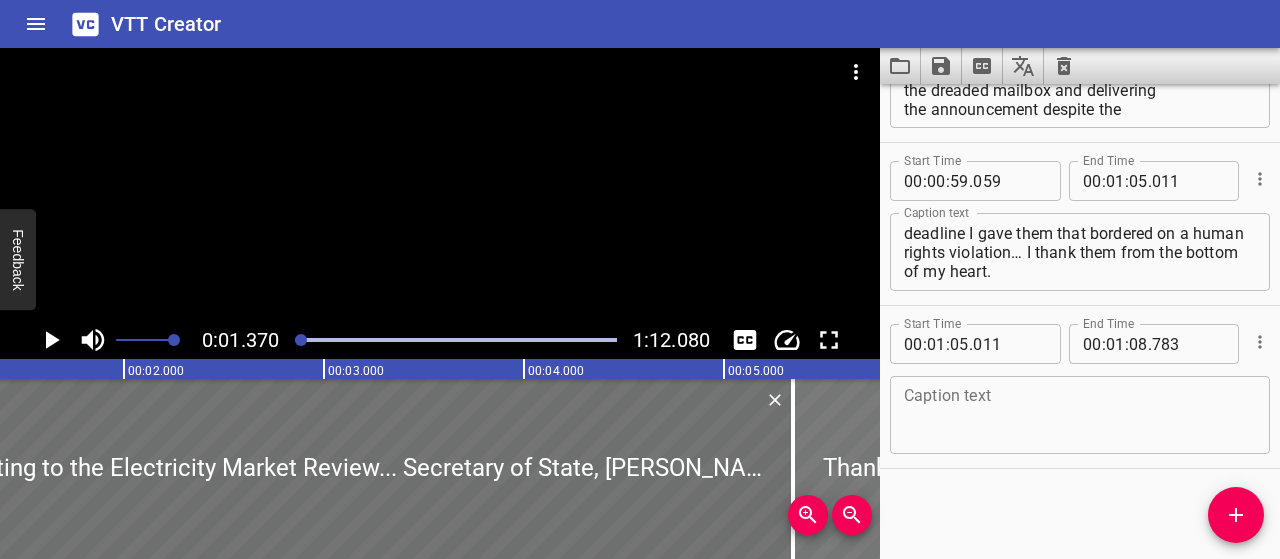 scroll, scrollTop: 0, scrollLeft: 274, axis: horizontal 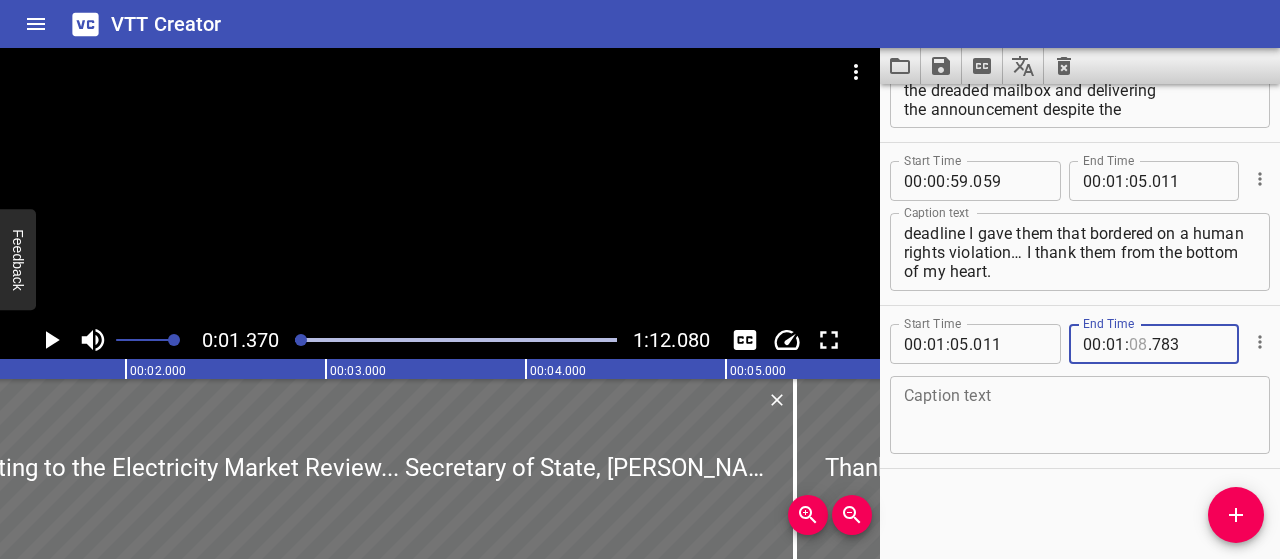 click at bounding box center [1138, 344] 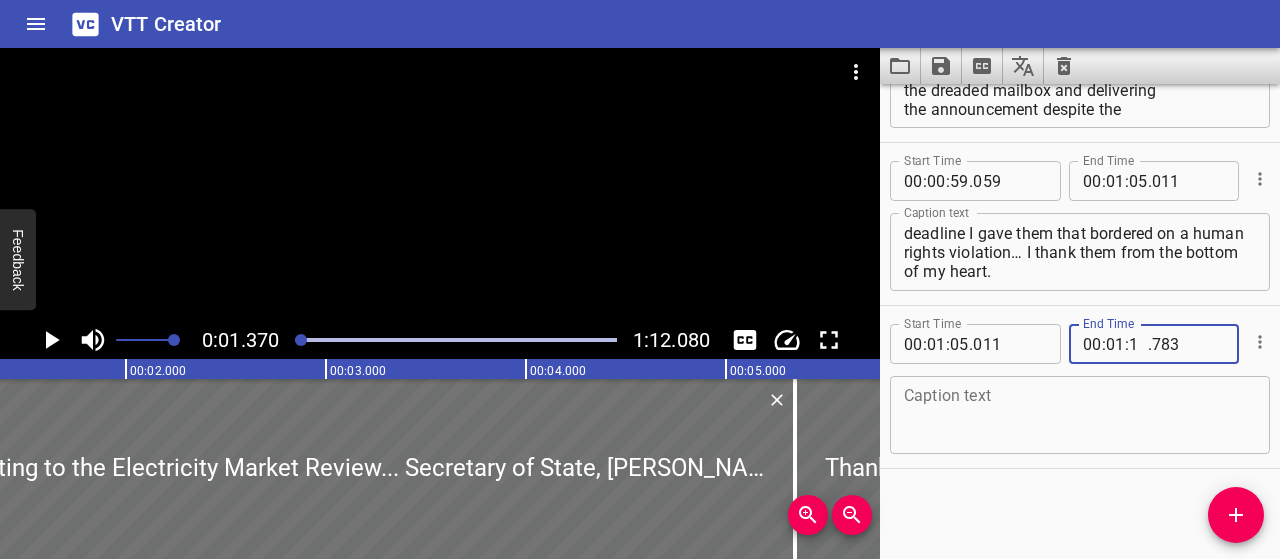 type on "12" 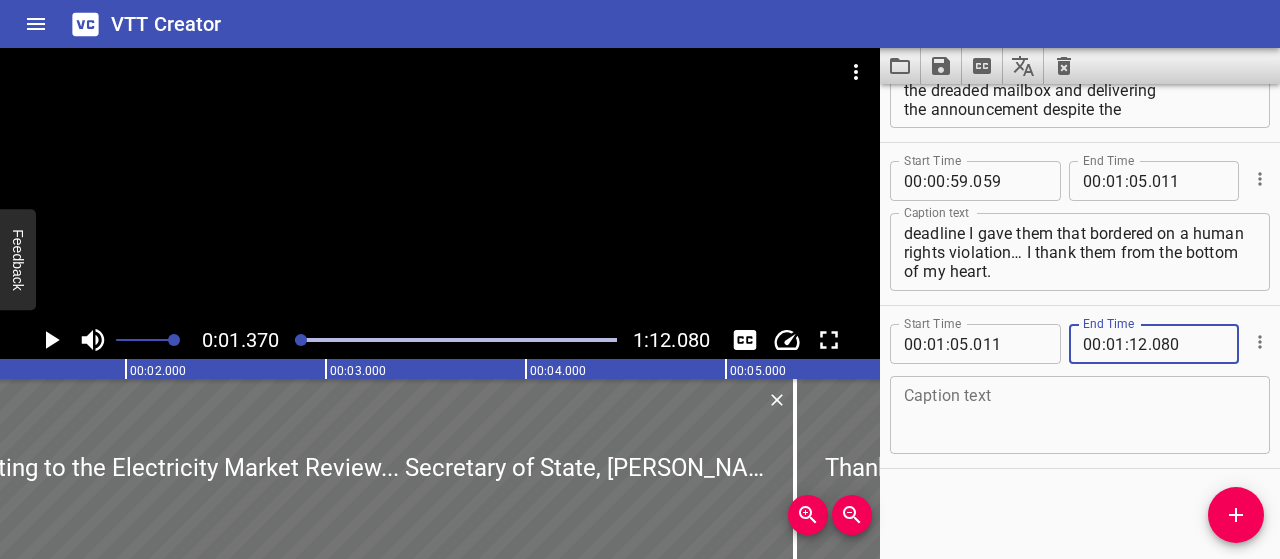 type on "080" 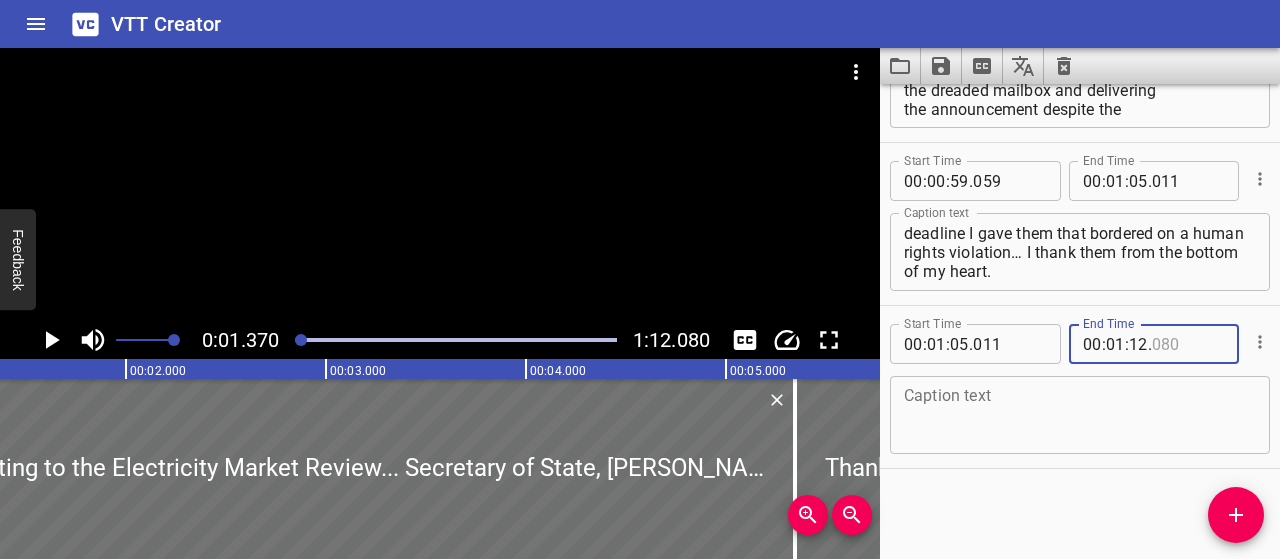 type on "080" 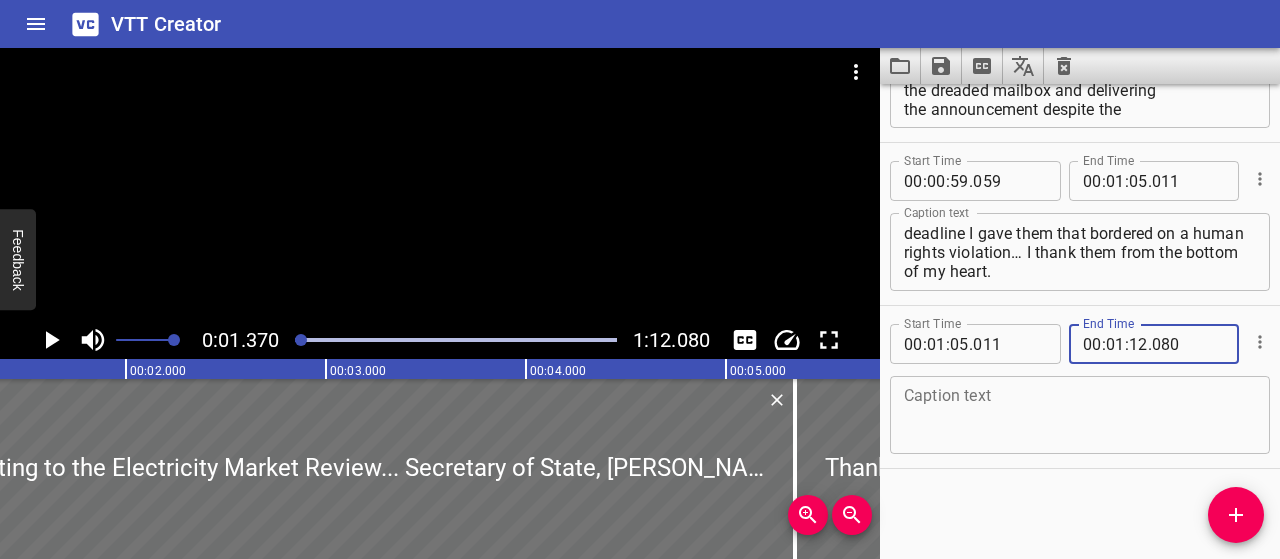 click at bounding box center [1080, 415] 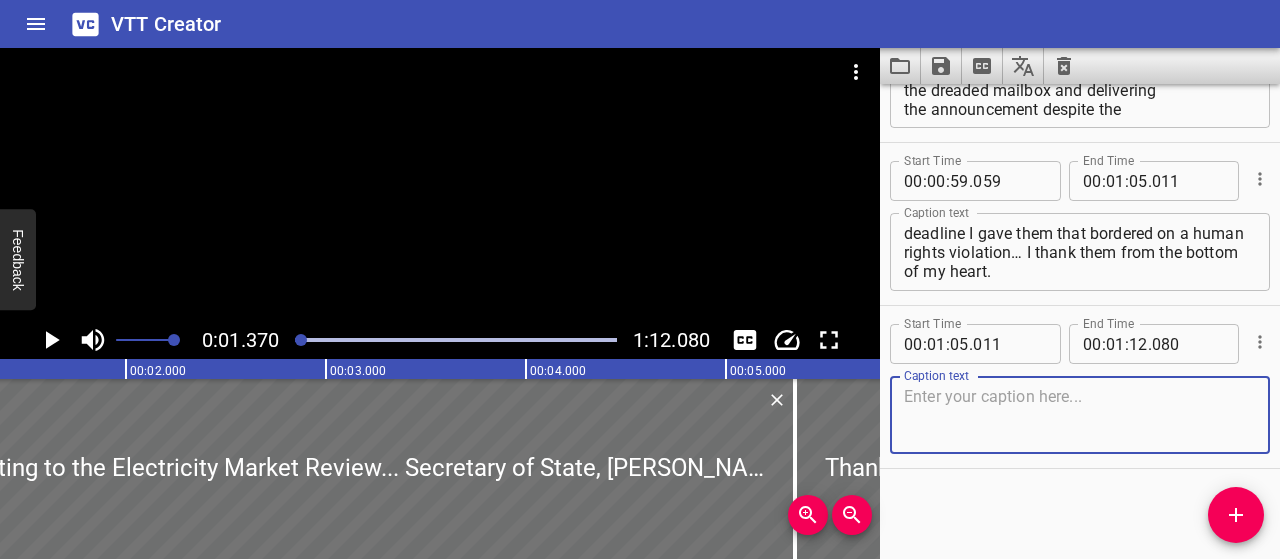 paste on "We’ll done to everyone in PES, and especially [PERSON_NAME], as her guidance, thirst for delivery and her management style sits at the nucleus of all of that work." 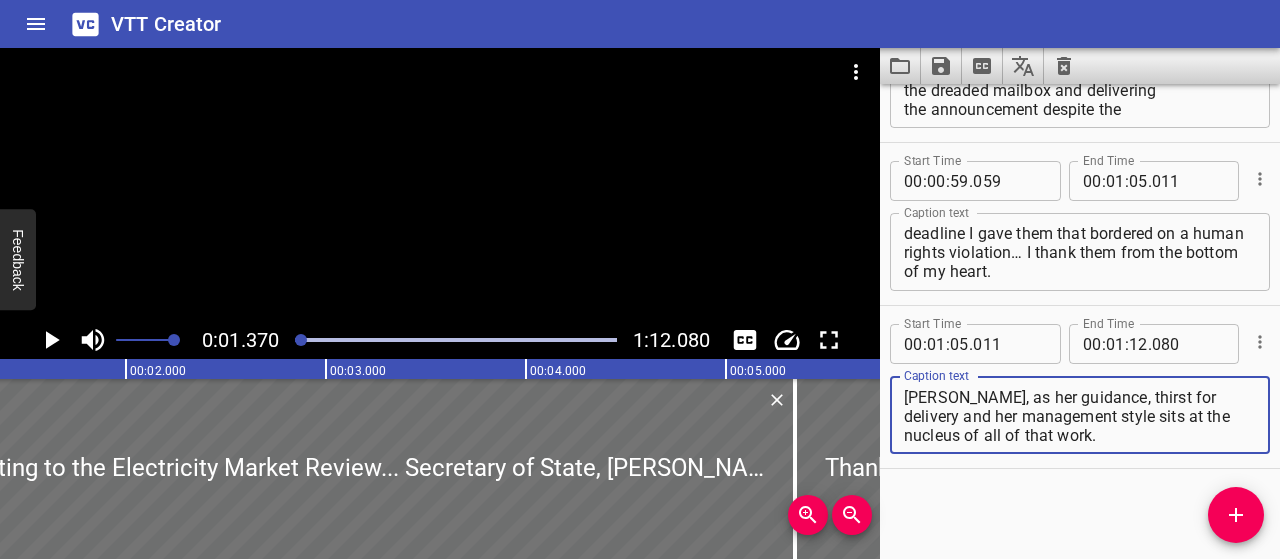 scroll, scrollTop: 0, scrollLeft: 0, axis: both 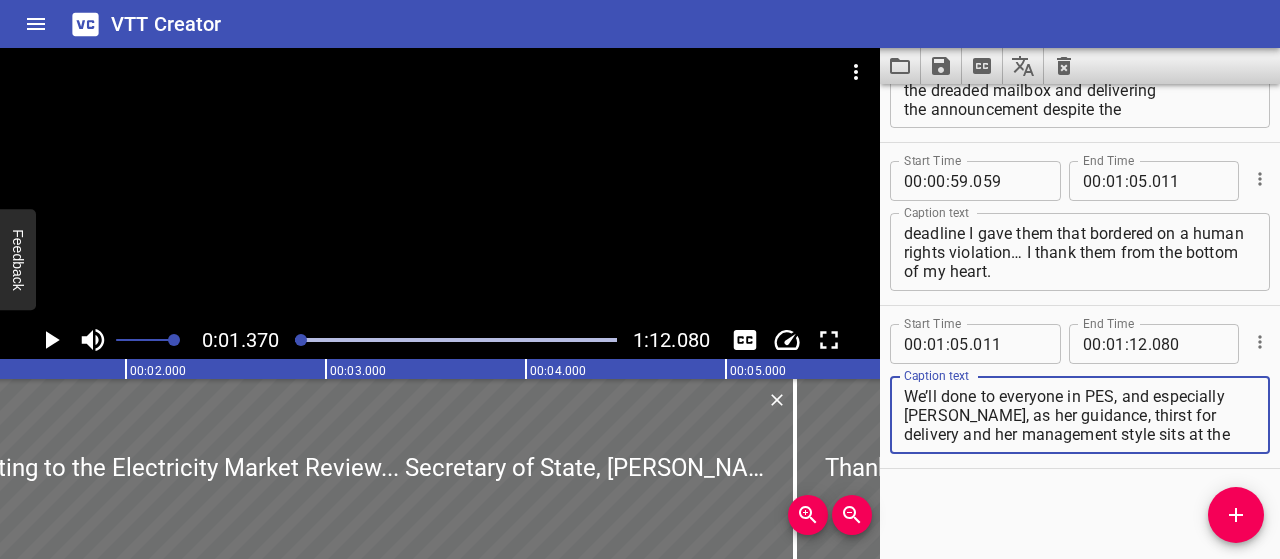 click on "We’ll done to everyone in PES, and especially [PERSON_NAME], as her guidance, thirst for delivery and her management style sits at the nucleus of all of that work." at bounding box center [1080, 415] 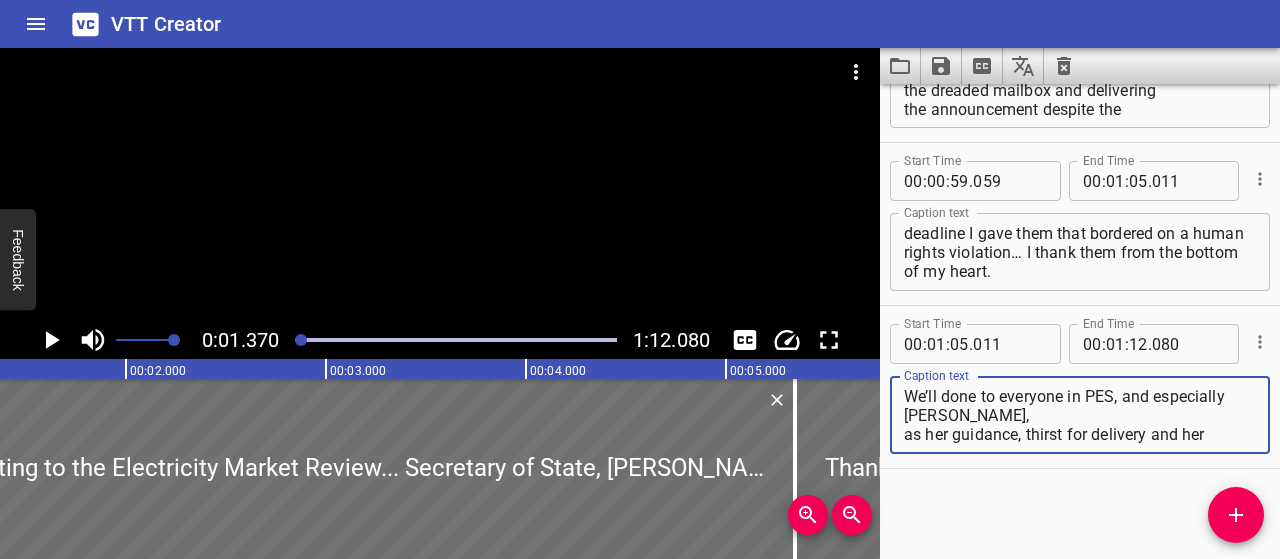 scroll, scrollTop: 38, scrollLeft: 0, axis: vertical 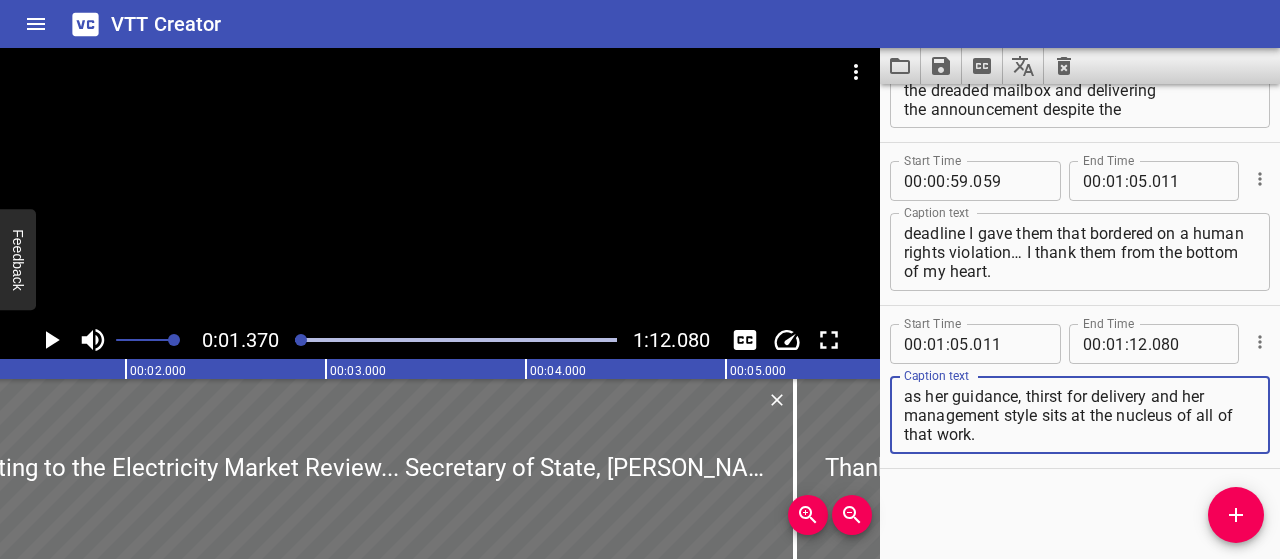 click on "We’ll done to everyone in PES, and especially [PERSON_NAME],
as her guidance, thirst for delivery and her management style sits at the nucleus of all of that work." at bounding box center (1080, 415) 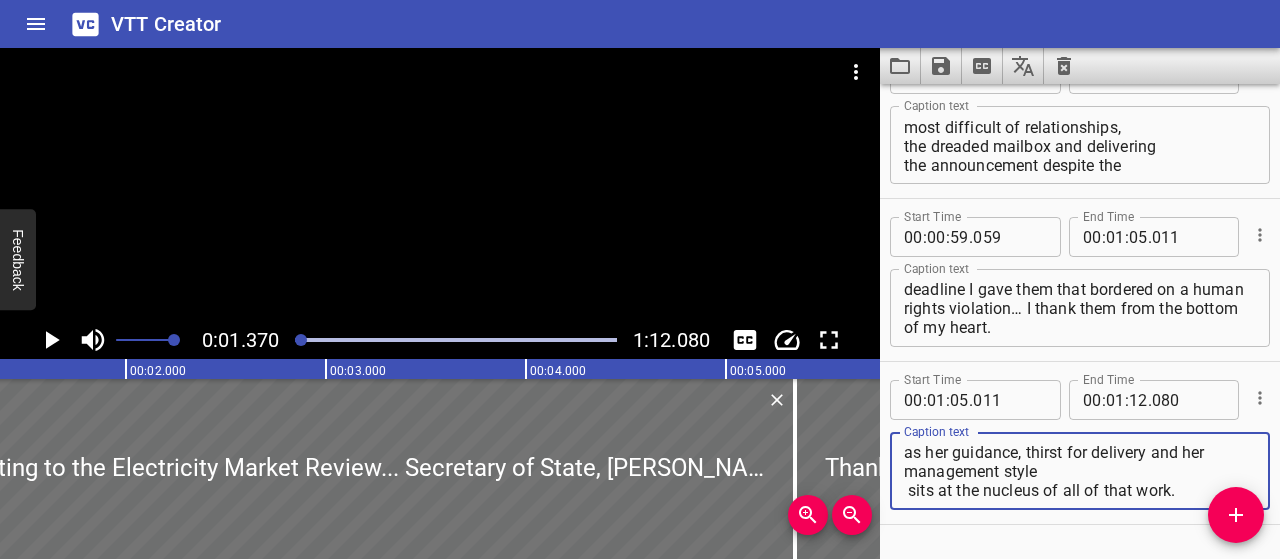 scroll, scrollTop: 1312, scrollLeft: 0, axis: vertical 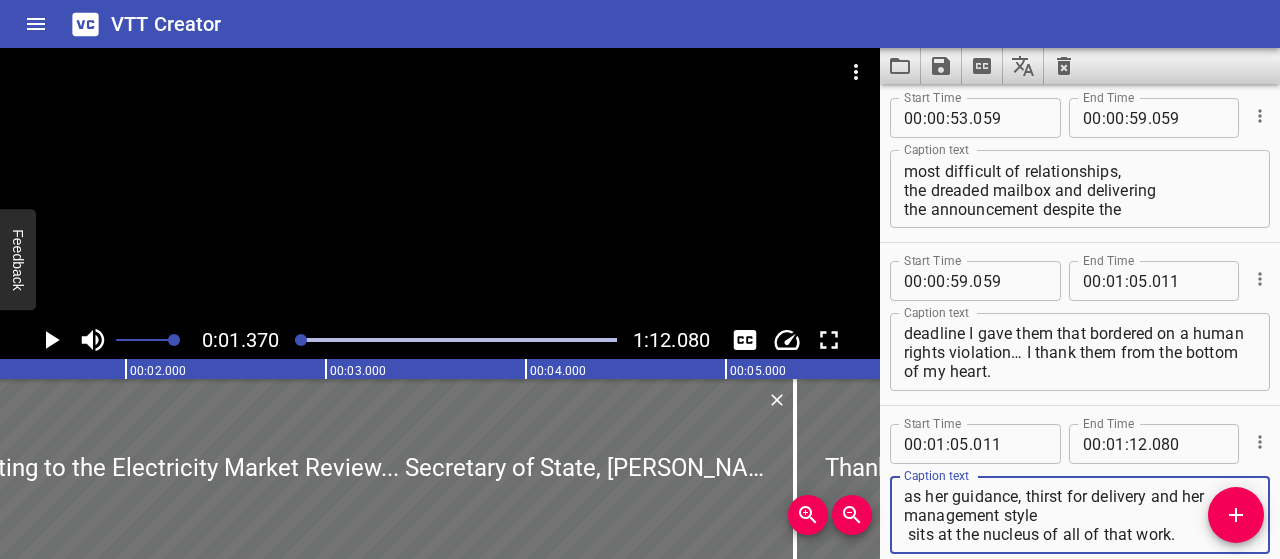 type on "We’ll done to everyone in PES, and especially [PERSON_NAME],
as her guidance, thirst for delivery and her management style
sits at the nucleus of all of that work." 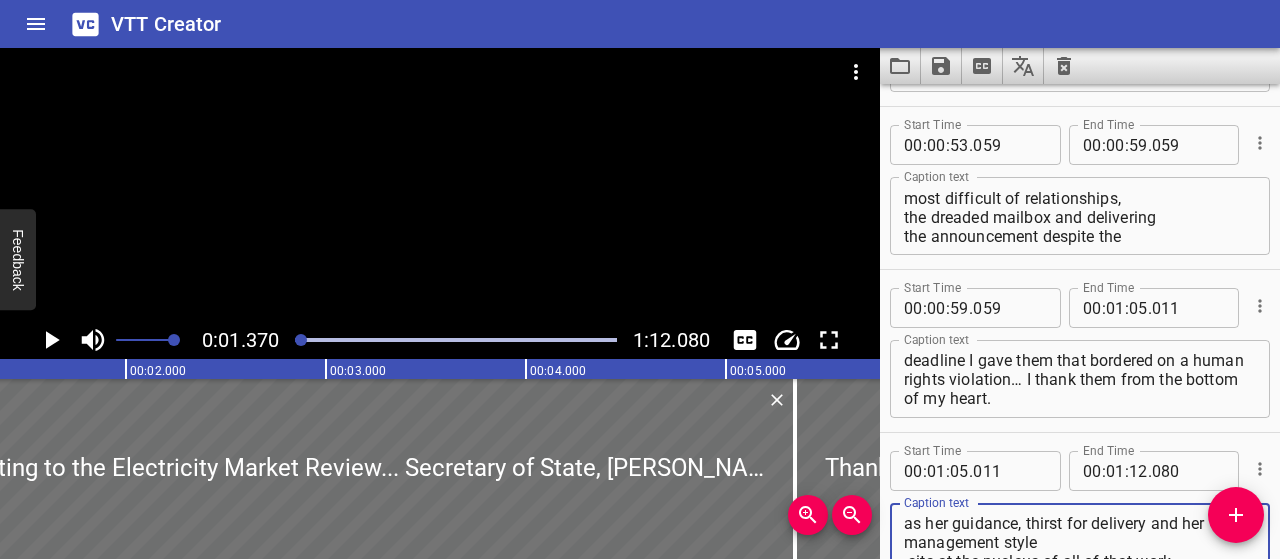 scroll, scrollTop: 1412, scrollLeft: 0, axis: vertical 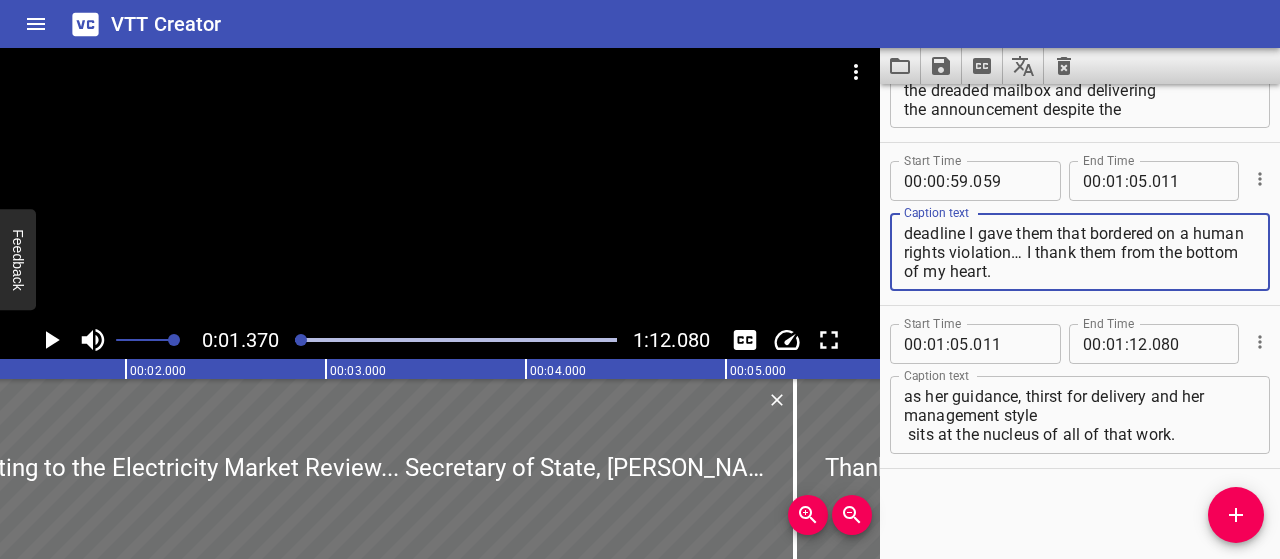 click on "deadline I gave them that bordered on a human rights violation… I thank them from the bottom of my heart." at bounding box center (1080, 252) 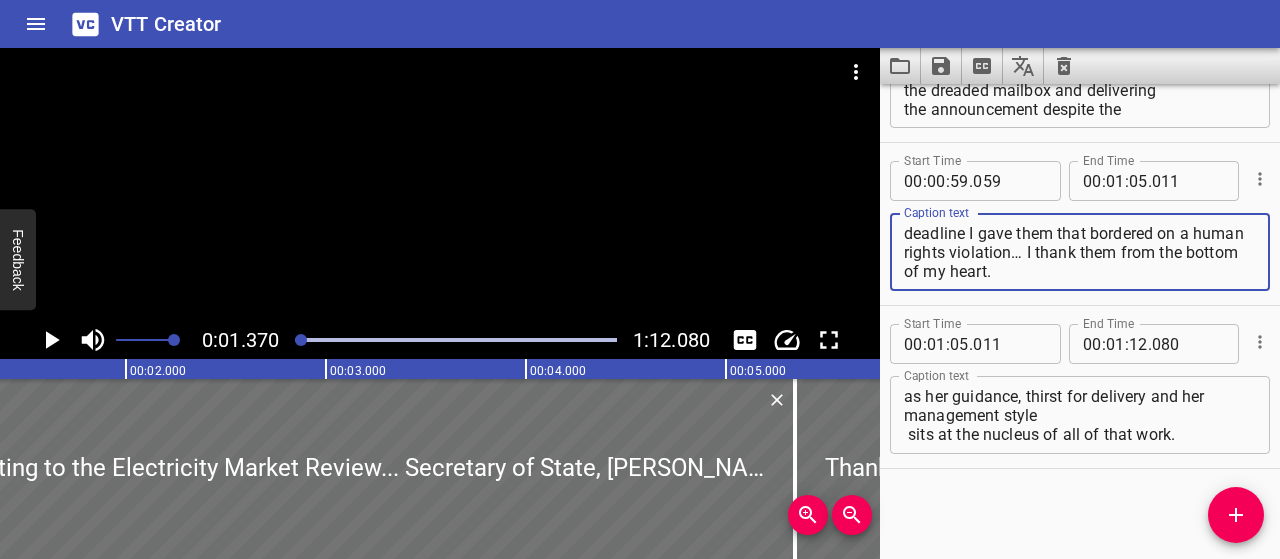 click on "deadline I gave them that bordered on a human rights violation… I thank them from the bottom of my heart." at bounding box center [1080, 252] 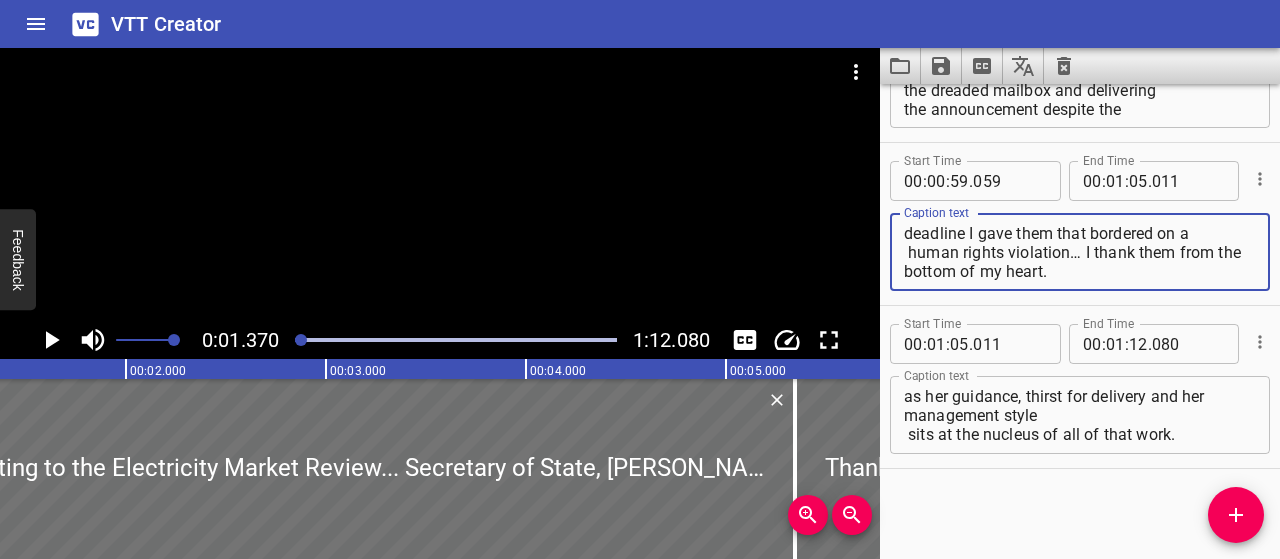 click on "deadline I gave them that bordered on a
human rights violation… I thank them from the bottom of my heart." at bounding box center [1080, 252] 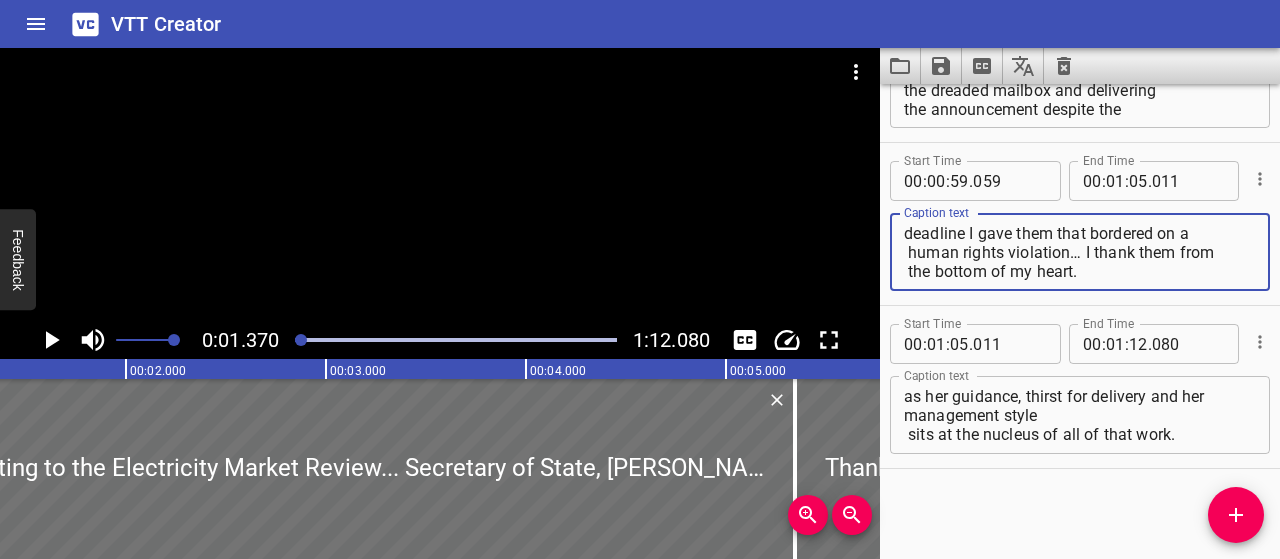 type on "deadline I gave them that bordered on a
human rights violation… I thank them from
the bottom of my heart." 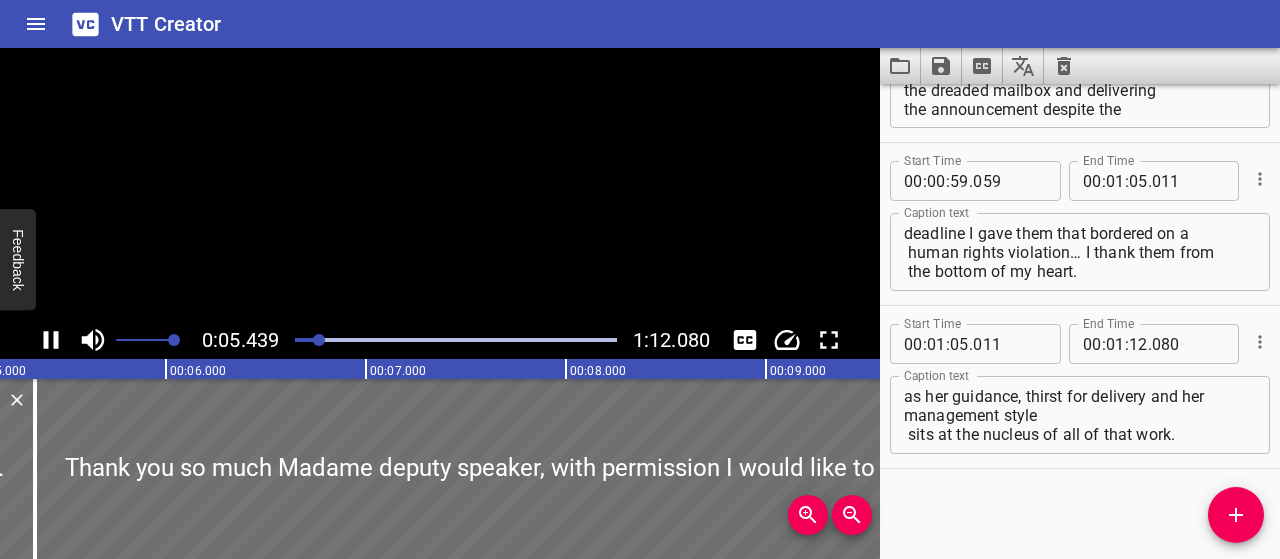scroll, scrollTop: 0, scrollLeft: 1088, axis: horizontal 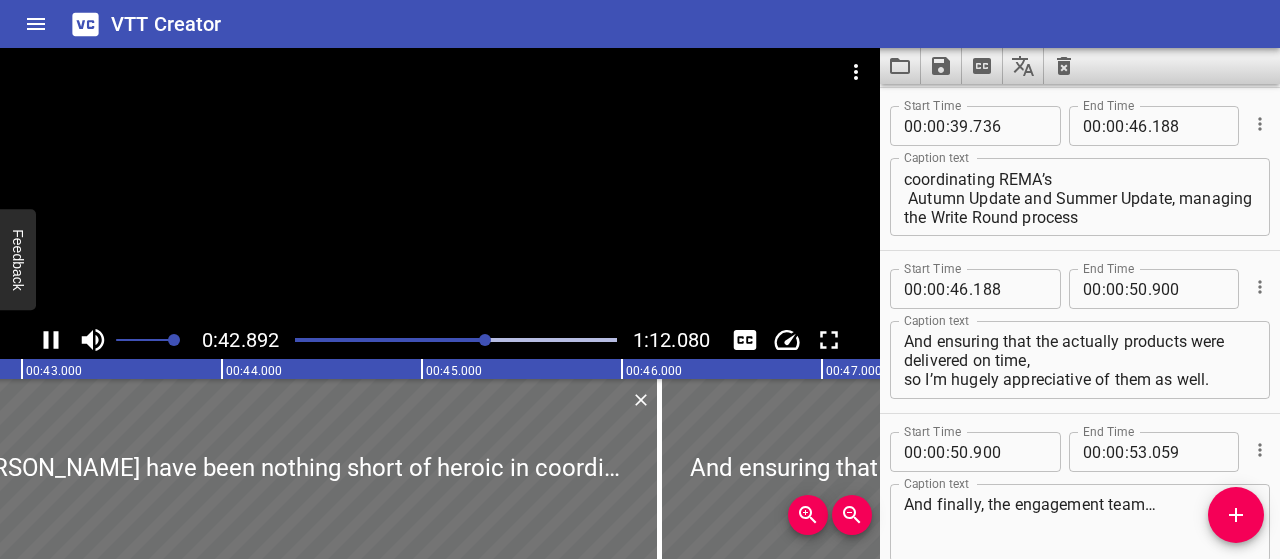click 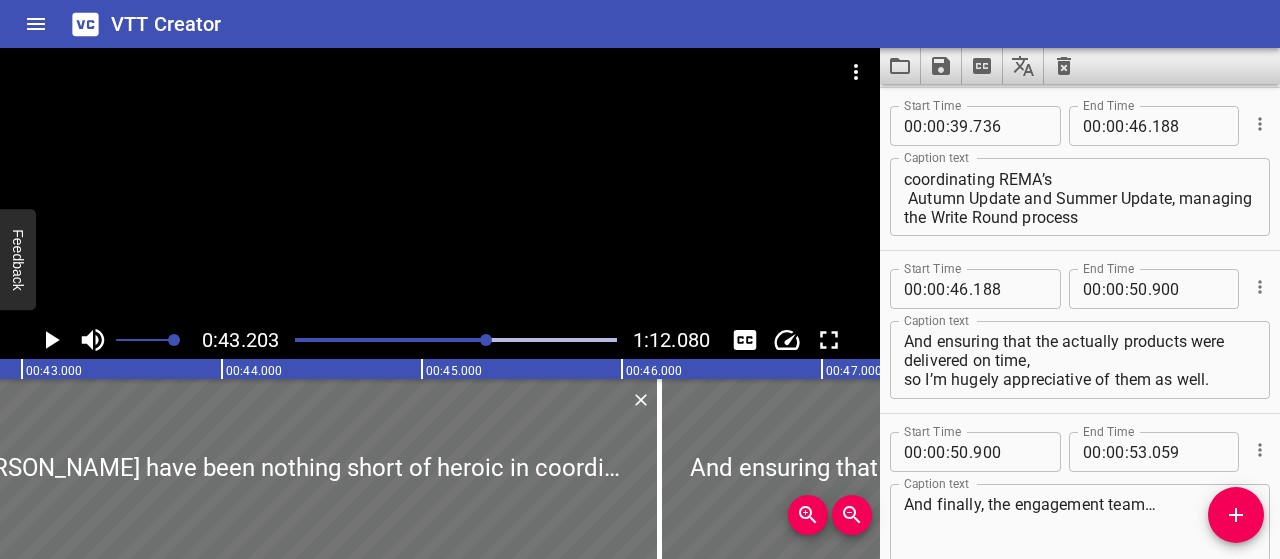 scroll, scrollTop: 0, scrollLeft: 8640, axis: horizontal 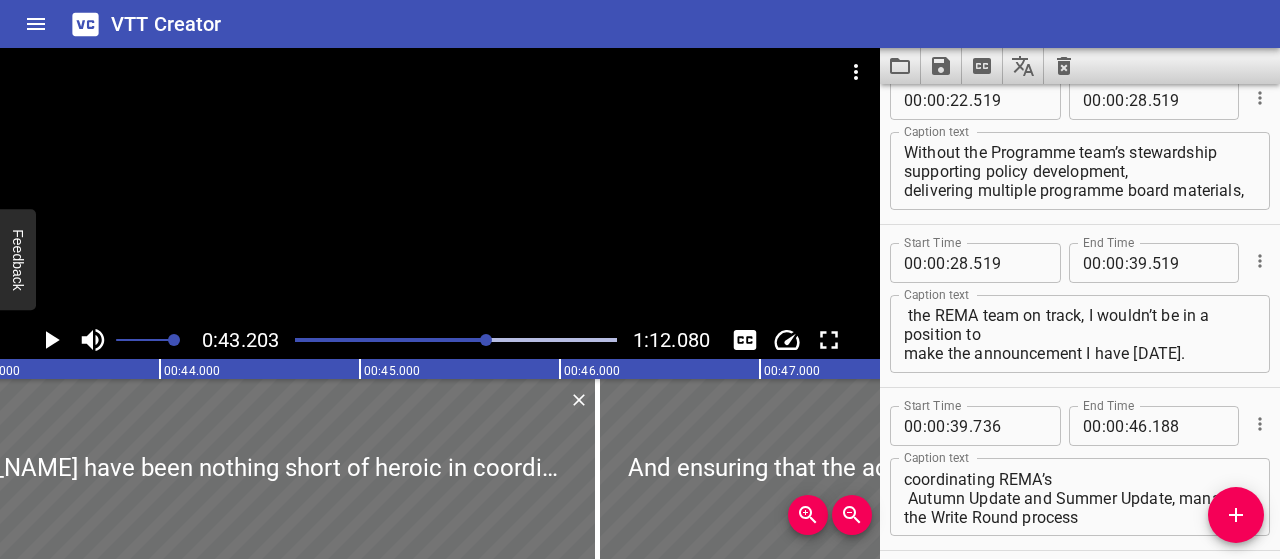 click on "provided a huge amount of information to various bodies as we looked
to jump through the necessary hoops, and generally kept
the REMA team on track, I wouldn’t be in a position to
make the announcement I have [DATE]." at bounding box center (1080, 334) 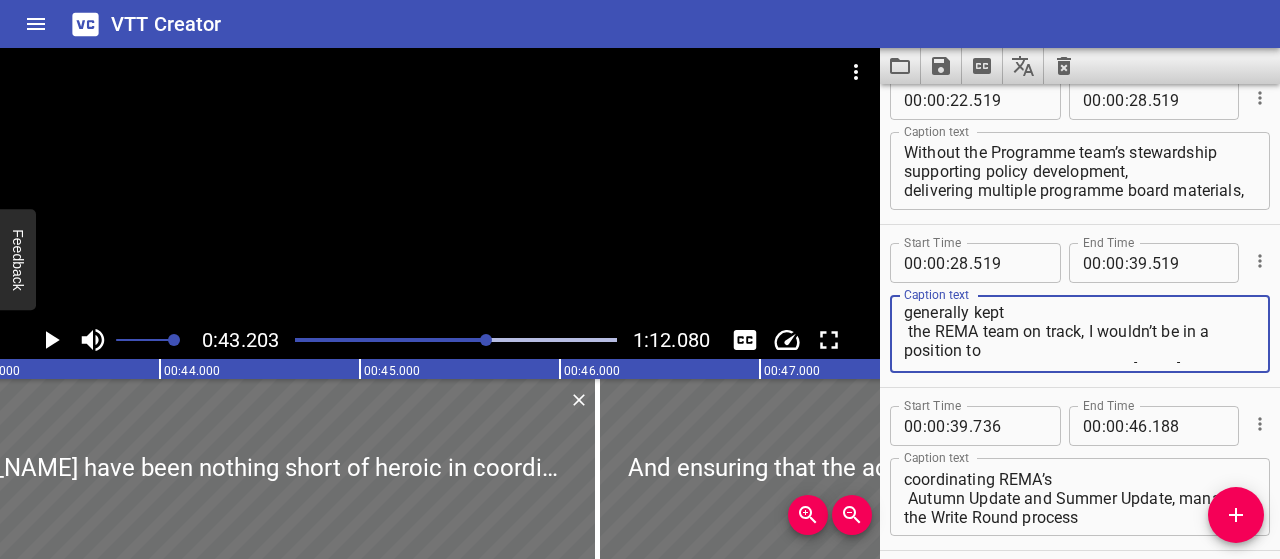 scroll, scrollTop: 36, scrollLeft: 0, axis: vertical 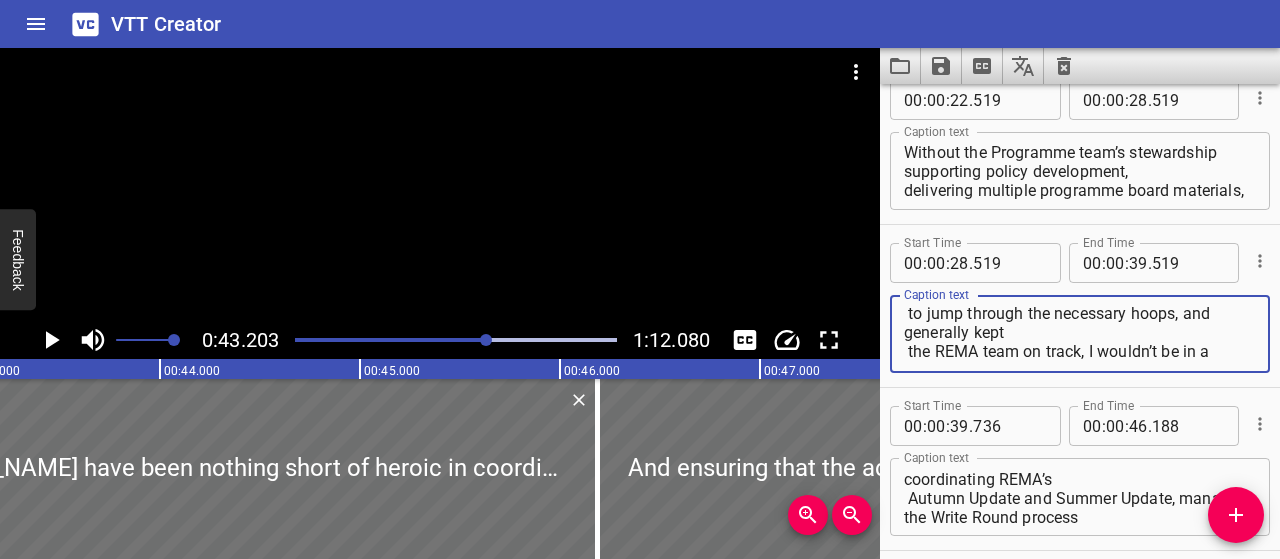 click on "provided a huge amount of information to various bodies as we looked
to jump through the necessary hoops, and generally kept
the REMA team on track, I wouldn’t be in a position to
make the announcement I have [DATE]." at bounding box center (1080, 334) 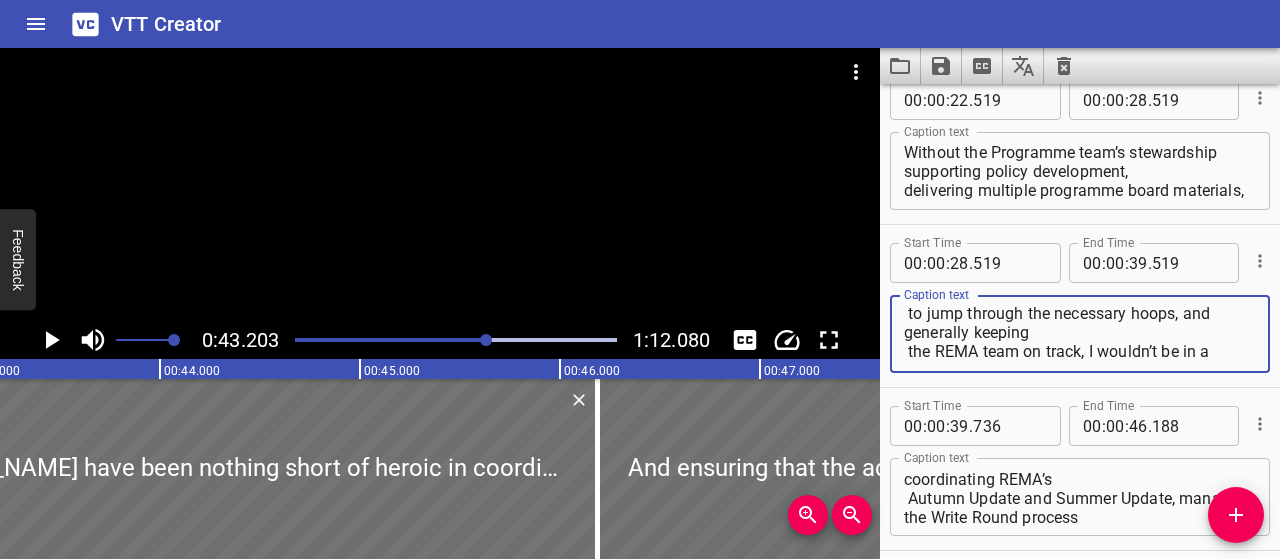scroll, scrollTop: 16, scrollLeft: 0, axis: vertical 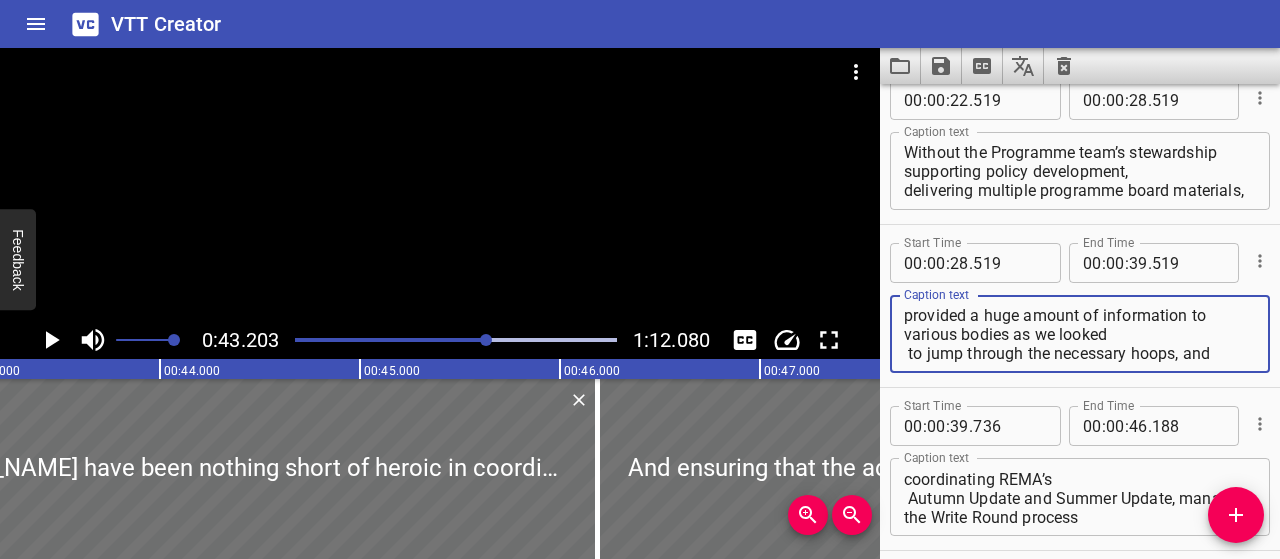 drag, startPoint x: 1186, startPoint y: 317, endPoint x: 901, endPoint y: 311, distance: 285.06314 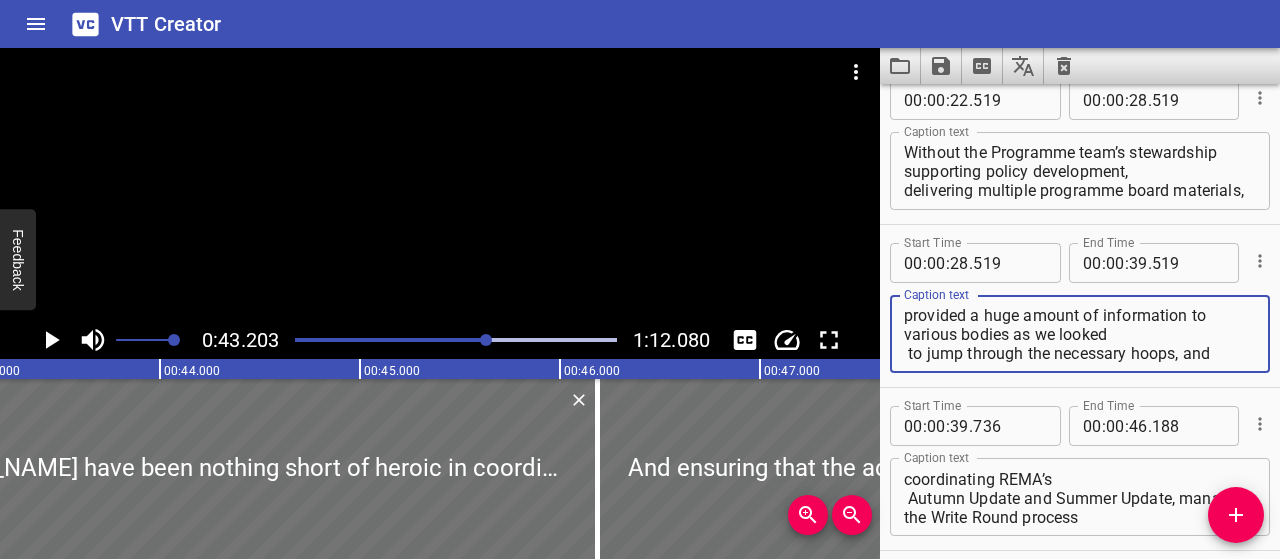 click on "provided a huge amount of information to various bodies as we looked
to jump through the necessary hoops, and generally keeping
the REMA team on track, I wouldn’t be in a position to
make the announcement I have [DATE]. Caption text" at bounding box center [1080, 334] 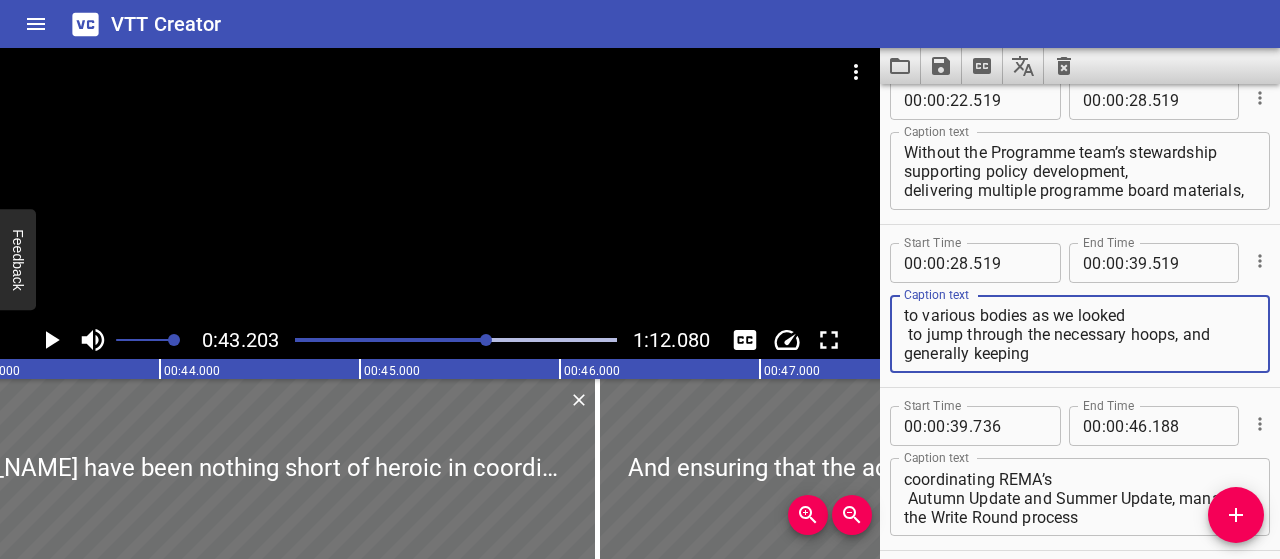 type on "to various bodies as we looked
to jump through the necessary hoops, and generally keeping
the REMA team on track, I wouldn’t be in a position to
make the announcement I have [DATE]." 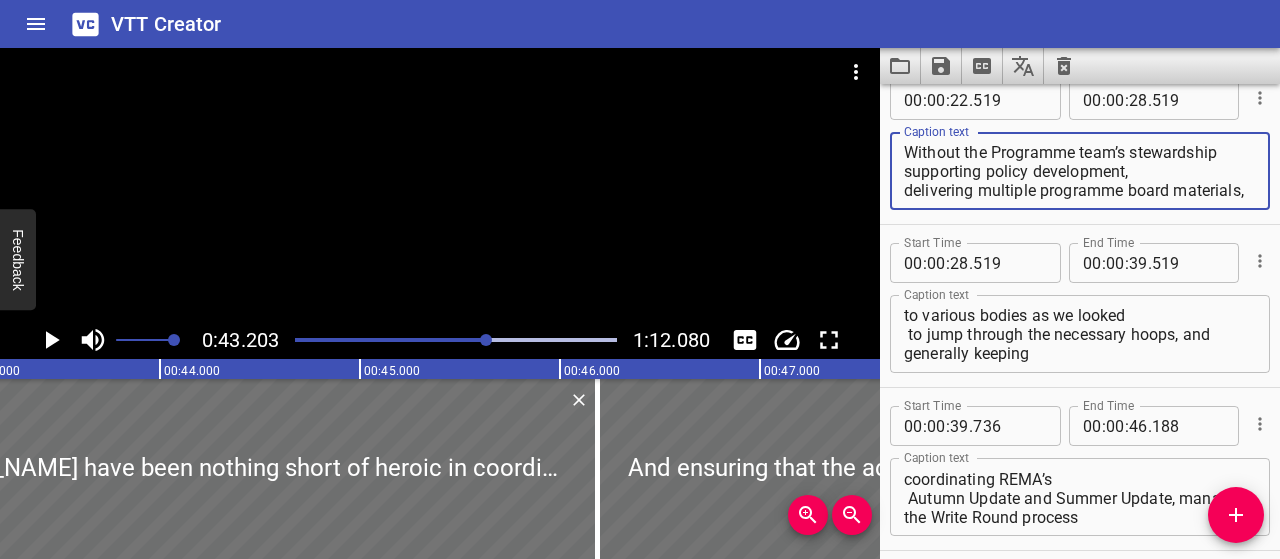 click on "Without the Programme team’s stewardship supporting policy development,
delivering multiple programme board materials," at bounding box center [1080, 171] 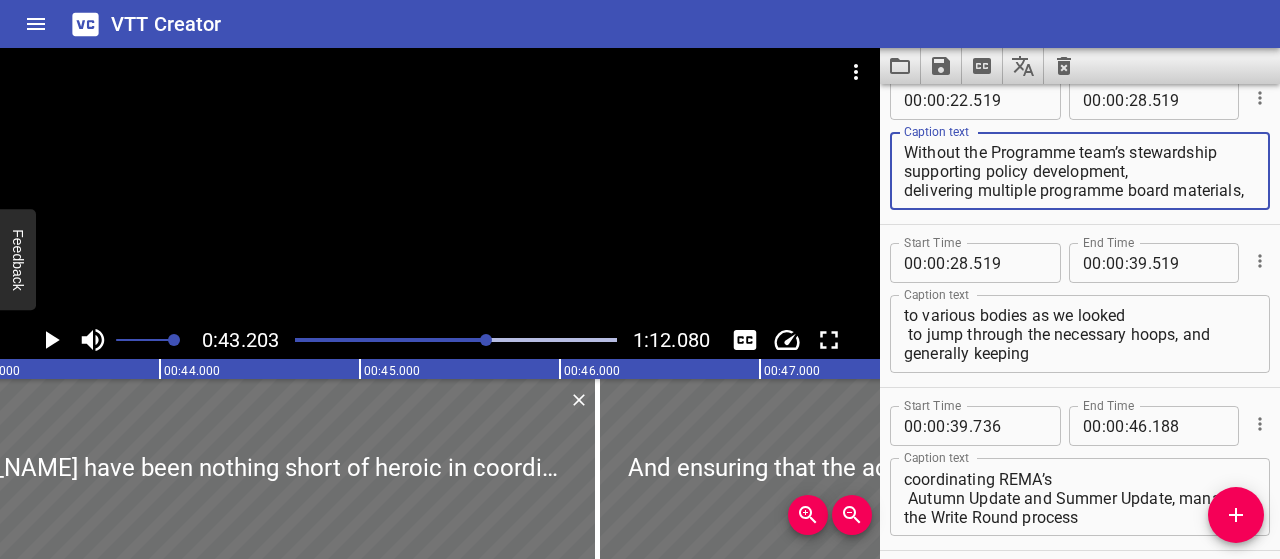 click on "Without the Programme team’s stewardship supporting policy development,
delivering multiple programme board materials," at bounding box center (1080, 171) 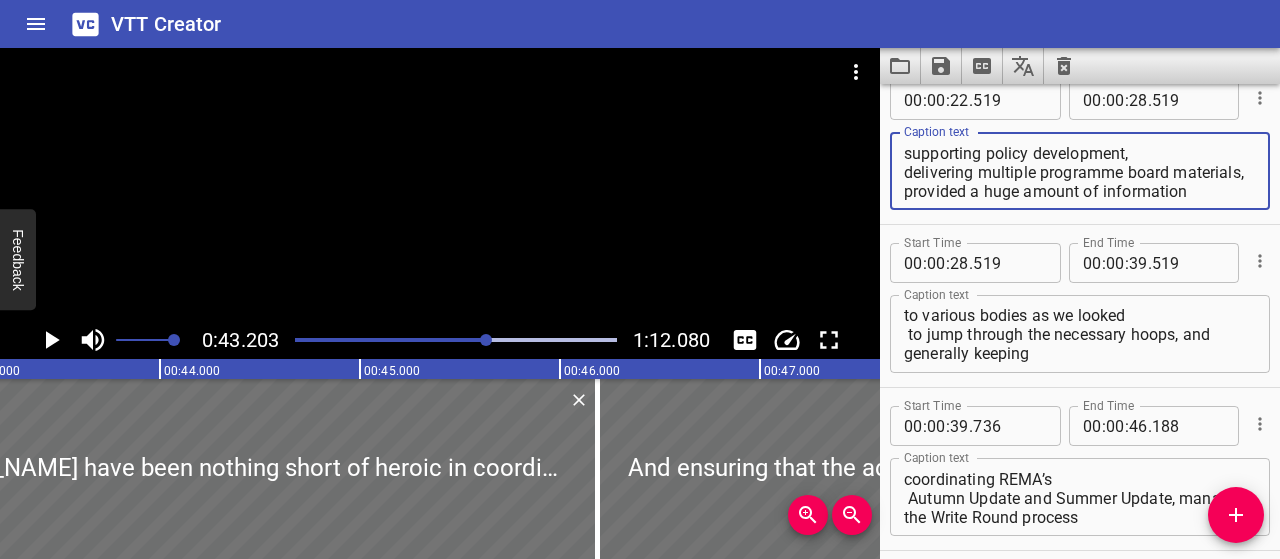 scroll, scrollTop: 38, scrollLeft: 0, axis: vertical 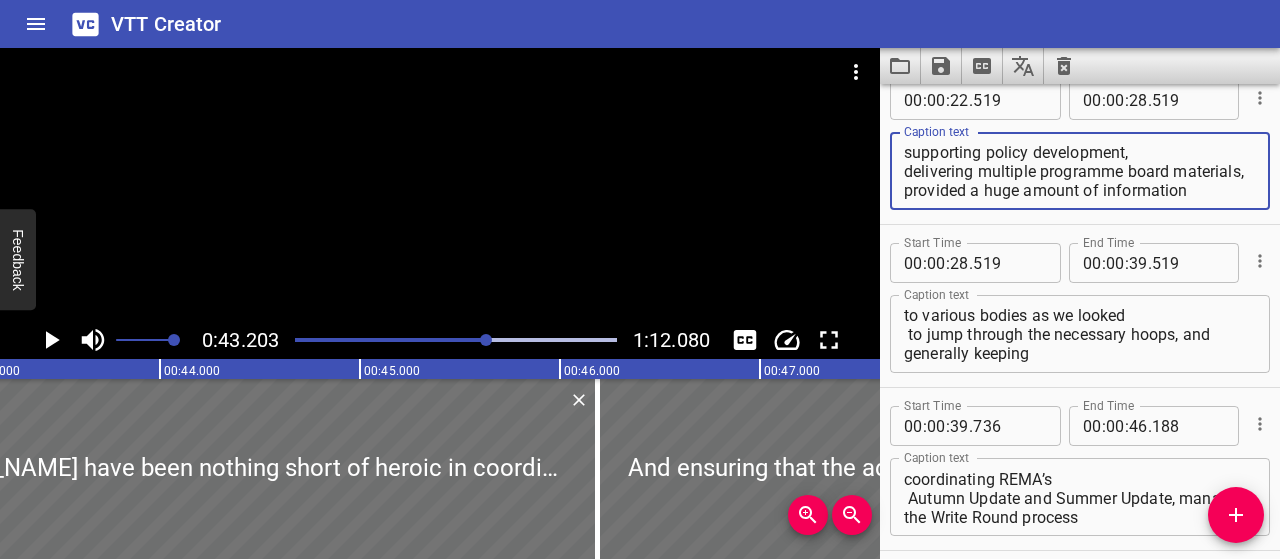 click on "Without the Programme team’s stewardship supporting policy development,
delivering multiple programme board materials,  provided a huge amount of information" at bounding box center [1080, 171] 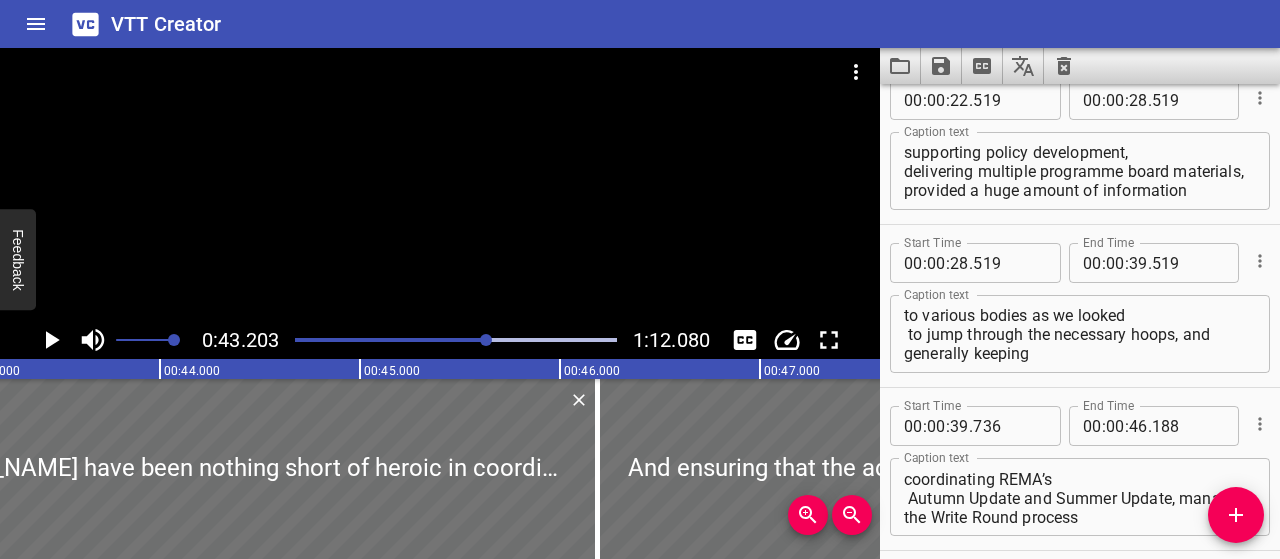 click at bounding box center (456, 340) 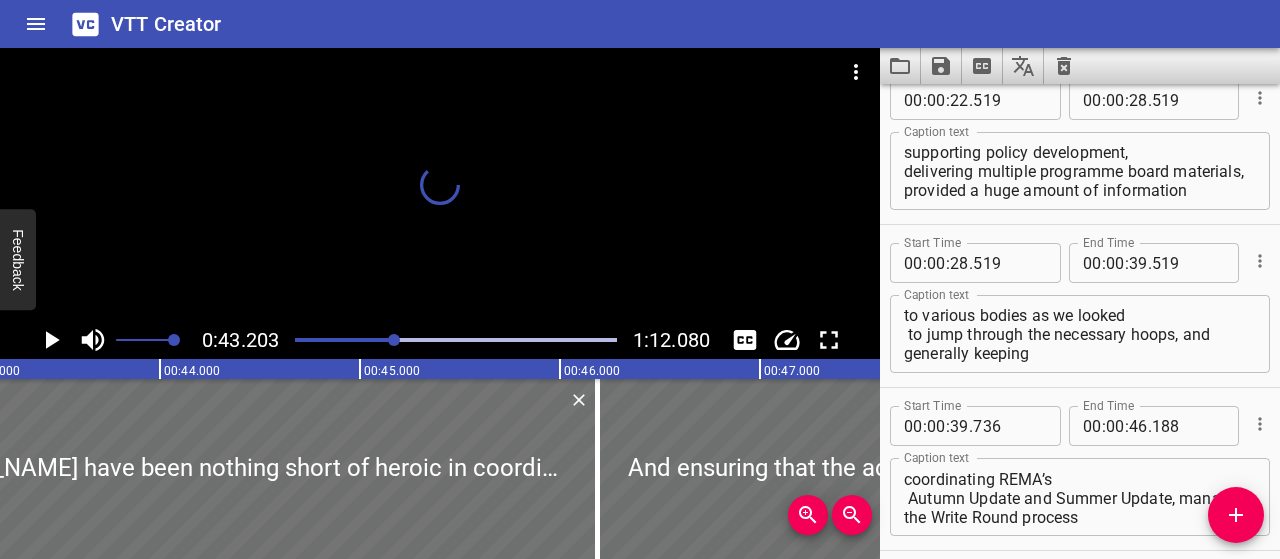 scroll, scrollTop: 0, scrollLeft: 8408, axis: horizontal 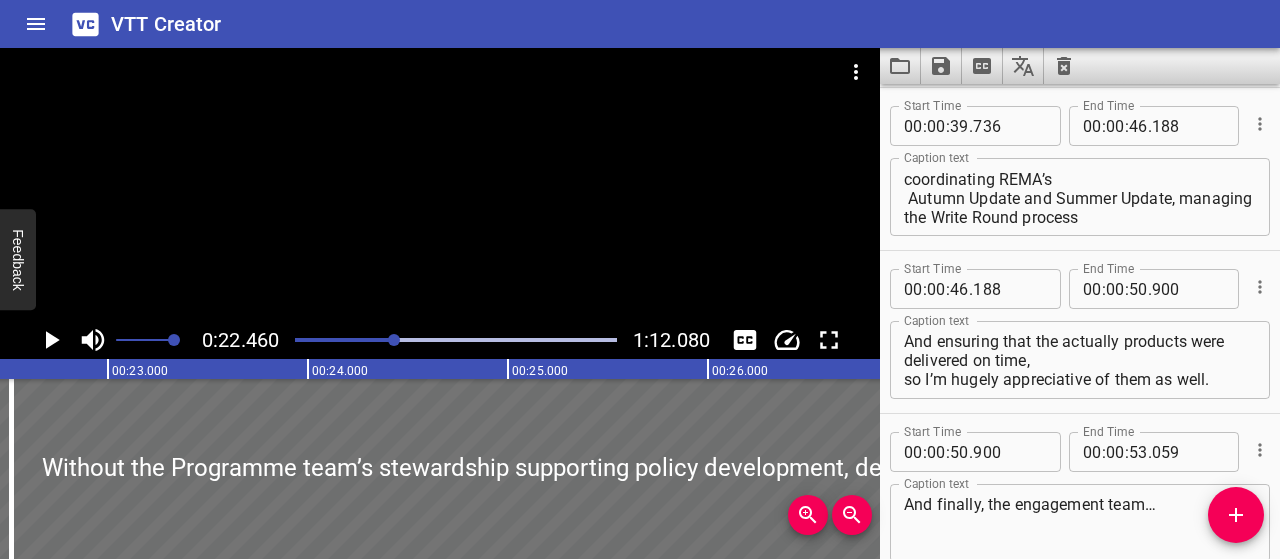 click at bounding box center (456, 340) 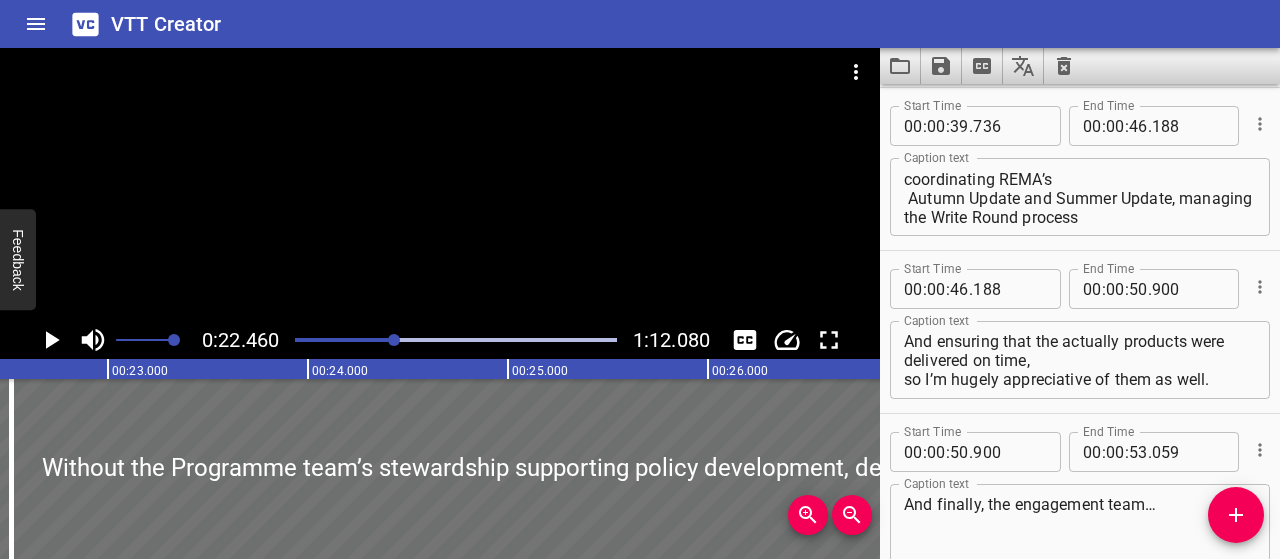 scroll, scrollTop: 0, scrollLeft: 4559, axis: horizontal 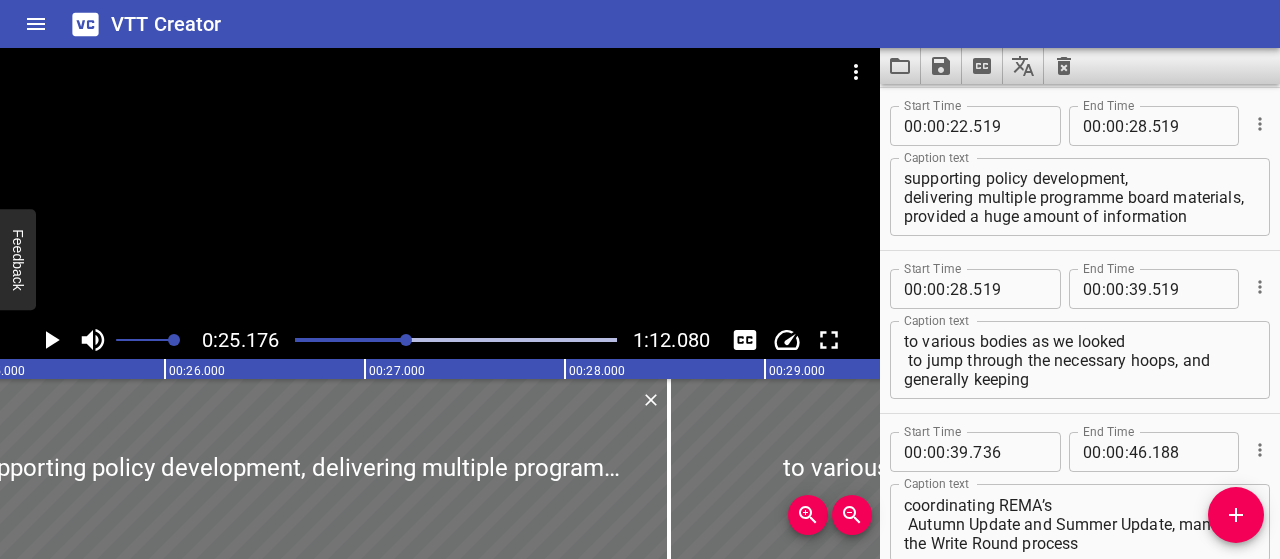 click on "Without the Programme team’s stewardship supporting policy development,
delivering multiple programme board materials, provided a huge amount of information" at bounding box center (1080, 197) 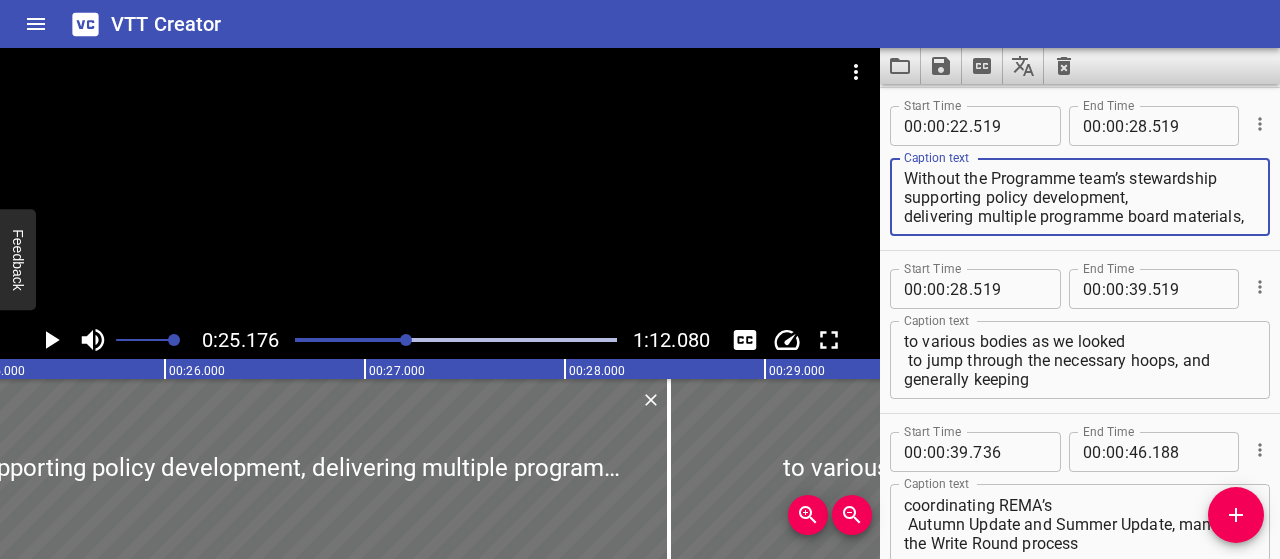 scroll, scrollTop: 0, scrollLeft: 0, axis: both 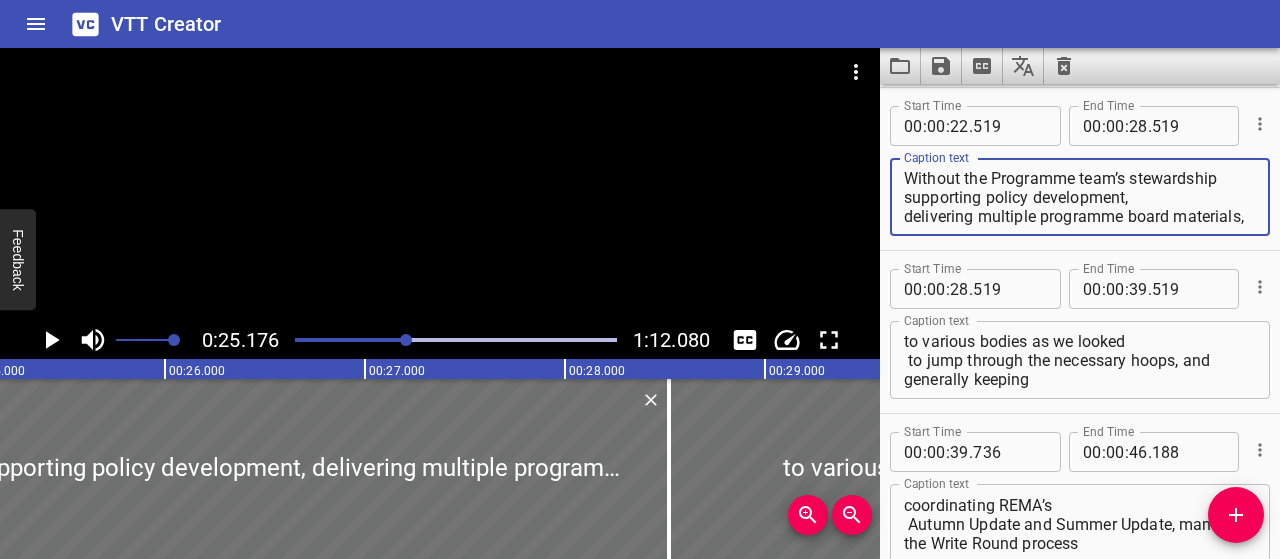 click on "Without the Programme team’s stewardship supporting policy development,
delivering multiple programme board materials,
provided a huge amount of information" at bounding box center (1080, 197) 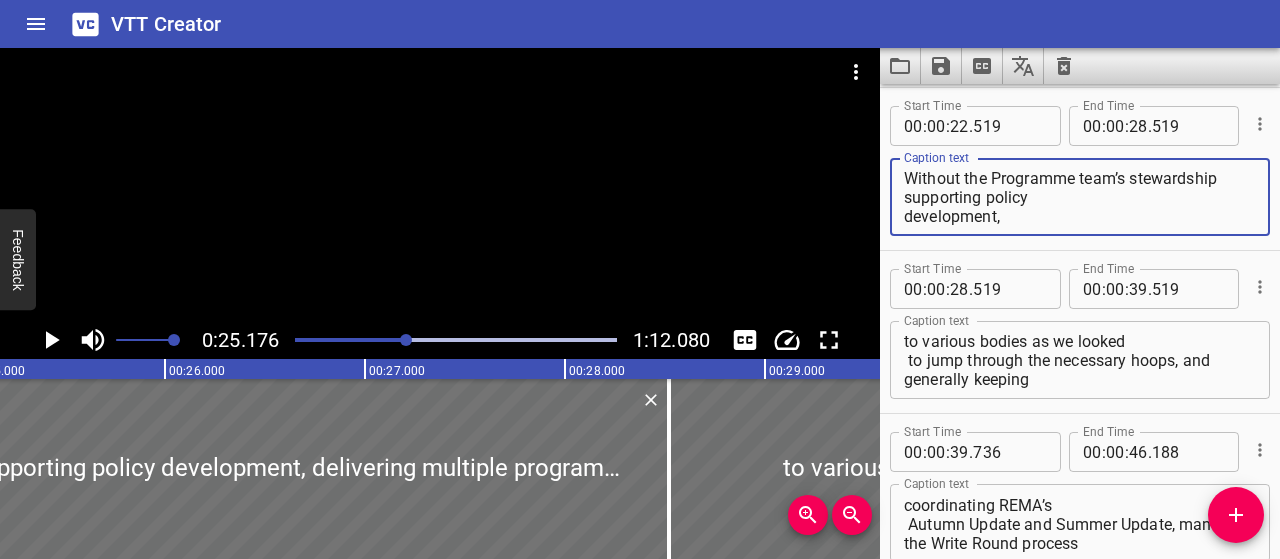 click on "Without the Programme team’s stewardship supporting policy
development,
delivering multiple programme board materials,
provided a huge amount of information" at bounding box center [1080, 197] 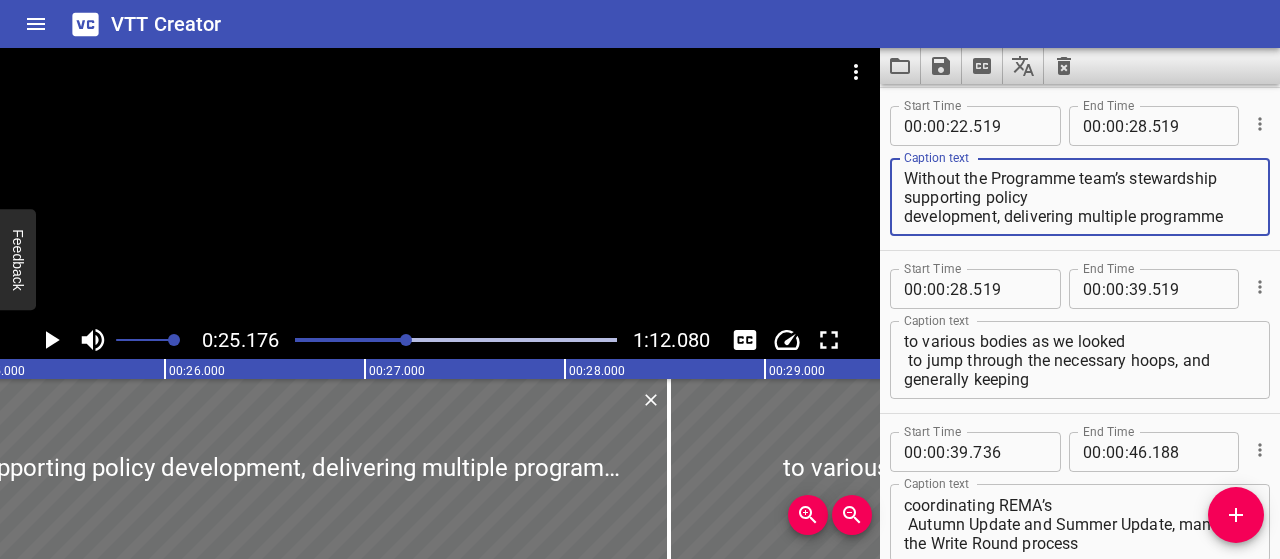 scroll, scrollTop: 589, scrollLeft: 0, axis: vertical 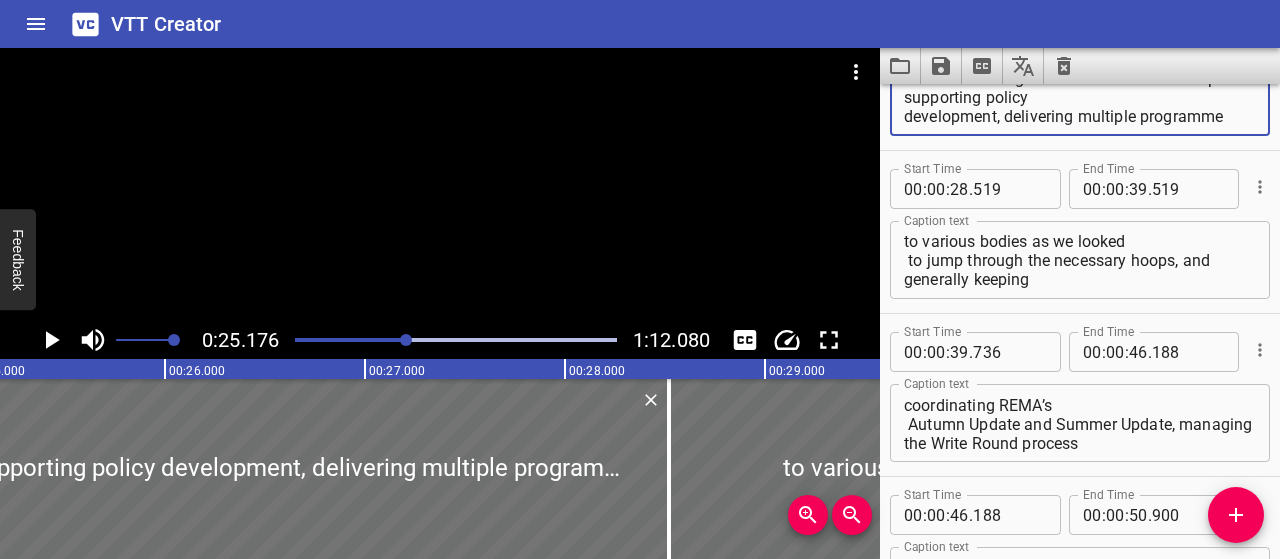 type on "Without the Programme team’s stewardship supporting policy
development, delivering multiple programme board materials,
provided a huge amount of information" 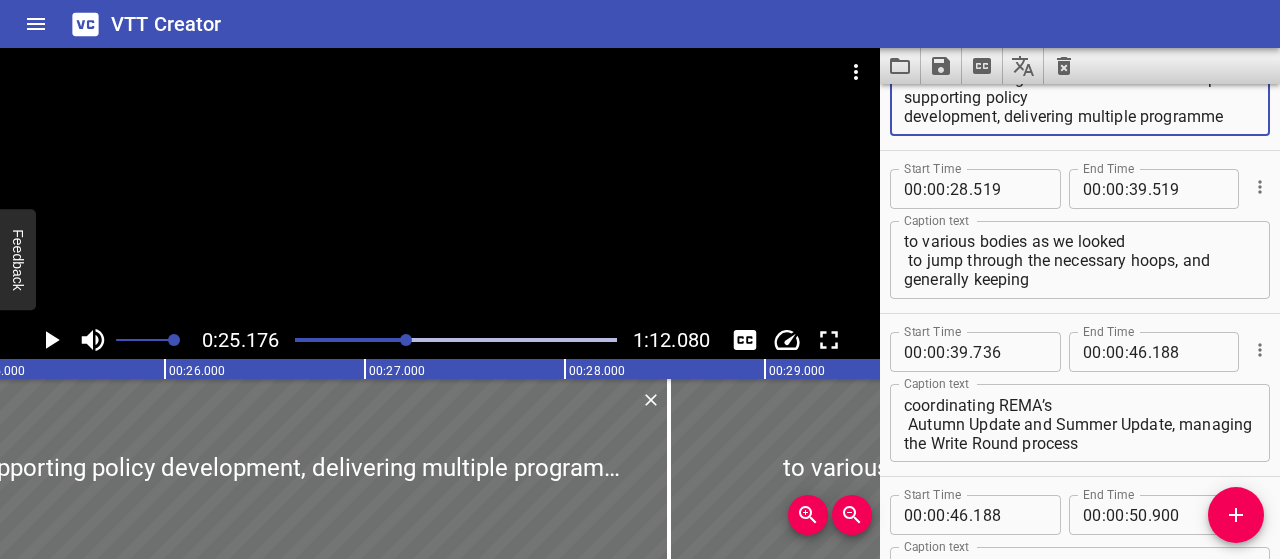 click 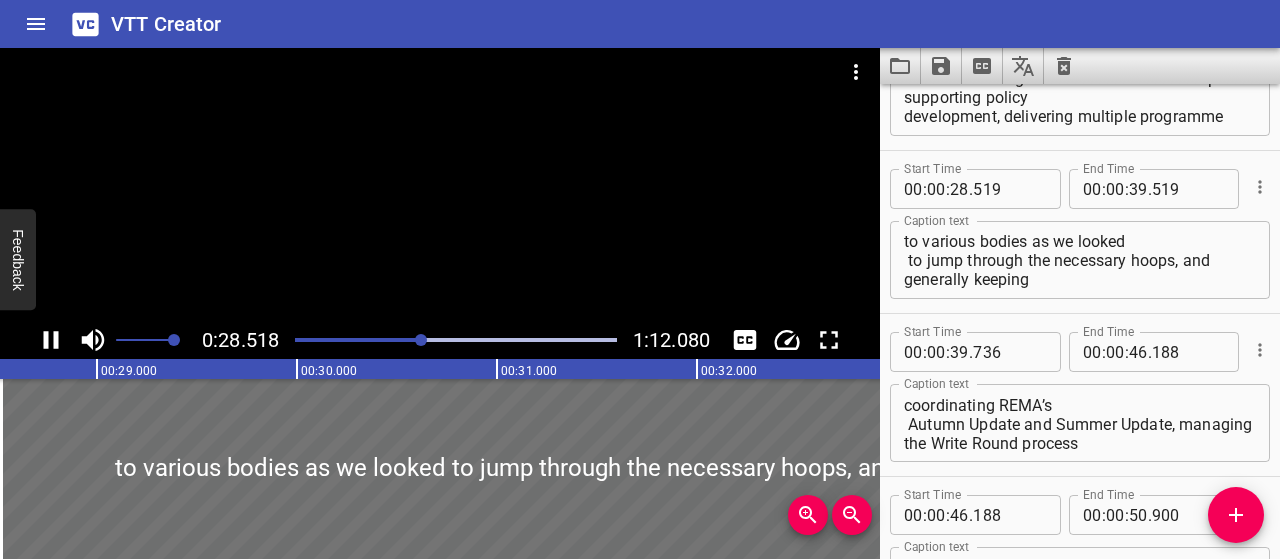 scroll, scrollTop: 0, scrollLeft: 5751, axis: horizontal 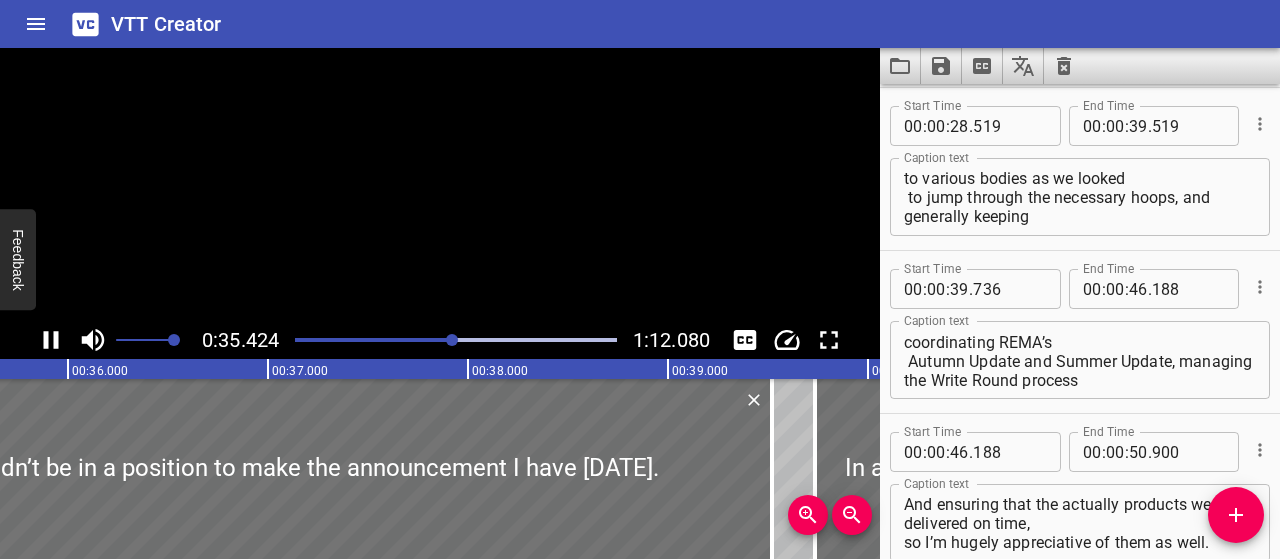 click 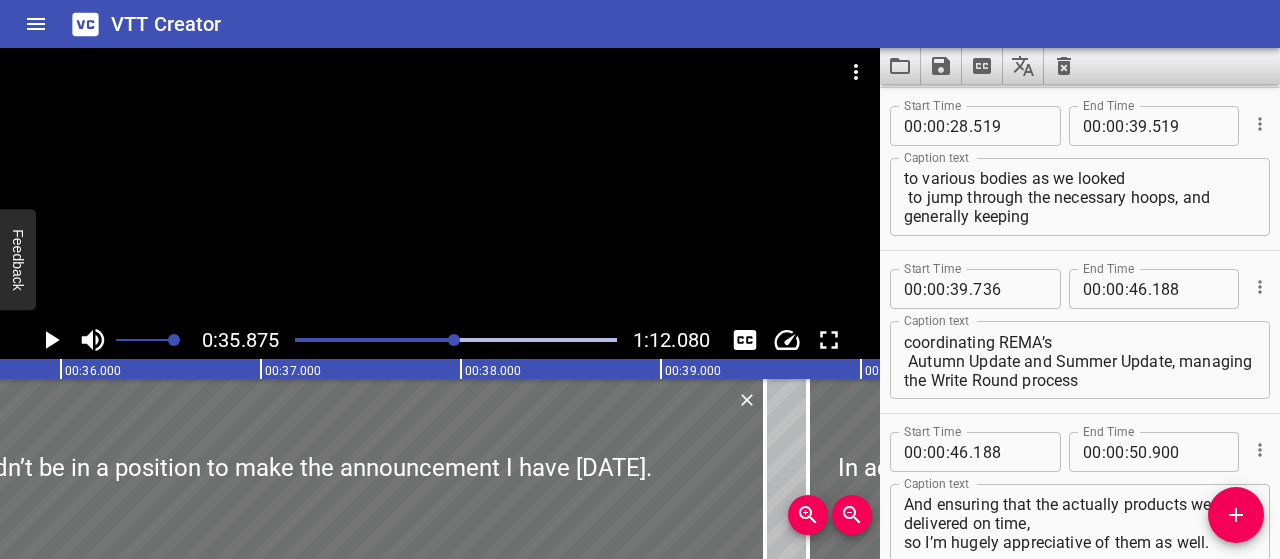 scroll, scrollTop: 0, scrollLeft: 7174, axis: horizontal 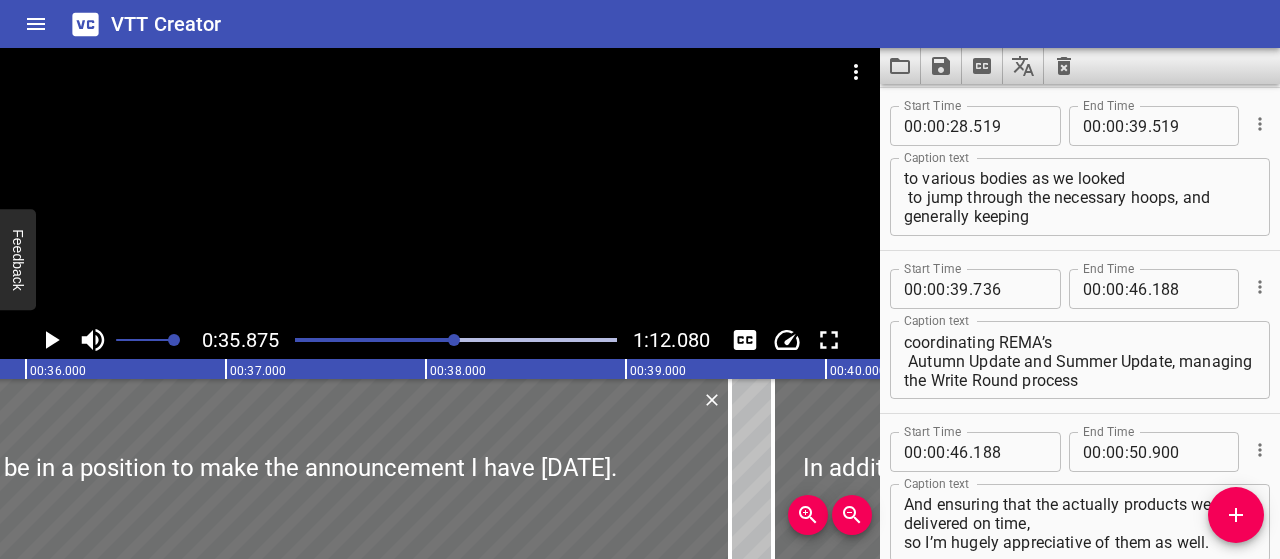 click on "to various bodies as we looked
to jump through the necessary hoops, and generally keeping
the REMA team on track, I wouldn’t be in a position to
make the announcement I have [DATE]." at bounding box center (1080, 197) 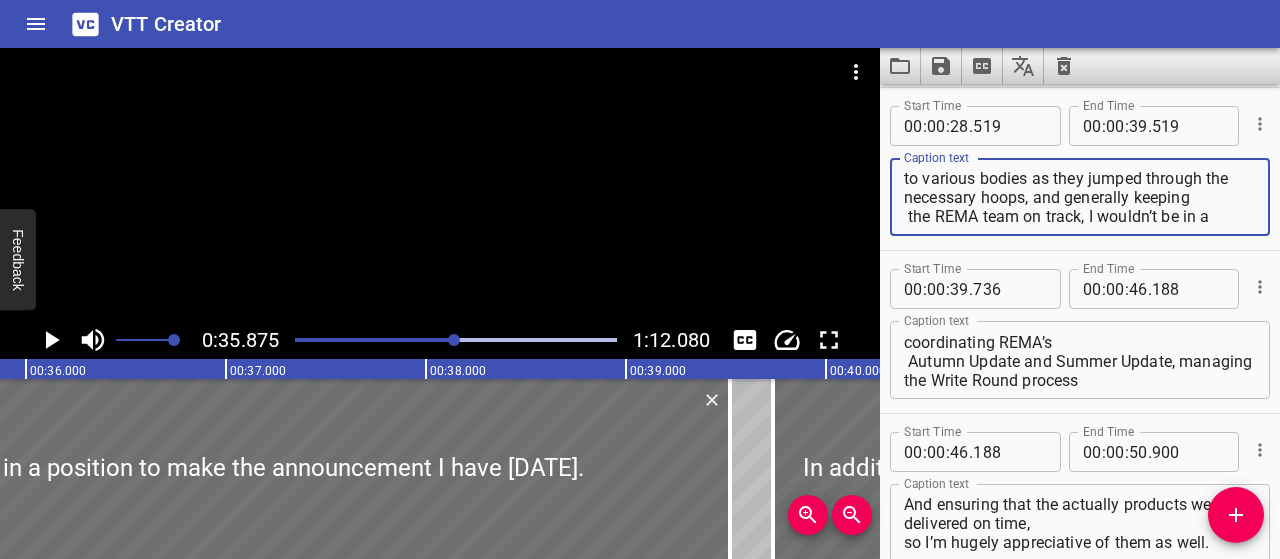 click on "to various bodies as they jumped through the necessary hoops, and generally keeping
the REMA team on track, I wouldn’t be in a position to
make the announcement I have [DATE]." at bounding box center [1080, 197] 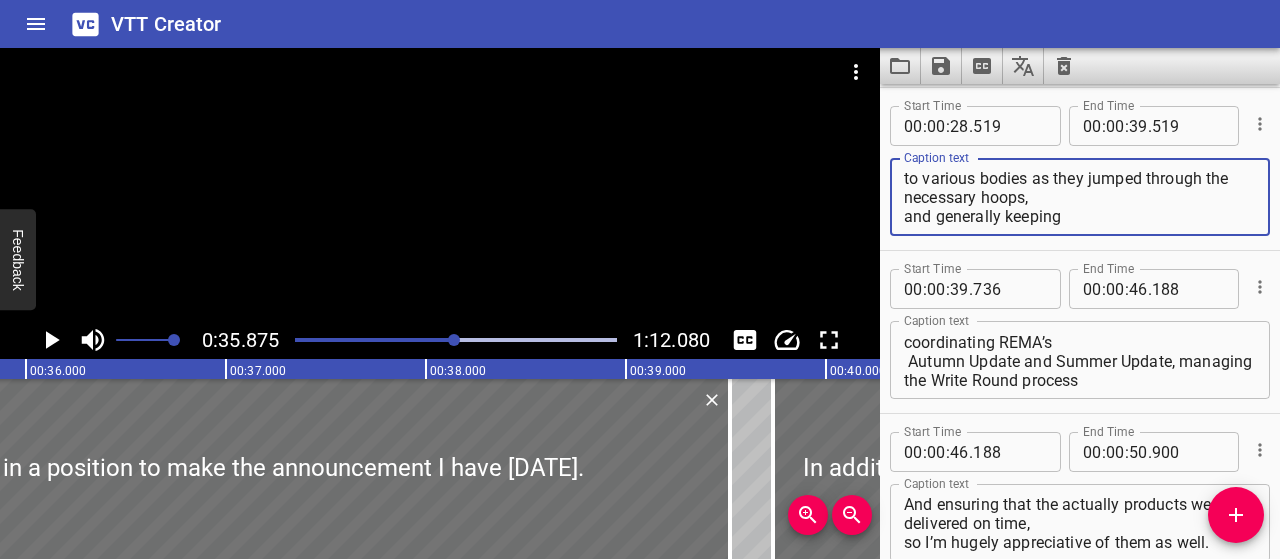 click on "to various bodies as they jumped through the necessary hoops,
and generally keeping
the REMA team on track, I wouldn’t be in a position to
make the announcement I have [DATE]." at bounding box center [1080, 197] 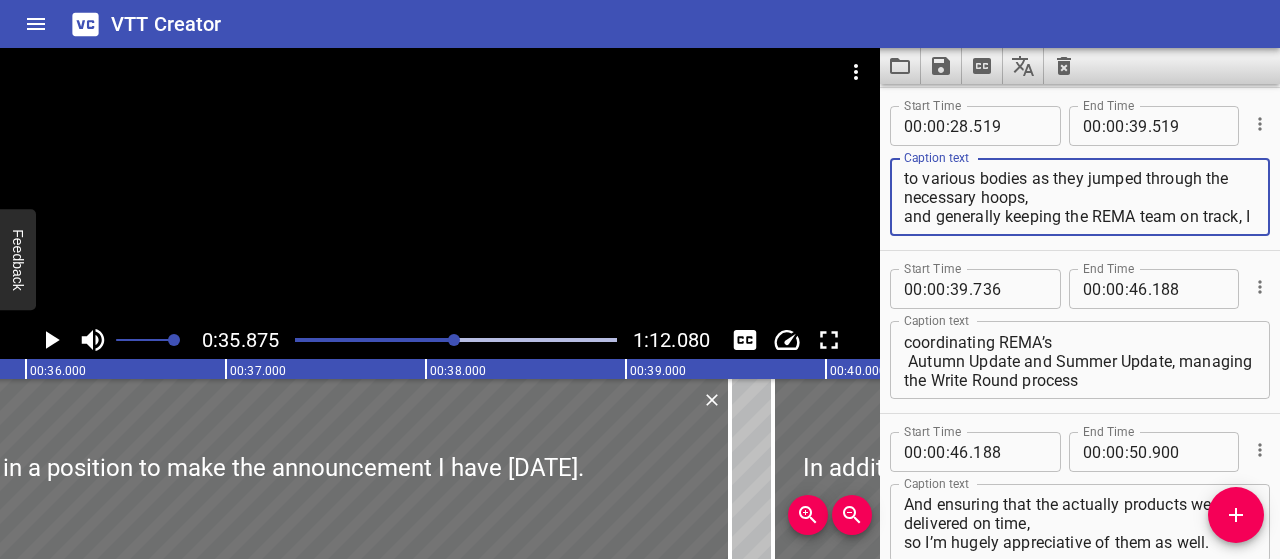 type on "to various bodies as they jumped through the necessary hoops,
and generally keeping the REMA team on track, I wouldn’t be in a position to
make the announcement I have [DATE]." 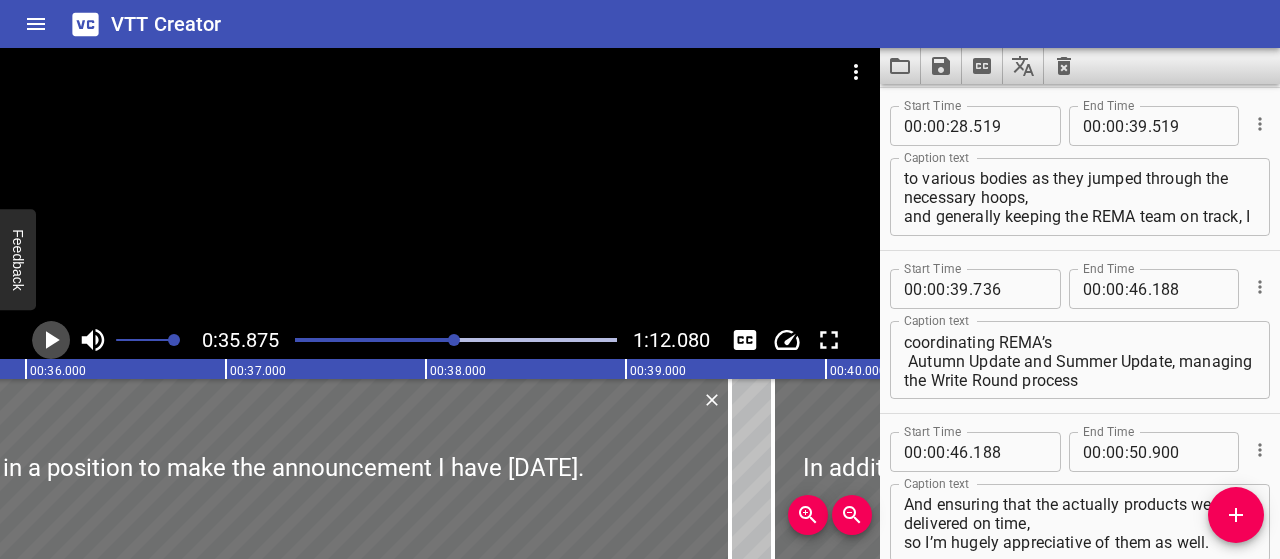 click 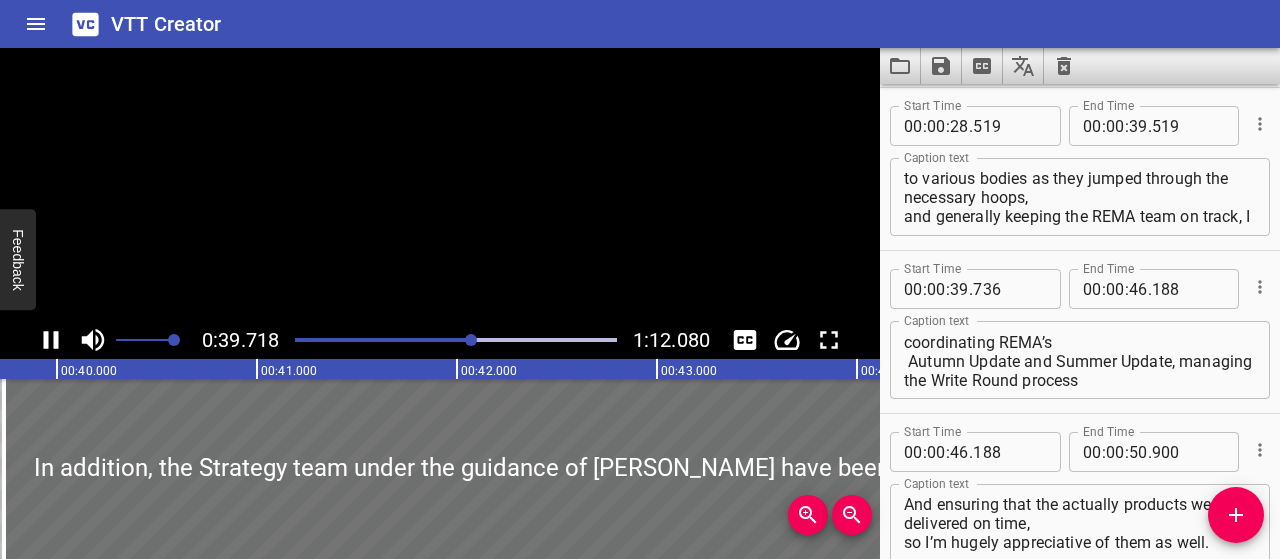 scroll, scrollTop: 0, scrollLeft: 7991, axis: horizontal 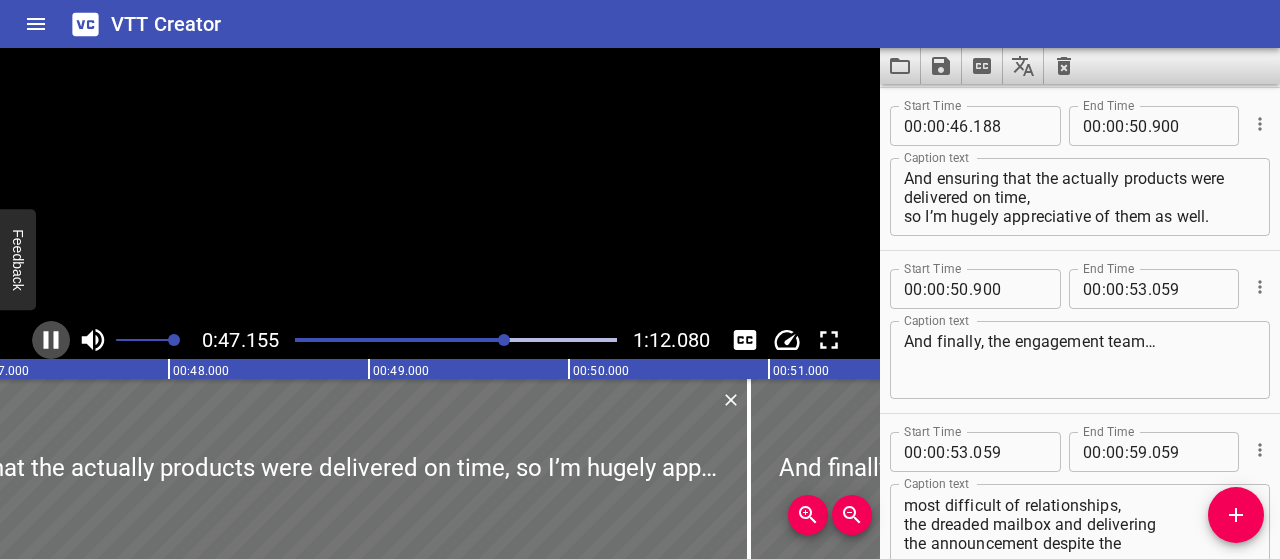 click 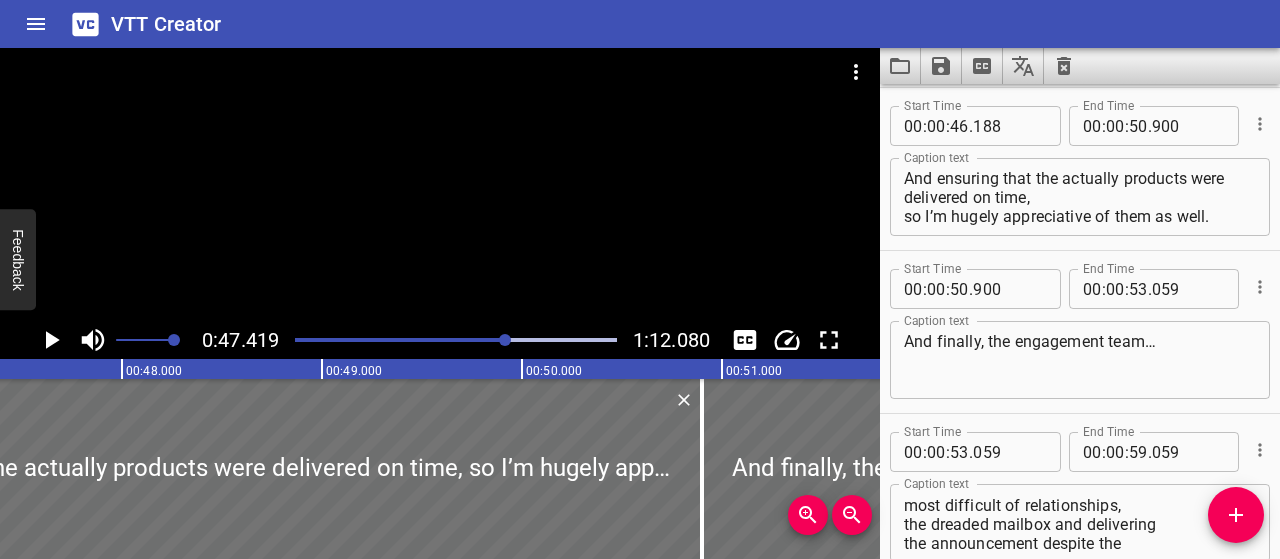 scroll, scrollTop: 0, scrollLeft: 9484, axis: horizontal 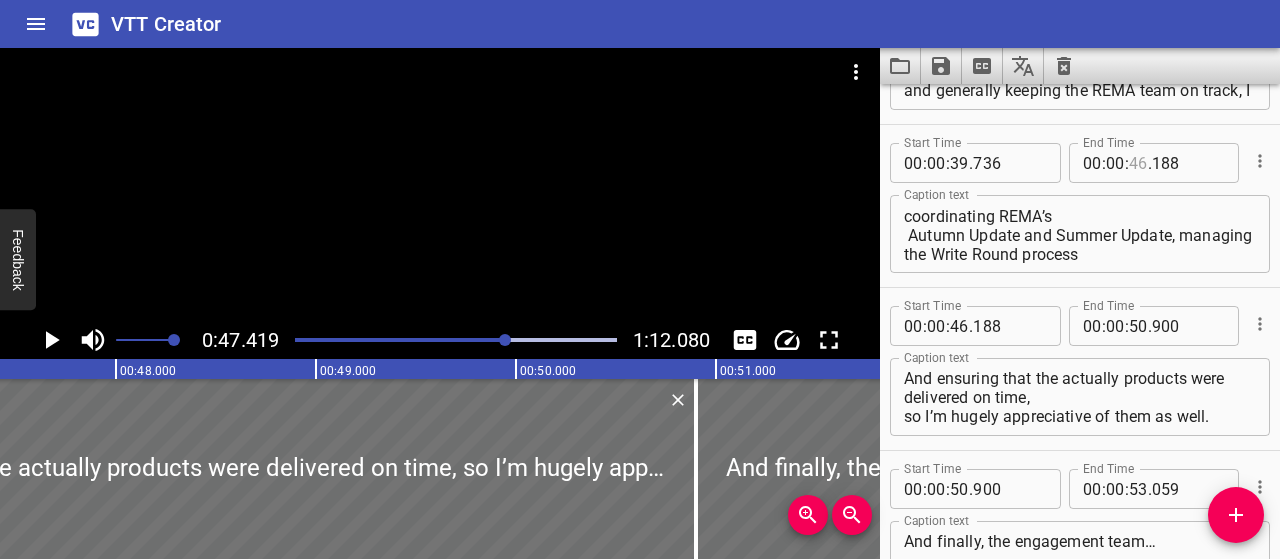 click at bounding box center [1138, 163] 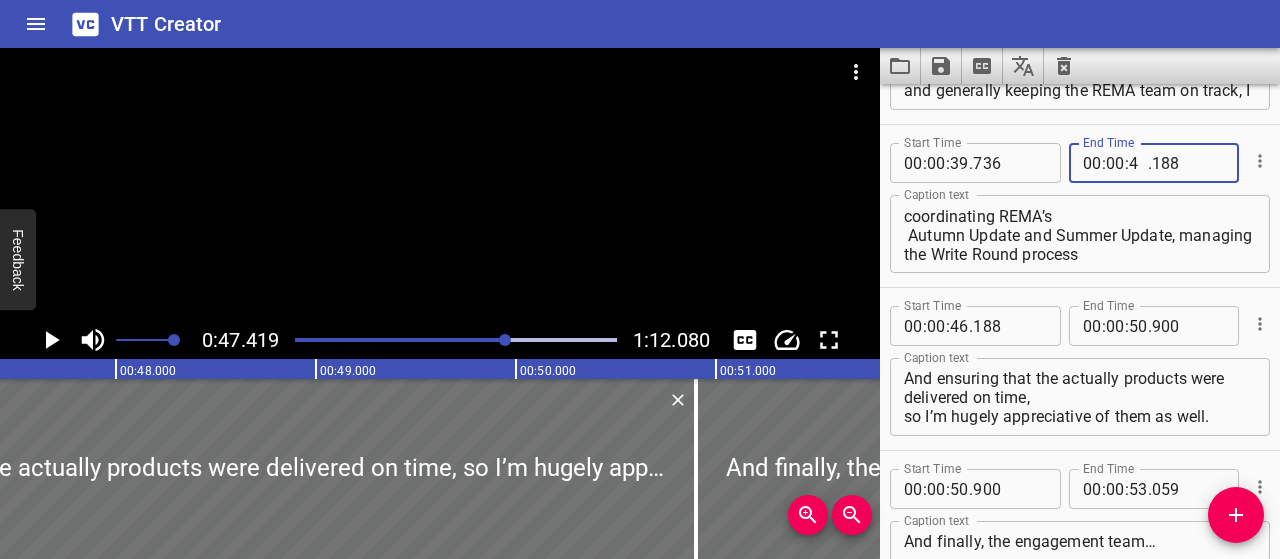 type on "47" 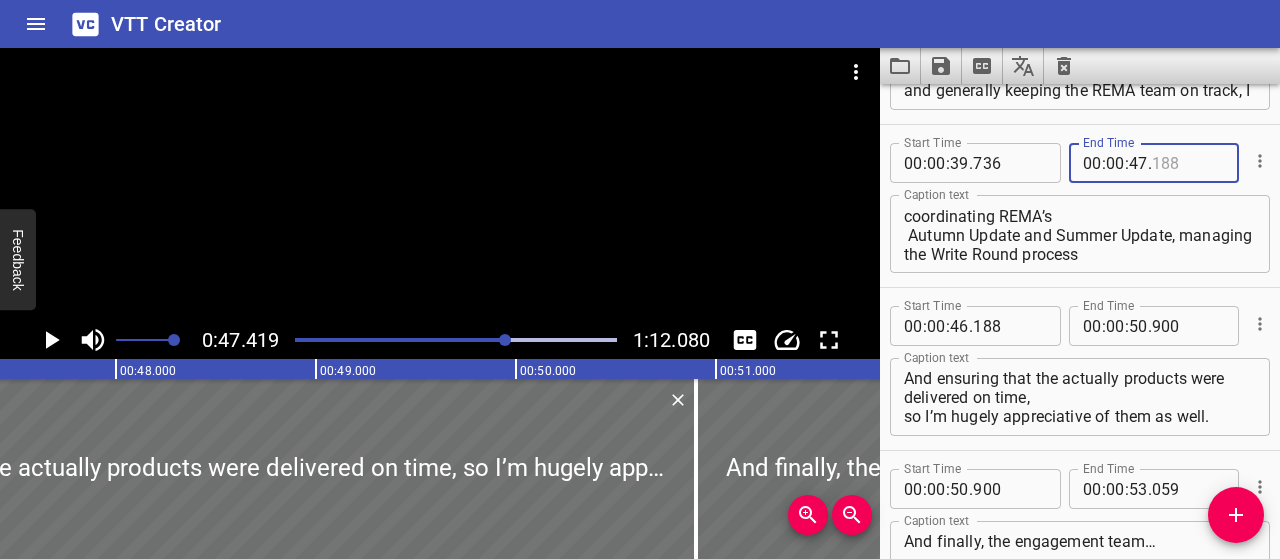 type on "188" 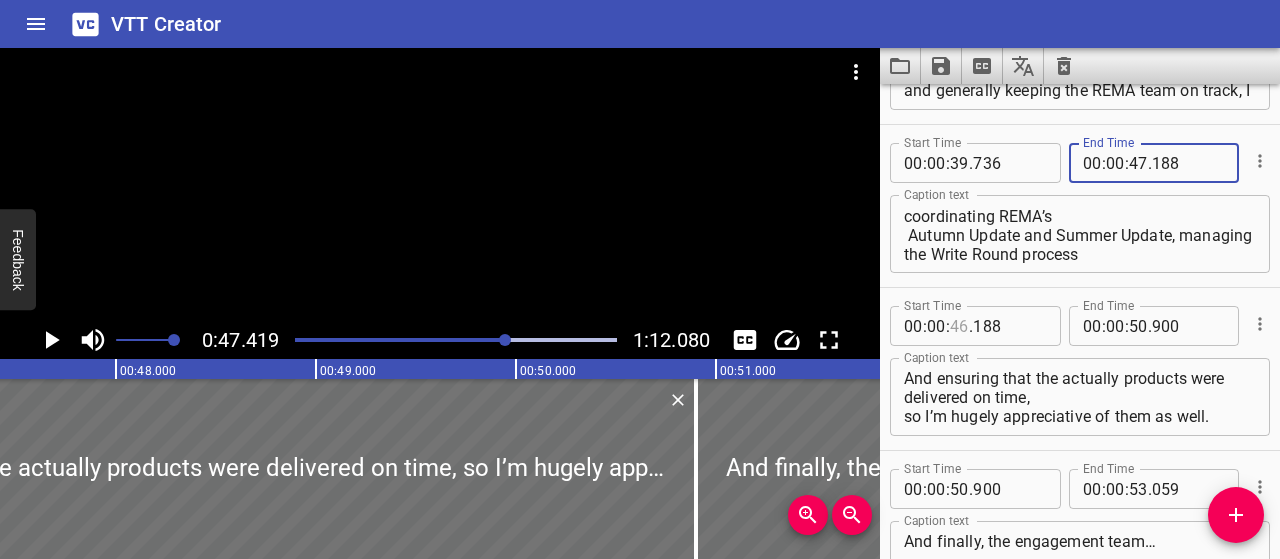 click at bounding box center [959, 326] 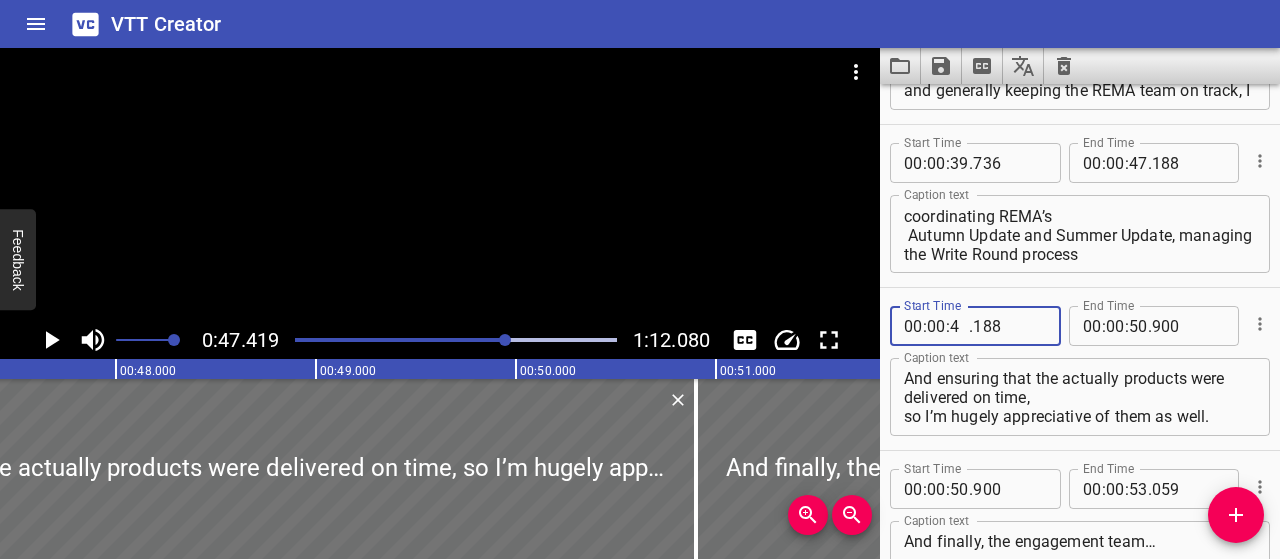 type on "47" 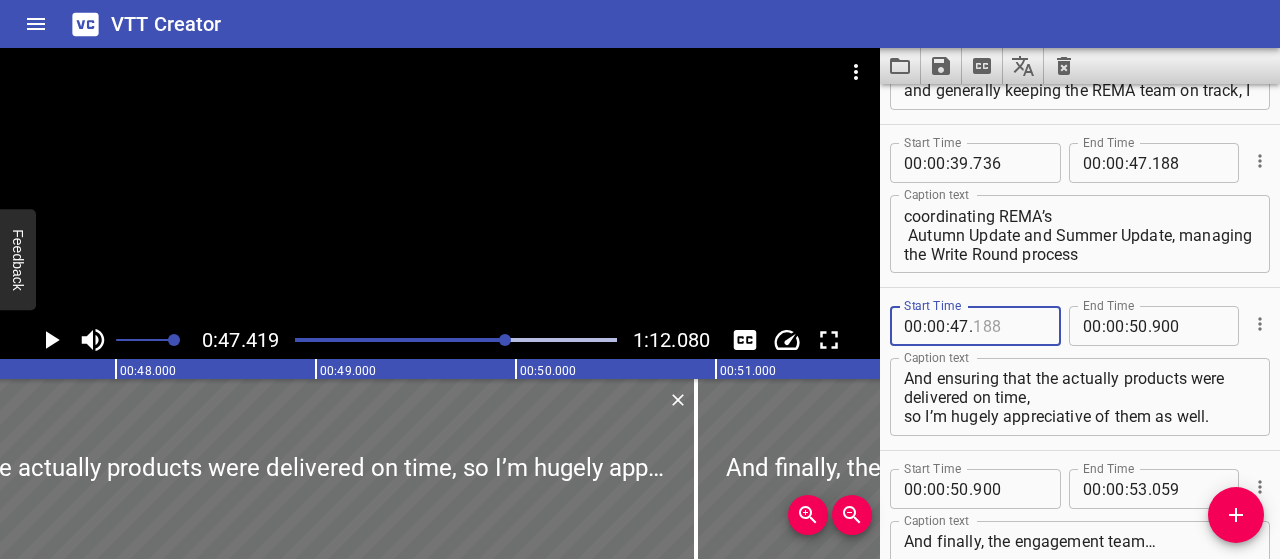 type on "188" 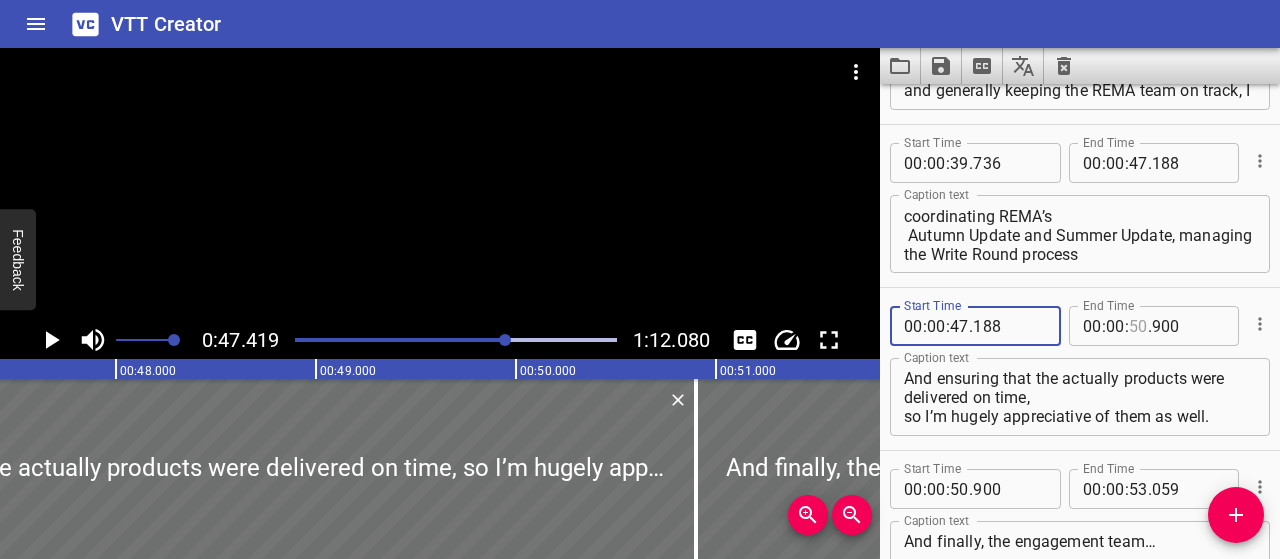 click at bounding box center [1138, 326] 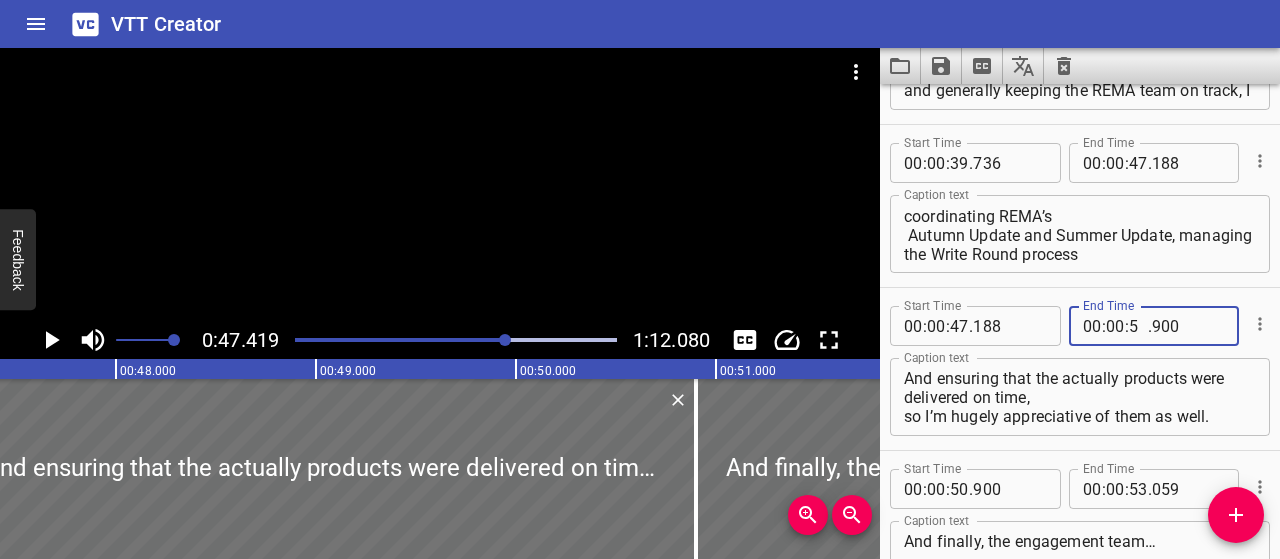 type on "51" 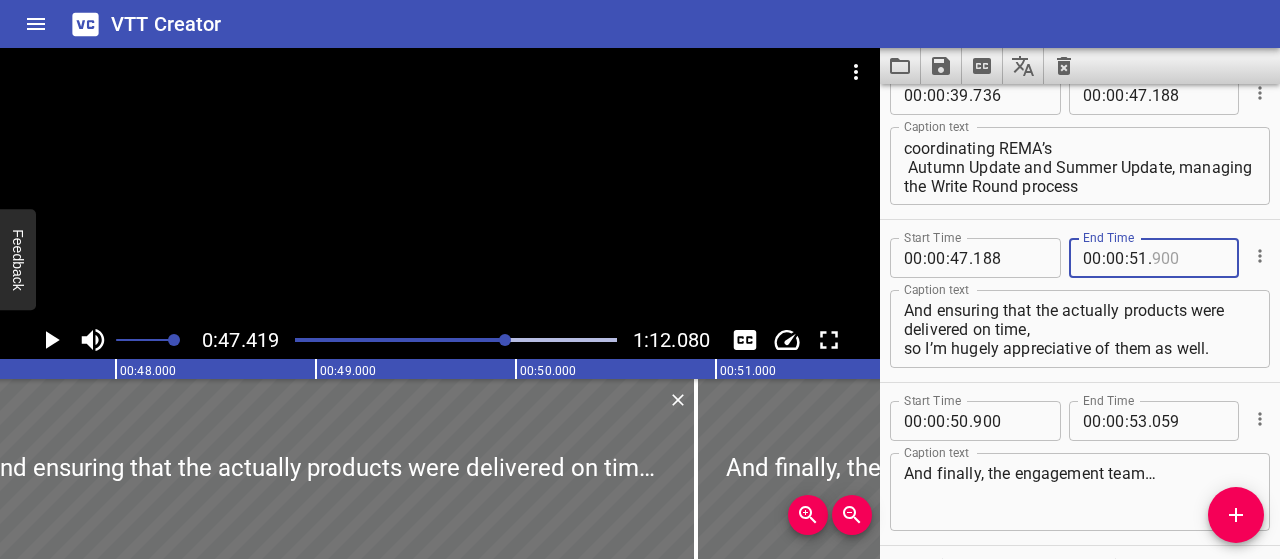 scroll, scrollTop: 878, scrollLeft: 0, axis: vertical 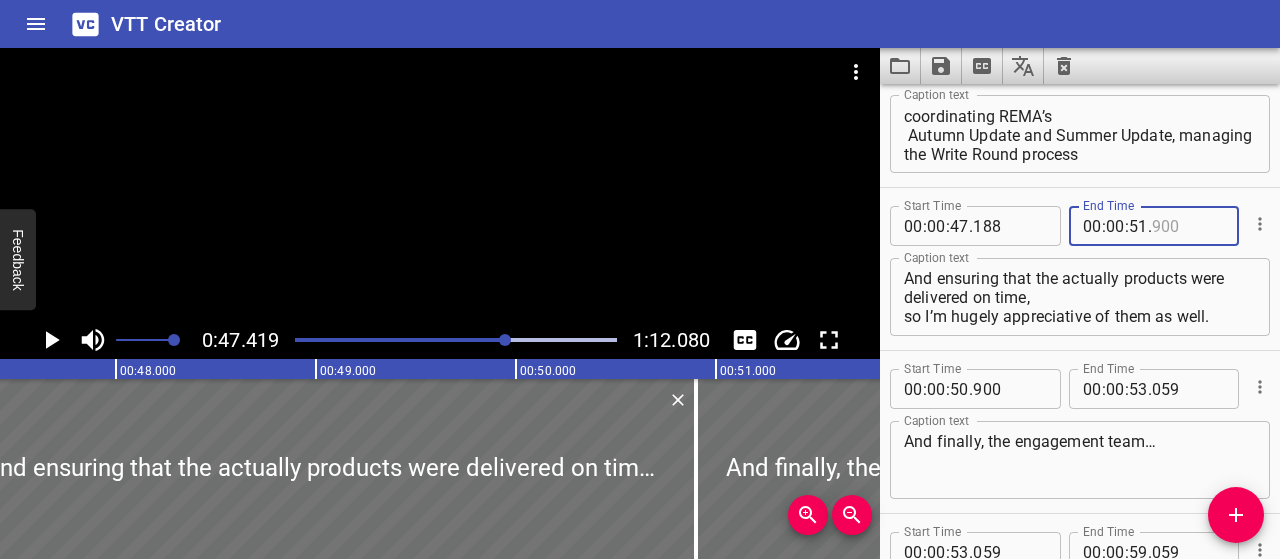 type on "900" 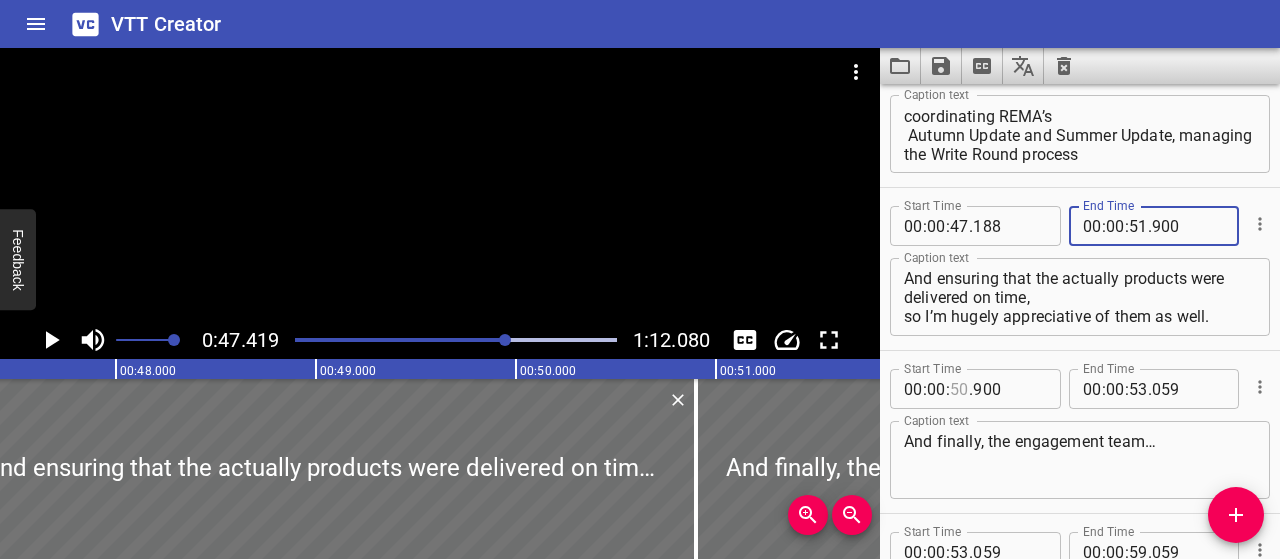 click at bounding box center [959, 389] 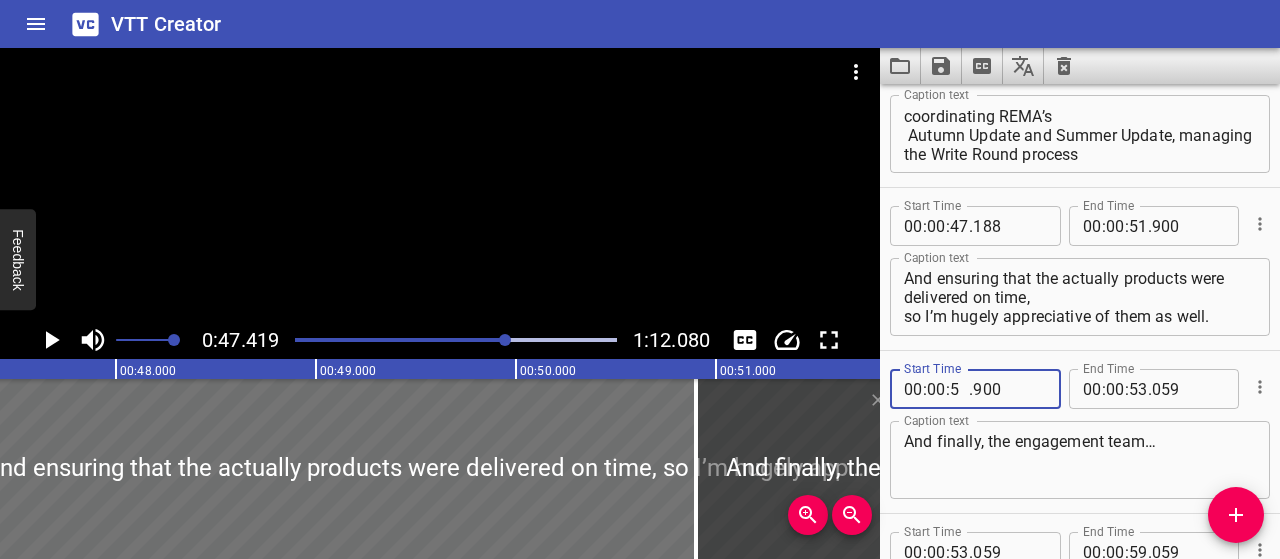 type on "51" 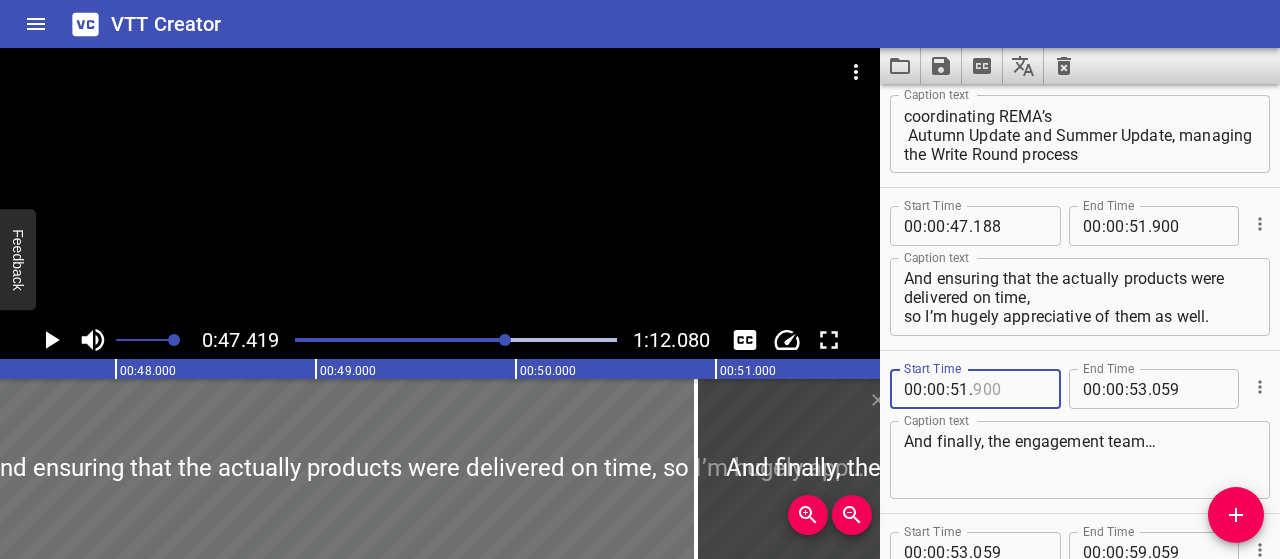 type on "900" 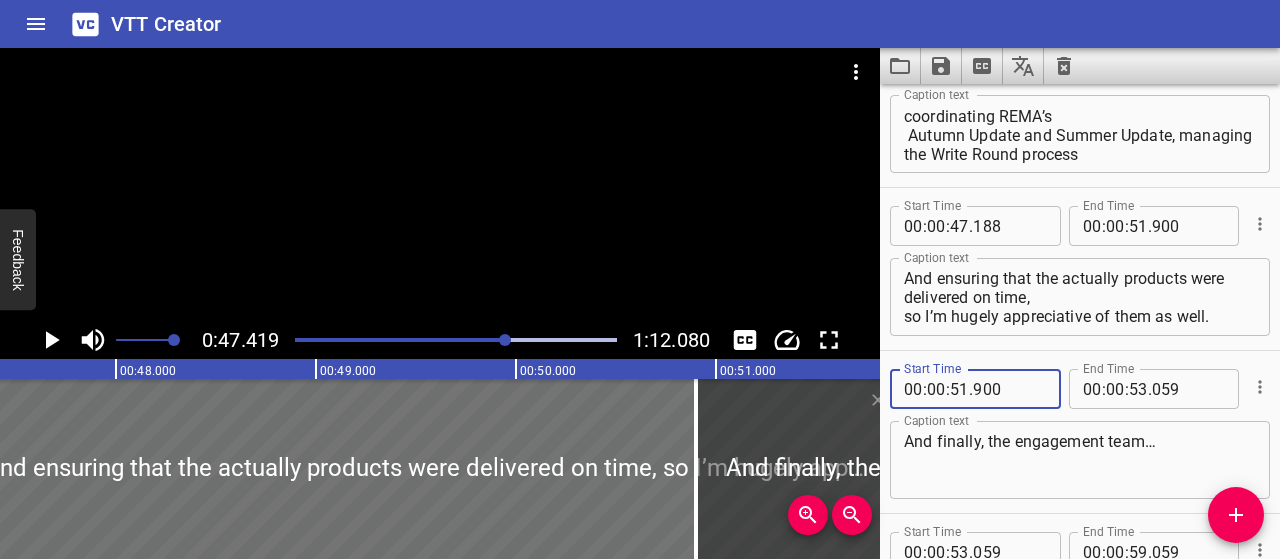 click at bounding box center (346, 340) 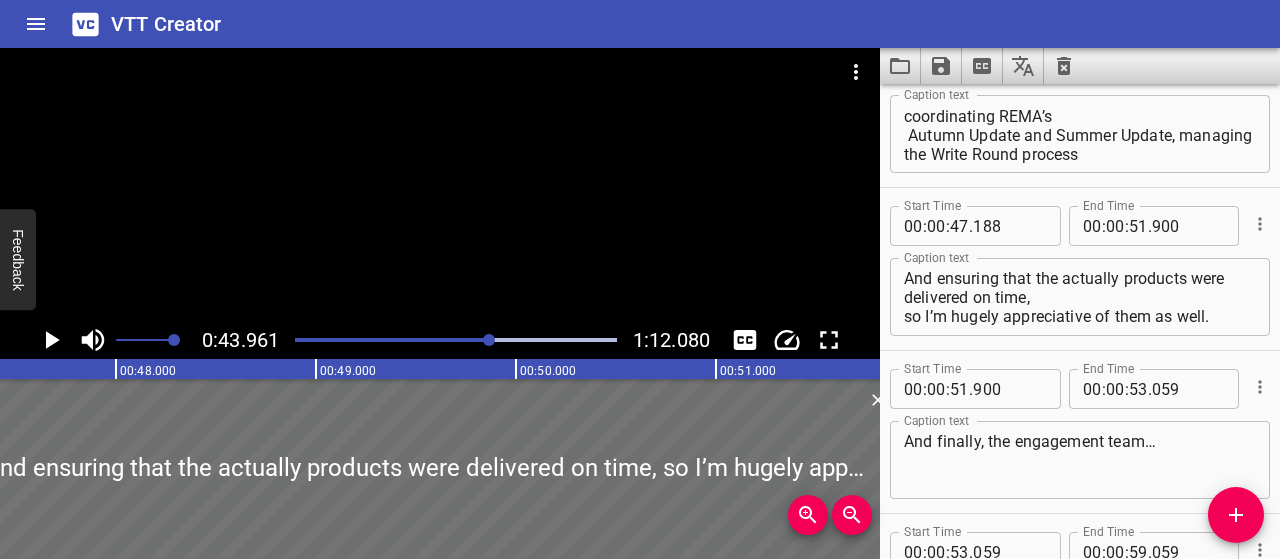 scroll, scrollTop: 0, scrollLeft: 9416, axis: horizontal 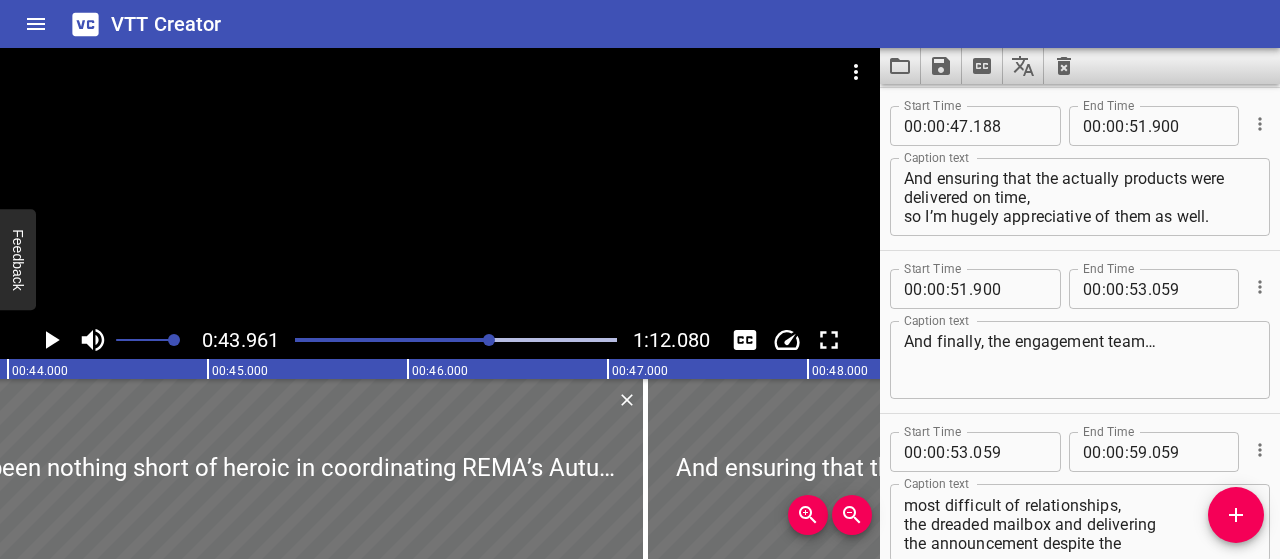 click at bounding box center (489, 340) 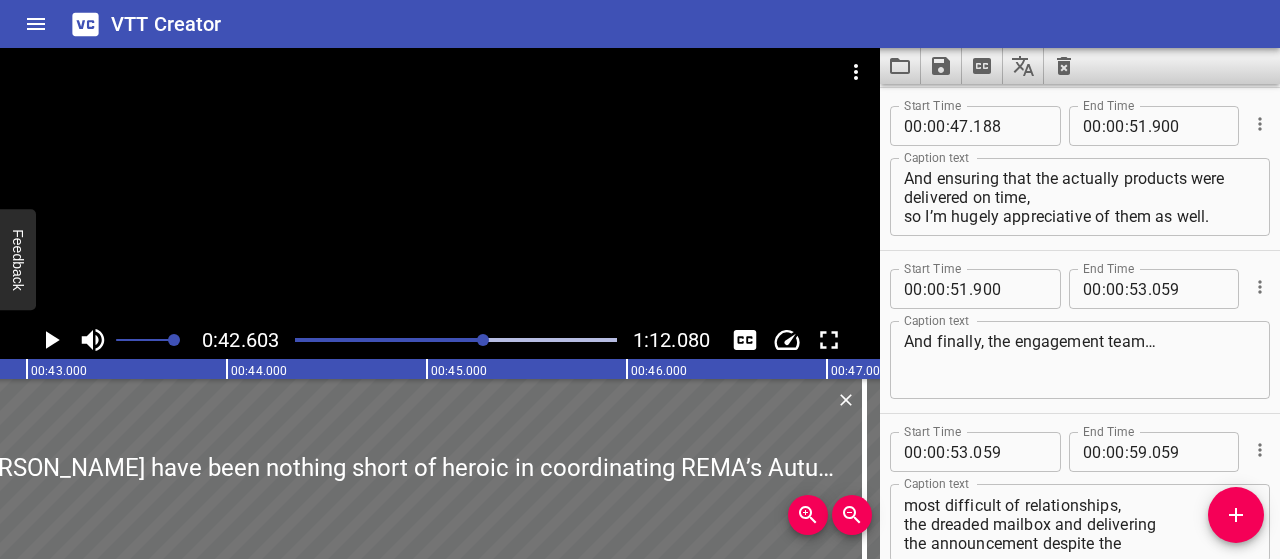scroll, scrollTop: 0, scrollLeft: 8520, axis: horizontal 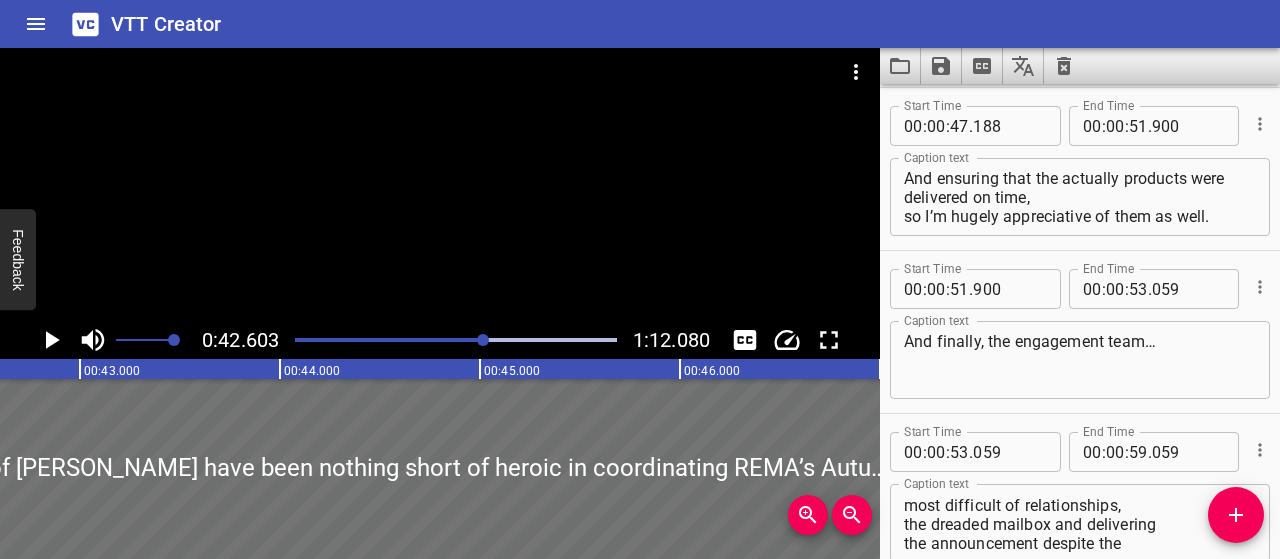 click at bounding box center [325, 340] 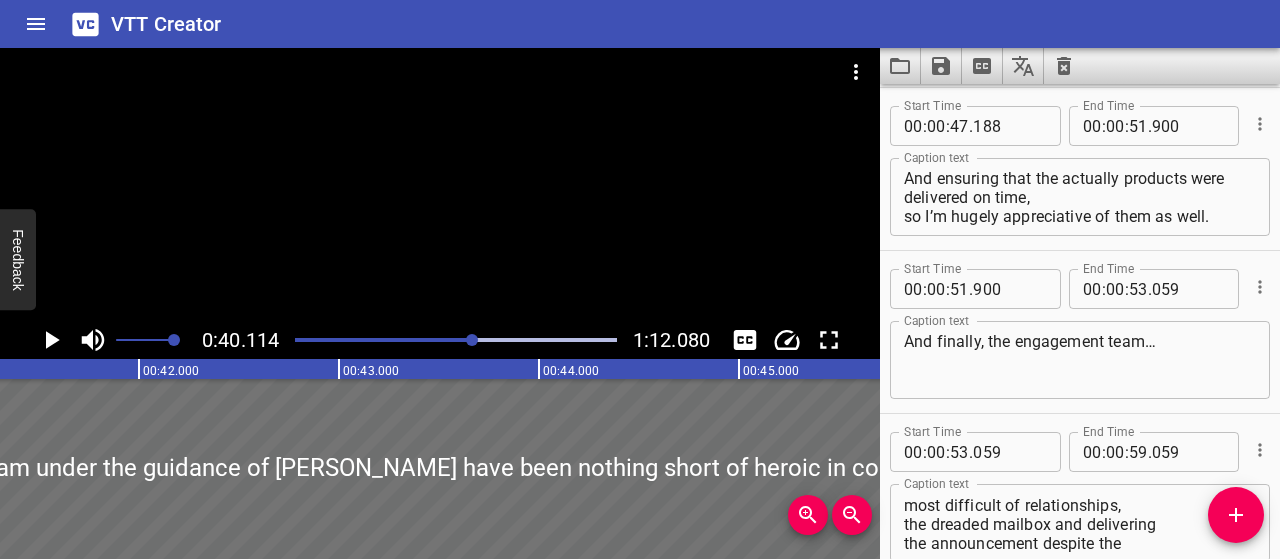 scroll, scrollTop: 0, scrollLeft: 8022, axis: horizontal 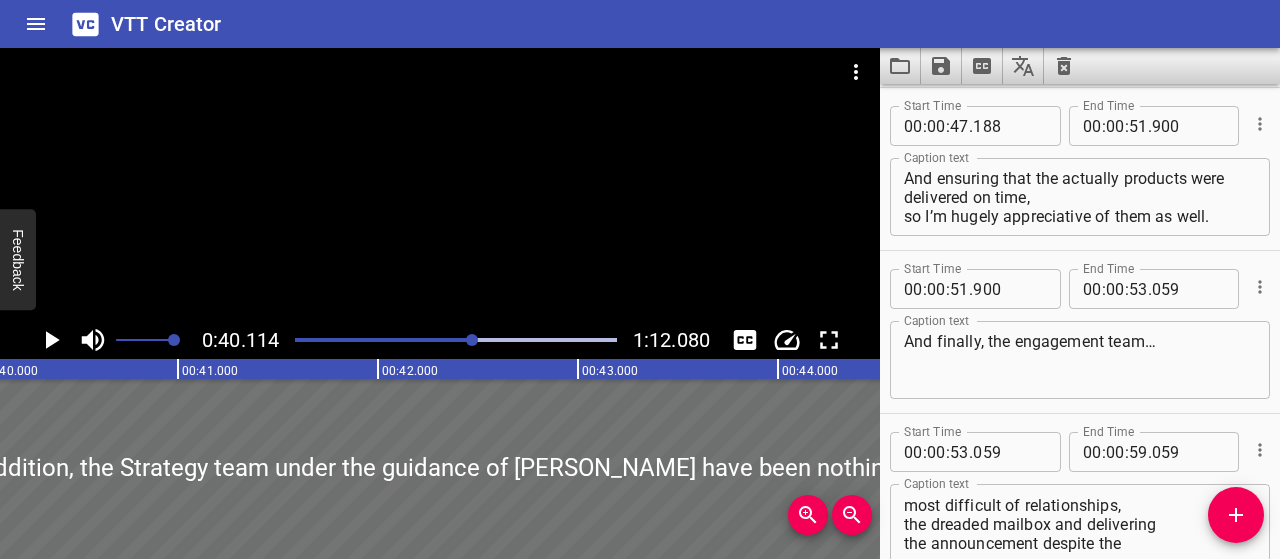 click at bounding box center [456, 340] 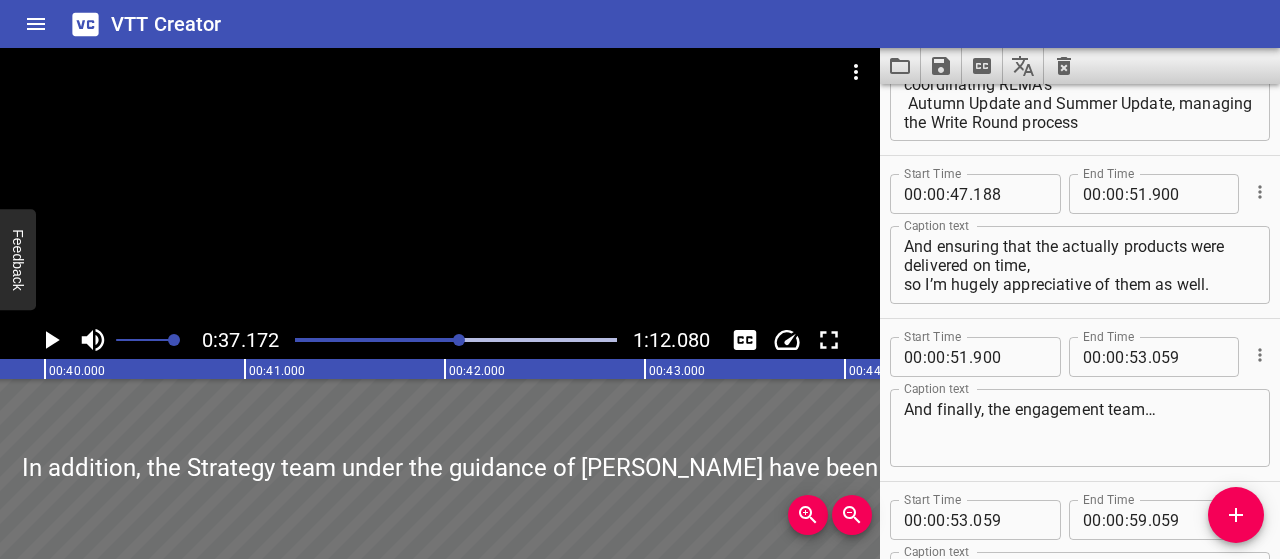 scroll, scrollTop: 0, scrollLeft: 7790, axis: horizontal 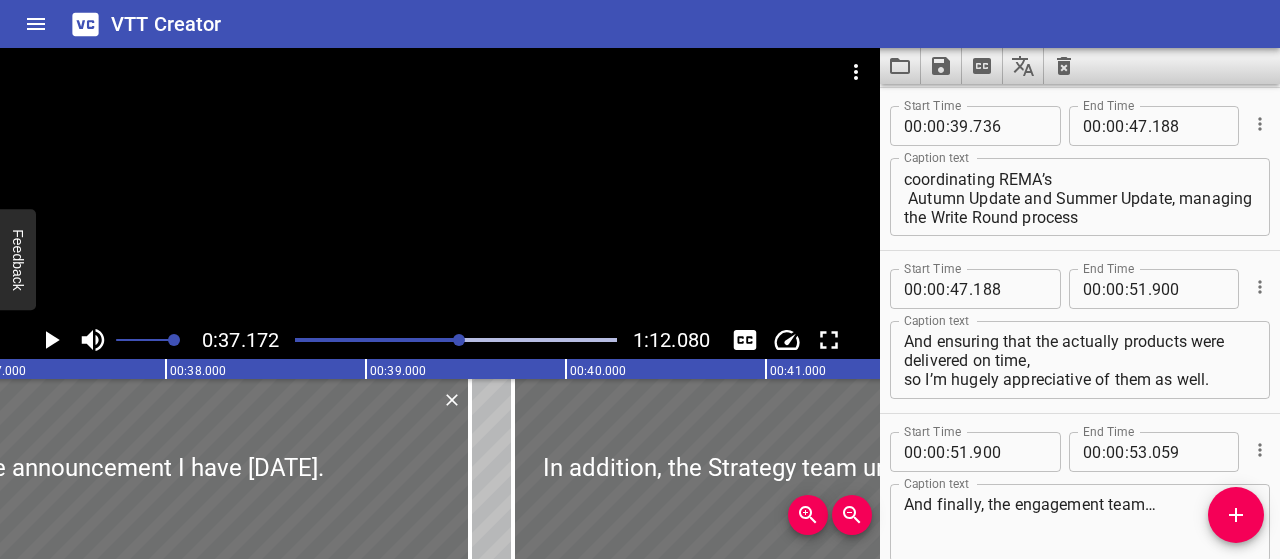 click 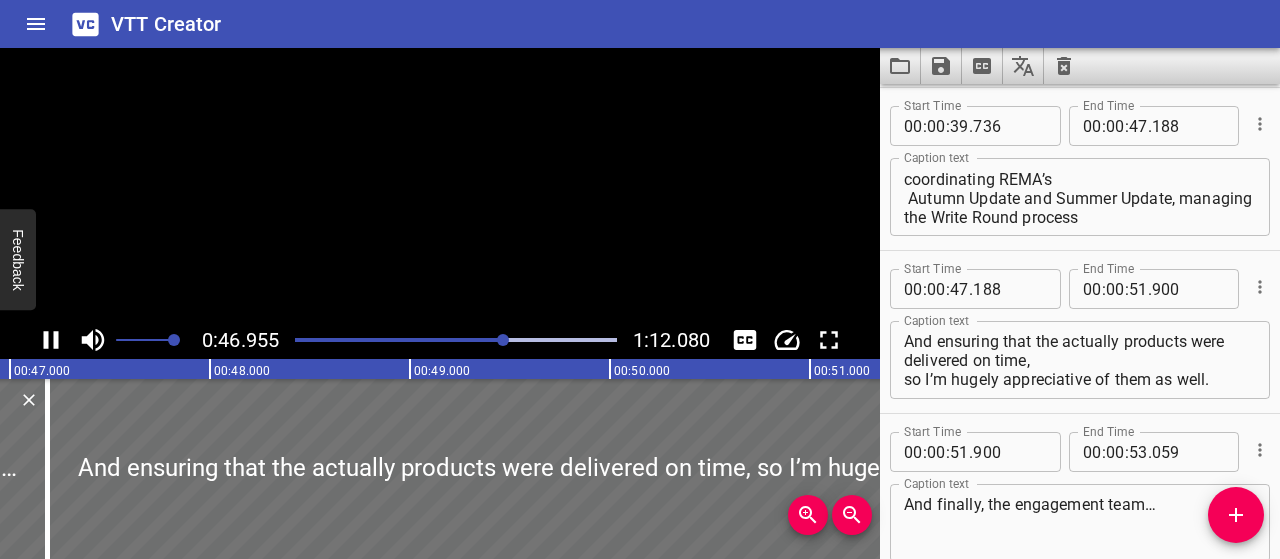 scroll, scrollTop: 0, scrollLeft: 9438, axis: horizontal 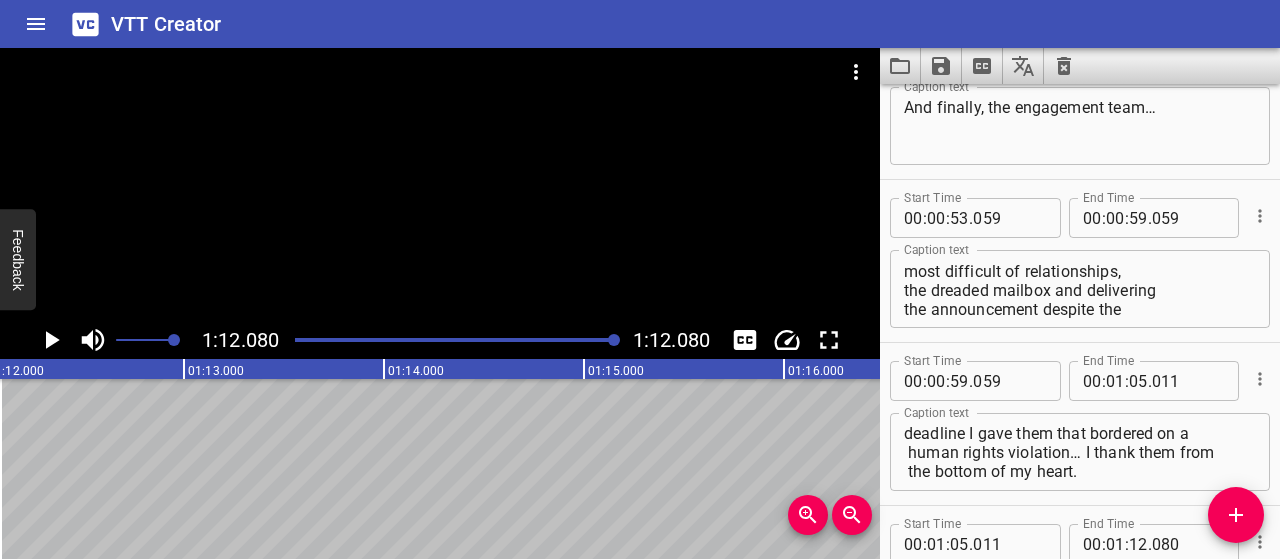click on "From rounds of engagement, managing the most difficult of relationships,
the dreaded mailbox and delivering
the announcement despite the" at bounding box center [1080, 289] 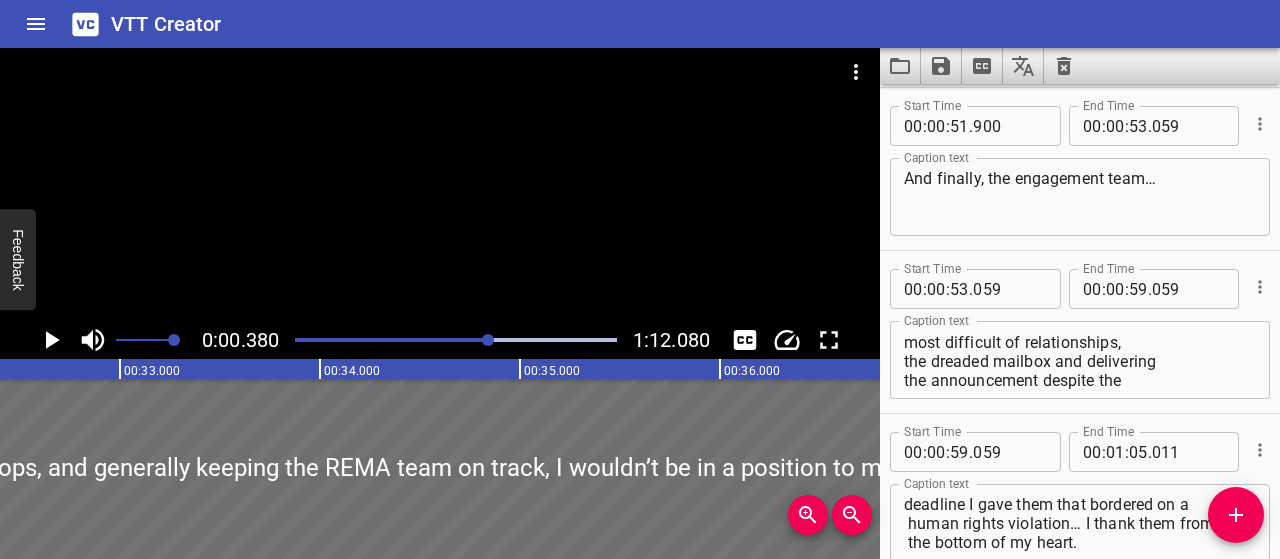 drag, startPoint x: 613, startPoint y: 342, endPoint x: 490, endPoint y: 349, distance: 123.19903 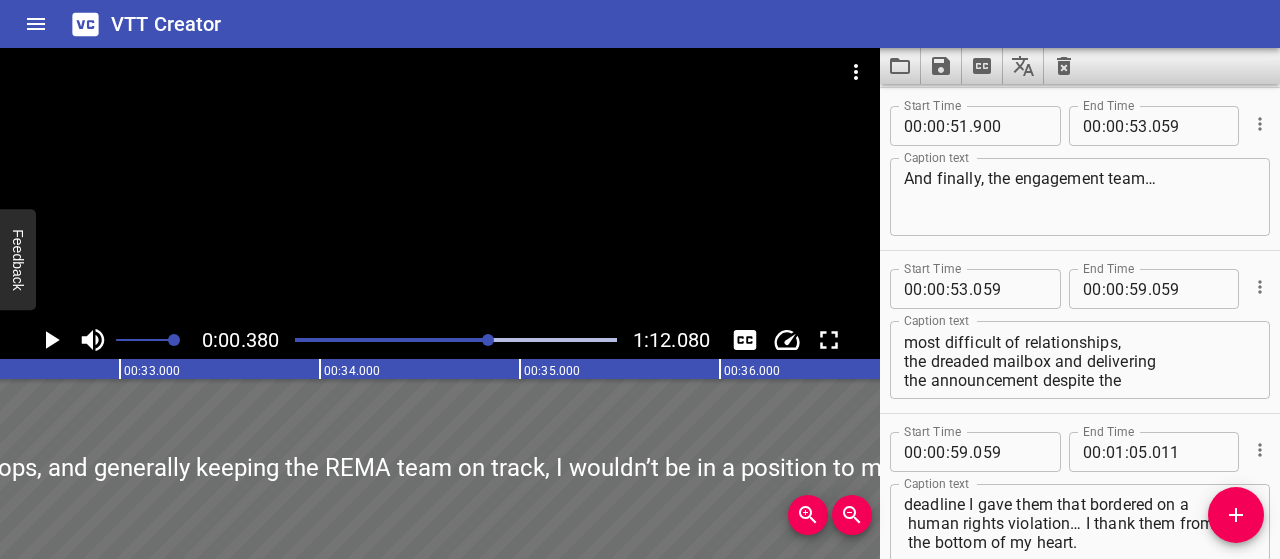 click at bounding box center (456, 340) 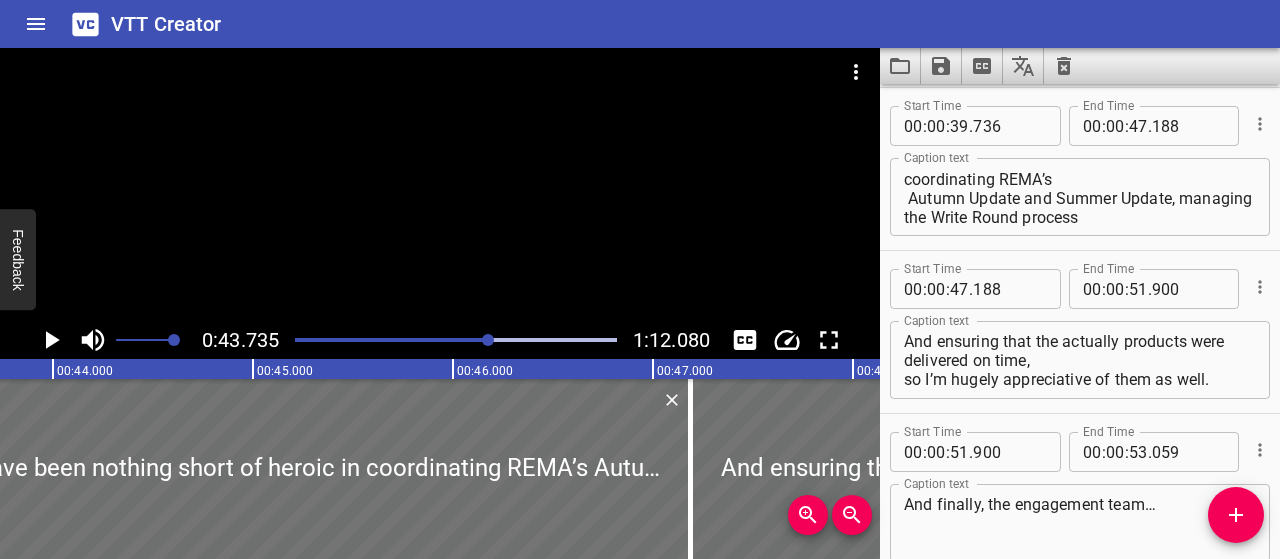 click 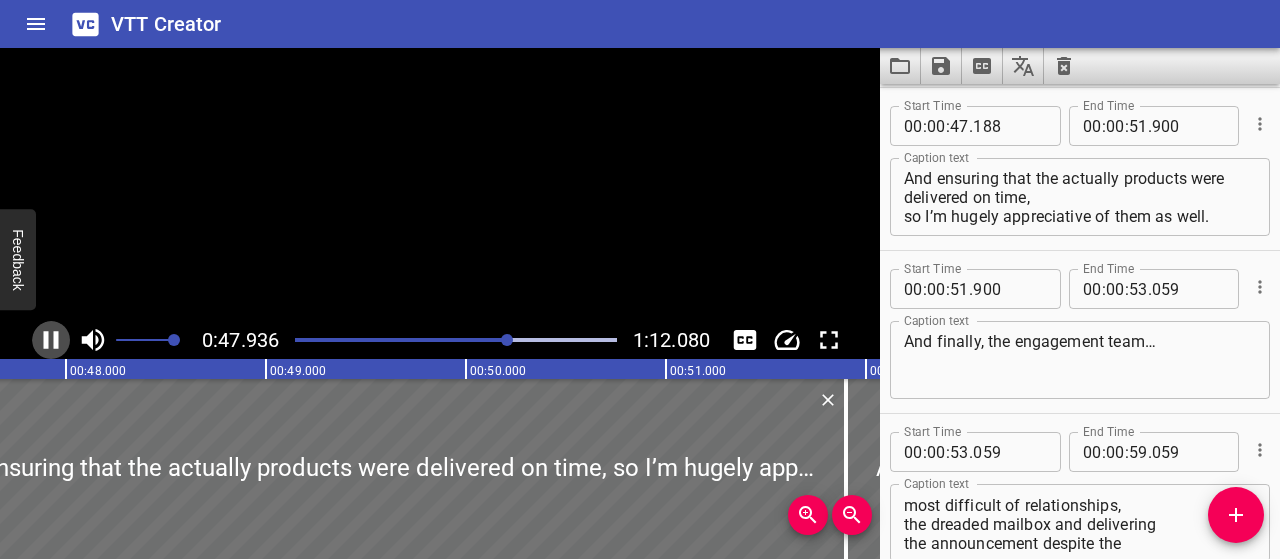 click 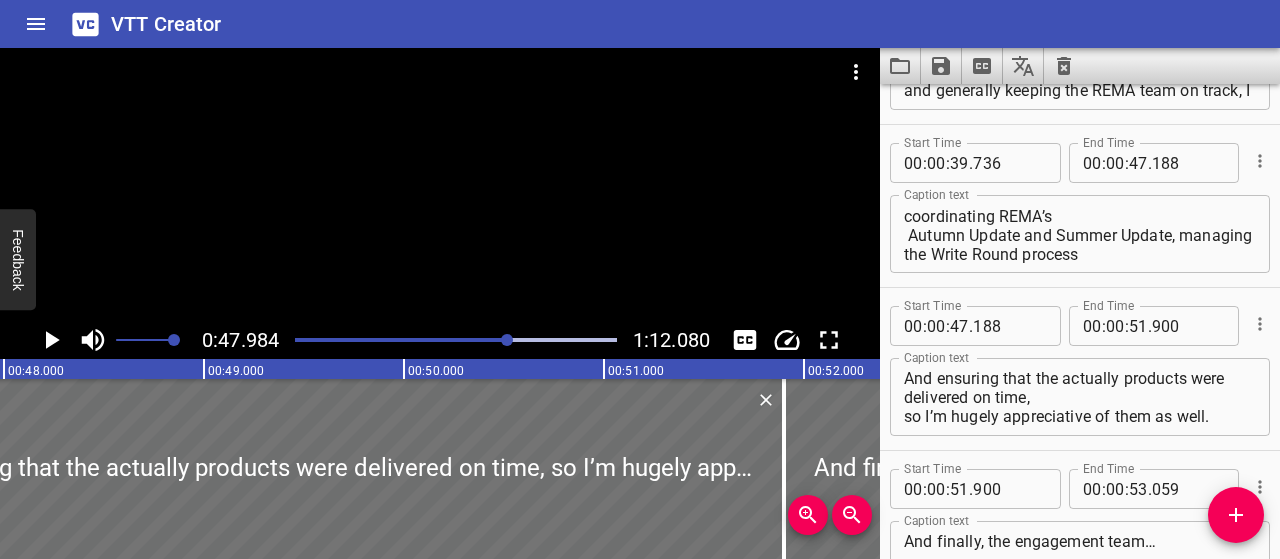 click on "And ensuring that the actually products were delivered on time,
so I’m hugely appreciative of them as well." at bounding box center (1080, 397) 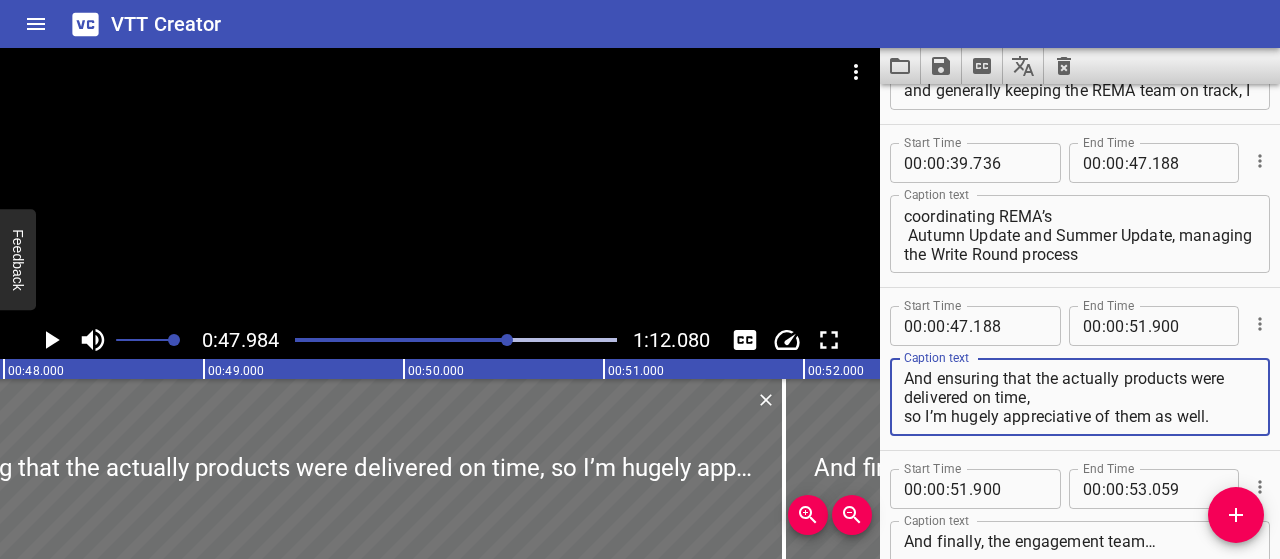 click on "And ensuring that the actually products were delivered on time,
so I’m hugely appreciative of them as well." at bounding box center (1080, 397) 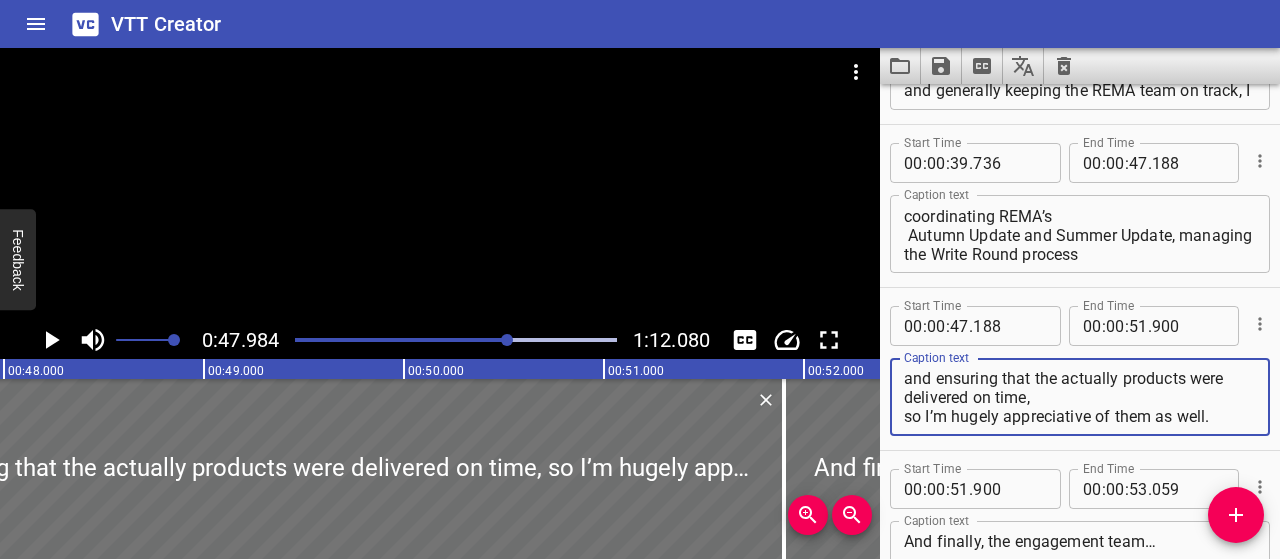 click on "and ensuring that the actually products were delivered on time,
so I’m hugely appreciative of them as well." at bounding box center [1080, 397] 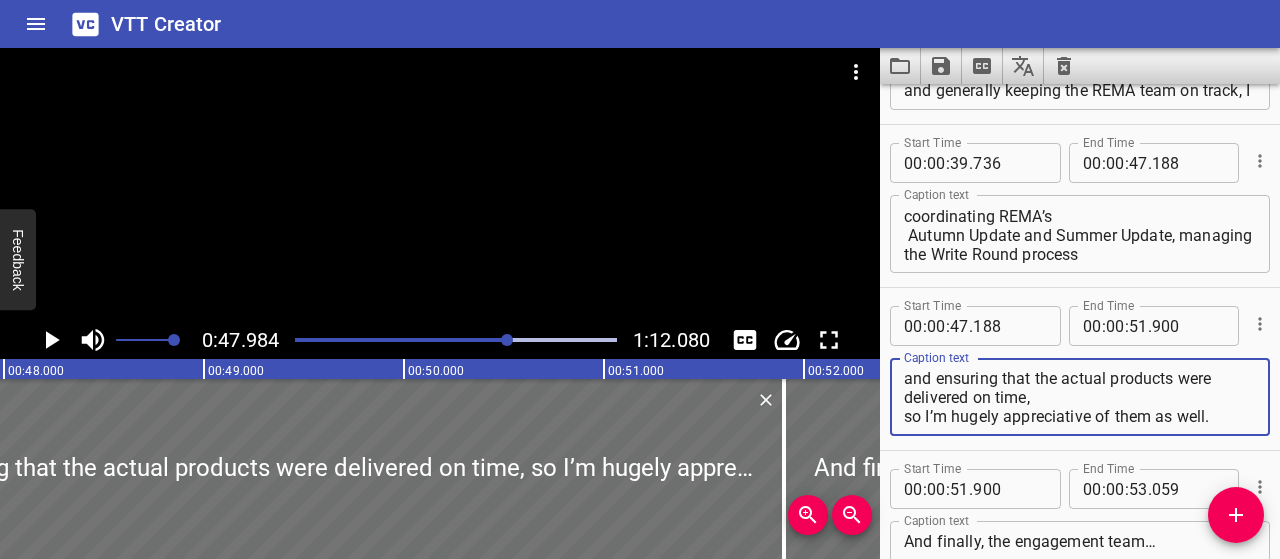 click on "and ensuring that the actual products were delivered on time,
so I’m hugely appreciative of them as well." at bounding box center [1080, 397] 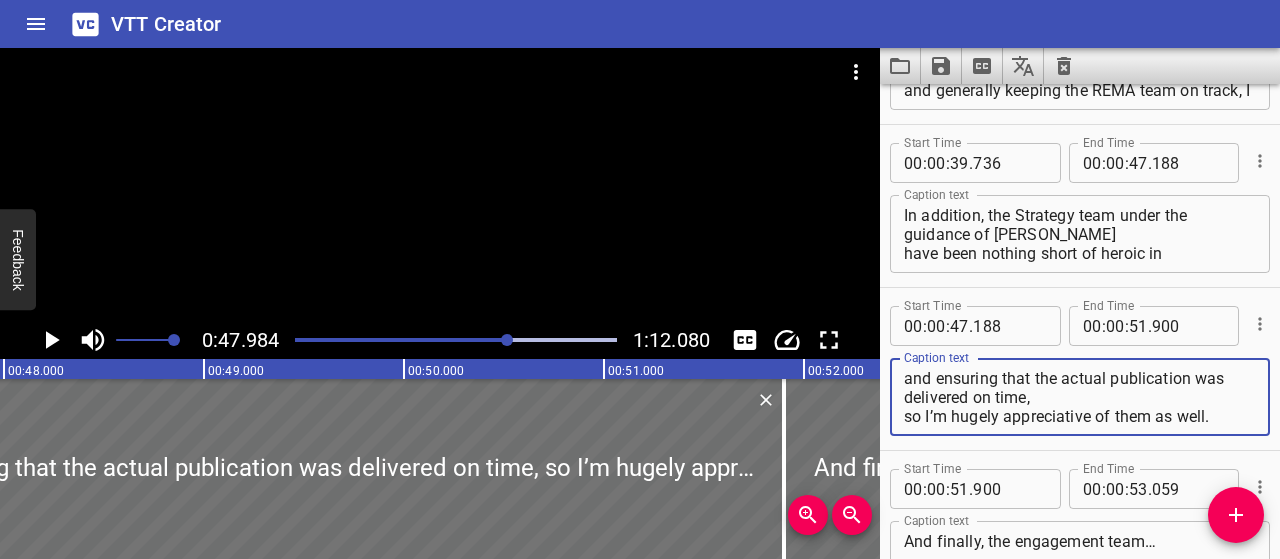 scroll, scrollTop: 56, scrollLeft: 0, axis: vertical 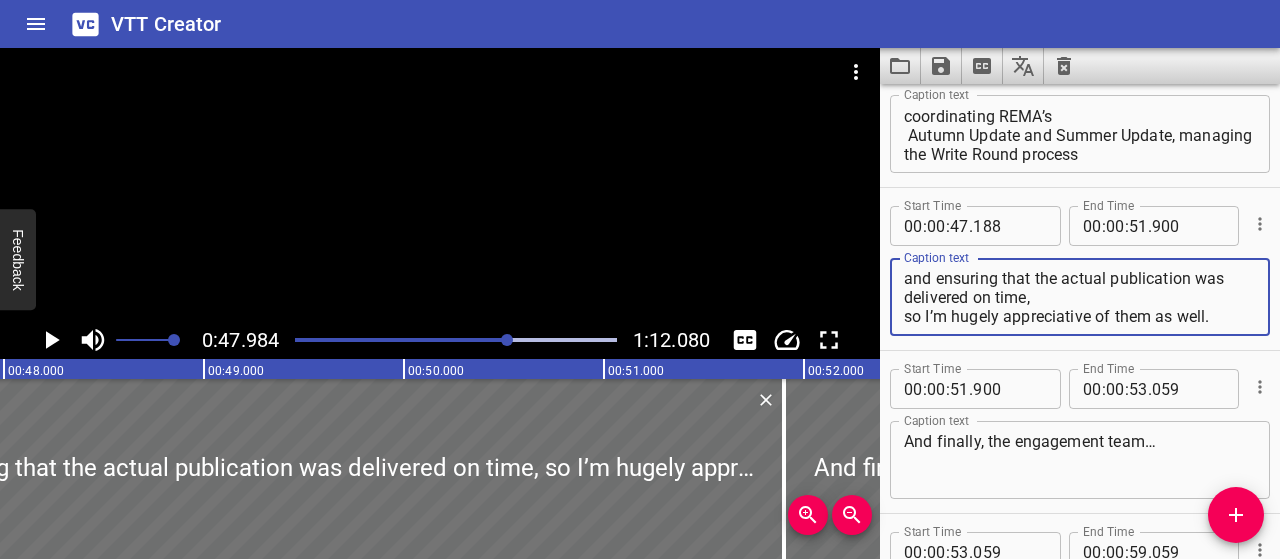 type on "and ensuring that the actual publication was delivered on time,
so I’m hugely appreciative of them as well." 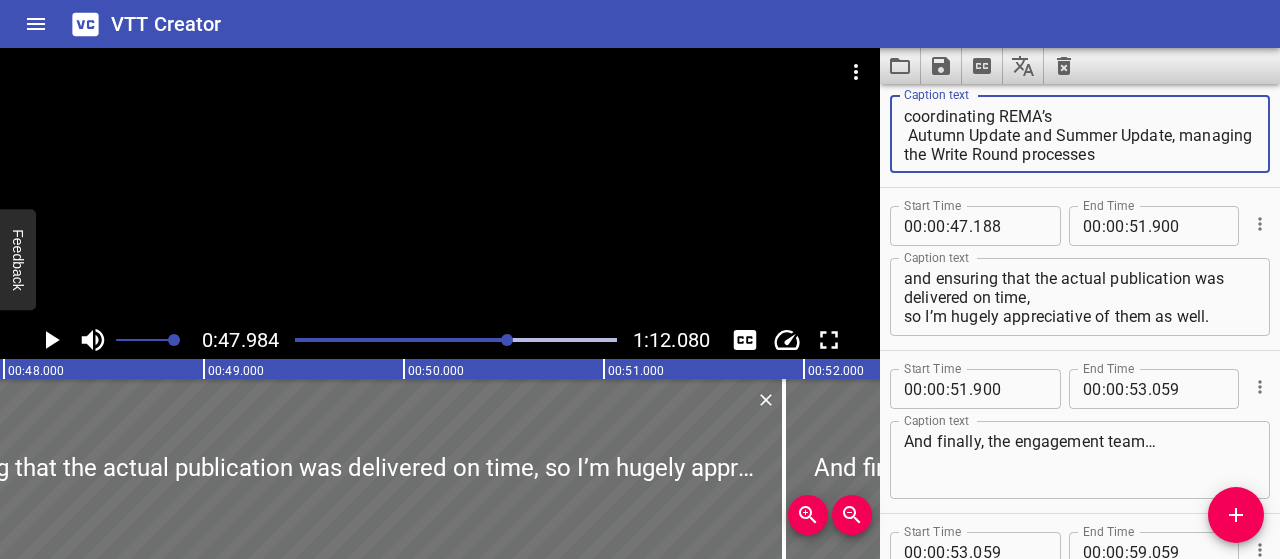type on "In addition, the Strategy team under the guidance of [PERSON_NAME]
have been nothing short of heroic in coordinating REMA’s
Autumn Update and Summer Update, managing the Write Round processes" 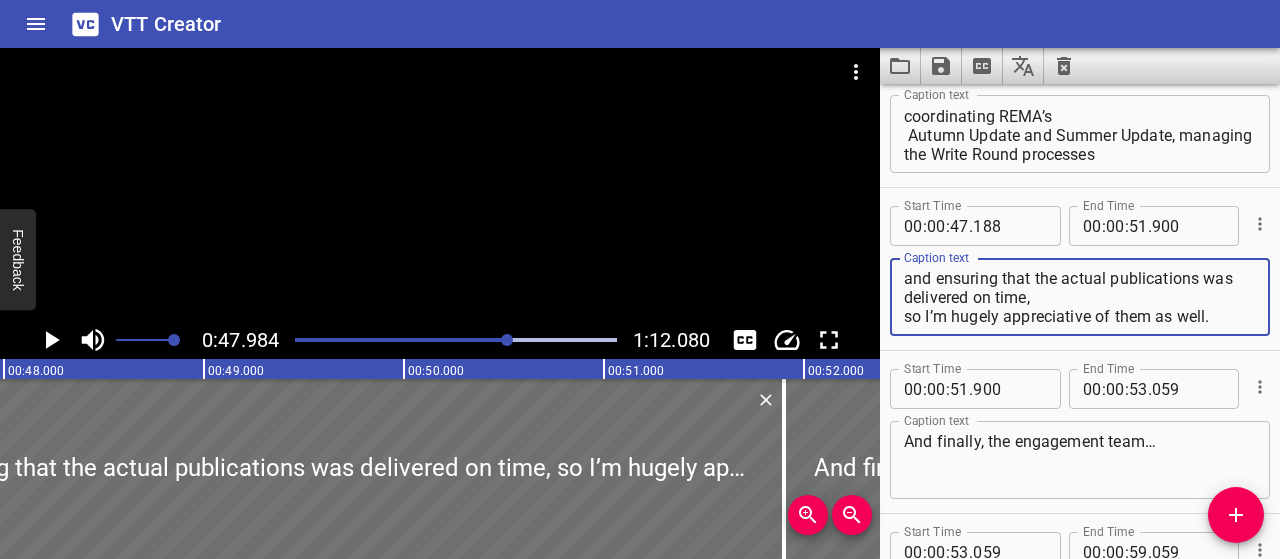 click on "and ensuring that the actual publications was delivered on time,
so I’m hugely appreciative of them as well." at bounding box center (1080, 297) 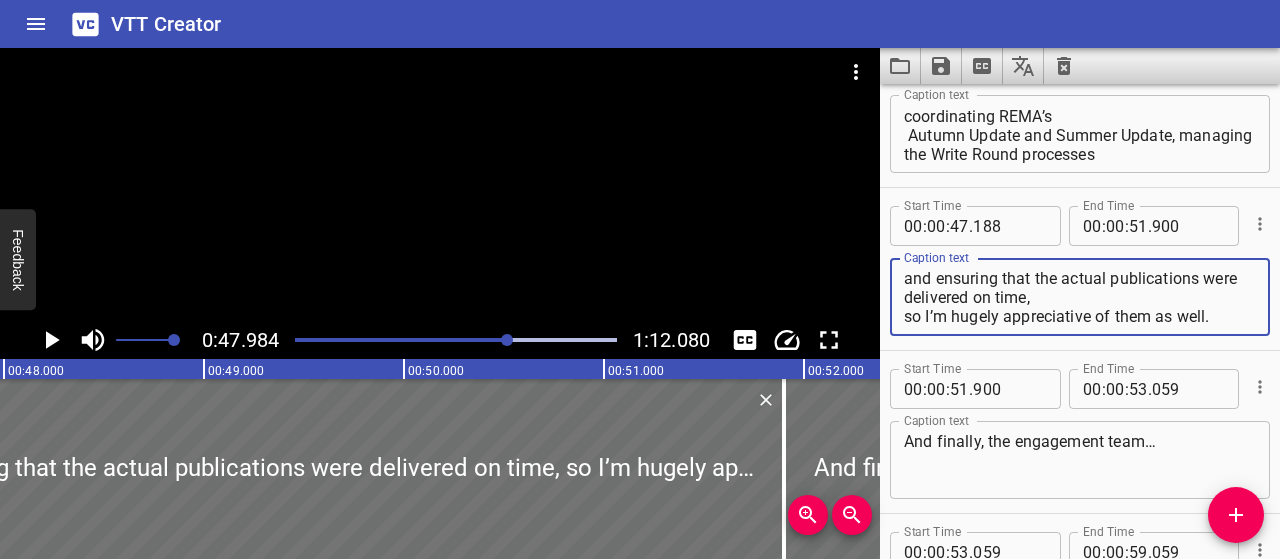 type on "and ensuring that the actual publications were delivered on time,
so I’m hugely appreciative of them as well." 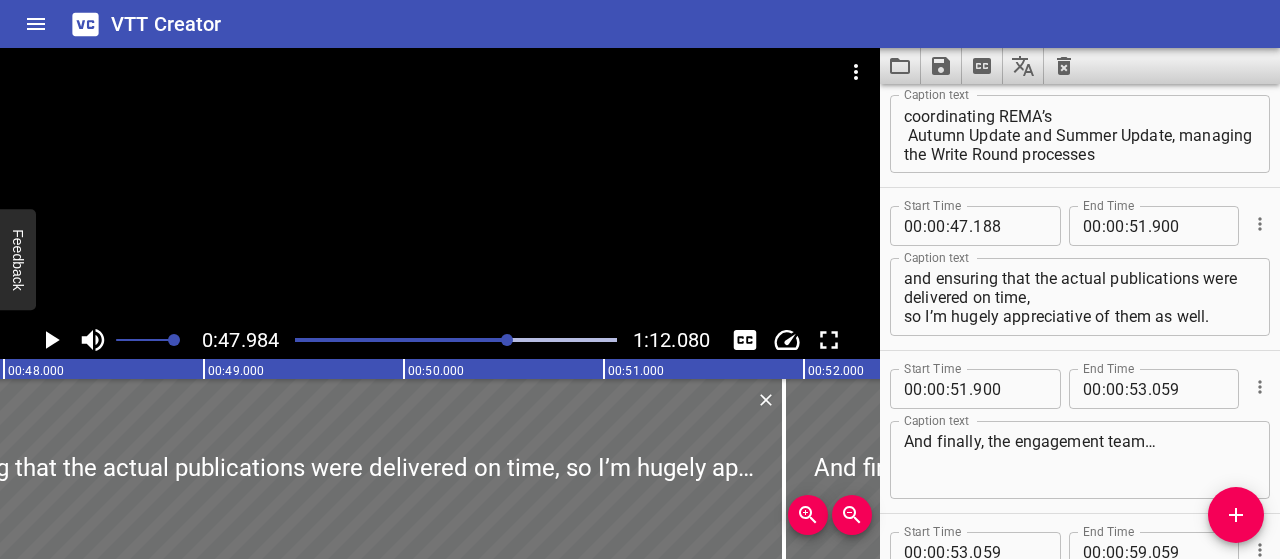 click at bounding box center (349, 340) 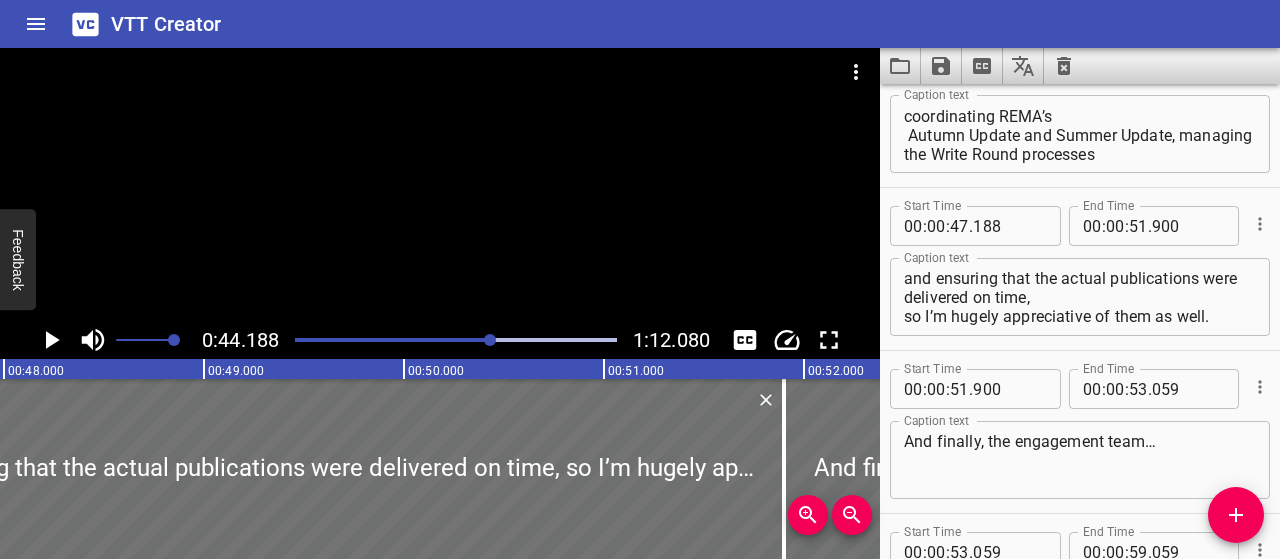 scroll, scrollTop: 0, scrollLeft: 9562, axis: horizontal 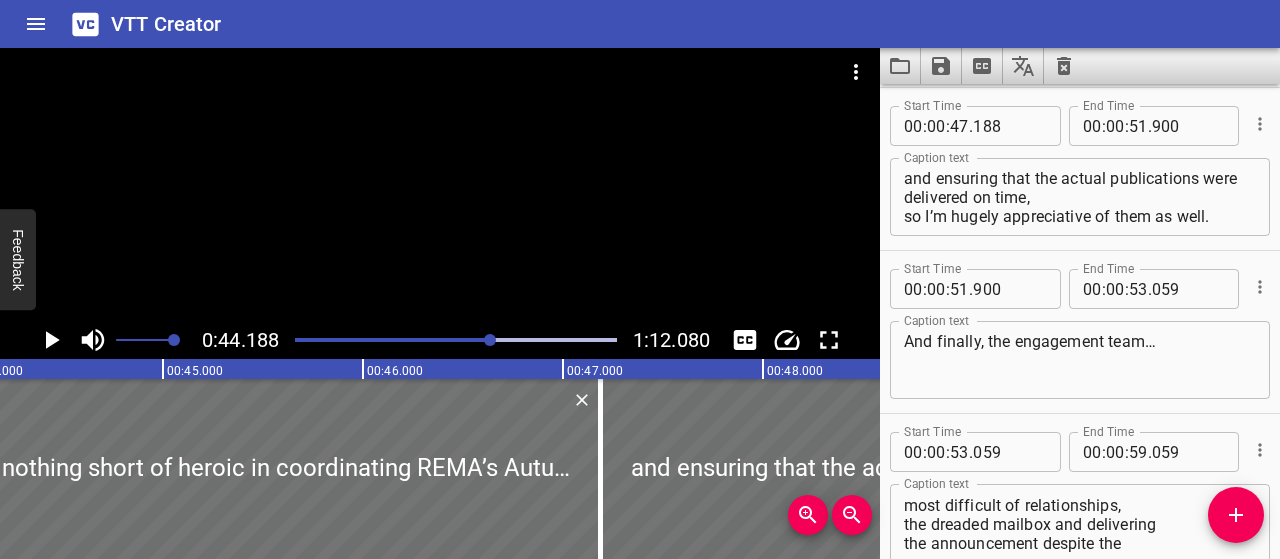 click at bounding box center (490, 340) 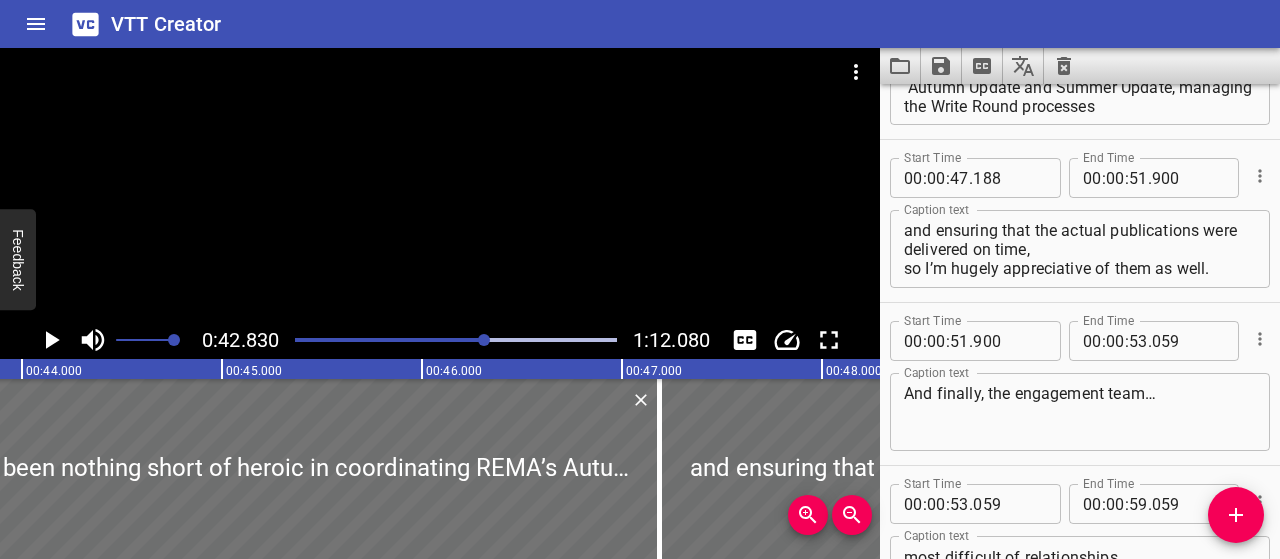 scroll, scrollTop: 0, scrollLeft: 8566, axis: horizontal 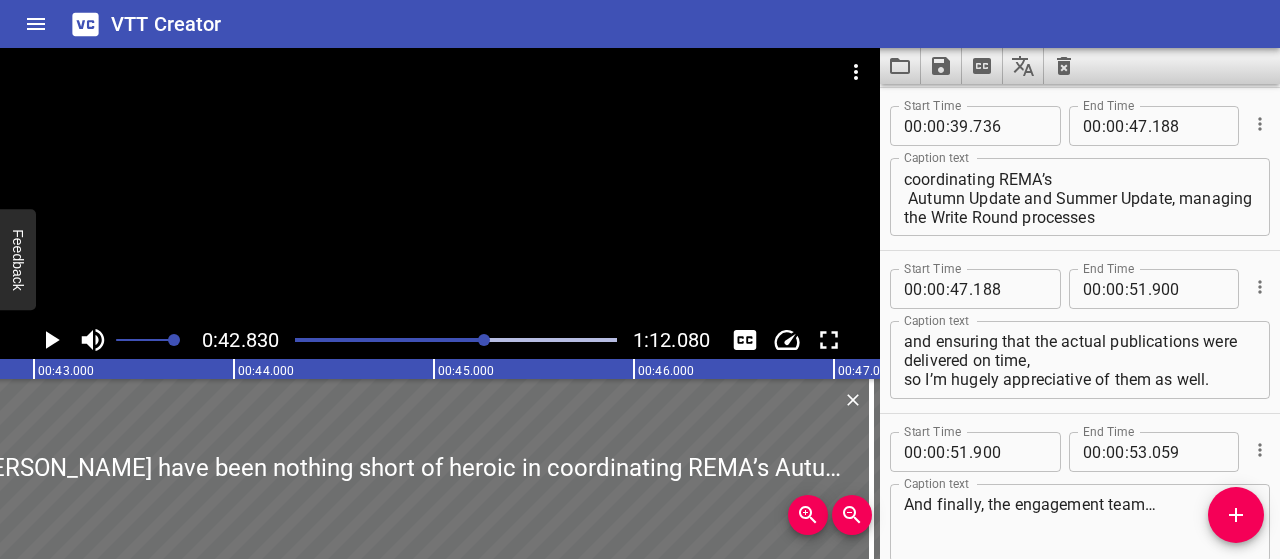 click at bounding box center [484, 340] 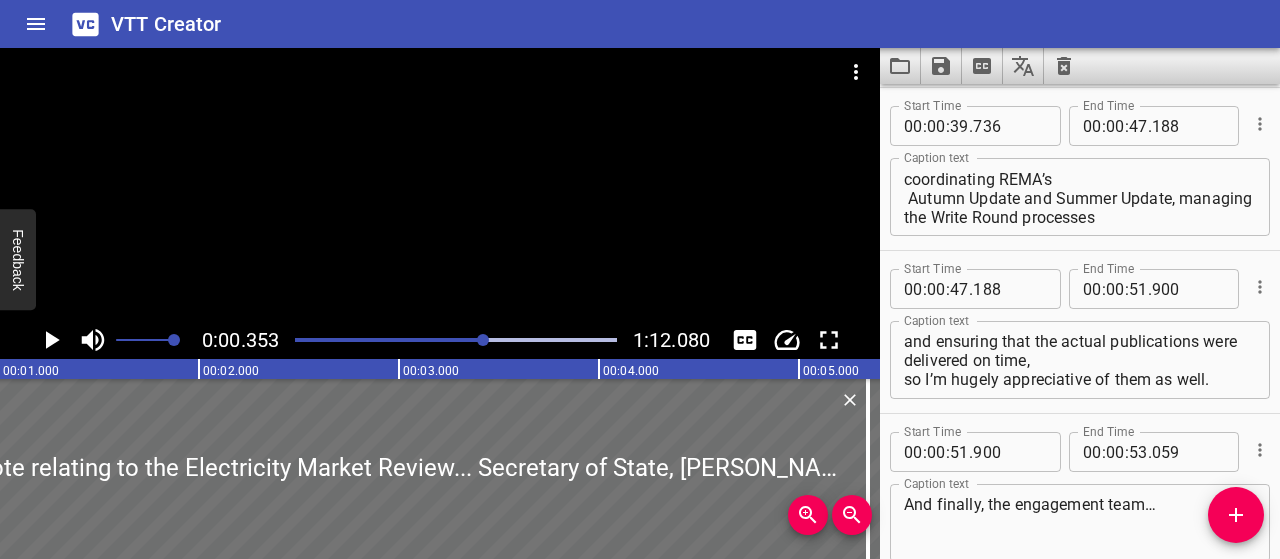 click at bounding box center (483, 340) 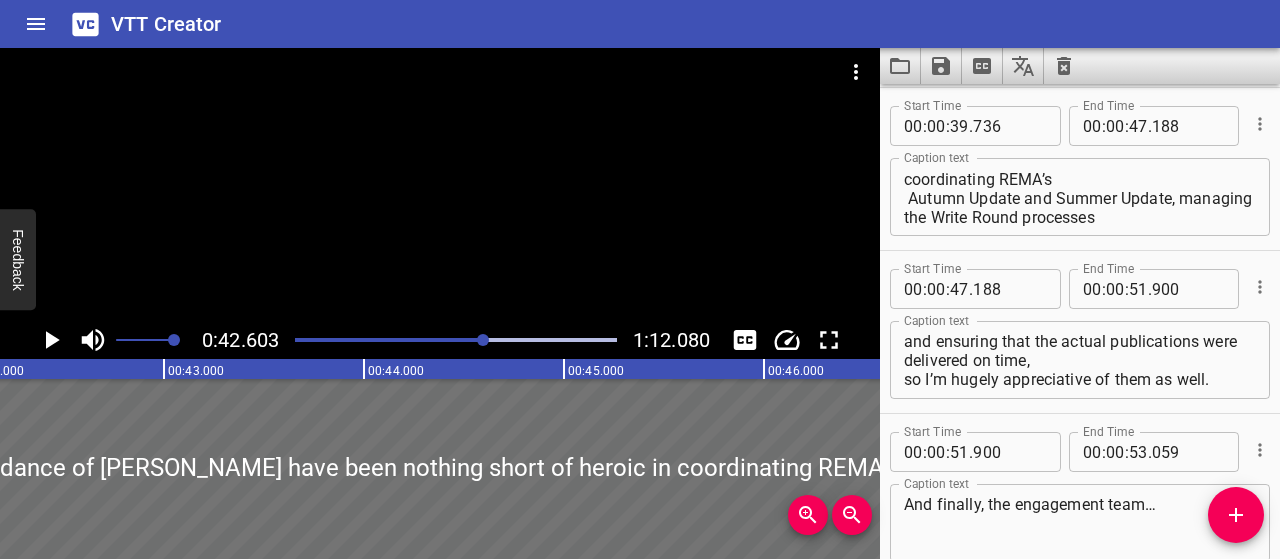 scroll, scrollTop: 0, scrollLeft: 8520, axis: horizontal 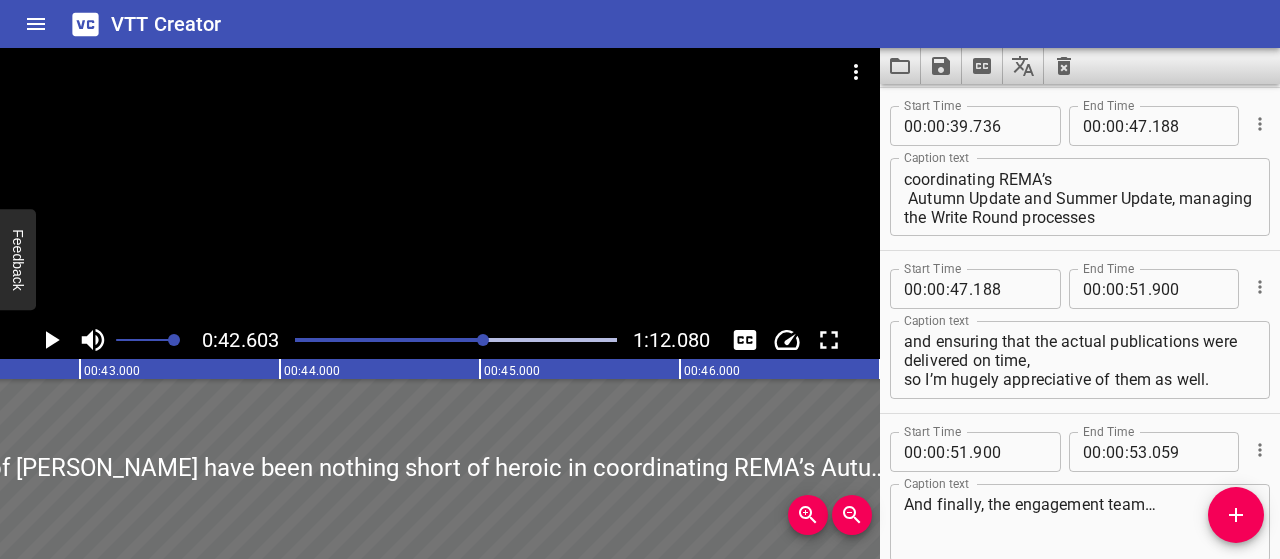 click at bounding box center (483, 340) 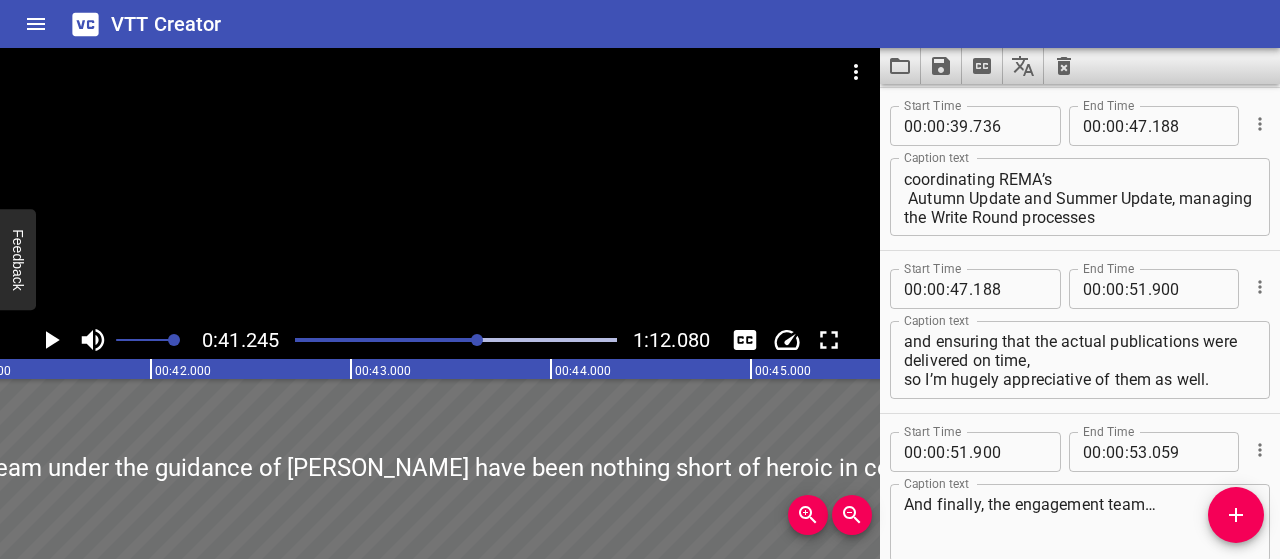 click at bounding box center (319, 340) 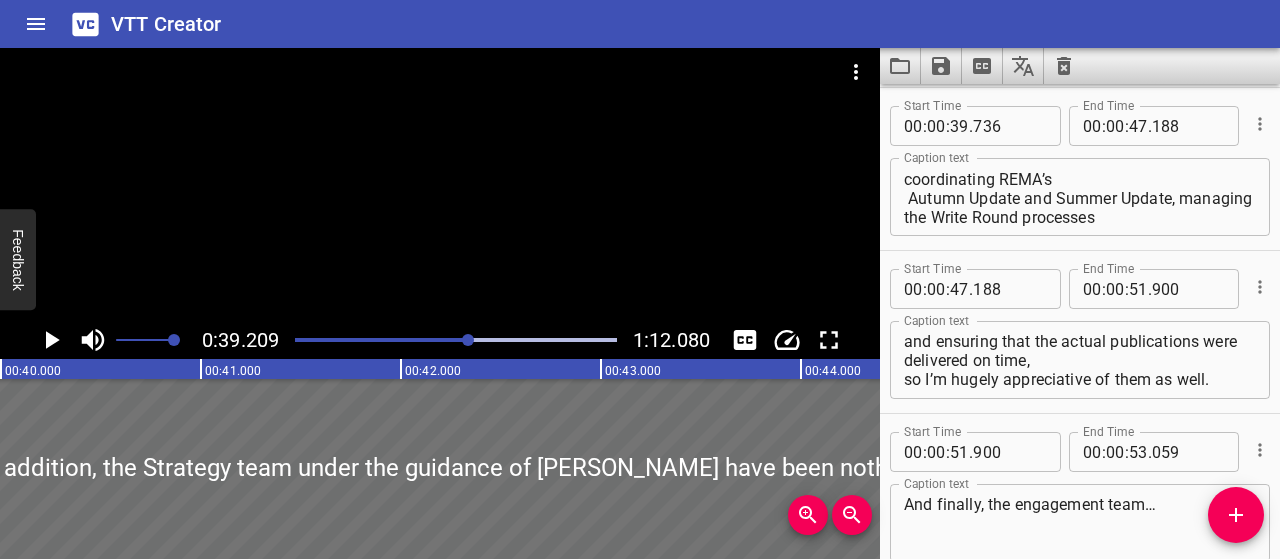 scroll, scrollTop: 0, scrollLeft: 7842, axis: horizontal 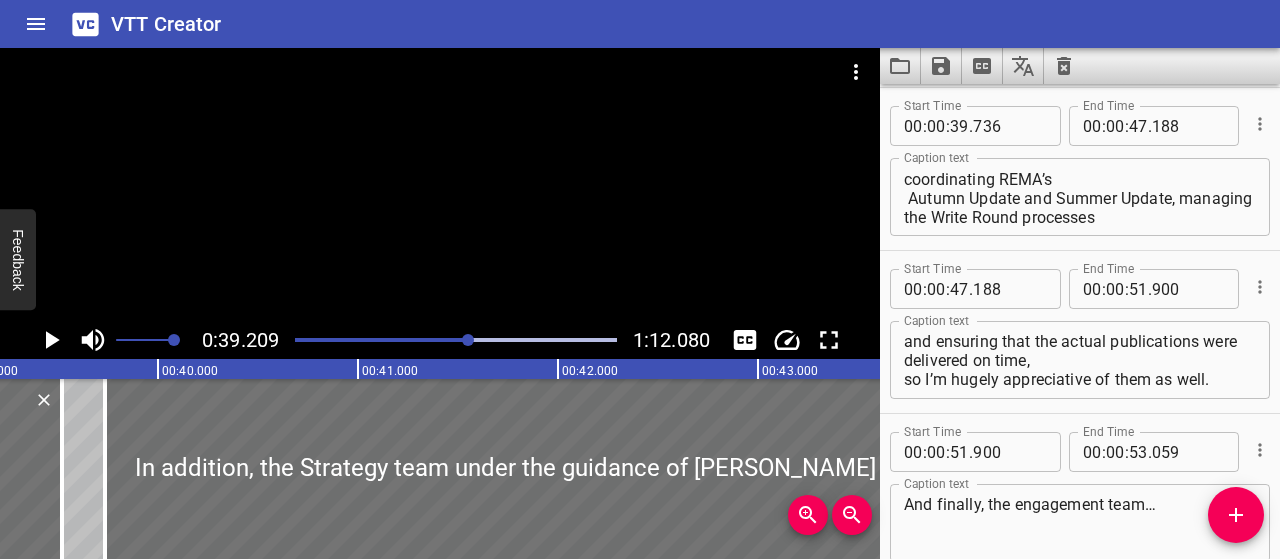 click 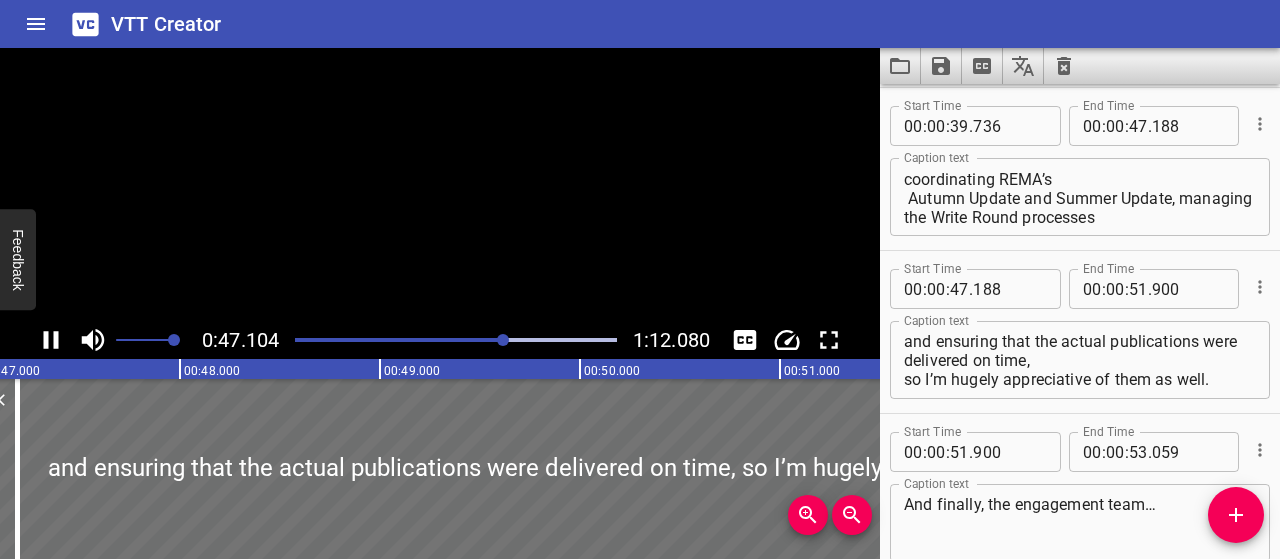 scroll, scrollTop: 0, scrollLeft: 9468, axis: horizontal 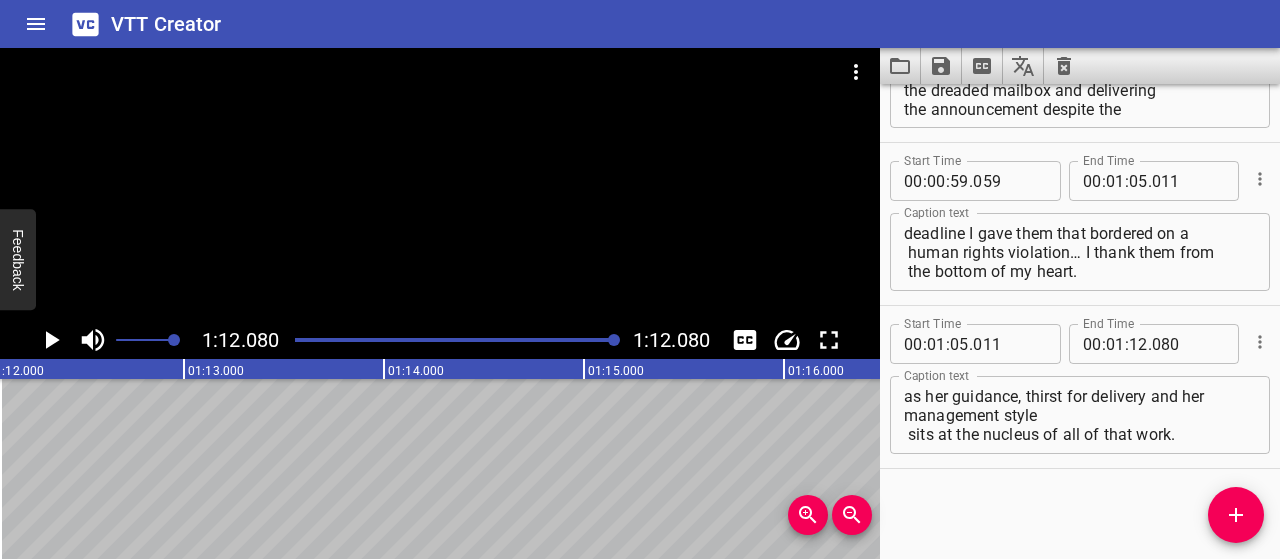 click on "We’ll done to everyone in PES, and especially [PERSON_NAME],
as her guidance, thirst for delivery and her management style
sits at the nucleus of all of that work." at bounding box center [1080, 415] 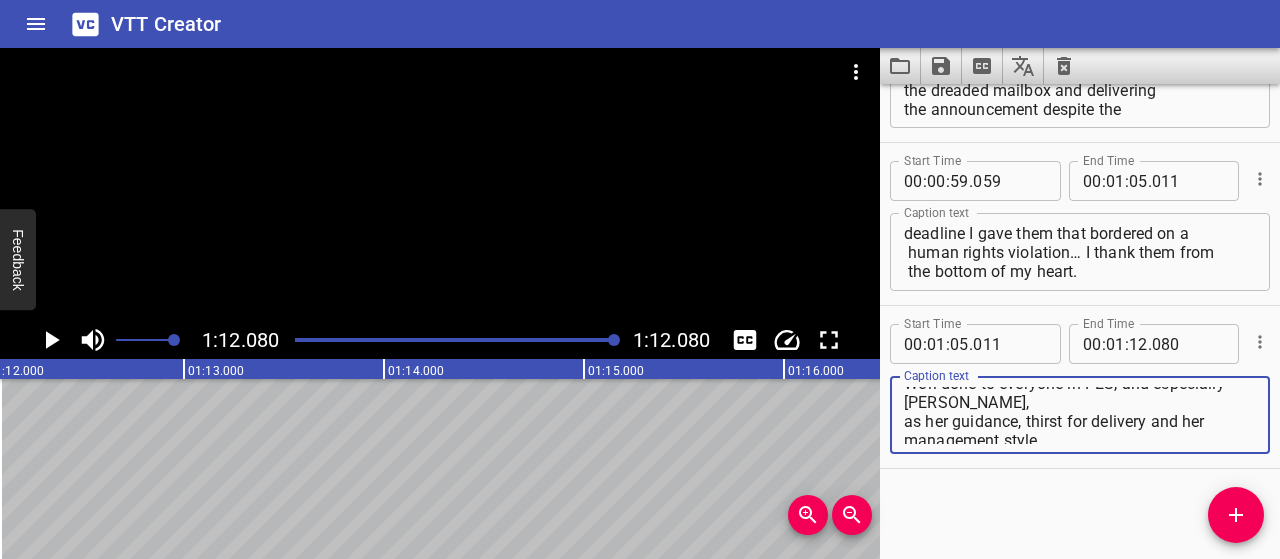 scroll, scrollTop: 0, scrollLeft: 0, axis: both 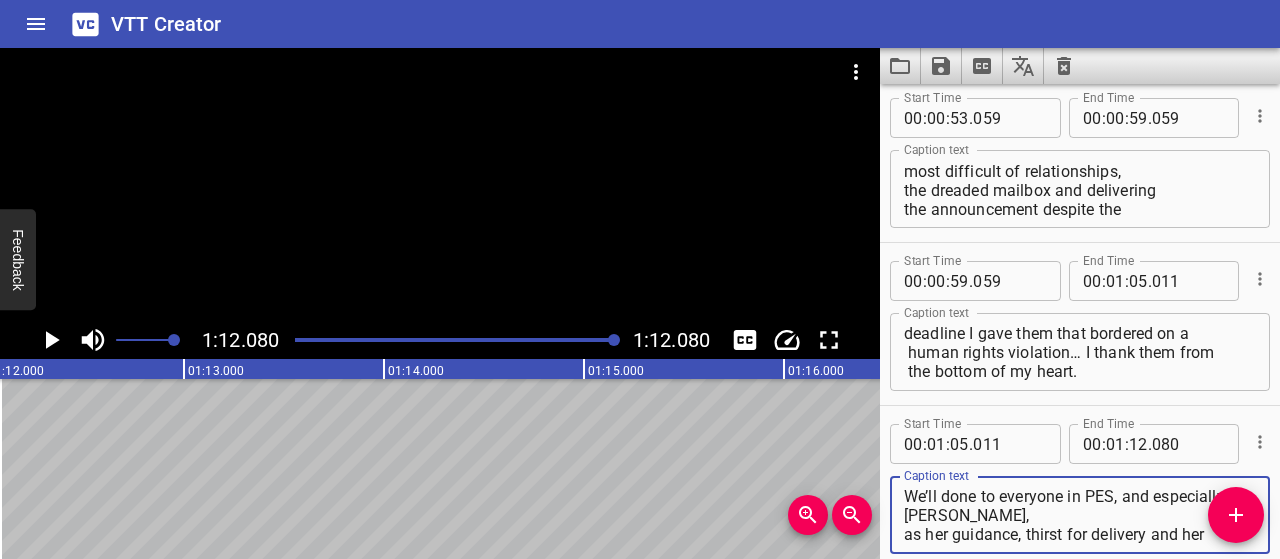 click on "We’ll done to everyone in PES, and especially [PERSON_NAME],
as her guidance, thirst for delivery and her management style
sits at the nucleus of all of that work." at bounding box center [1080, 515] 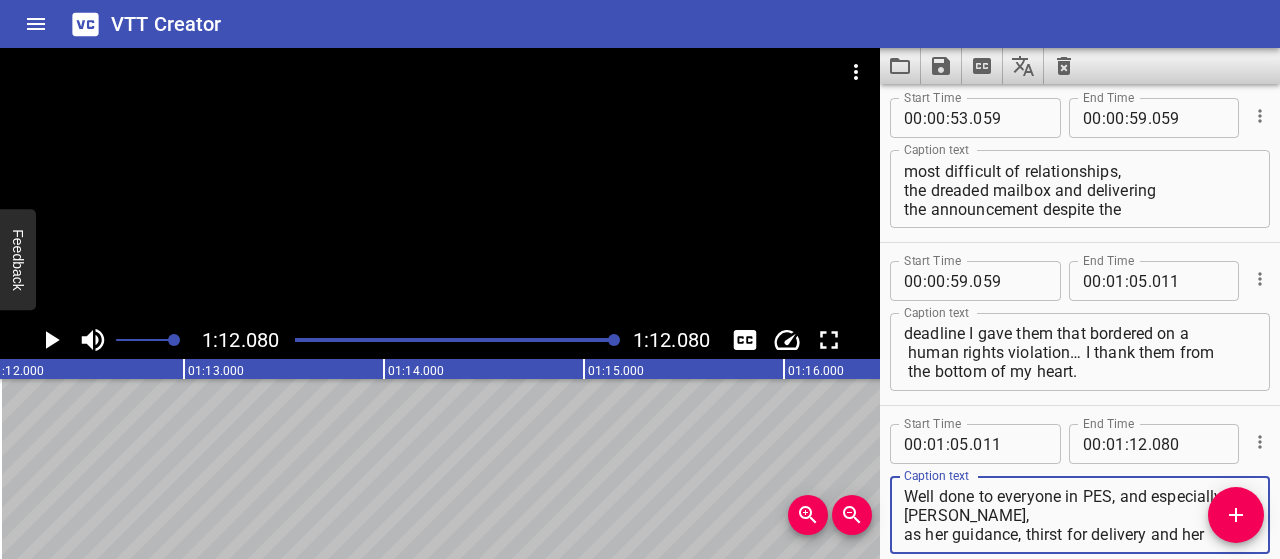scroll, scrollTop: 1412, scrollLeft: 0, axis: vertical 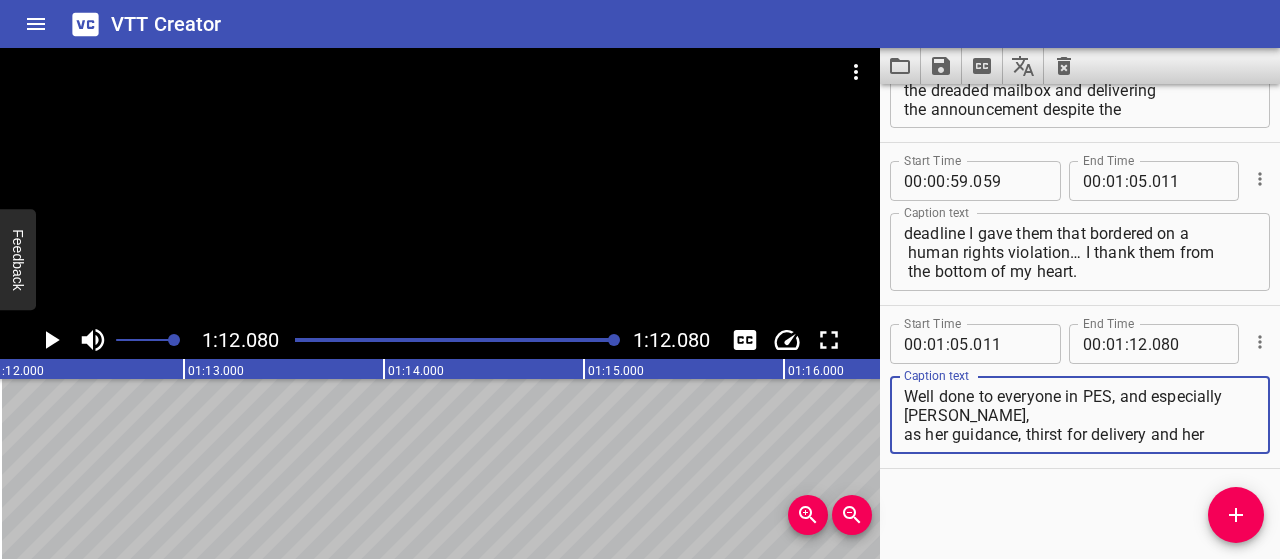 click on "Well done to everyone in PES, and especially [PERSON_NAME],
as her guidance, thirst for delivery and her management style
sits at the nucleus of all of that work." at bounding box center [1080, 415] 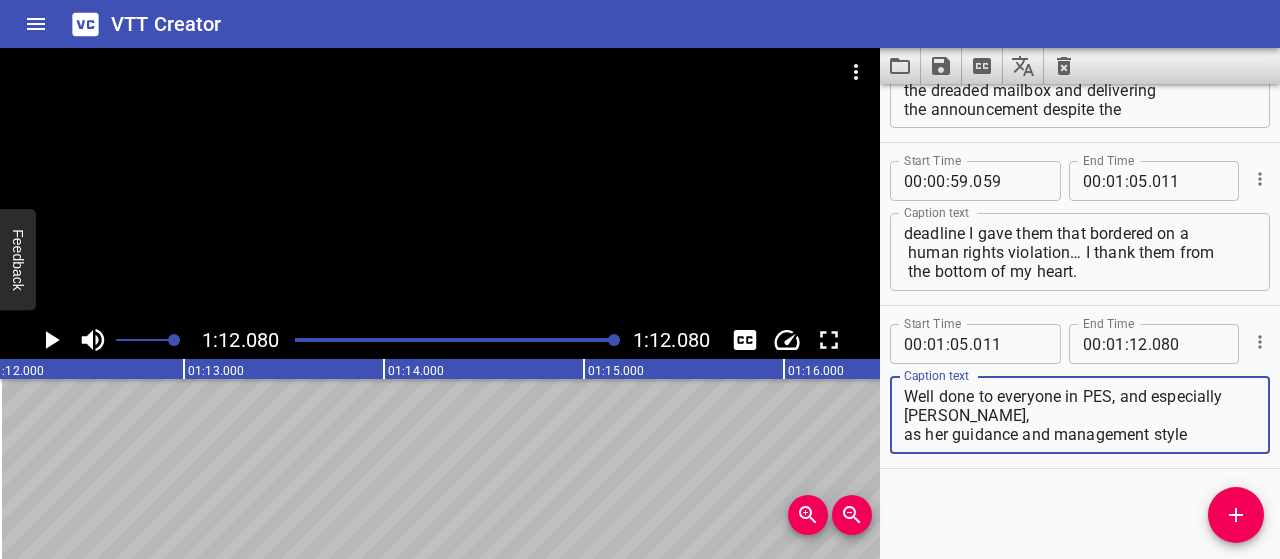 scroll, scrollTop: 18, scrollLeft: 0, axis: vertical 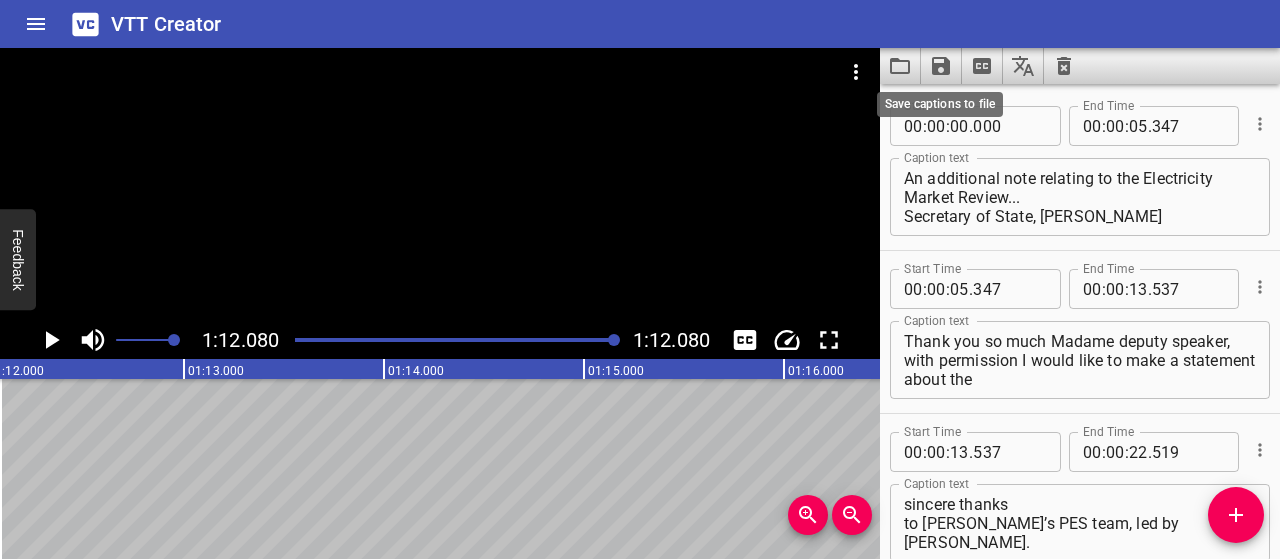 type on "Well done to everyone in PES, and especially [PERSON_NAME],
as her guidance and management style
sits at the nucleus of all of that work." 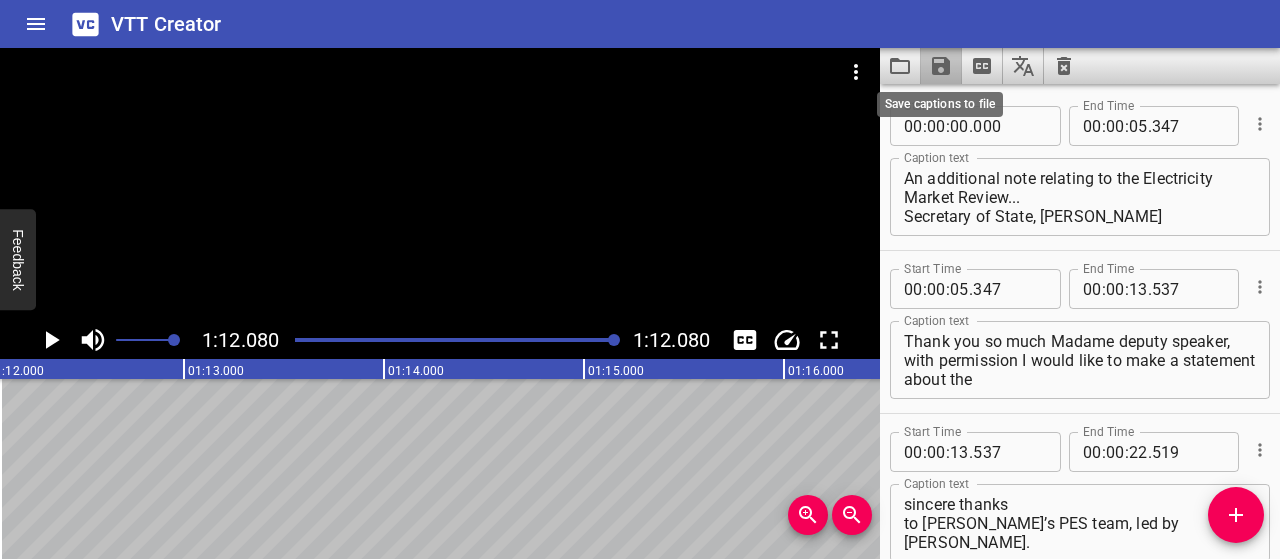 click 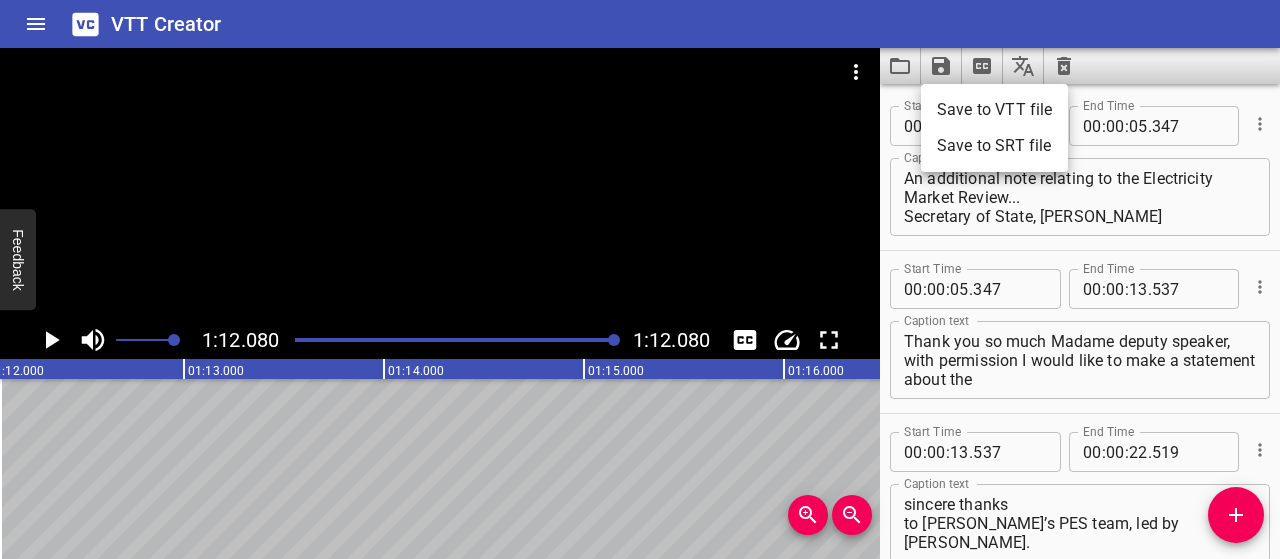 click on "Save to VTT file" at bounding box center (994, 110) 